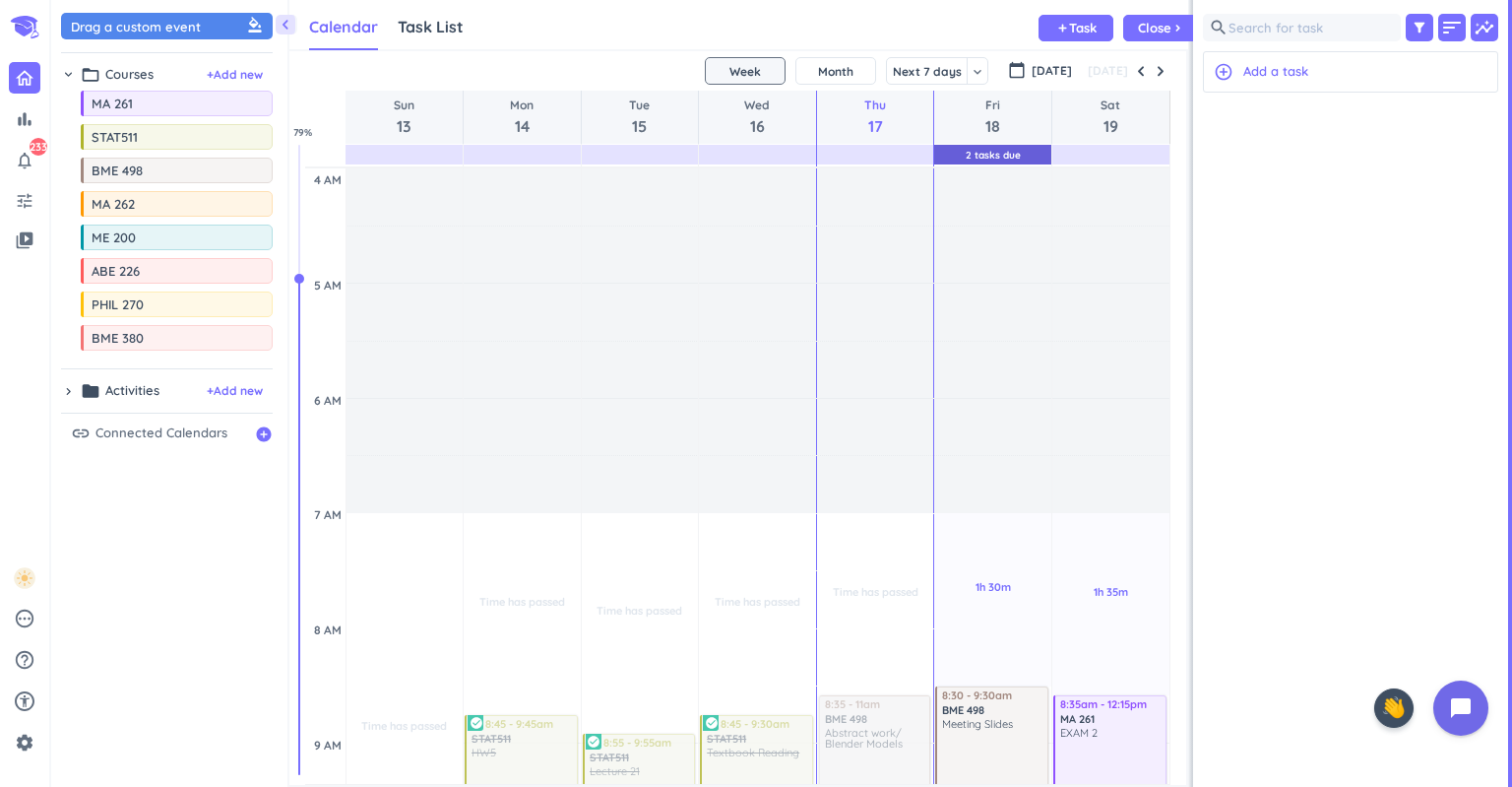 scroll, scrollTop: 0, scrollLeft: 0, axis: both 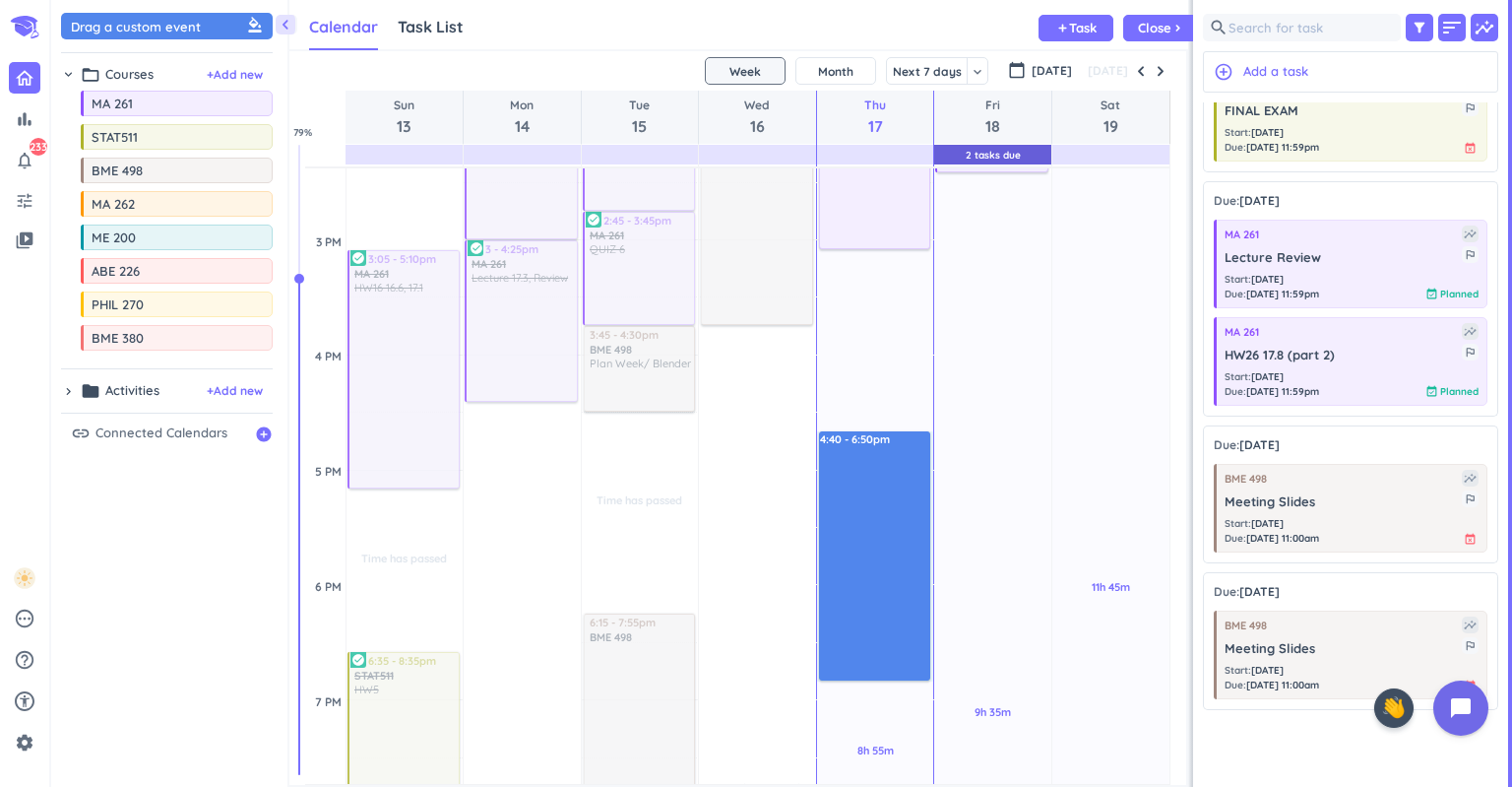drag, startPoint x: 882, startPoint y: 437, endPoint x: 876, endPoint y: 675, distance: 238.07562 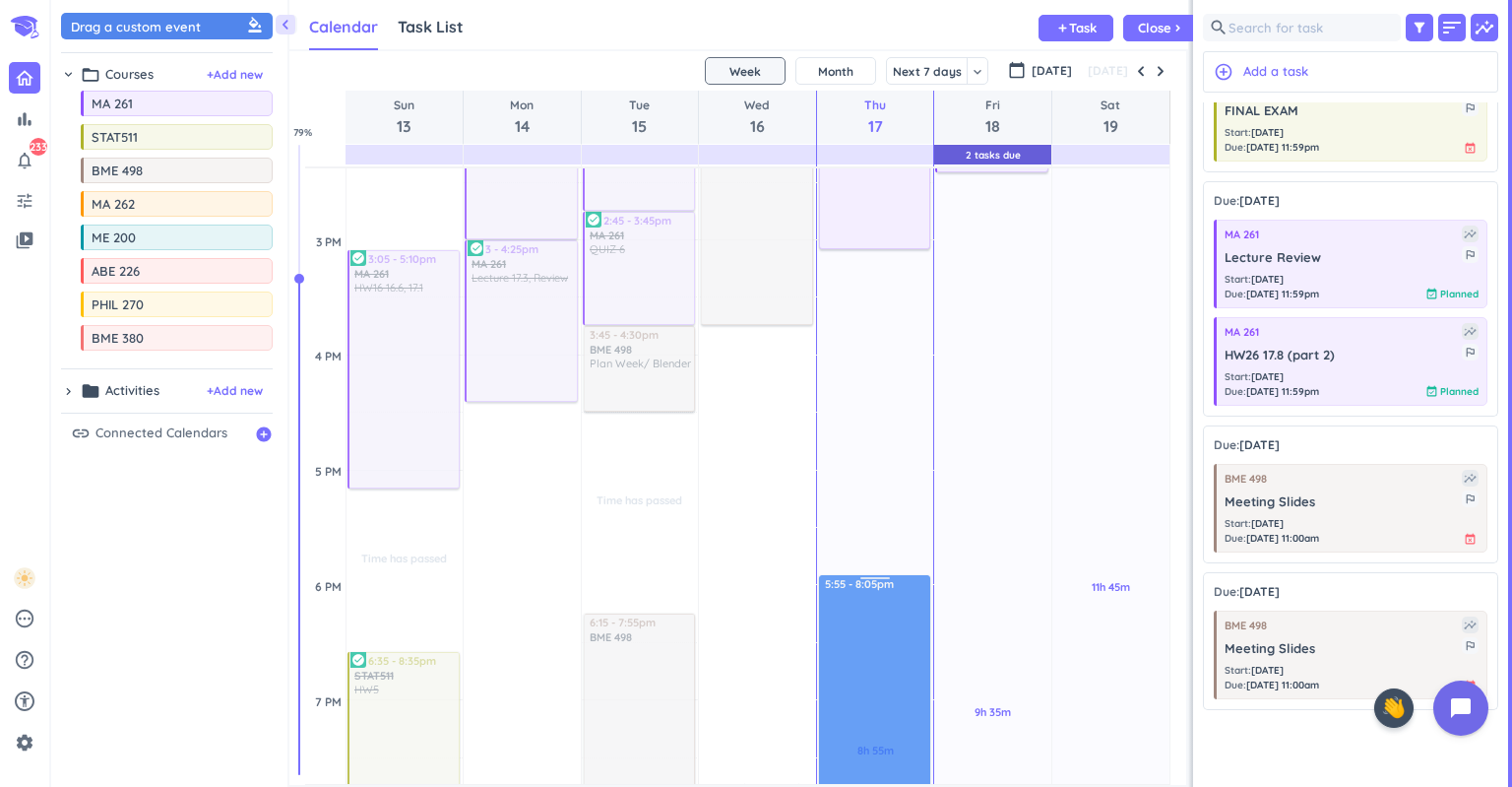 drag, startPoint x: 872, startPoint y: 536, endPoint x: 862, endPoint y: 659, distance: 123.40583 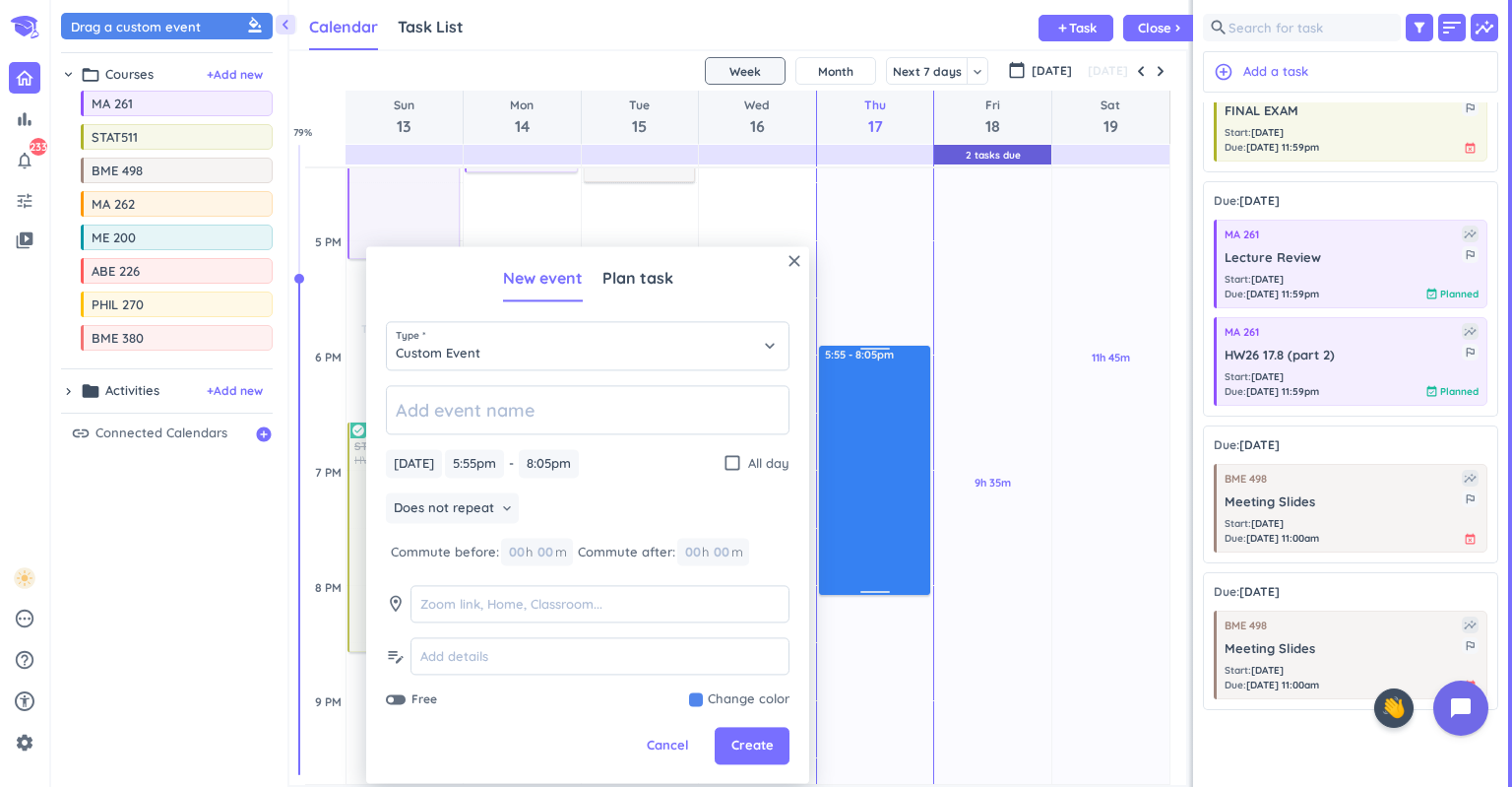 scroll, scrollTop: 1310, scrollLeft: 0, axis: vertical 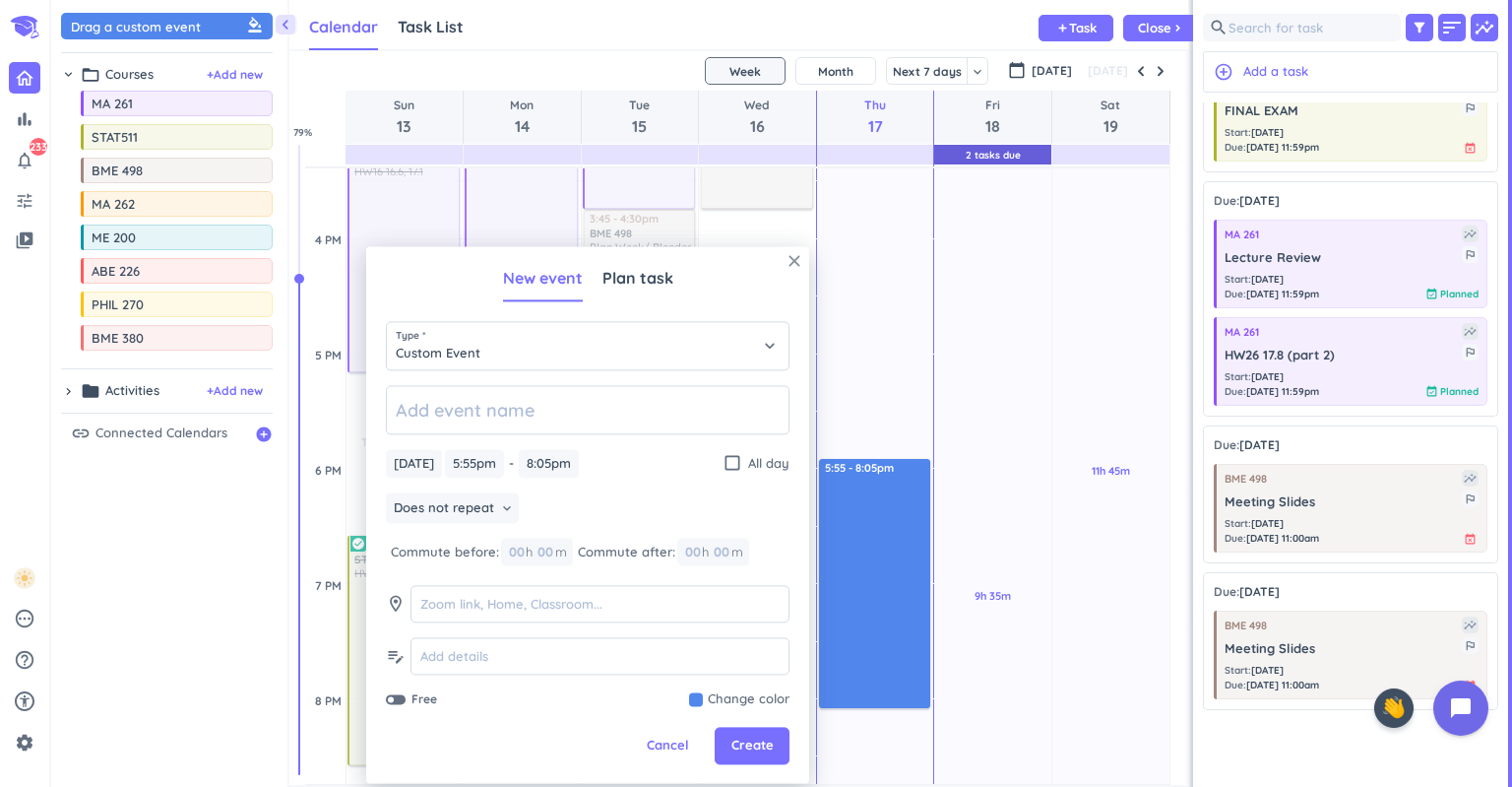 click on "close" at bounding box center [794, 261] 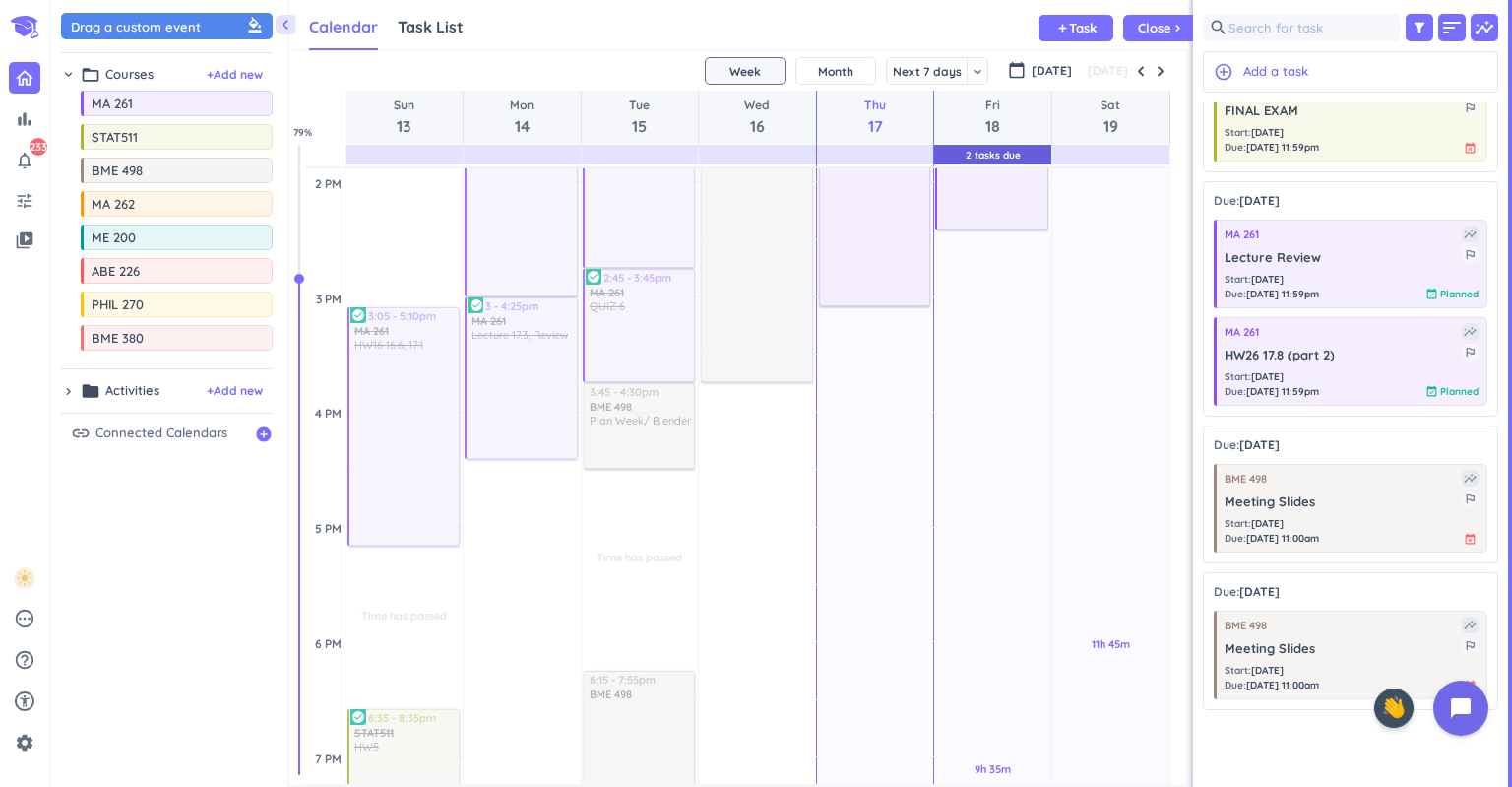 scroll, scrollTop: 1125, scrollLeft: 0, axis: vertical 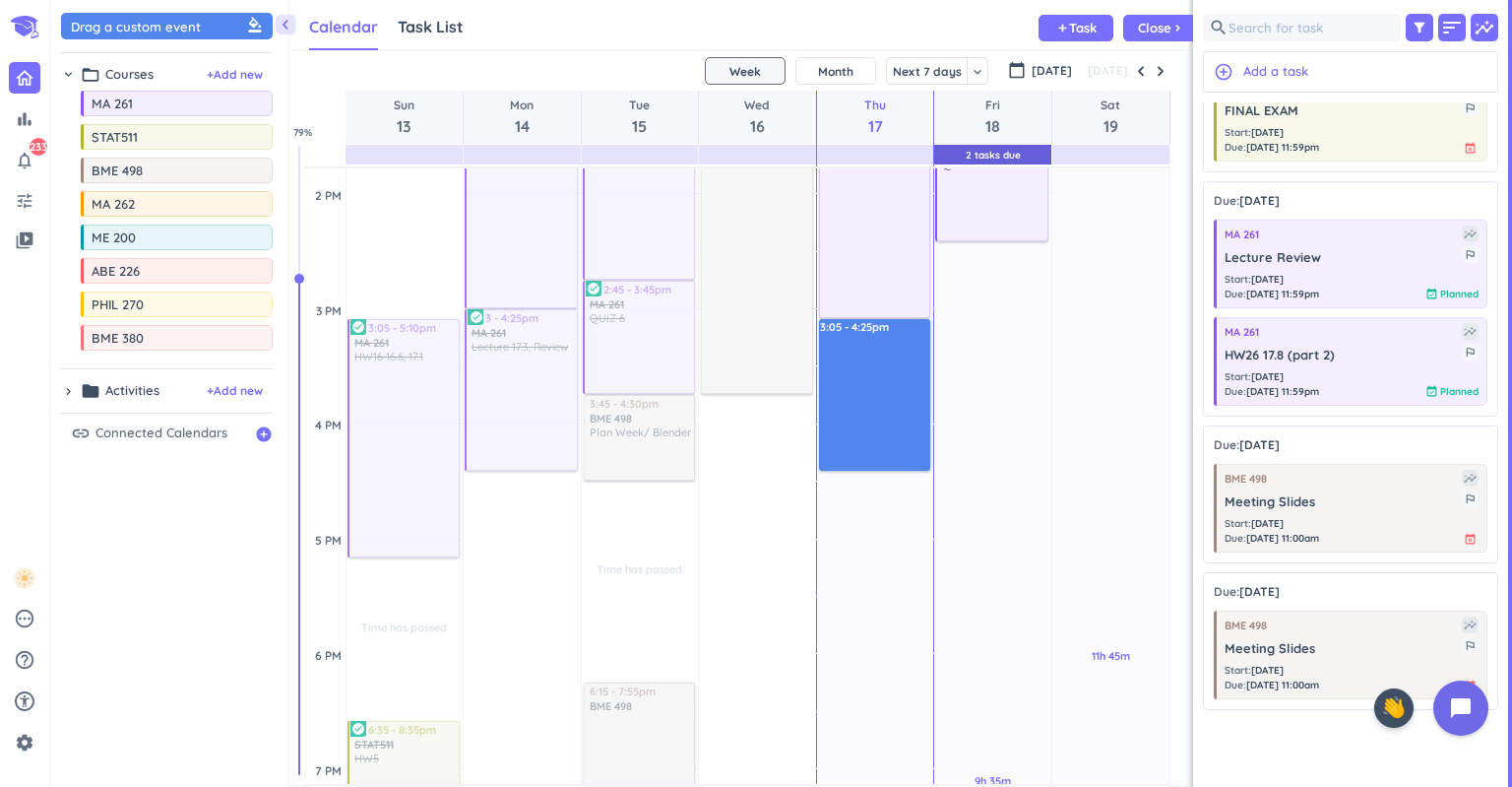 drag, startPoint x: 892, startPoint y: 322, endPoint x: 894, endPoint y: 462, distance: 140.01428 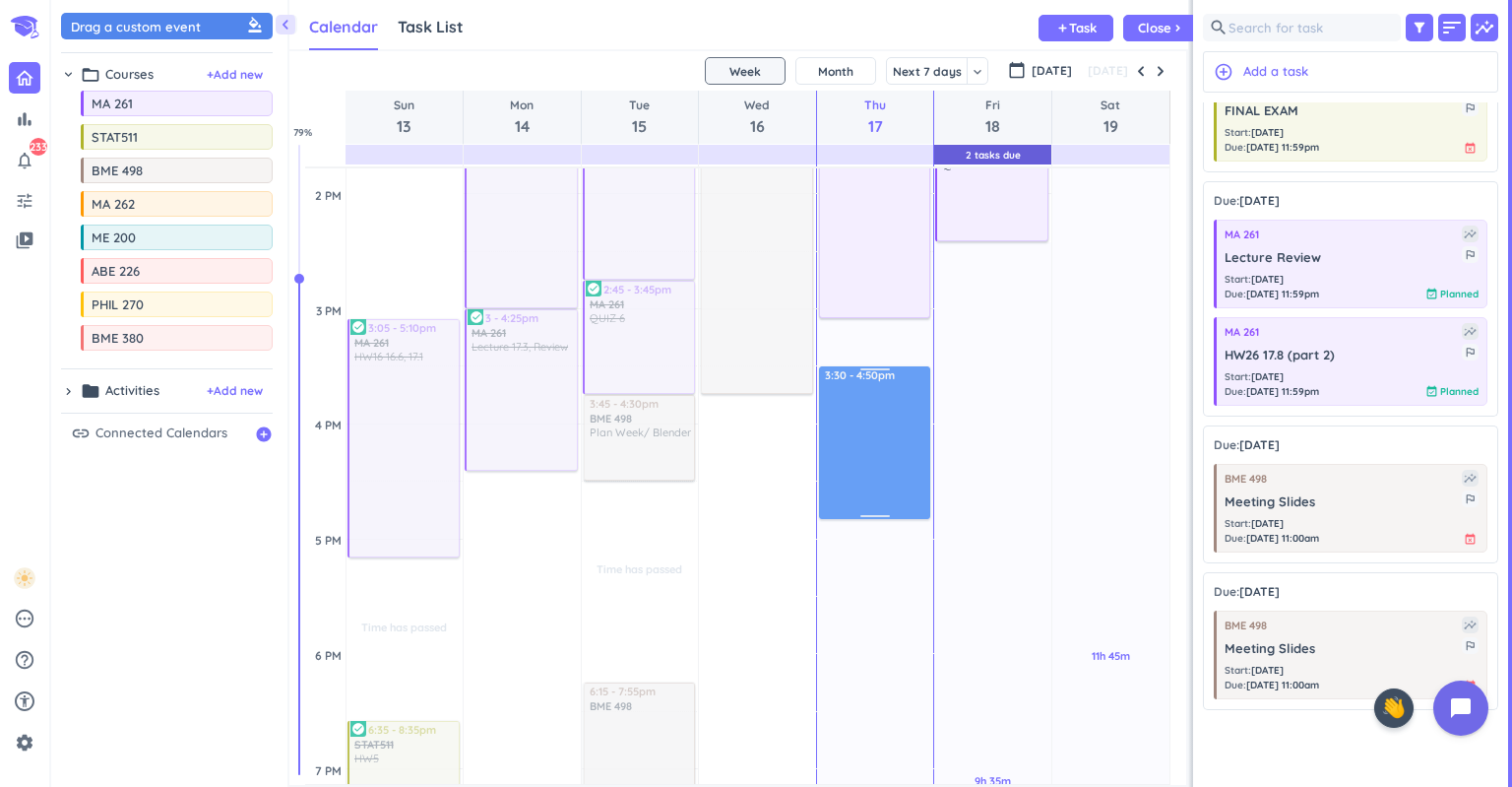 drag, startPoint x: 885, startPoint y: 396, endPoint x: 889, endPoint y: 451, distance: 55.145263 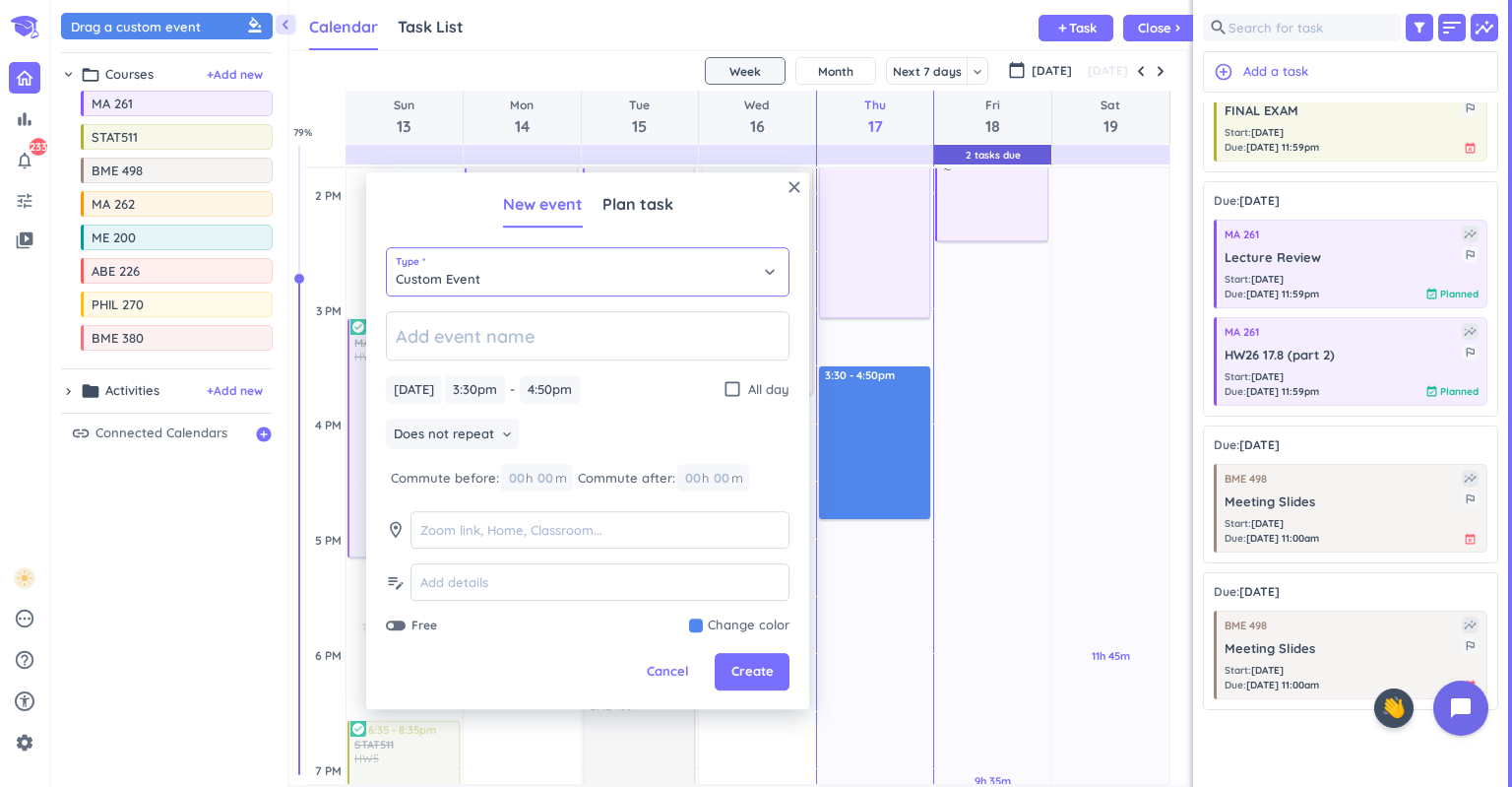 click on "Custom Event" at bounding box center [588, 272] 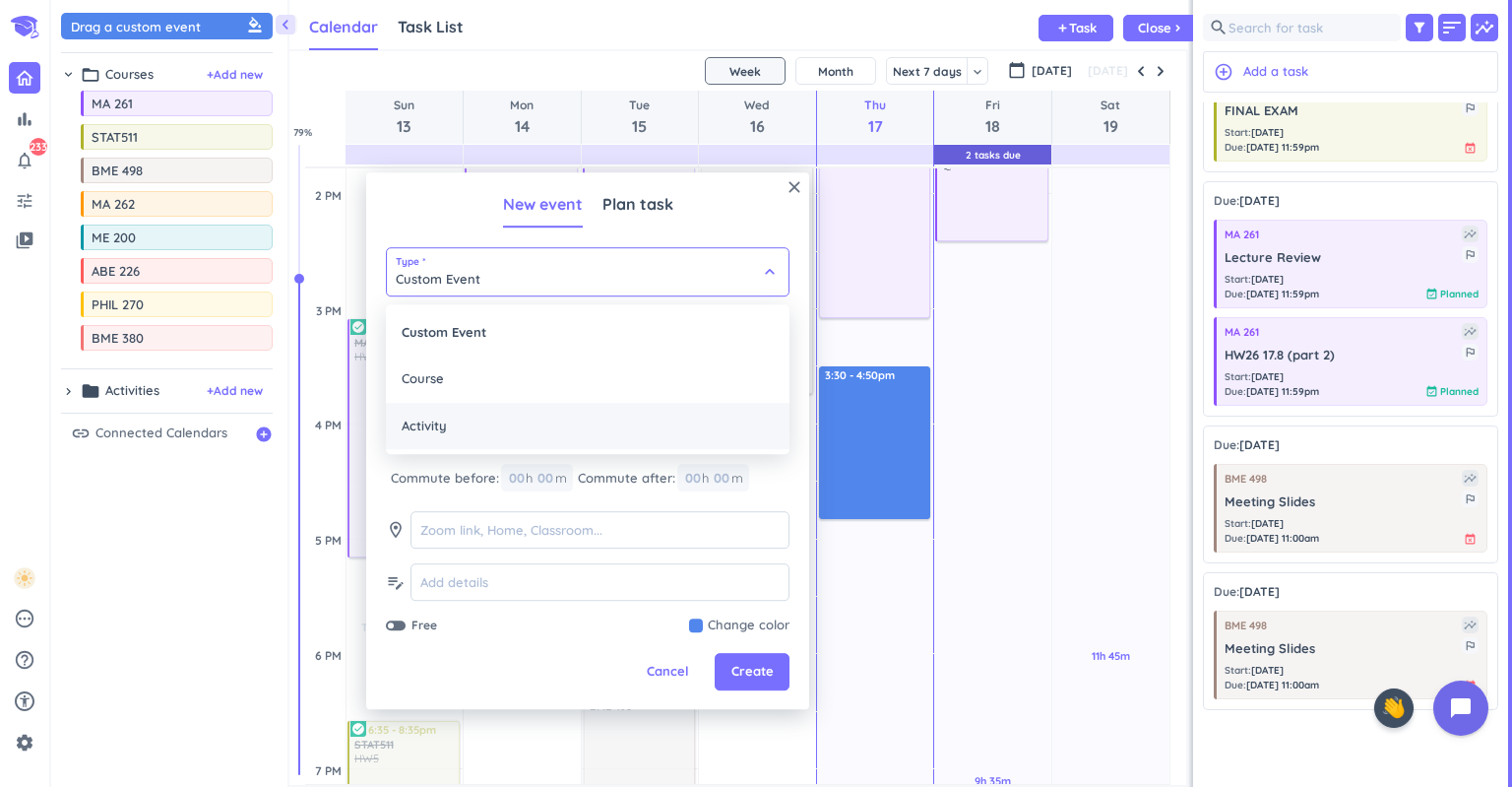click on "Activity" at bounding box center (588, 426) 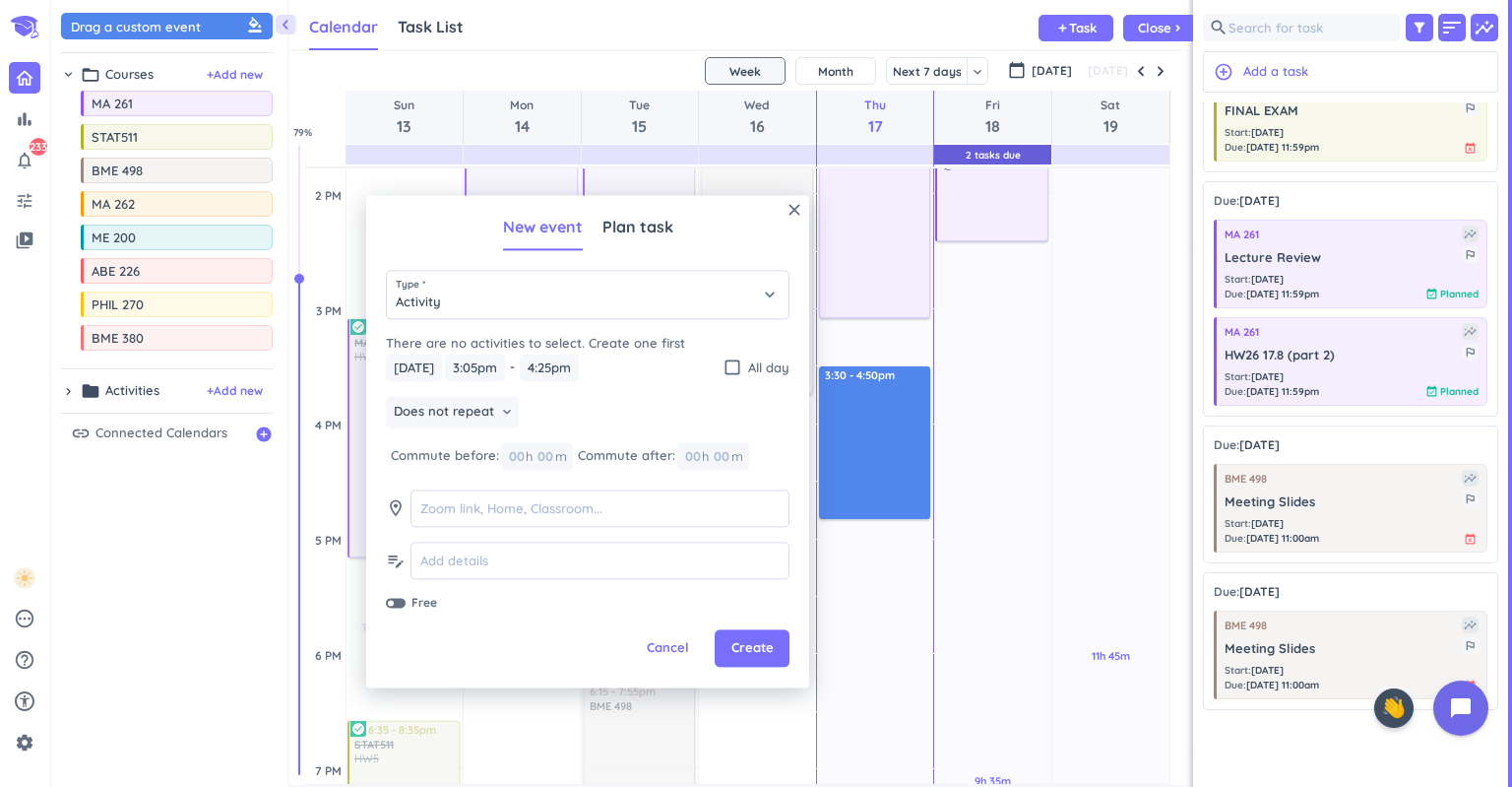type on "Activity" 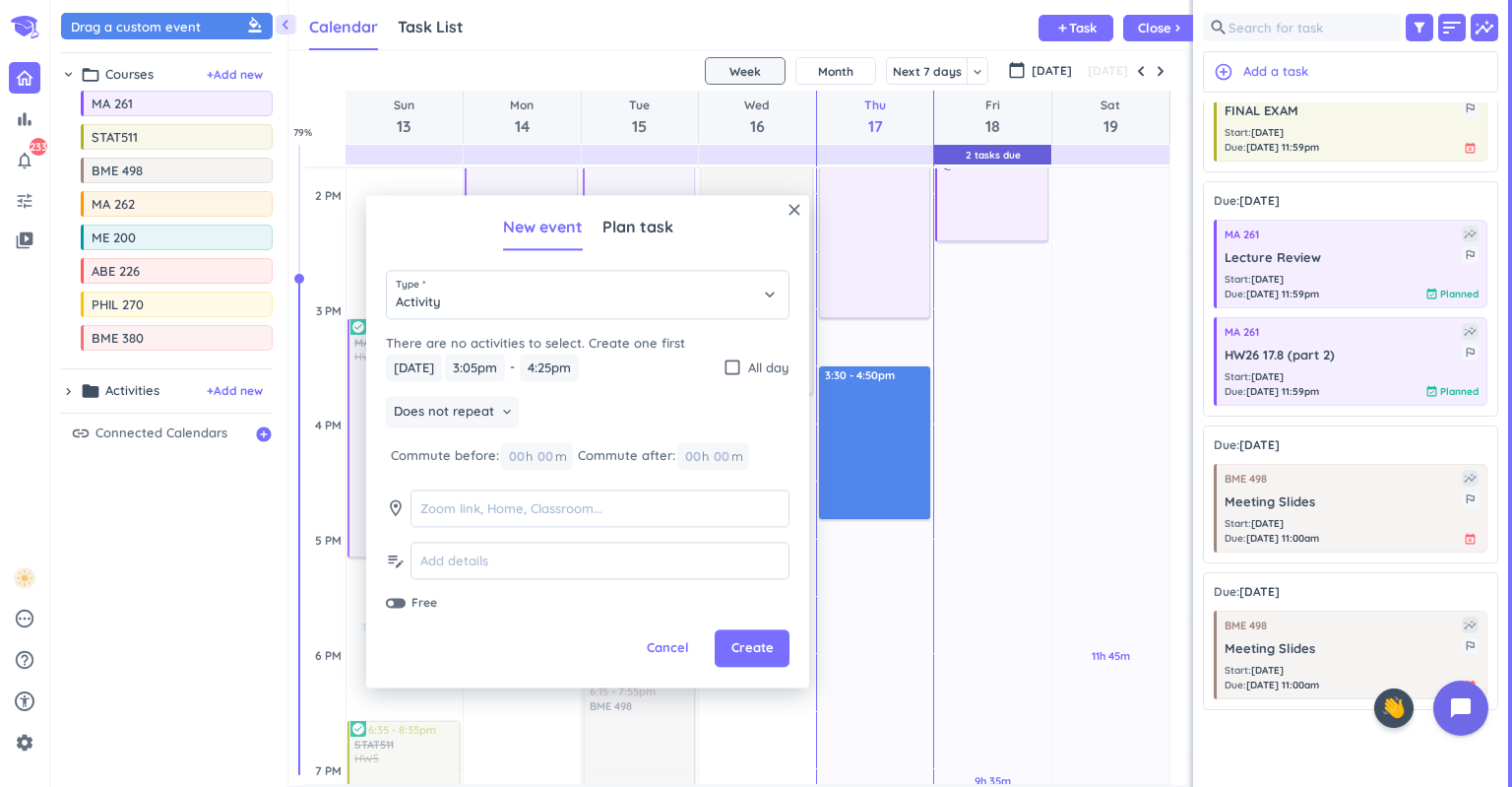type on "3:05pm" 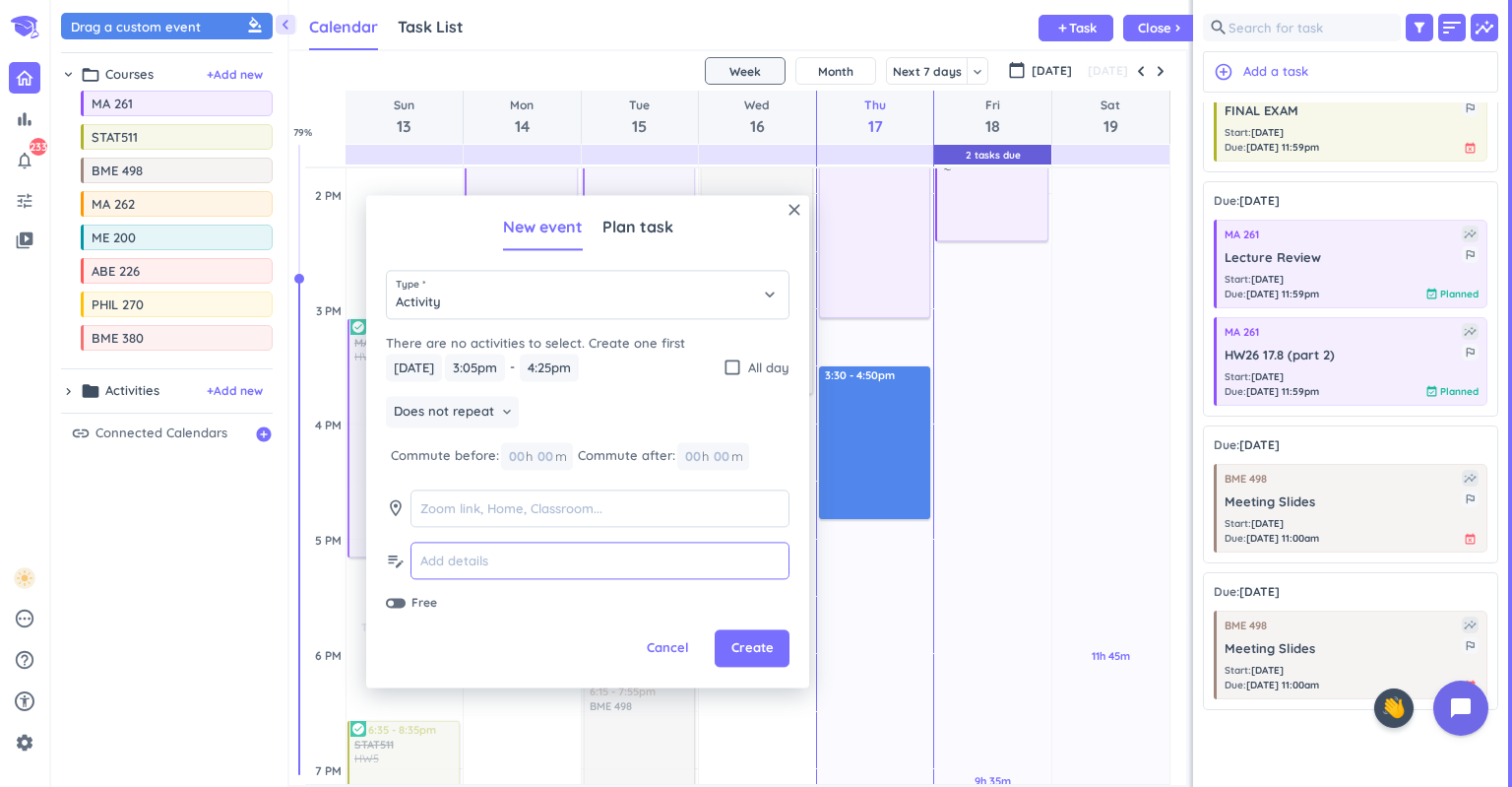 click at bounding box center [599, 560] 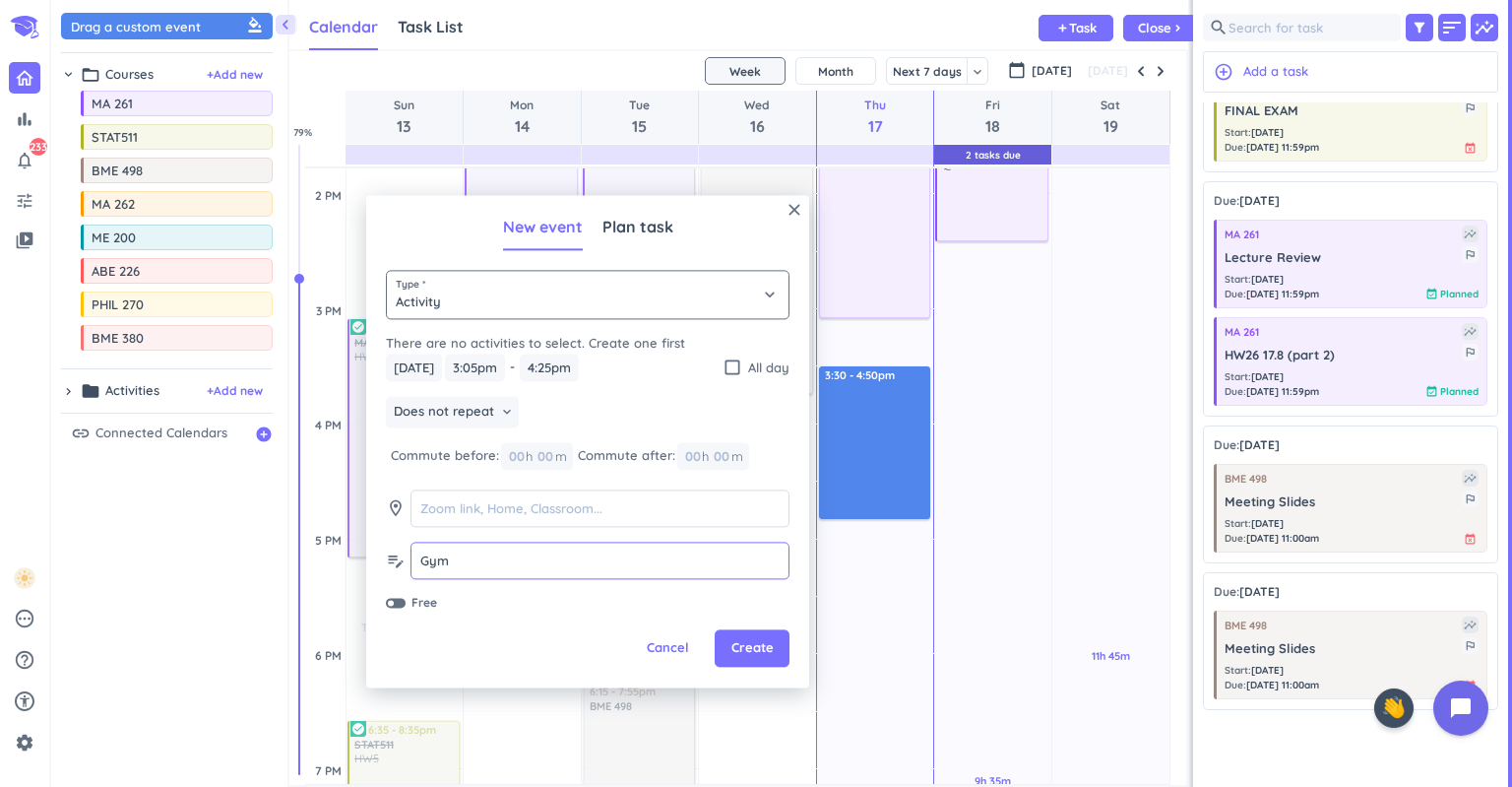 type on "Gym" 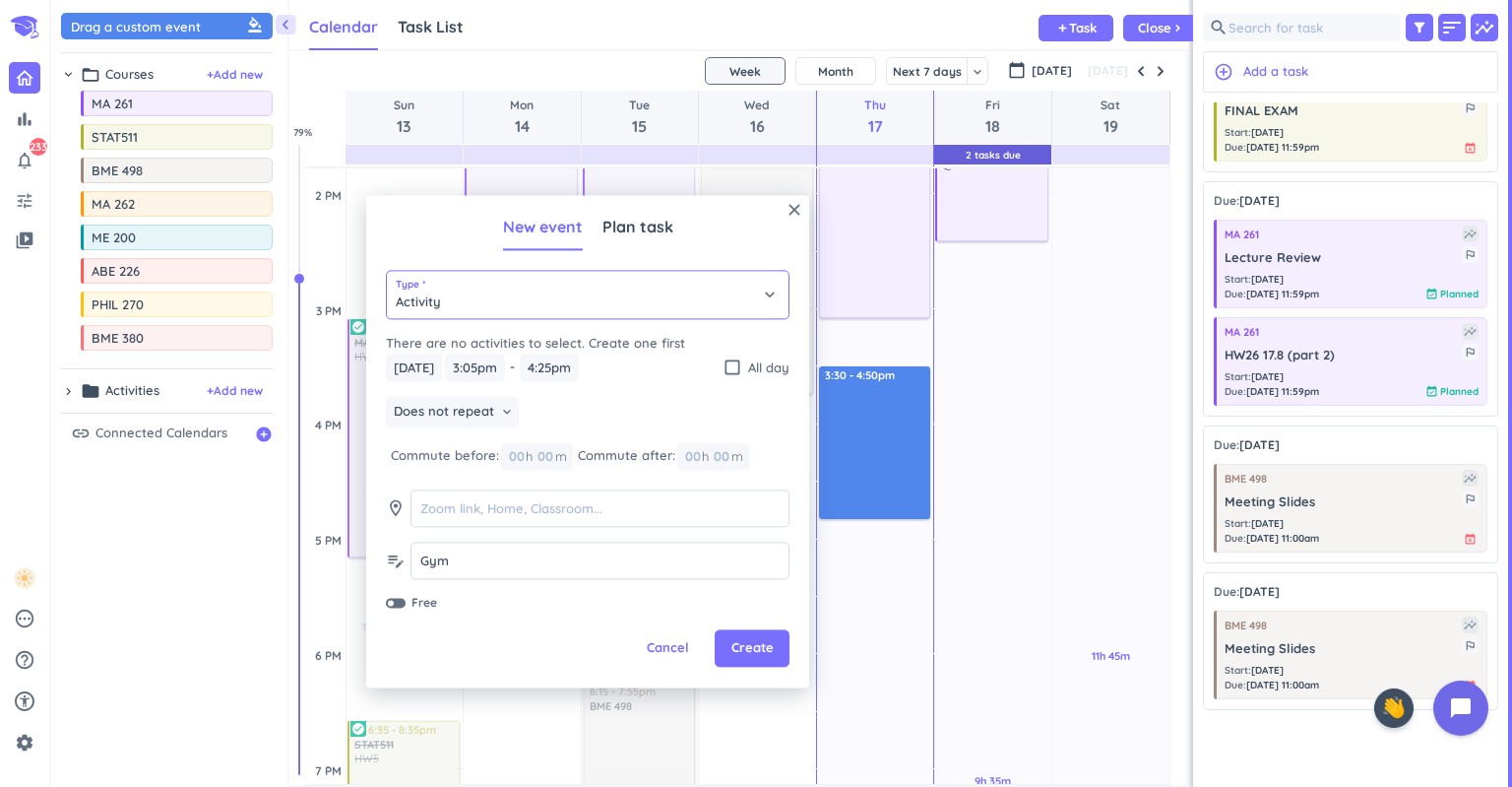 click on "Activity" at bounding box center [588, 295] 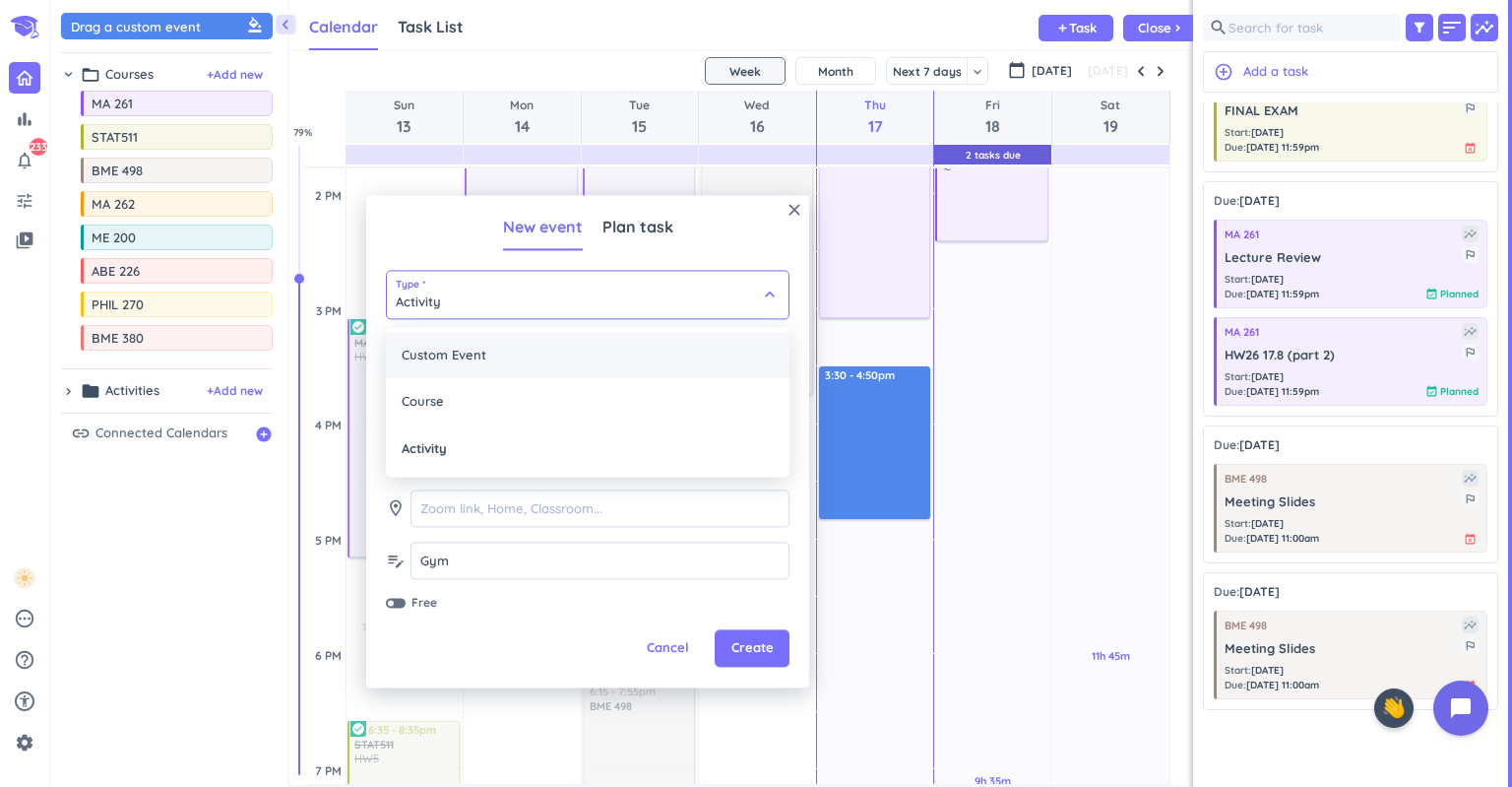 click on "Custom Event" at bounding box center [588, 356] 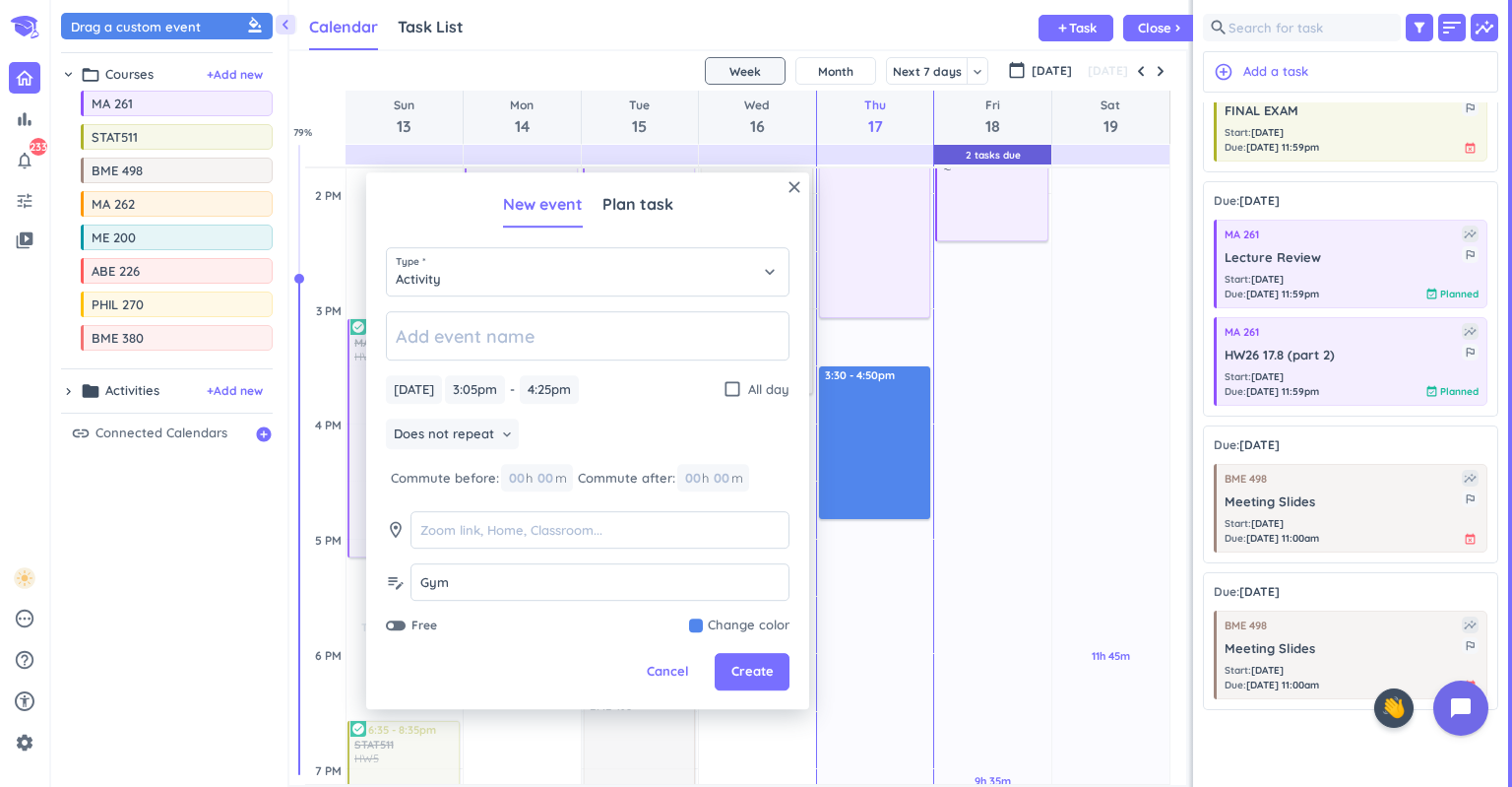 type on "Custom Event" 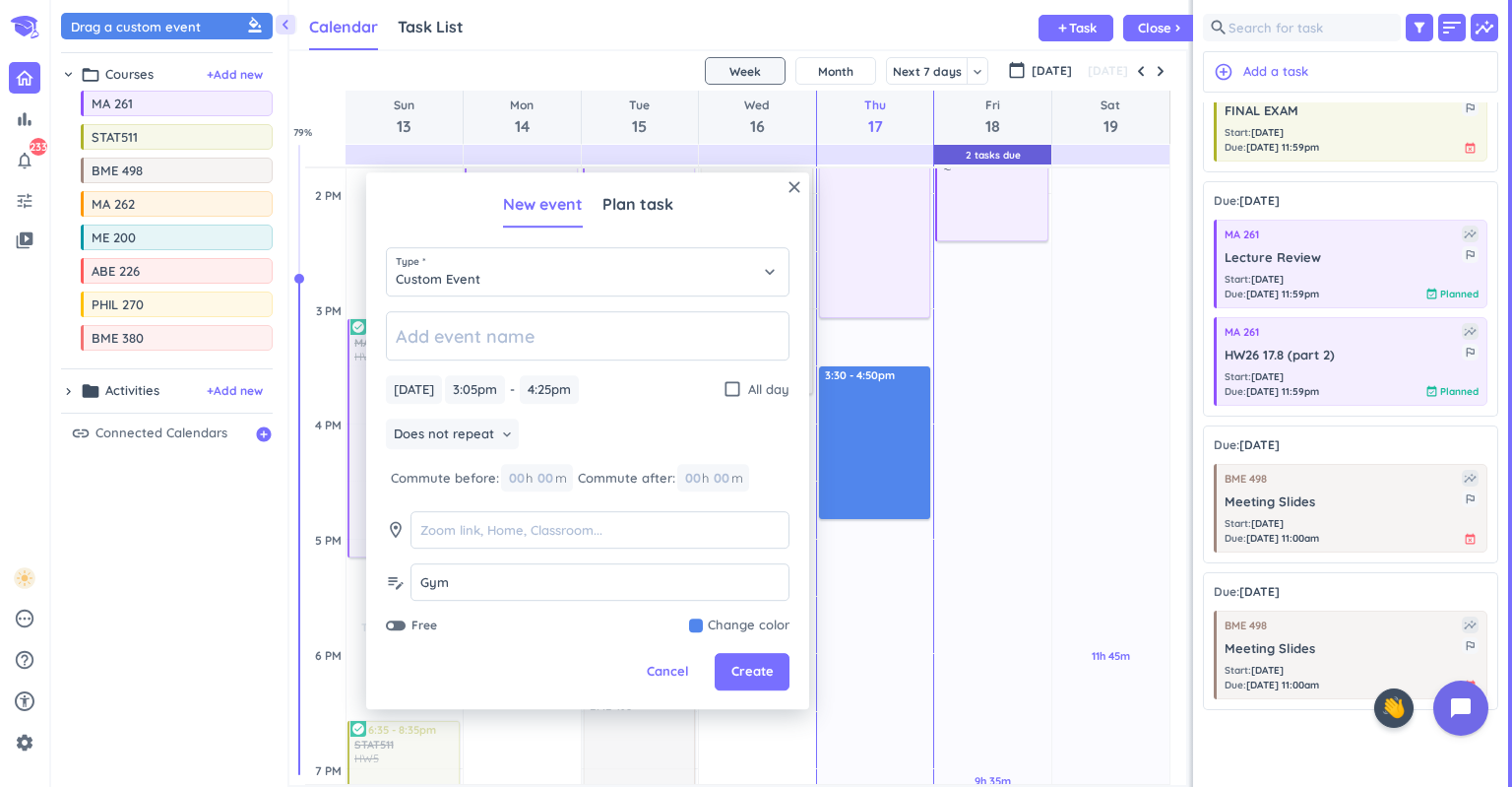 click at bounding box center [739, 626] 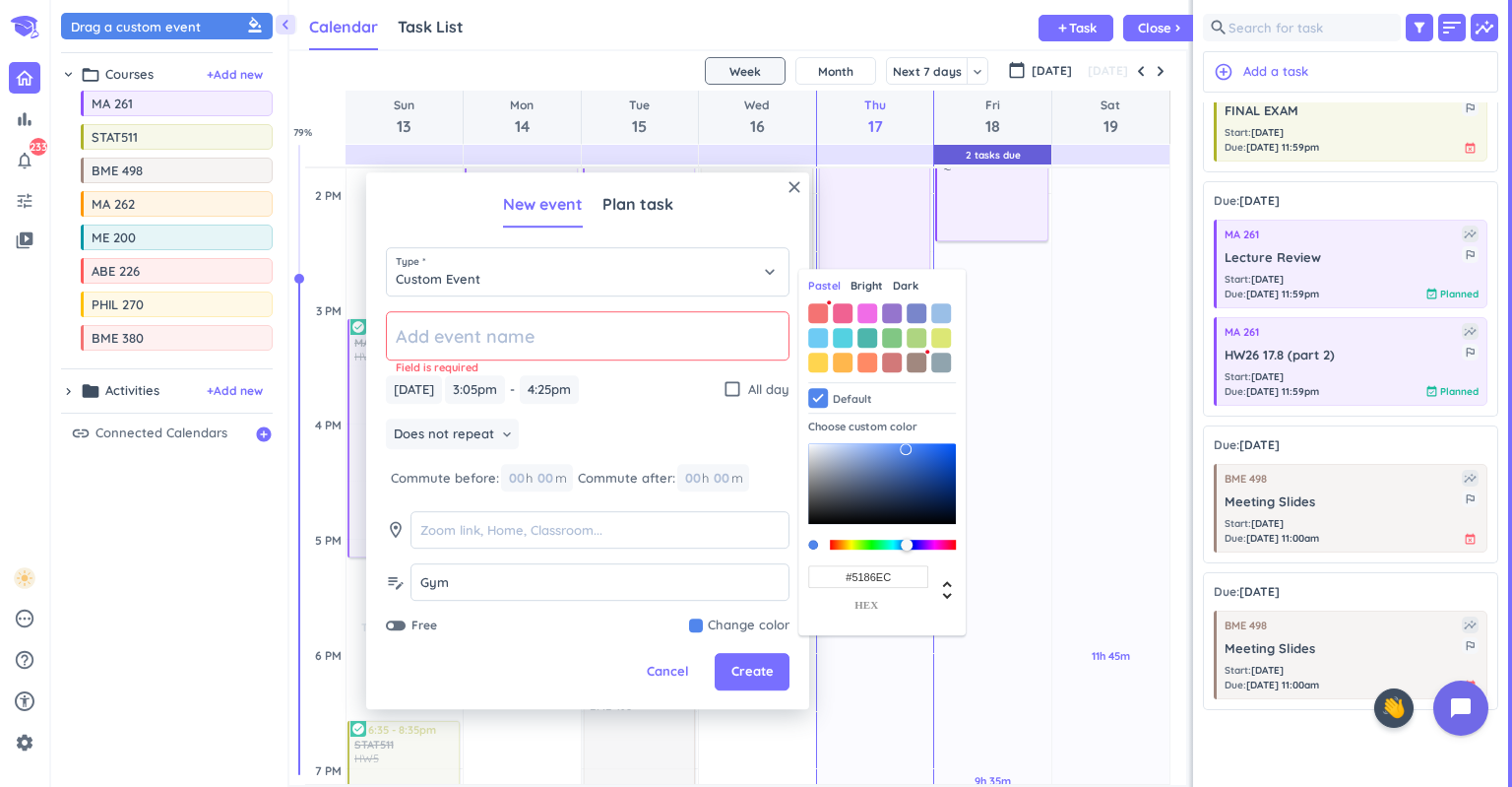 click 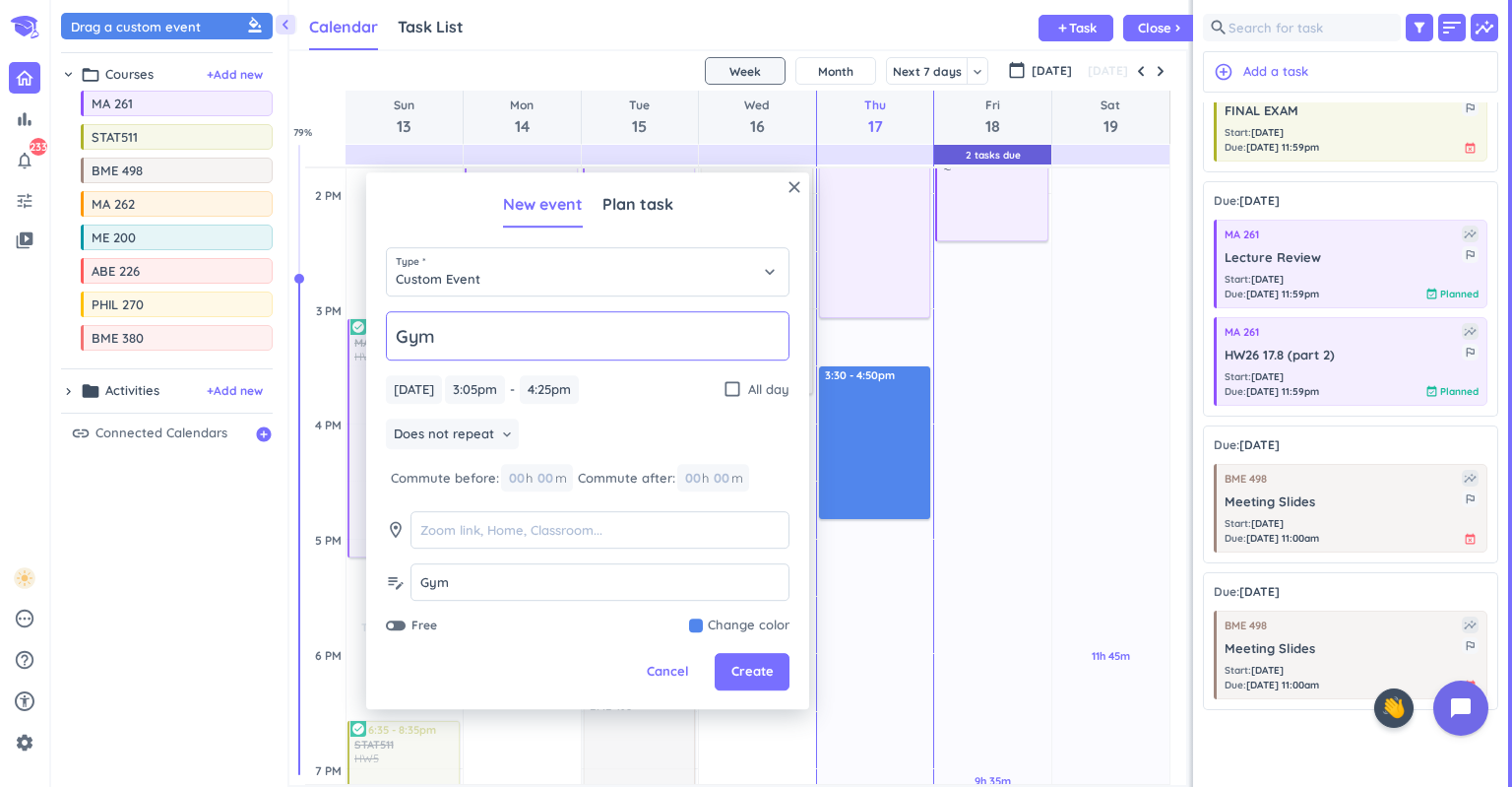 type on "Gym" 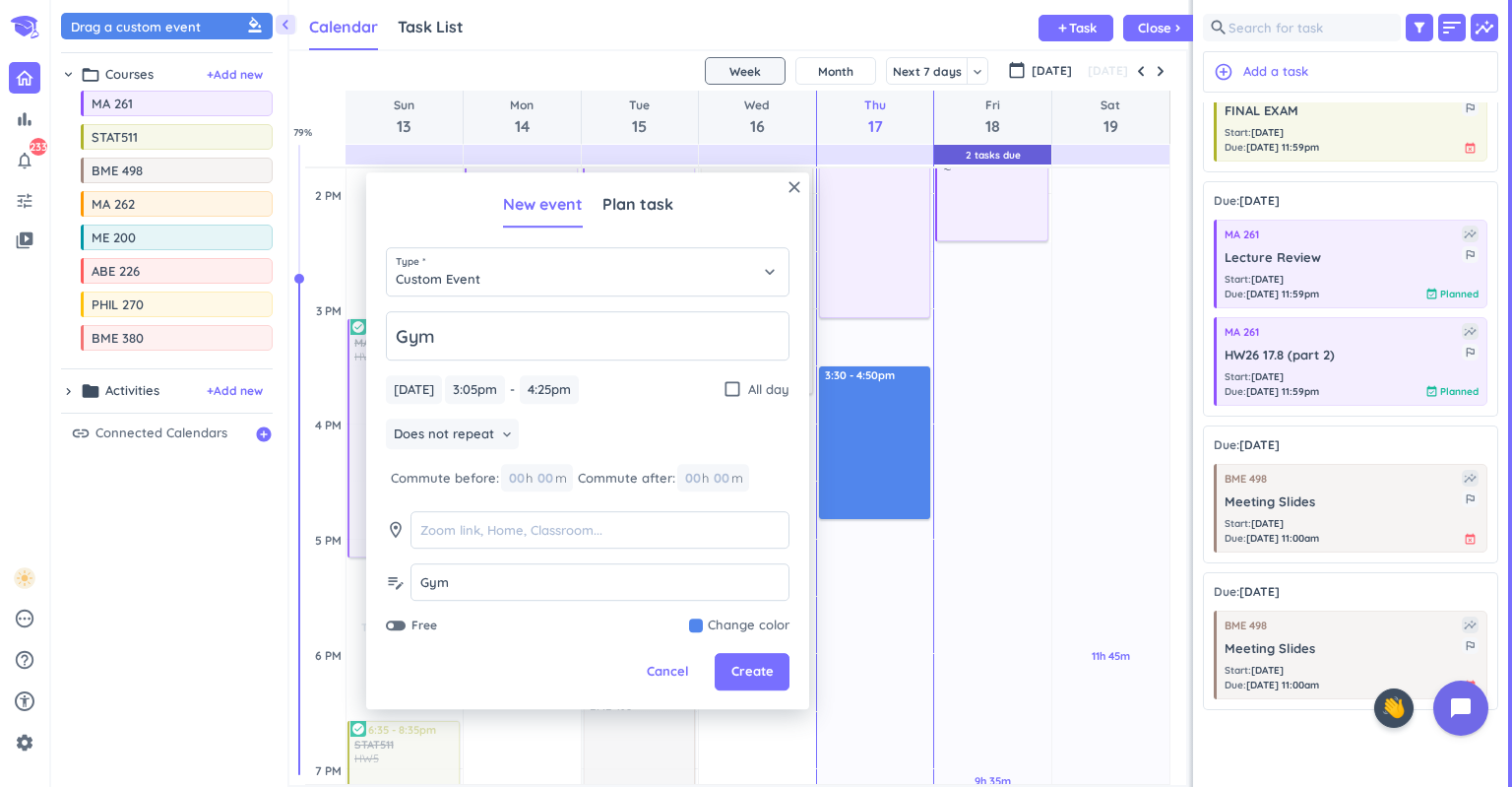 click at bounding box center (739, 626) 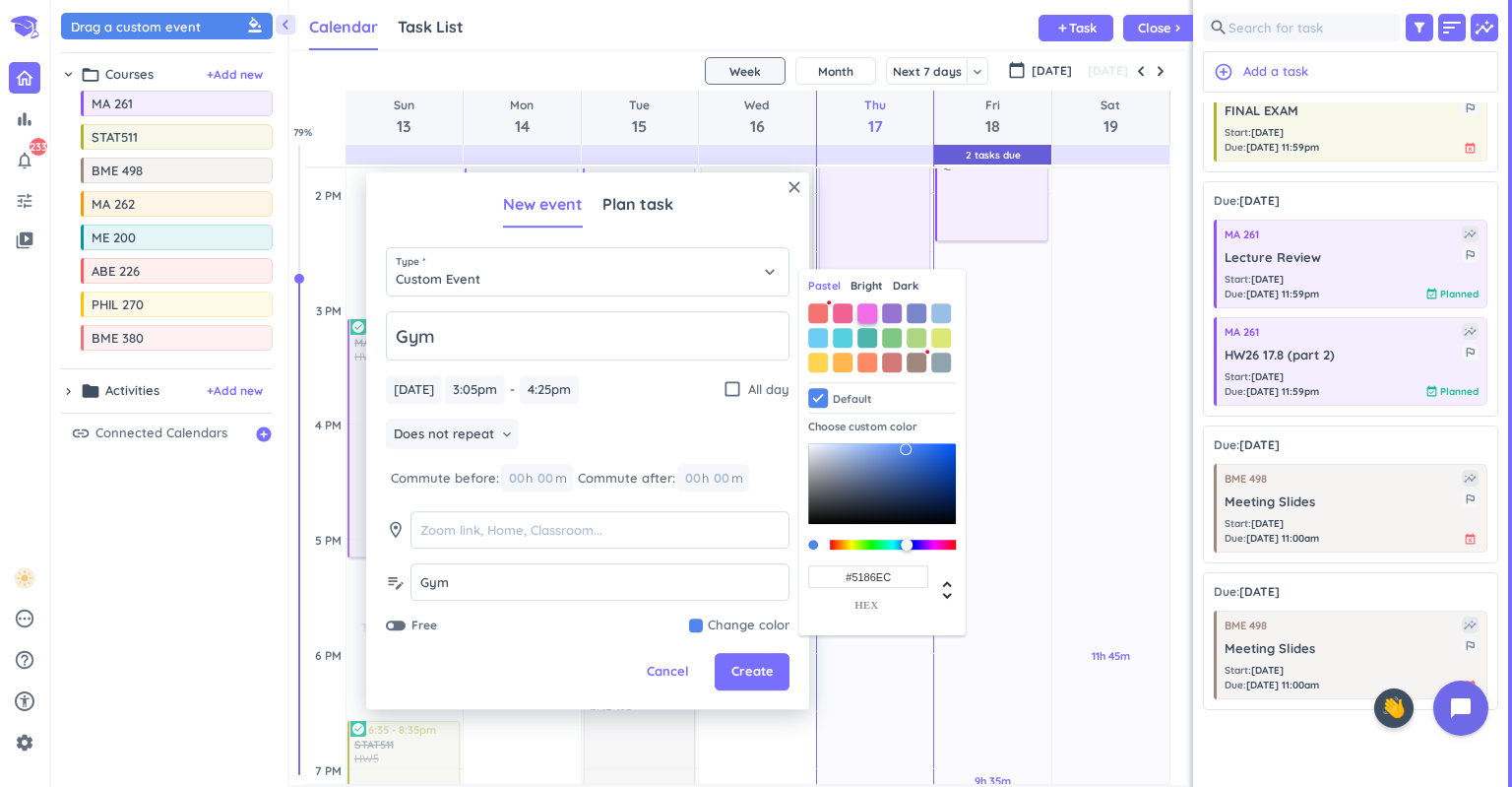 click at bounding box center [867, 313] 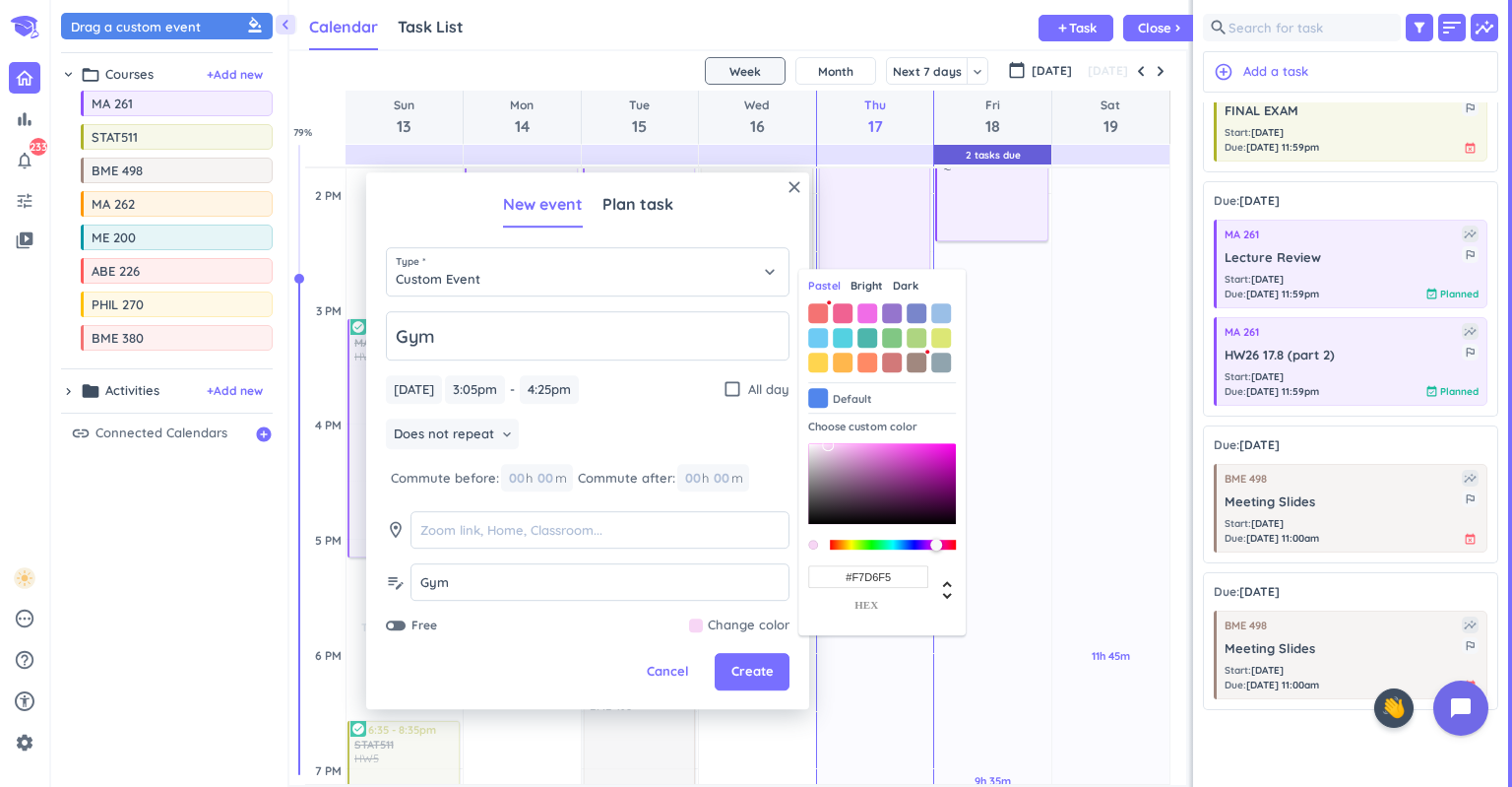 drag, startPoint x: 892, startPoint y: 451, endPoint x: 829, endPoint y: 447, distance: 63.12686 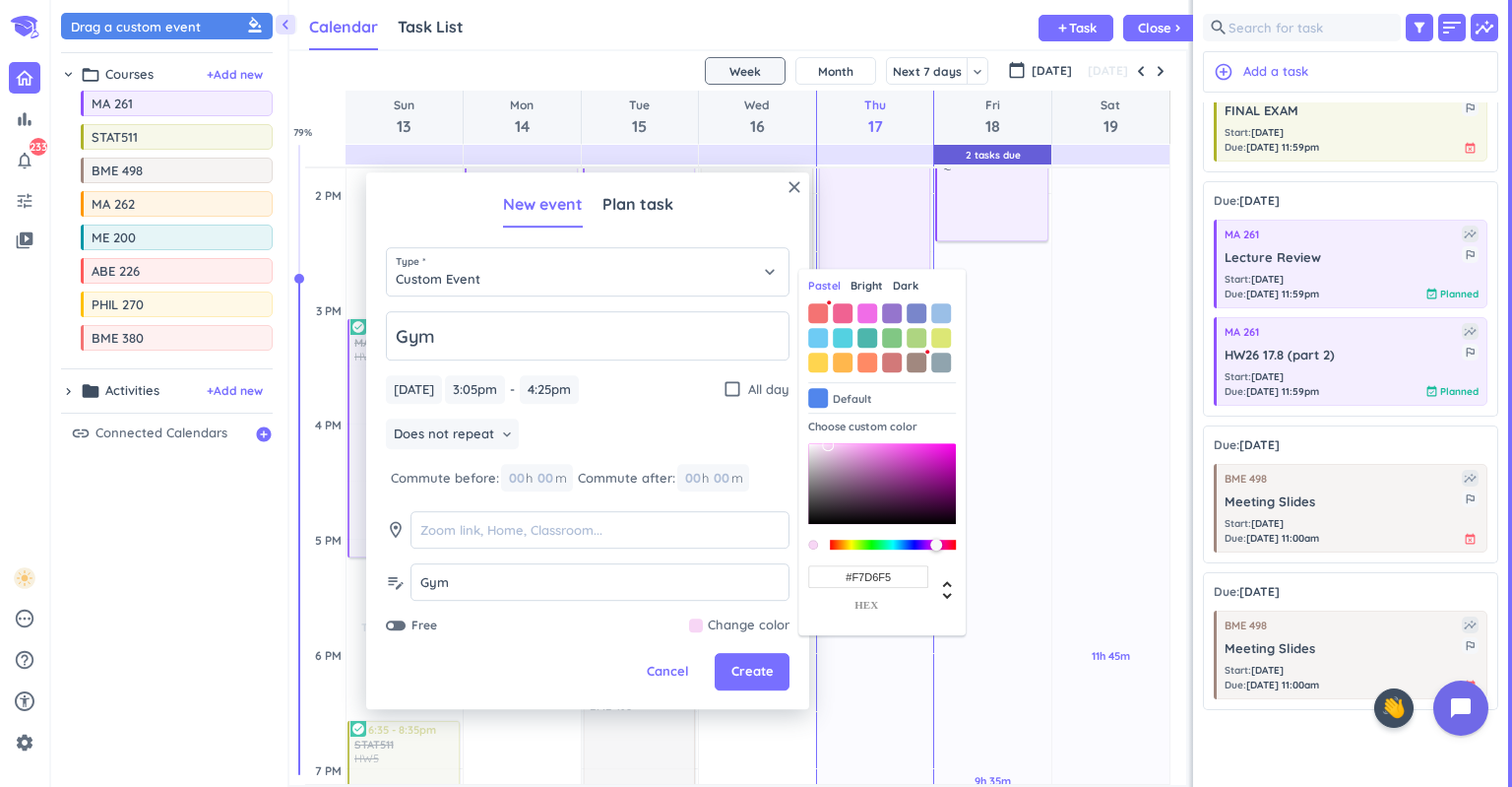 click at bounding box center [828, 445] 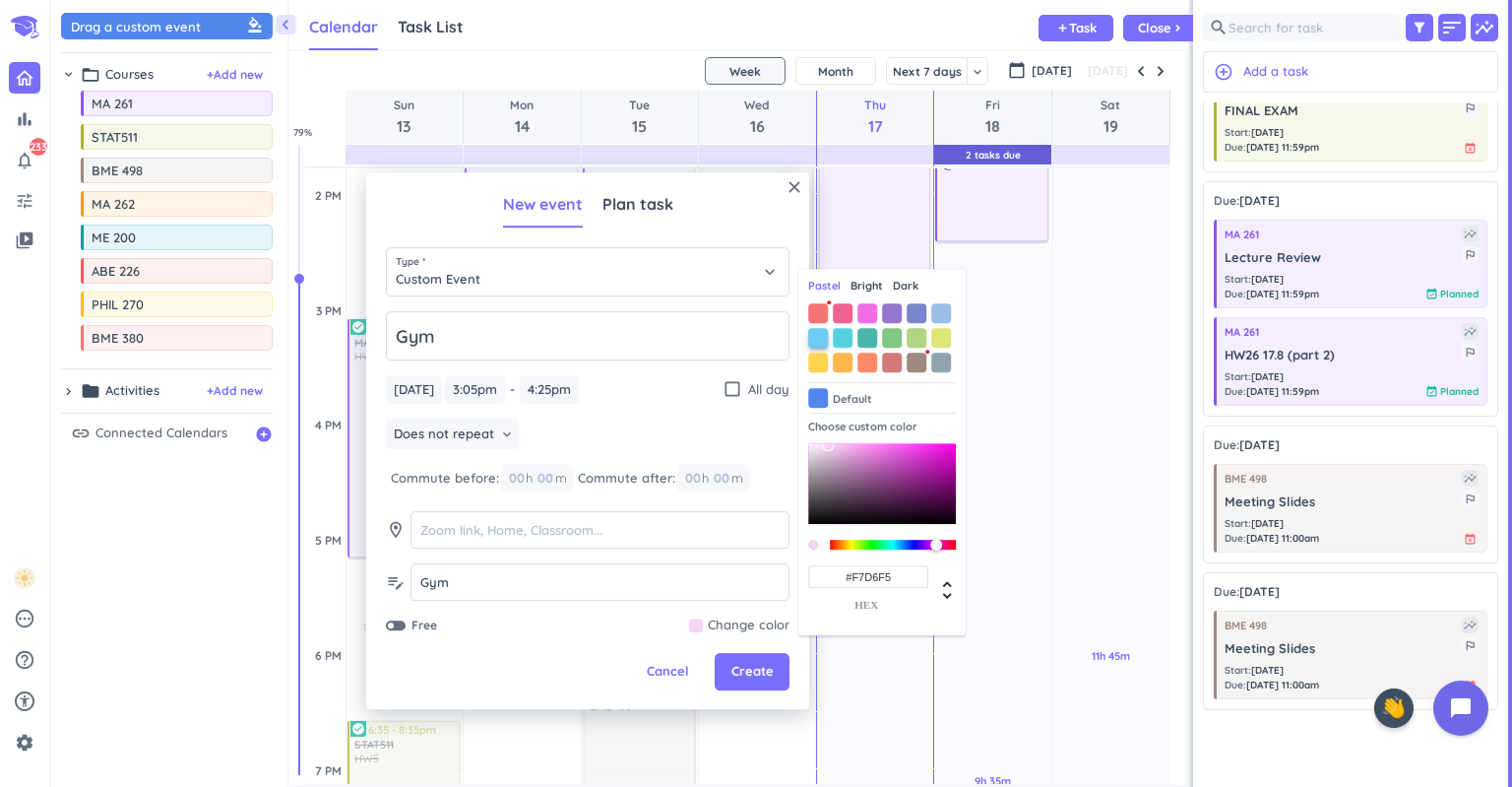 click at bounding box center [818, 338] 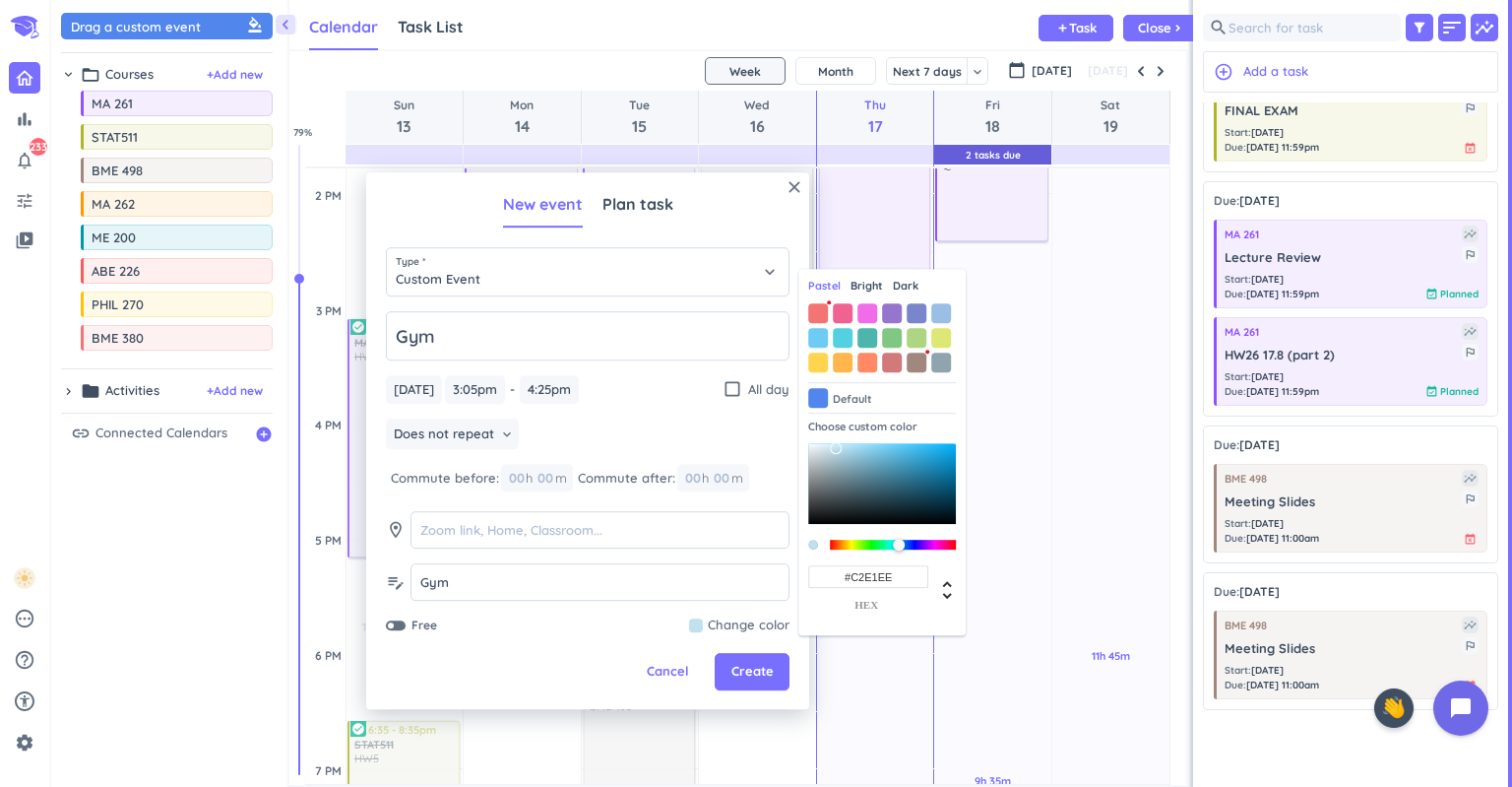 drag, startPoint x: 887, startPoint y: 450, endPoint x: 837, endPoint y: 450, distance: 50 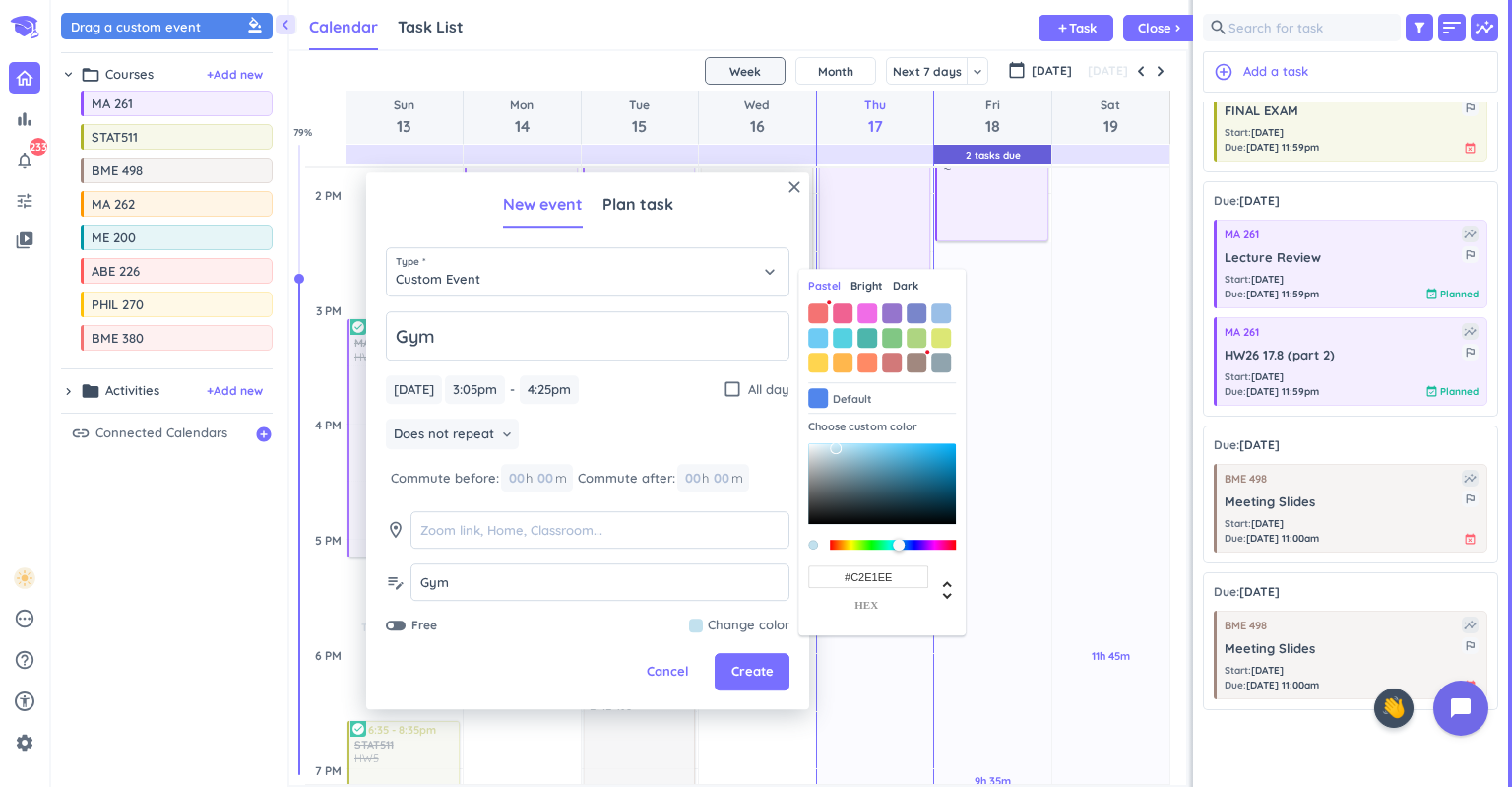 click at bounding box center [836, 448] 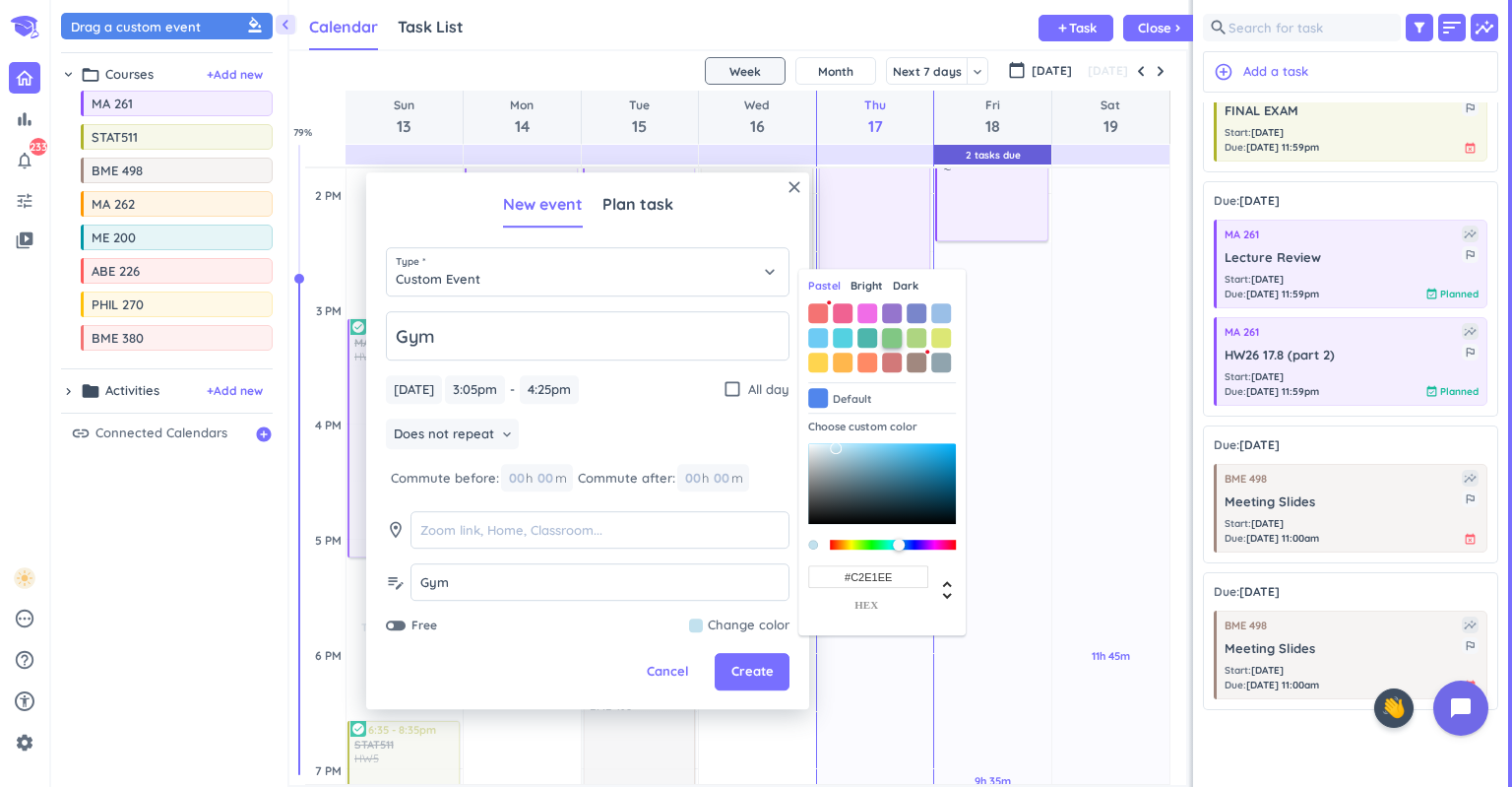 click at bounding box center [892, 338] 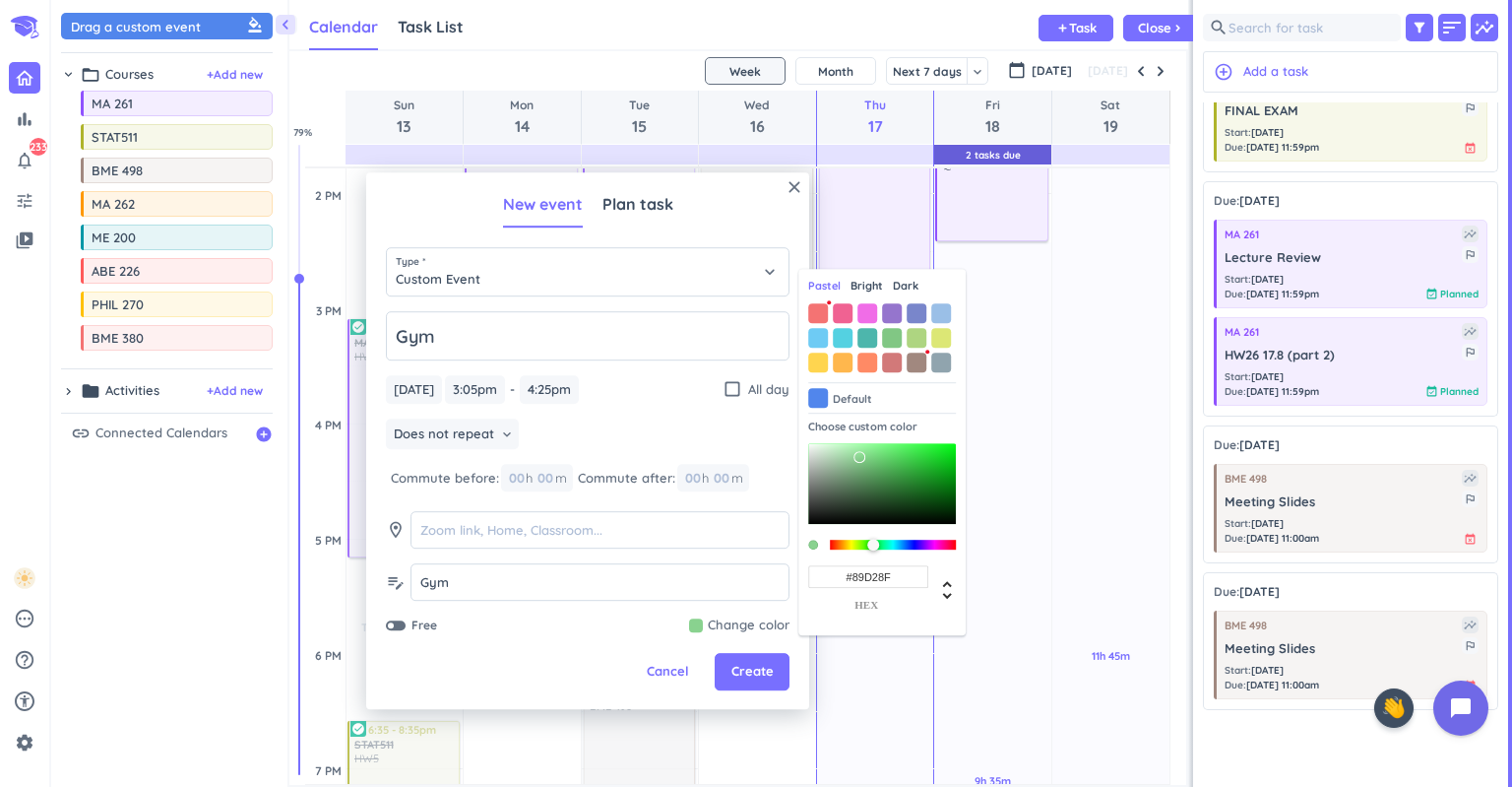 type on "#8BD592" 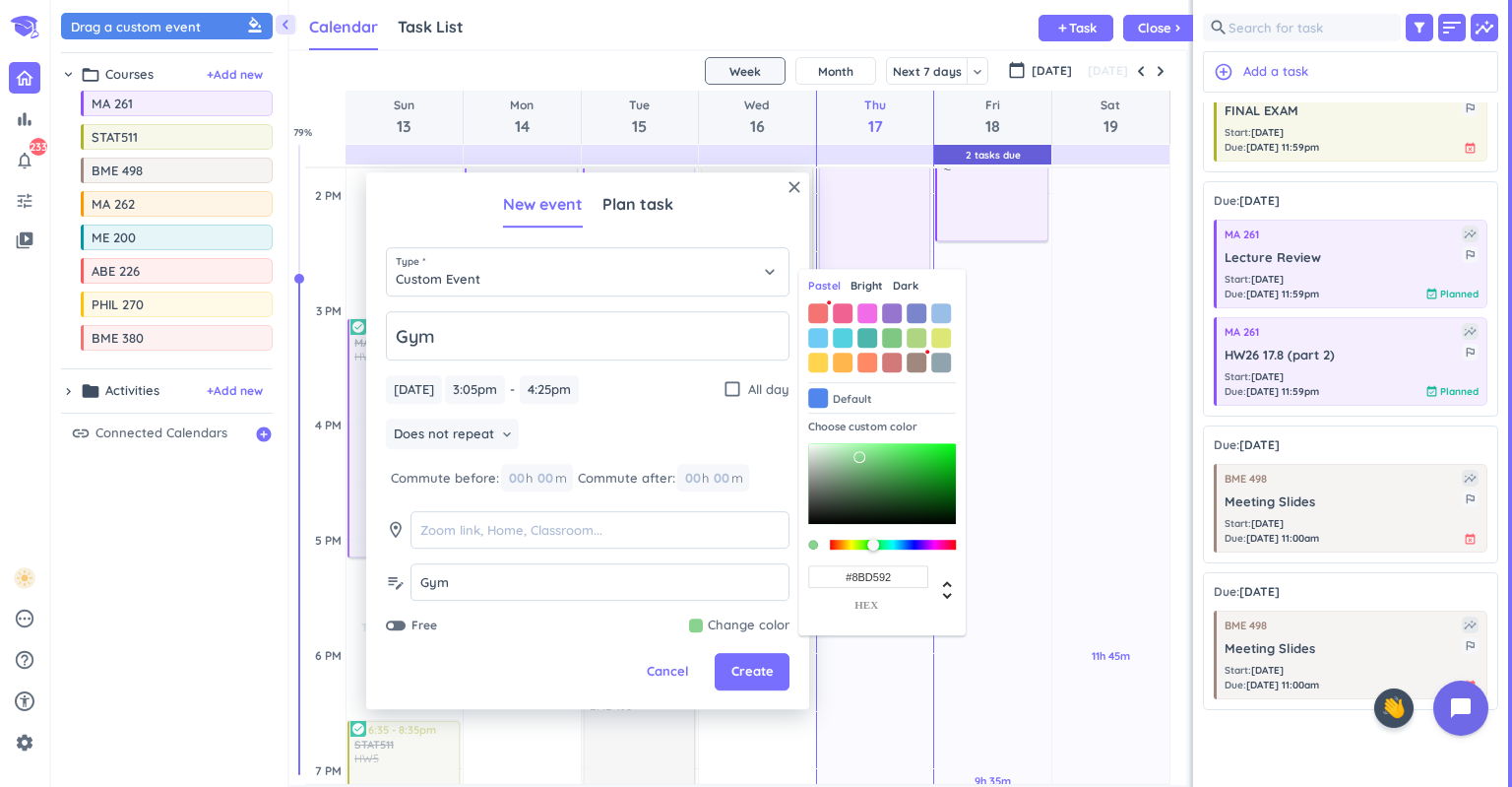 click at bounding box center [859, 457] 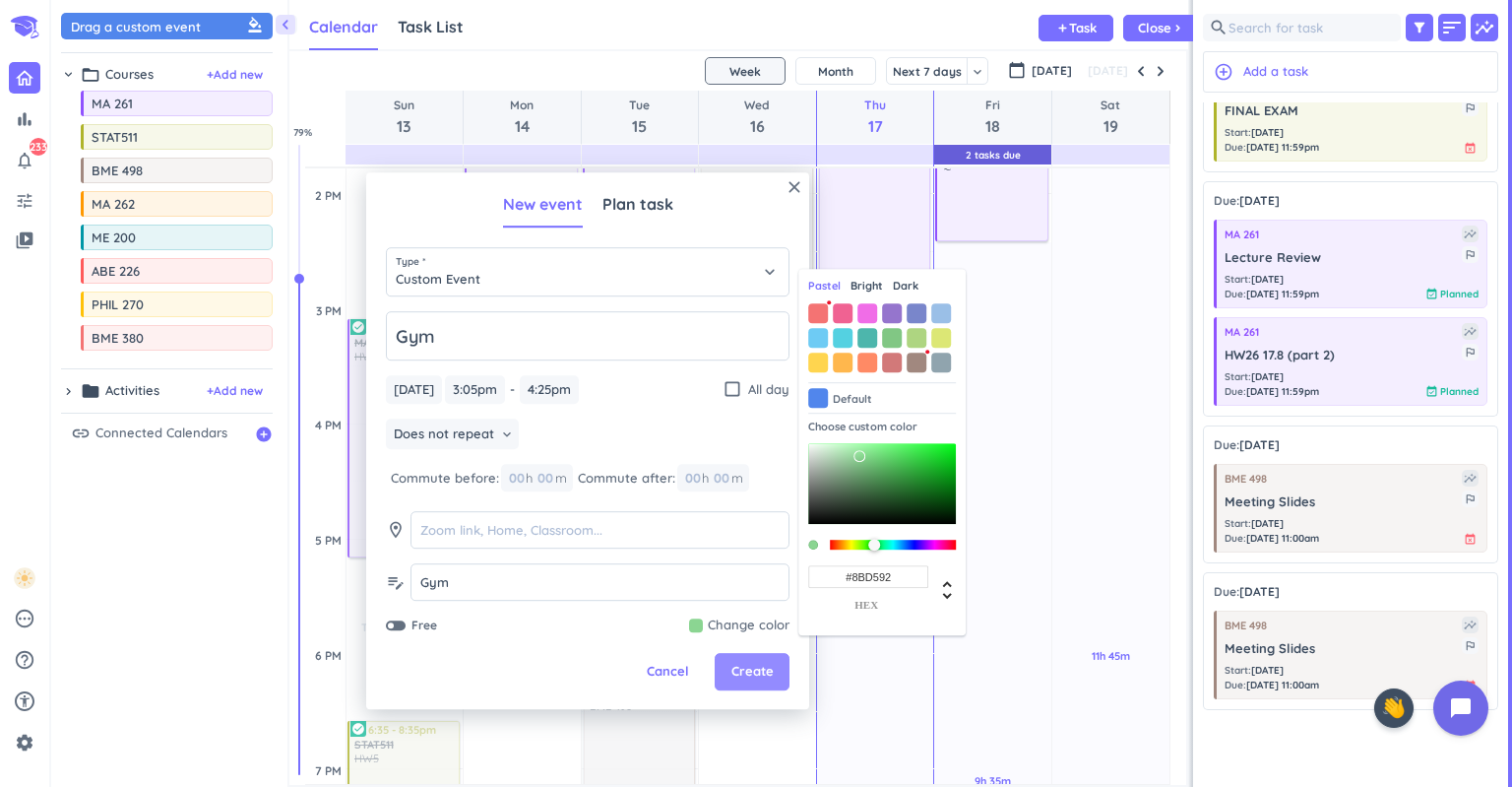 click on "Create" at bounding box center [752, 673] 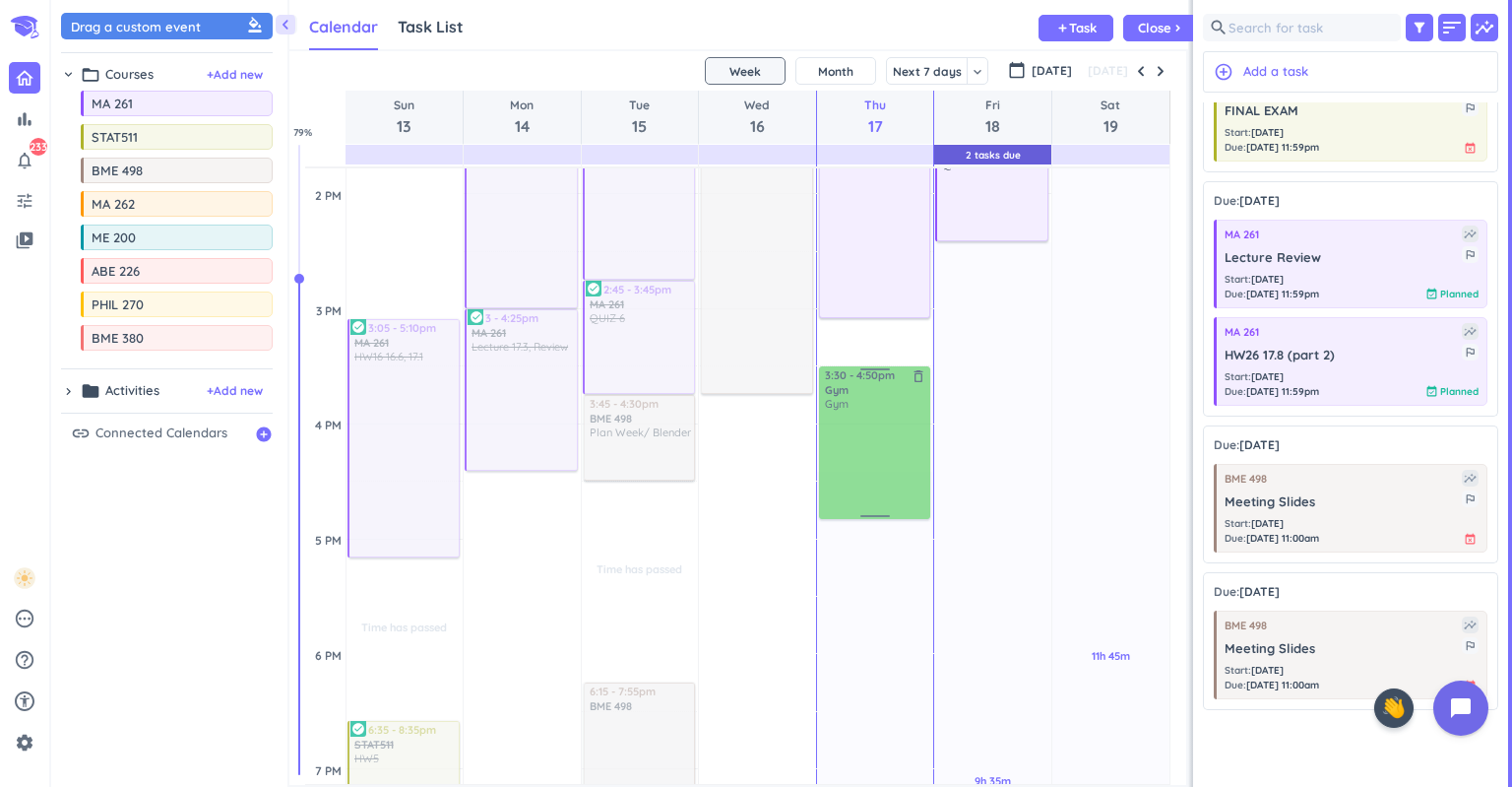 drag, startPoint x: 876, startPoint y: 375, endPoint x: 876, endPoint y: 400, distance: 25 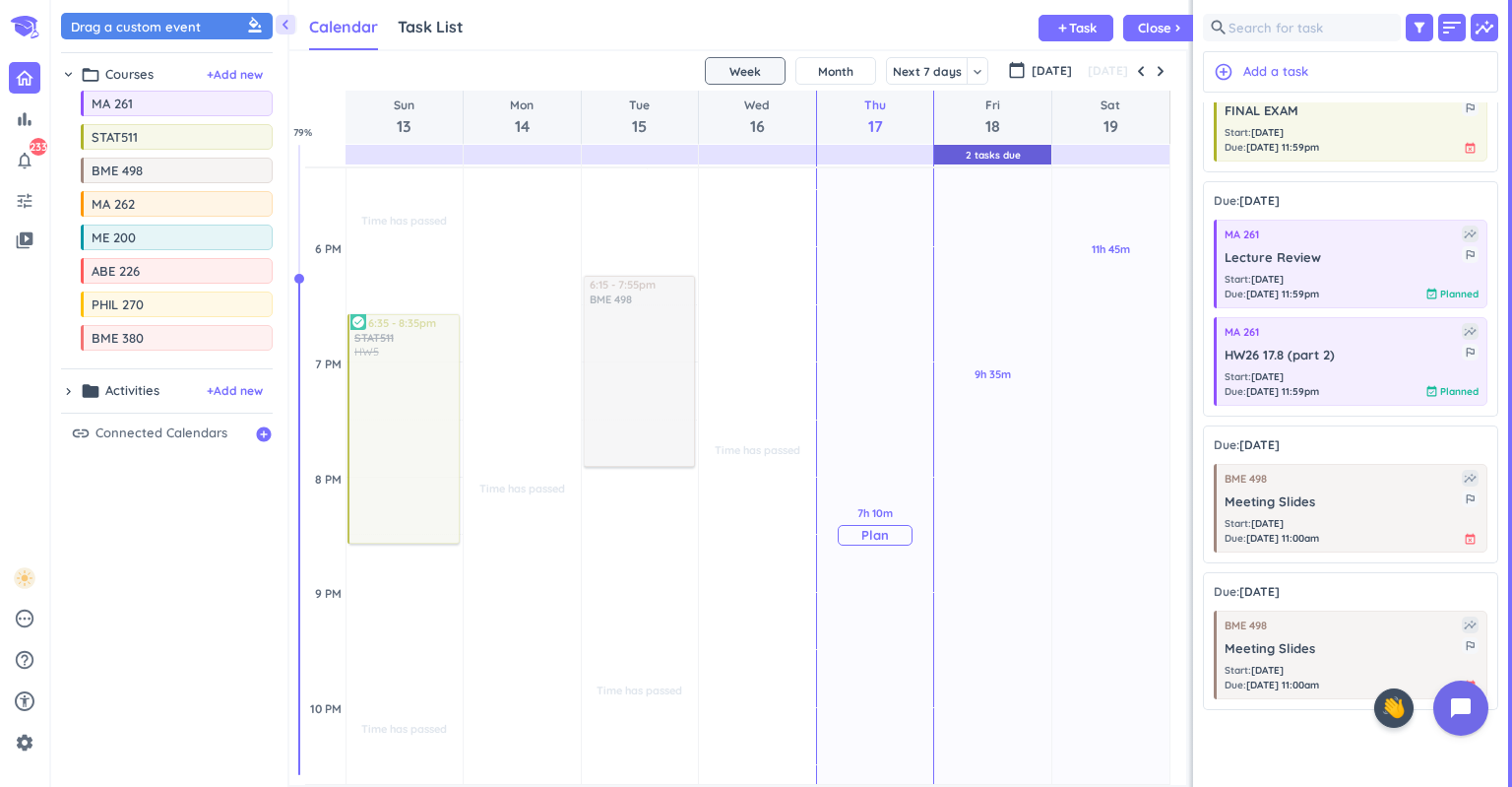 scroll, scrollTop: 1535, scrollLeft: 0, axis: vertical 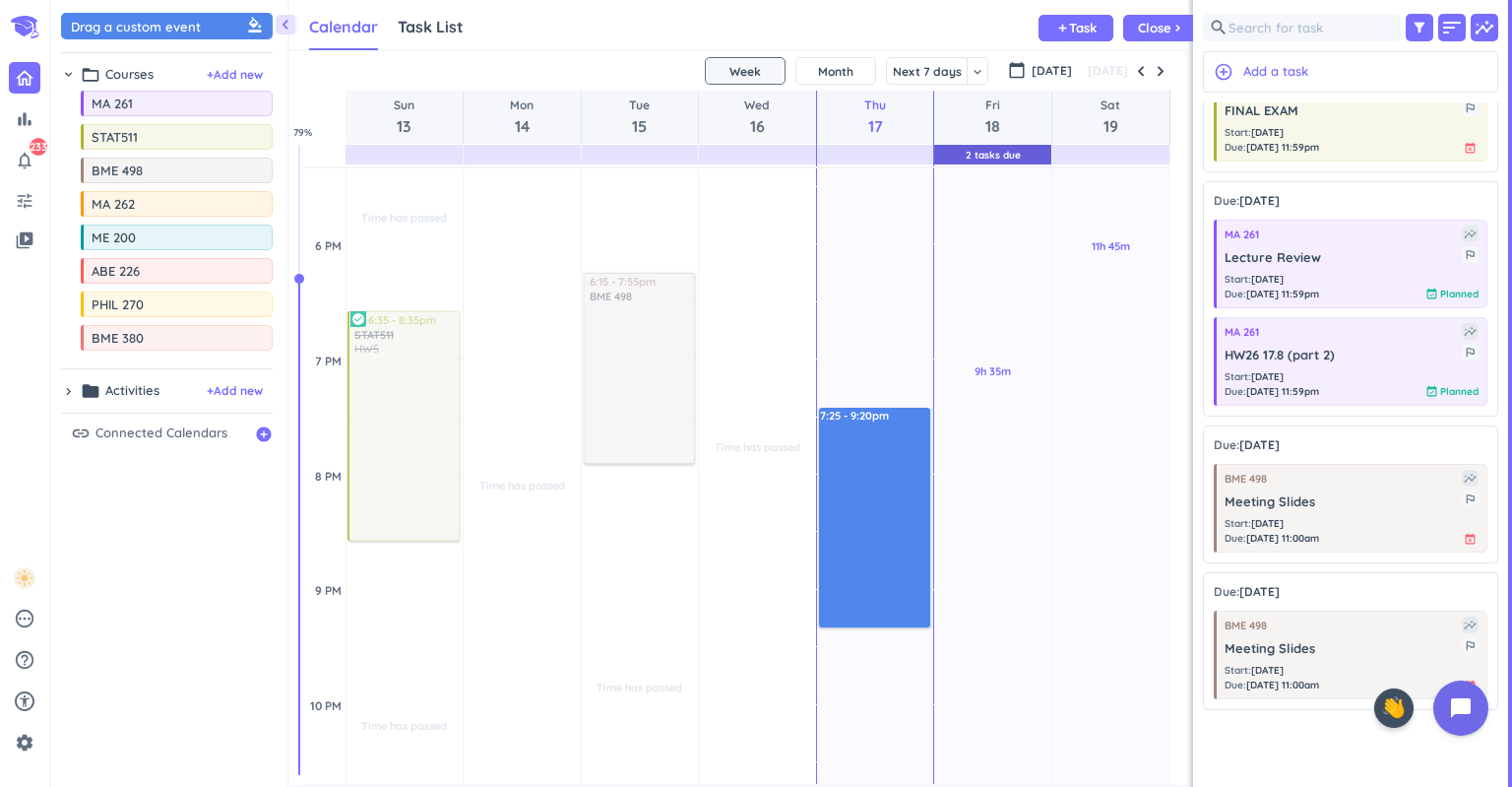 drag, startPoint x: 868, startPoint y: 413, endPoint x: 888, endPoint y: 623, distance: 210.9502 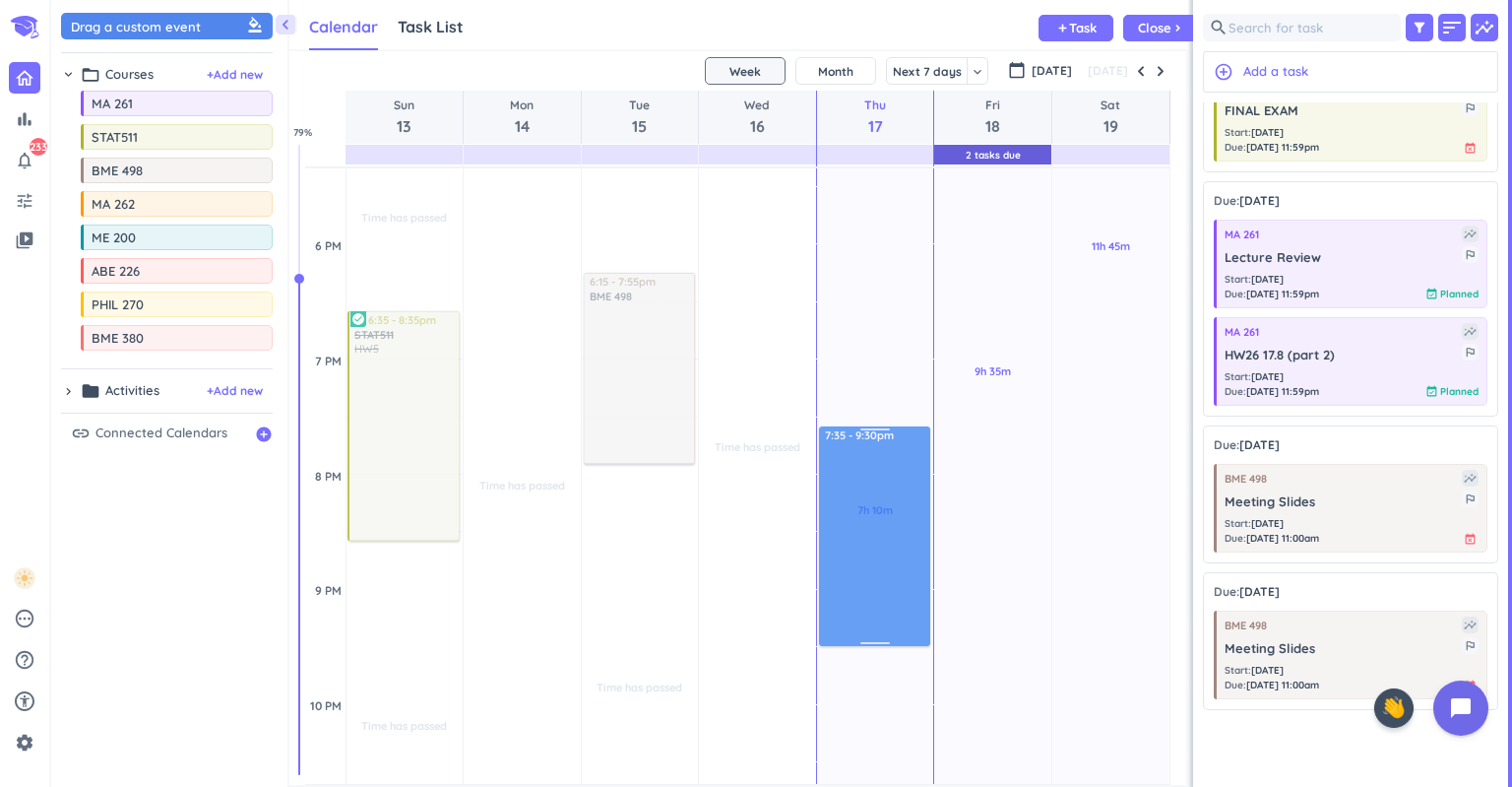 click on "Time has passed Past due Plan 7h 10m Past due Plan Time has passed 25m Extra Adjust Awake Time Adjust Awake Time 8:35 - 11am BME 498 delete_outline Abstract work/ Blender Models 11am - 12pm Read  delete_outline 12:20 - 3:05pm MA 261 delete_outline Study Plan/ start reviewing 3:30 - 4:50pm Gym delete_outline Gym 7:25 - 9:20pm 7:35 - 9:30pm" at bounding box center (875, 14) 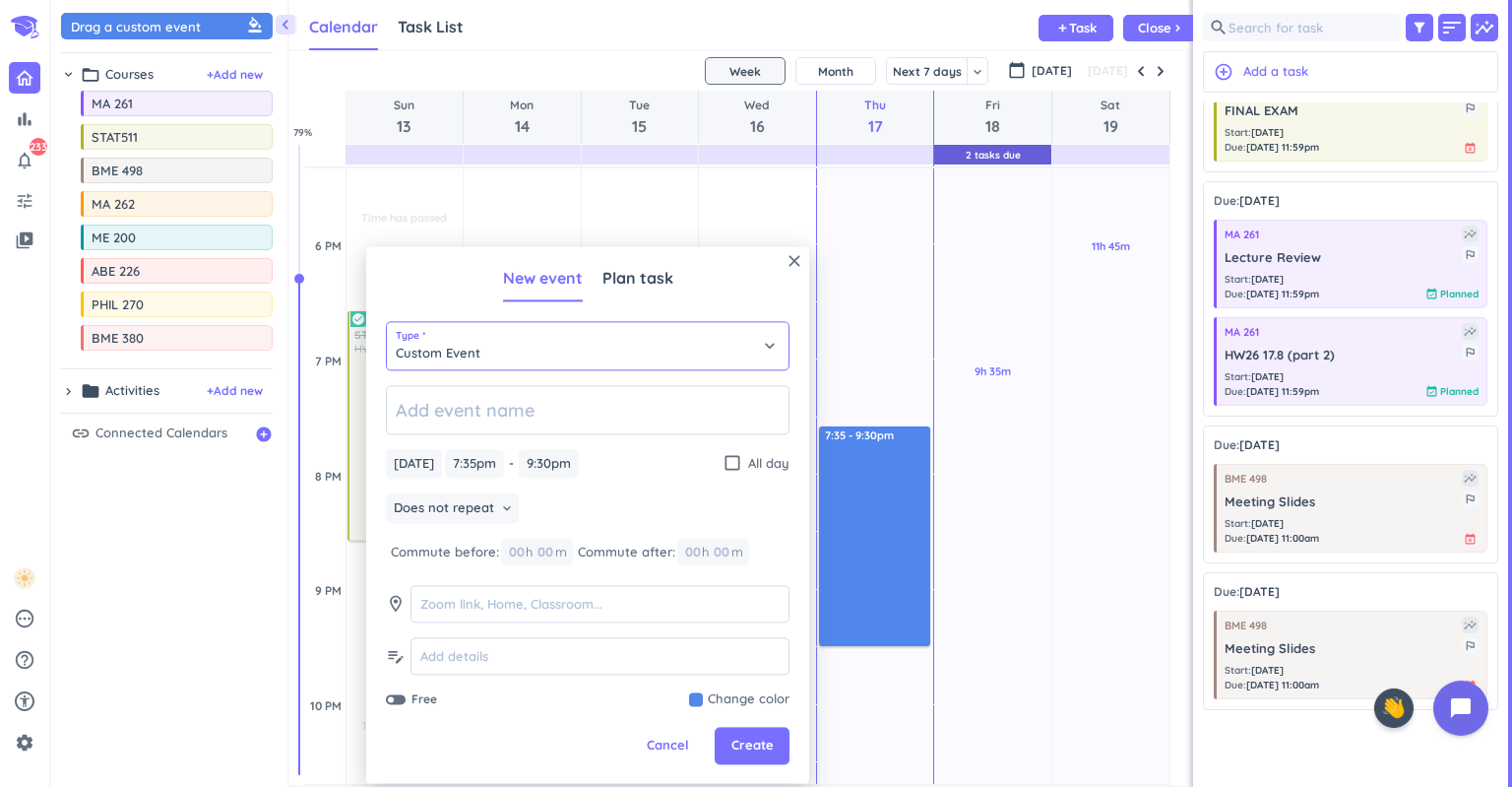 click on "Custom Event" at bounding box center (588, 346) 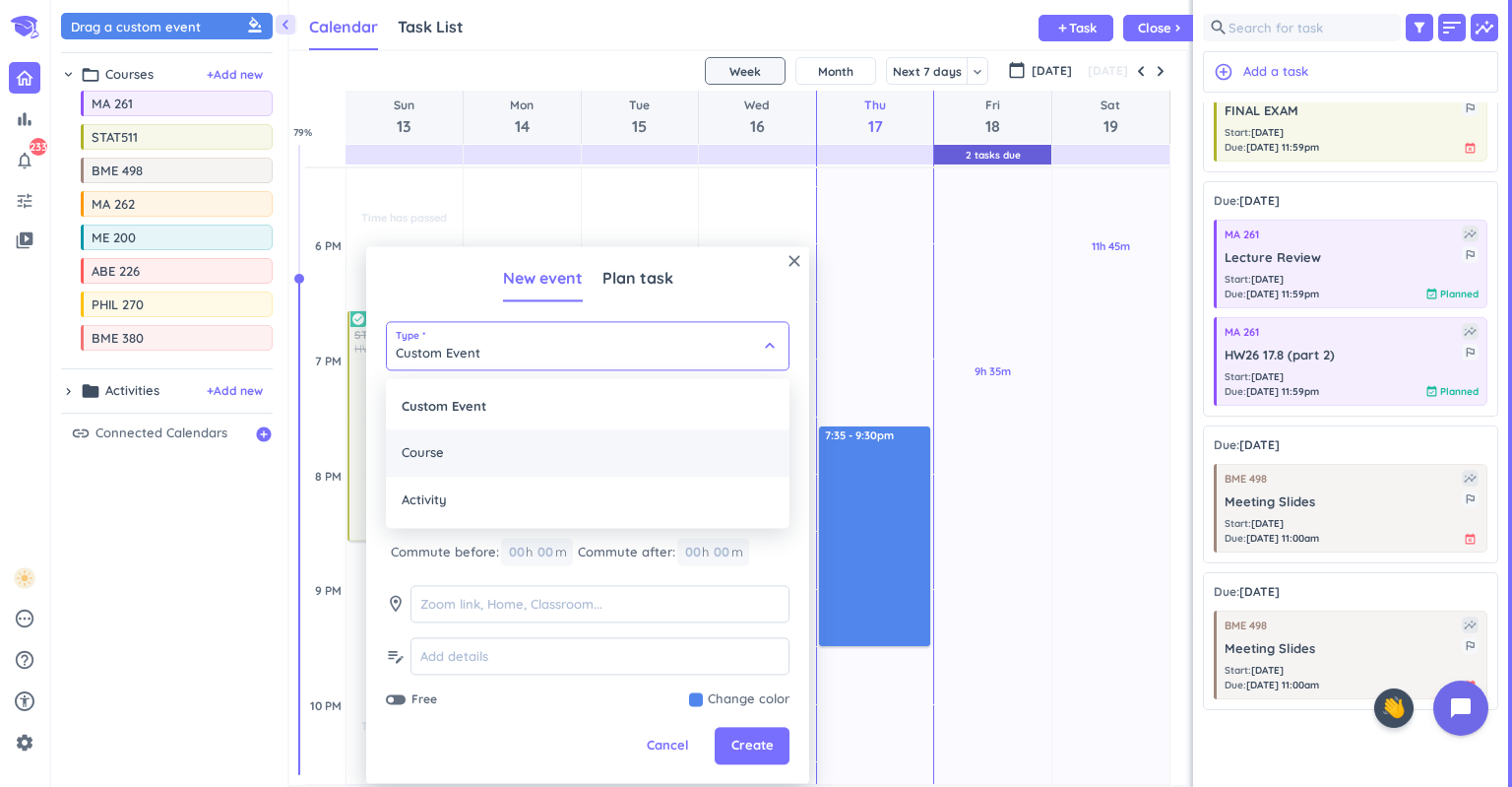 click on "Course" at bounding box center (588, 453) 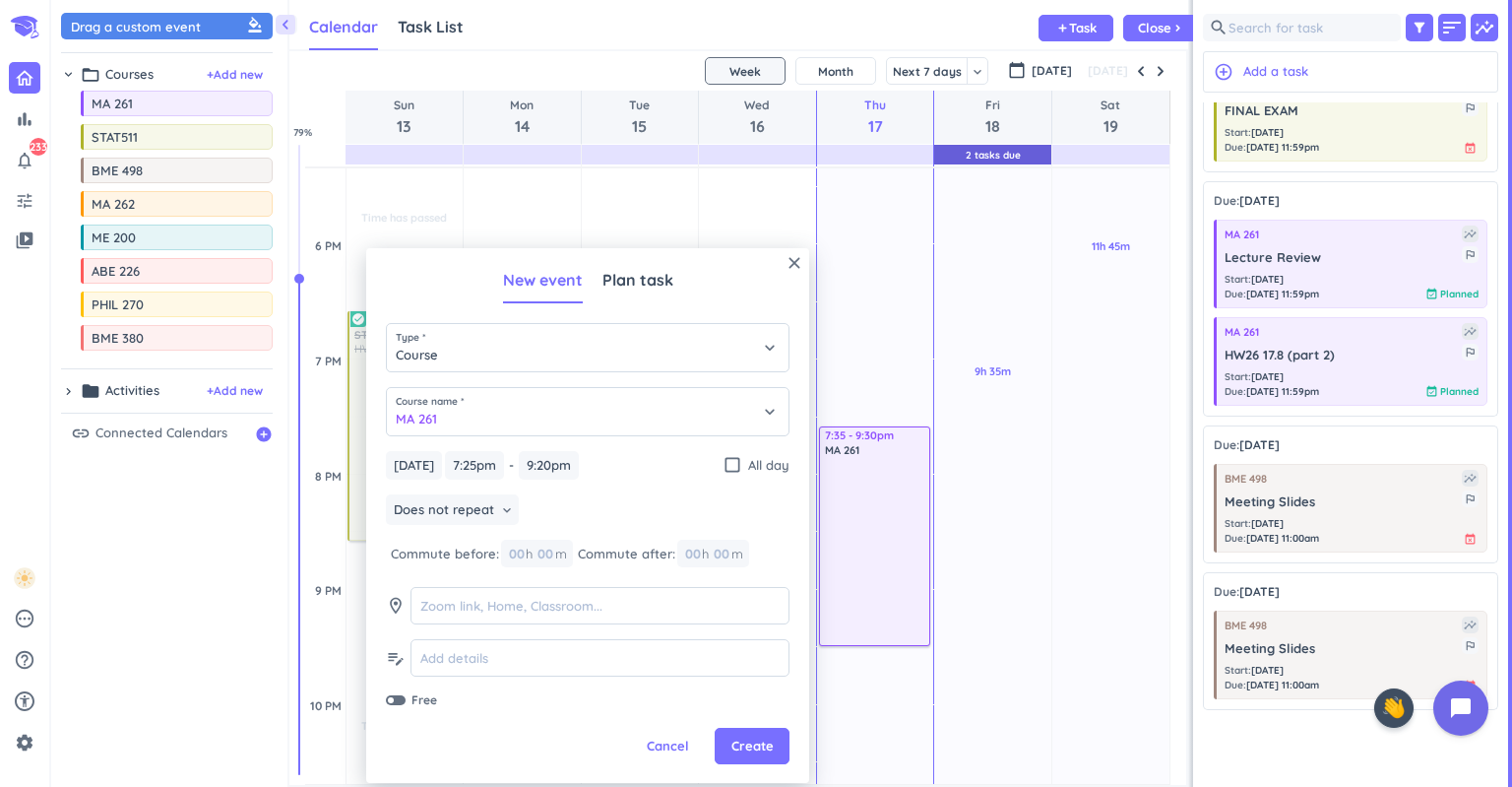 type on "Course" 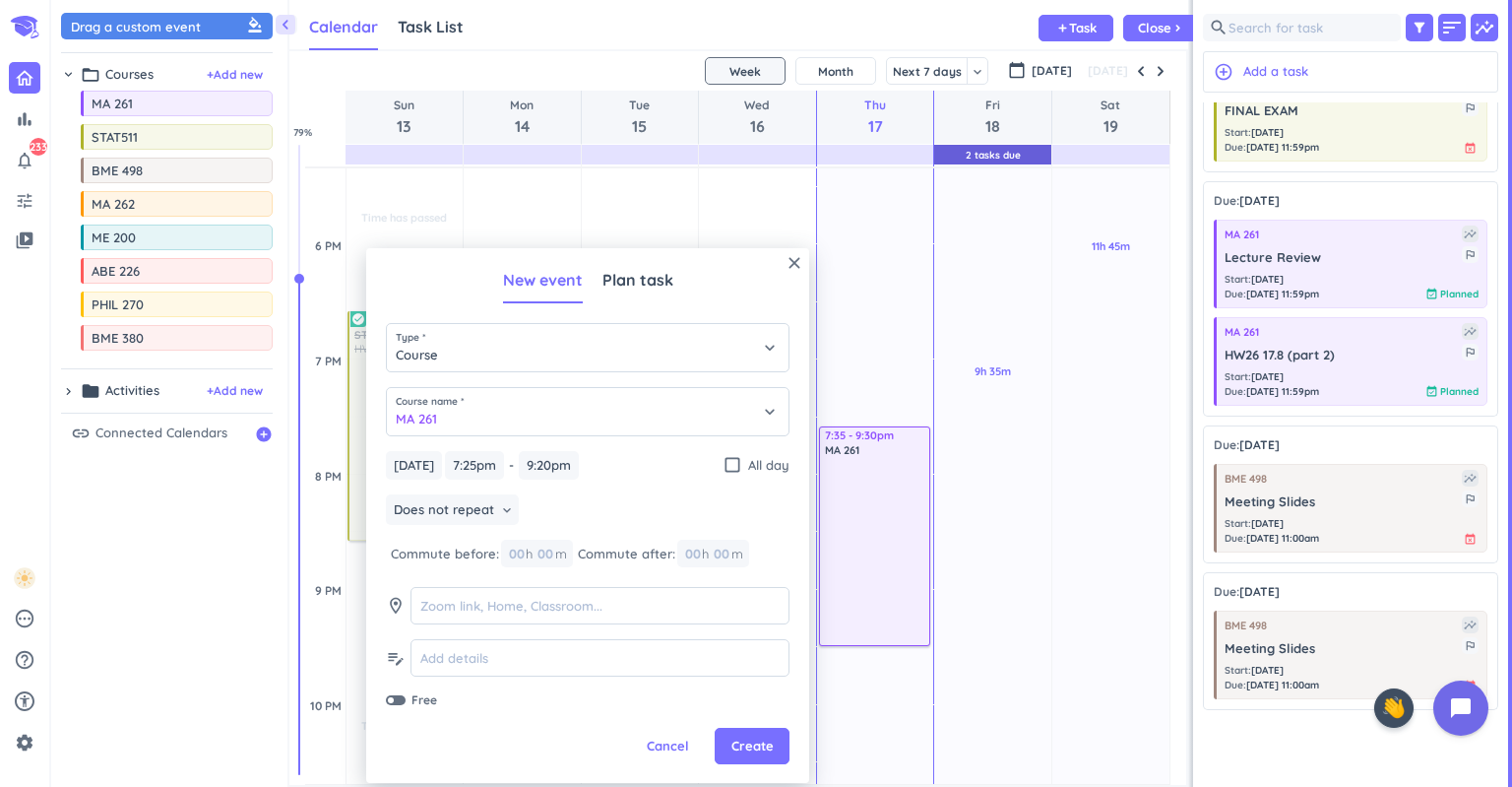 type on "7:25pm" 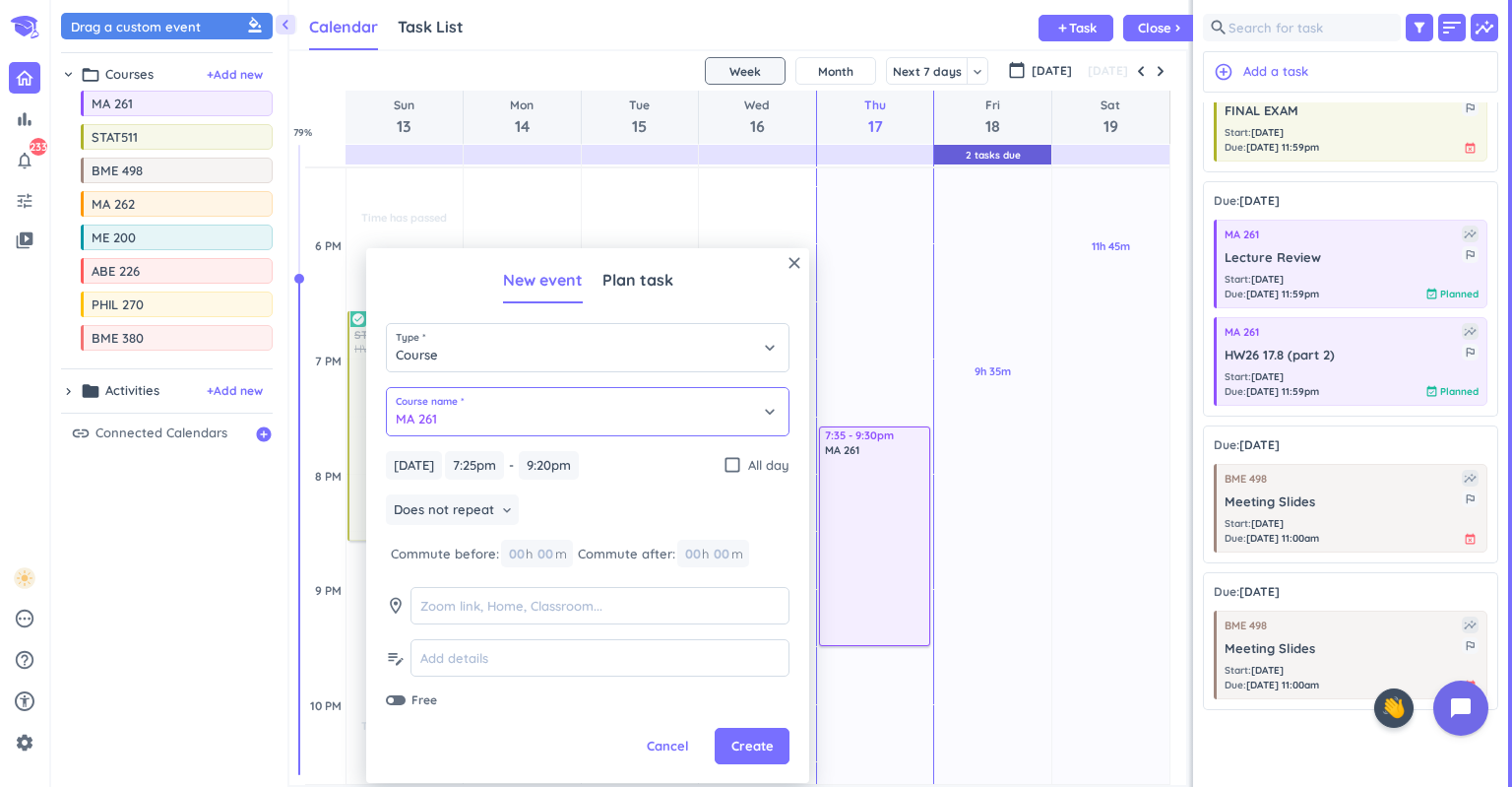 click on "MA 261" at bounding box center [588, 412] 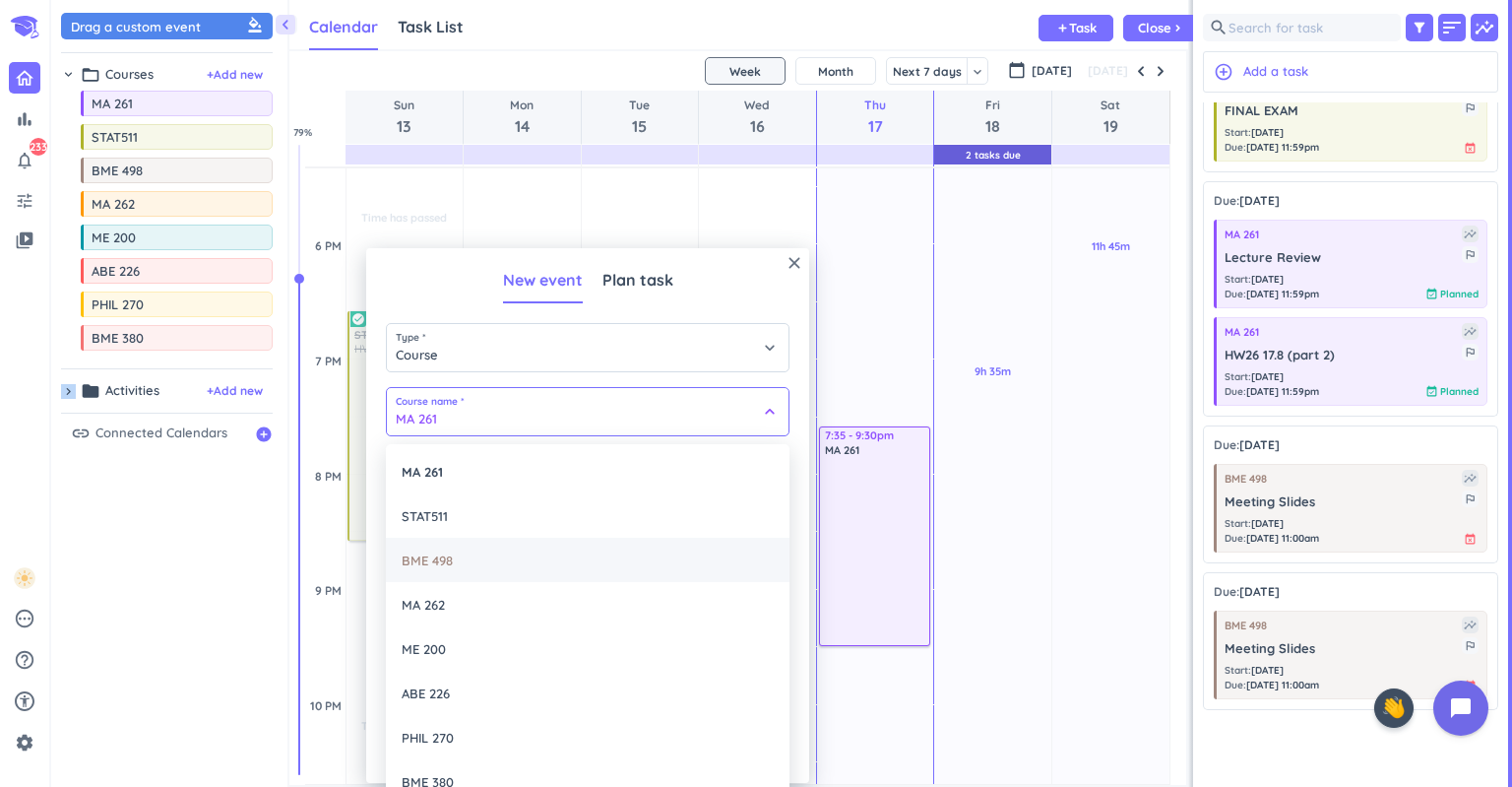 drag, startPoint x: 455, startPoint y: 567, endPoint x: 541, endPoint y: 598, distance: 91.41663 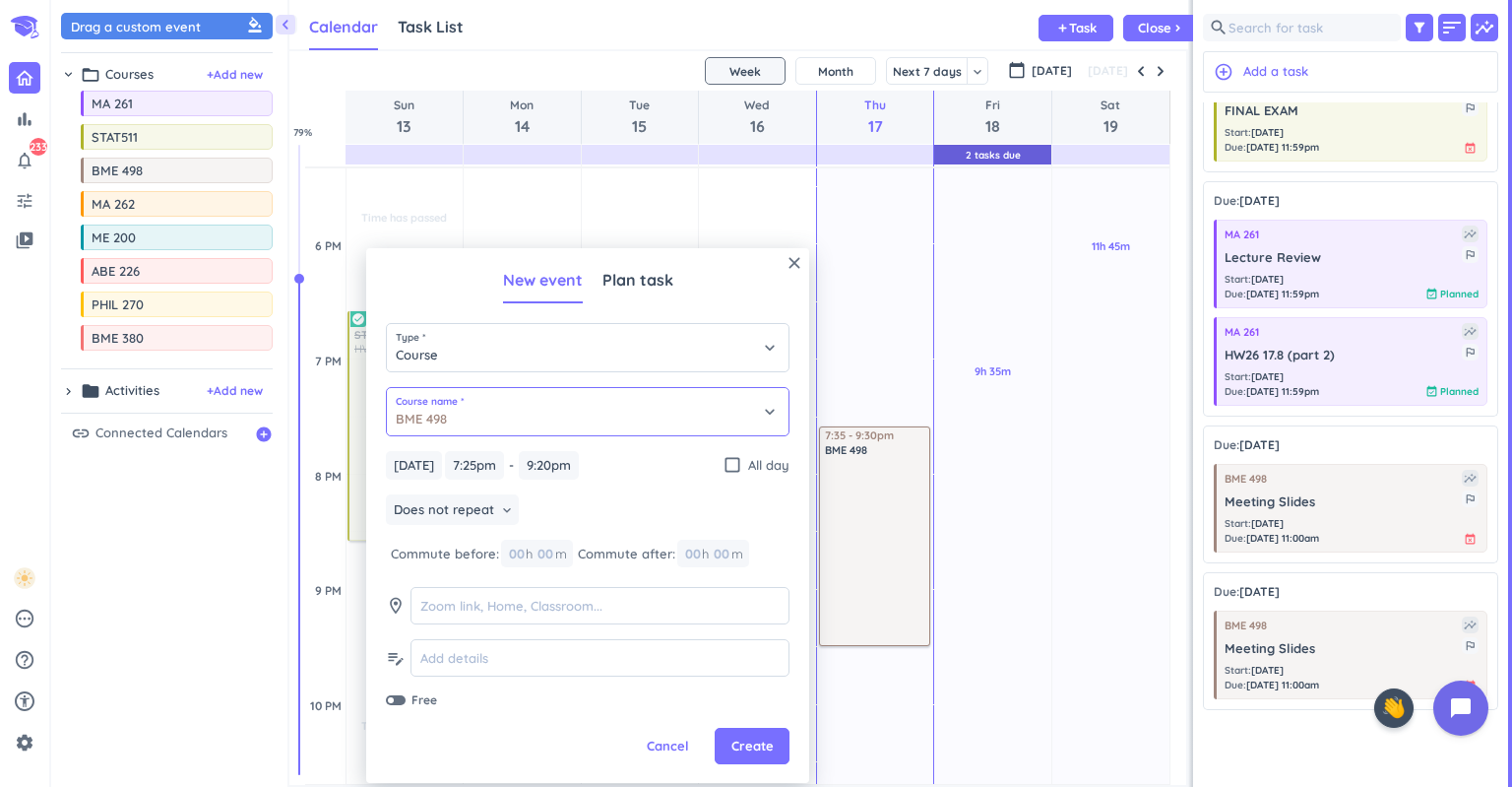 click on "BME 498" at bounding box center (588, 412) 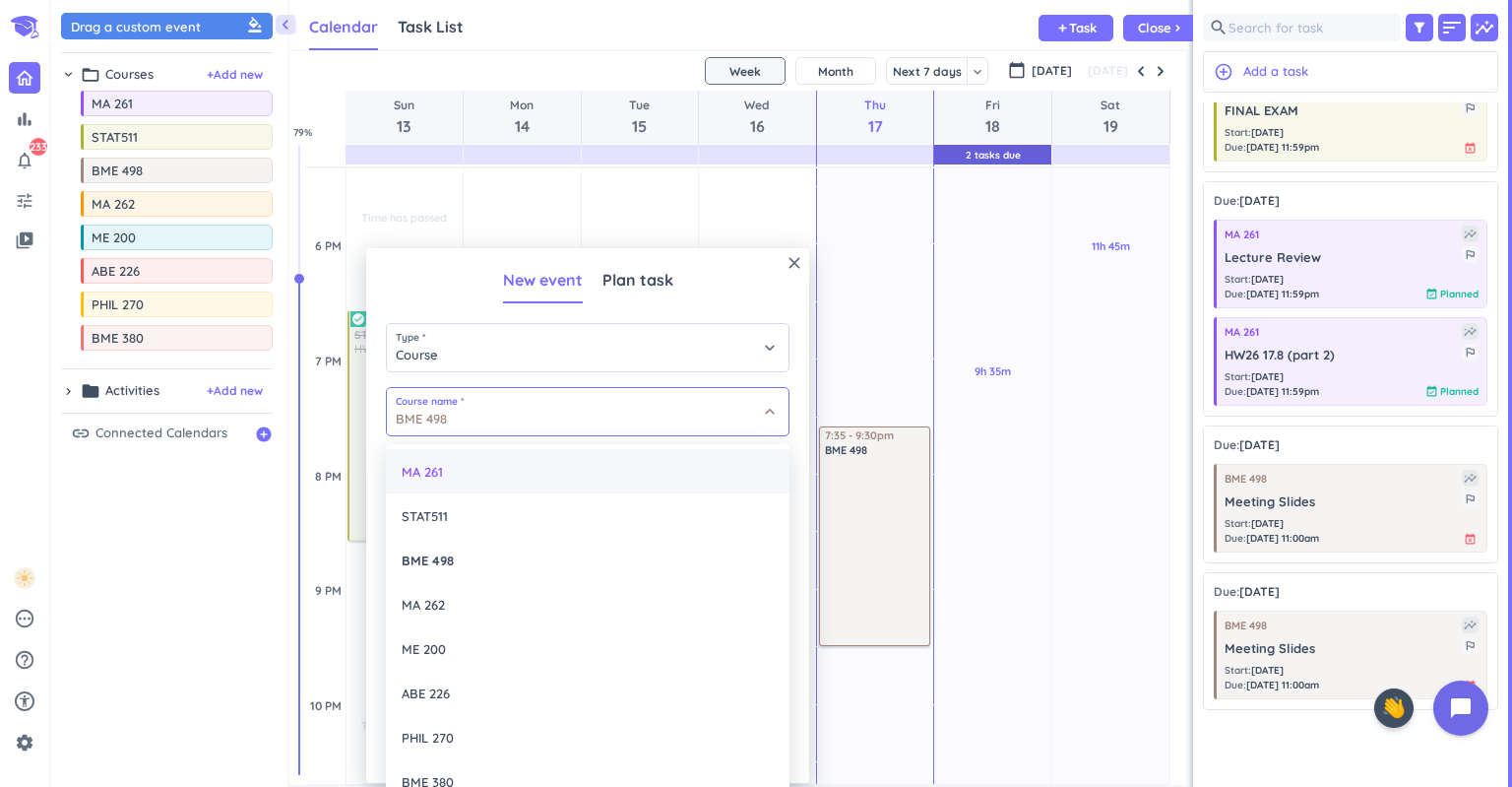 click on "MA 261" at bounding box center (588, 471) 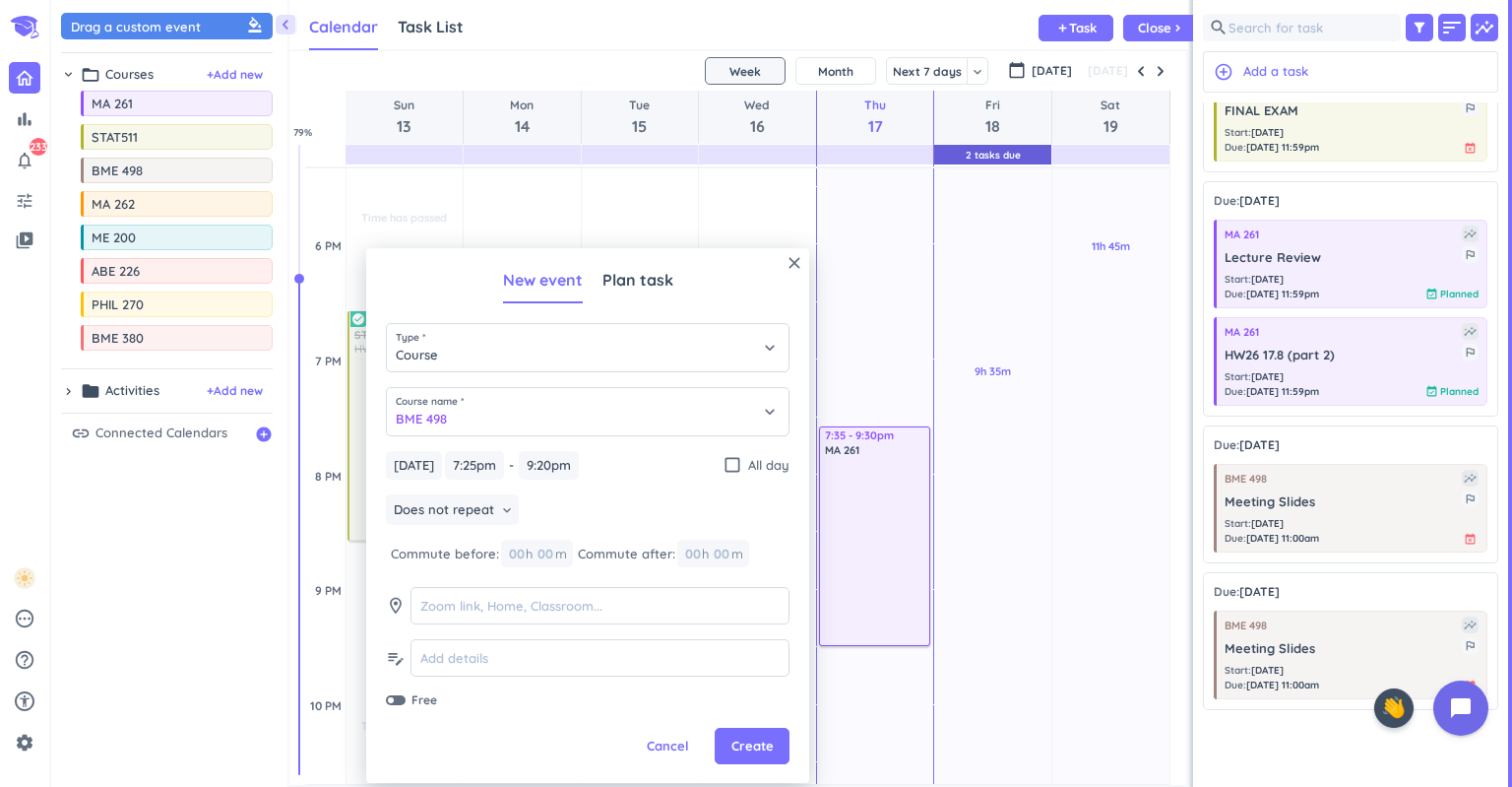 type on "MA 261" 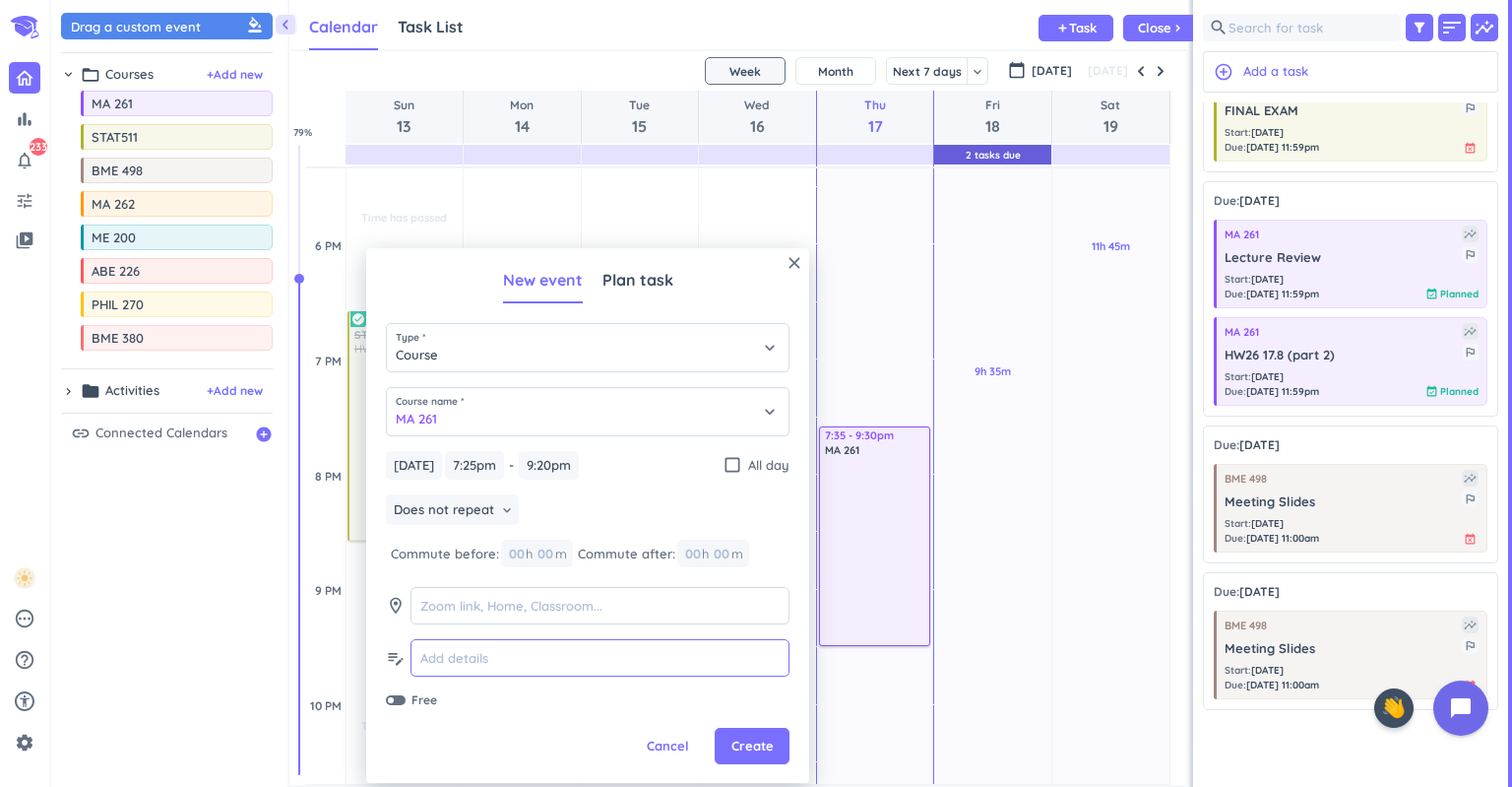 click at bounding box center (599, 658) 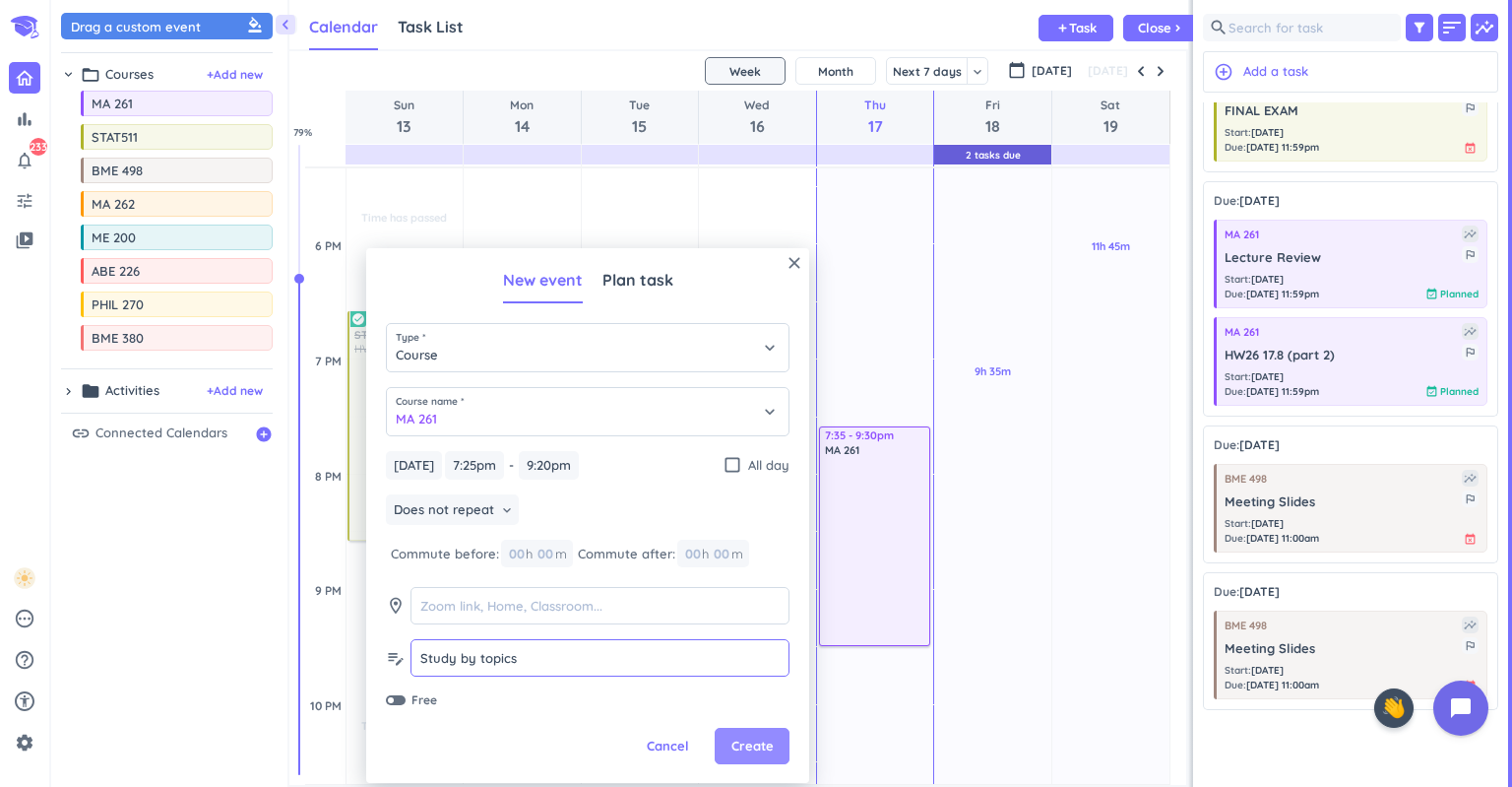 type on "Study by topics" 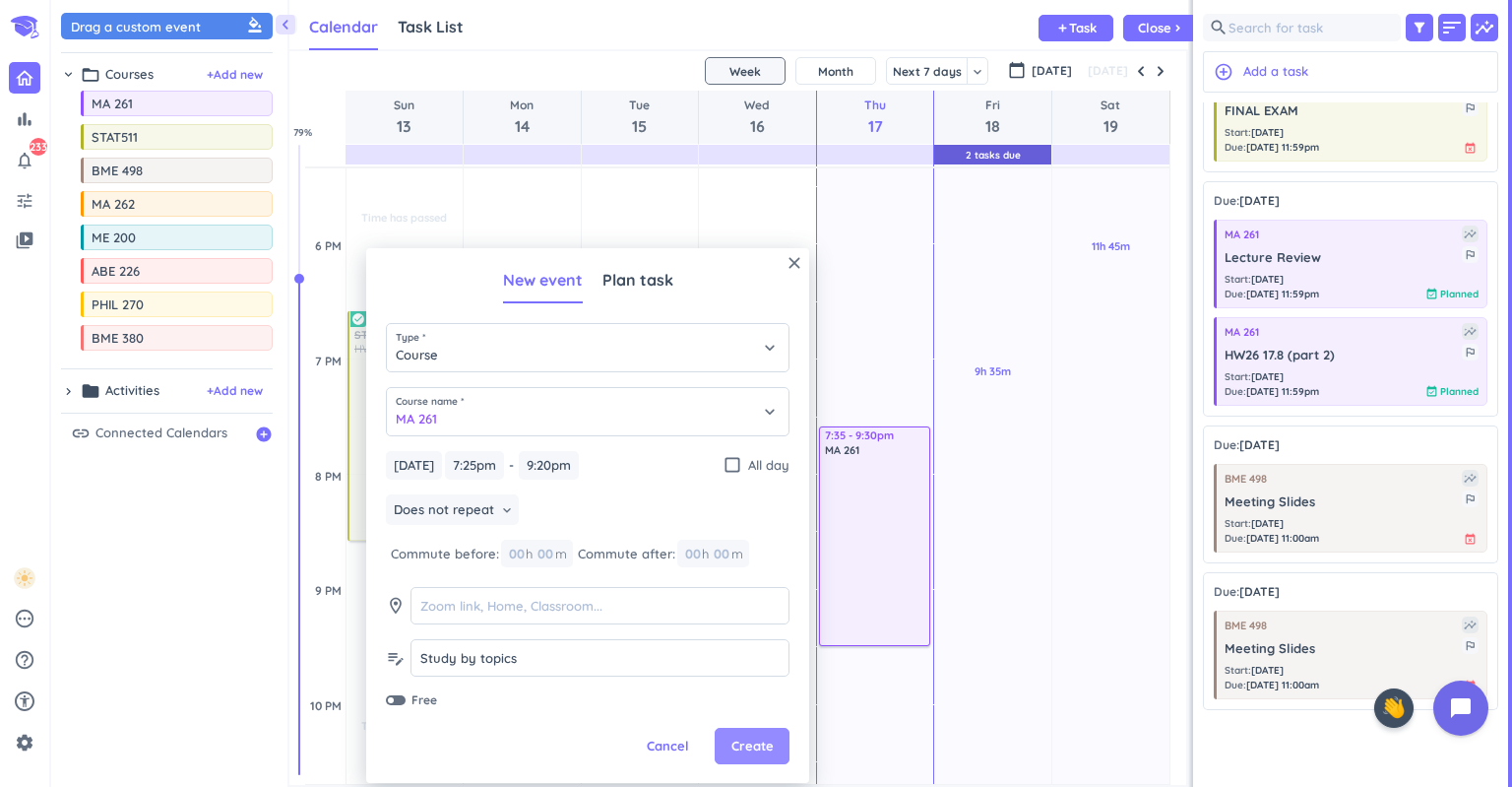 click on "Create" at bounding box center (752, 747) 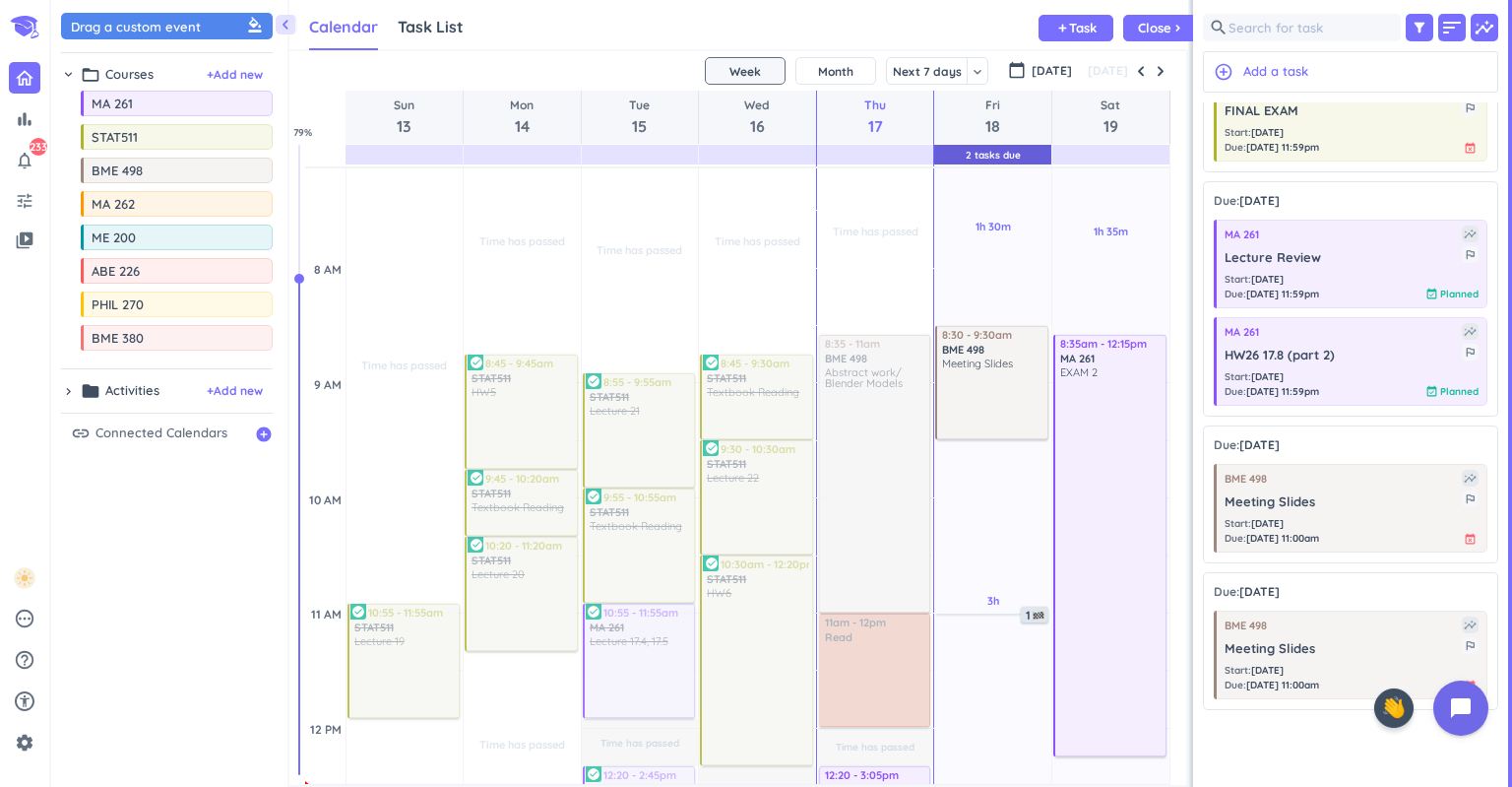 scroll, scrollTop: 385, scrollLeft: 0, axis: vertical 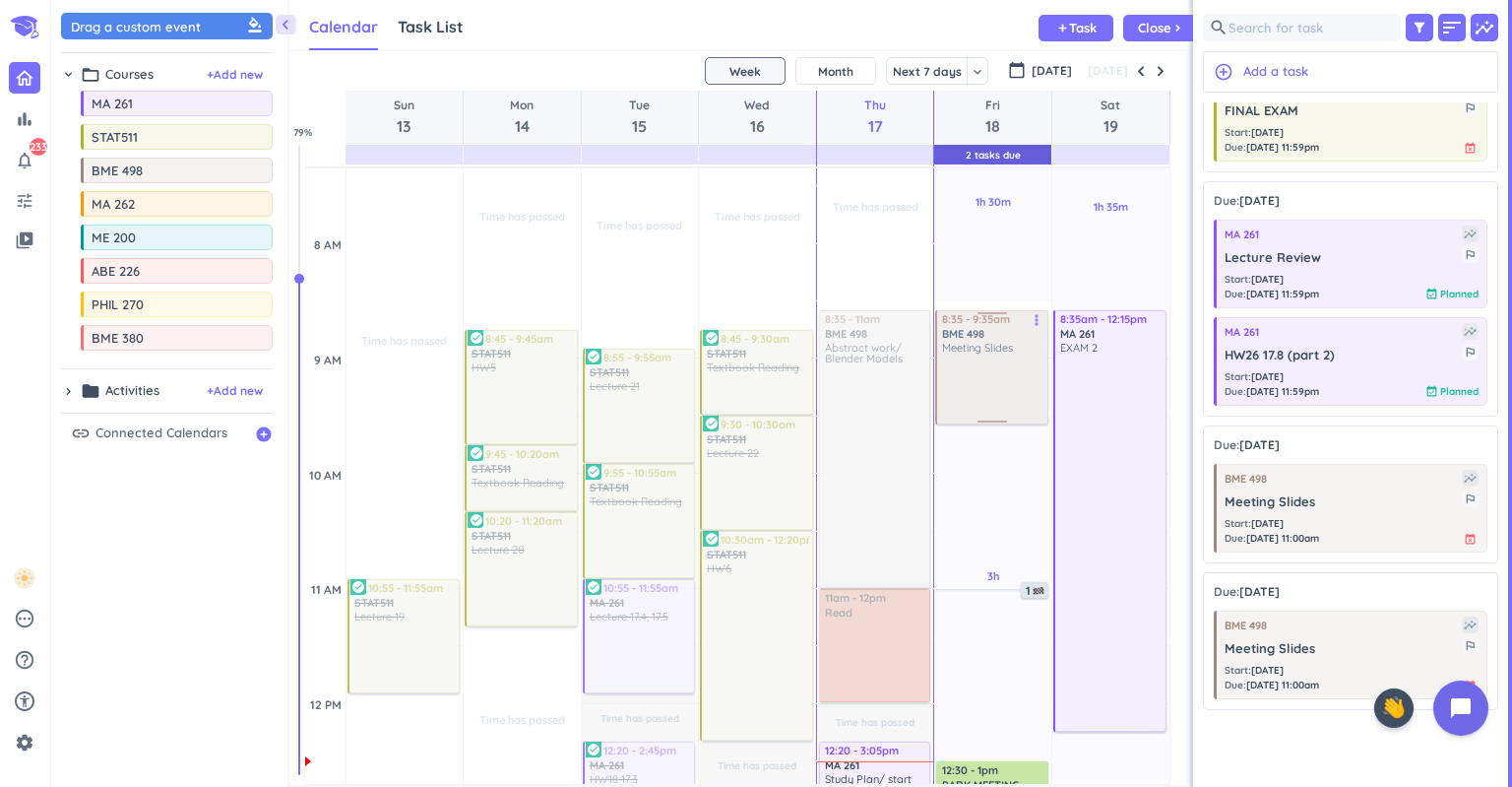 drag, startPoint x: 986, startPoint y: 350, endPoint x: 989, endPoint y: 380, distance: 30.149627 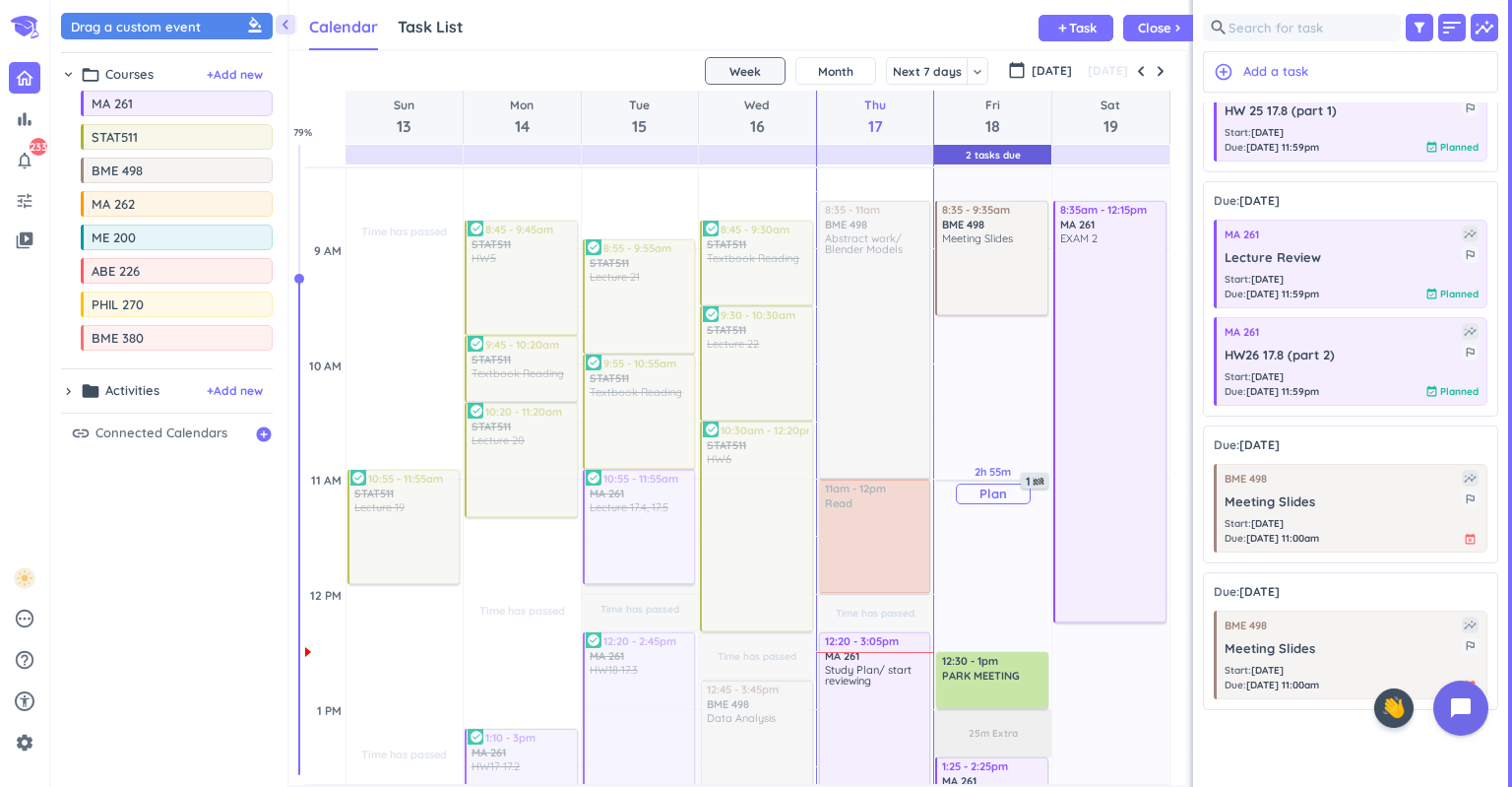 scroll, scrollTop: 493, scrollLeft: 0, axis: vertical 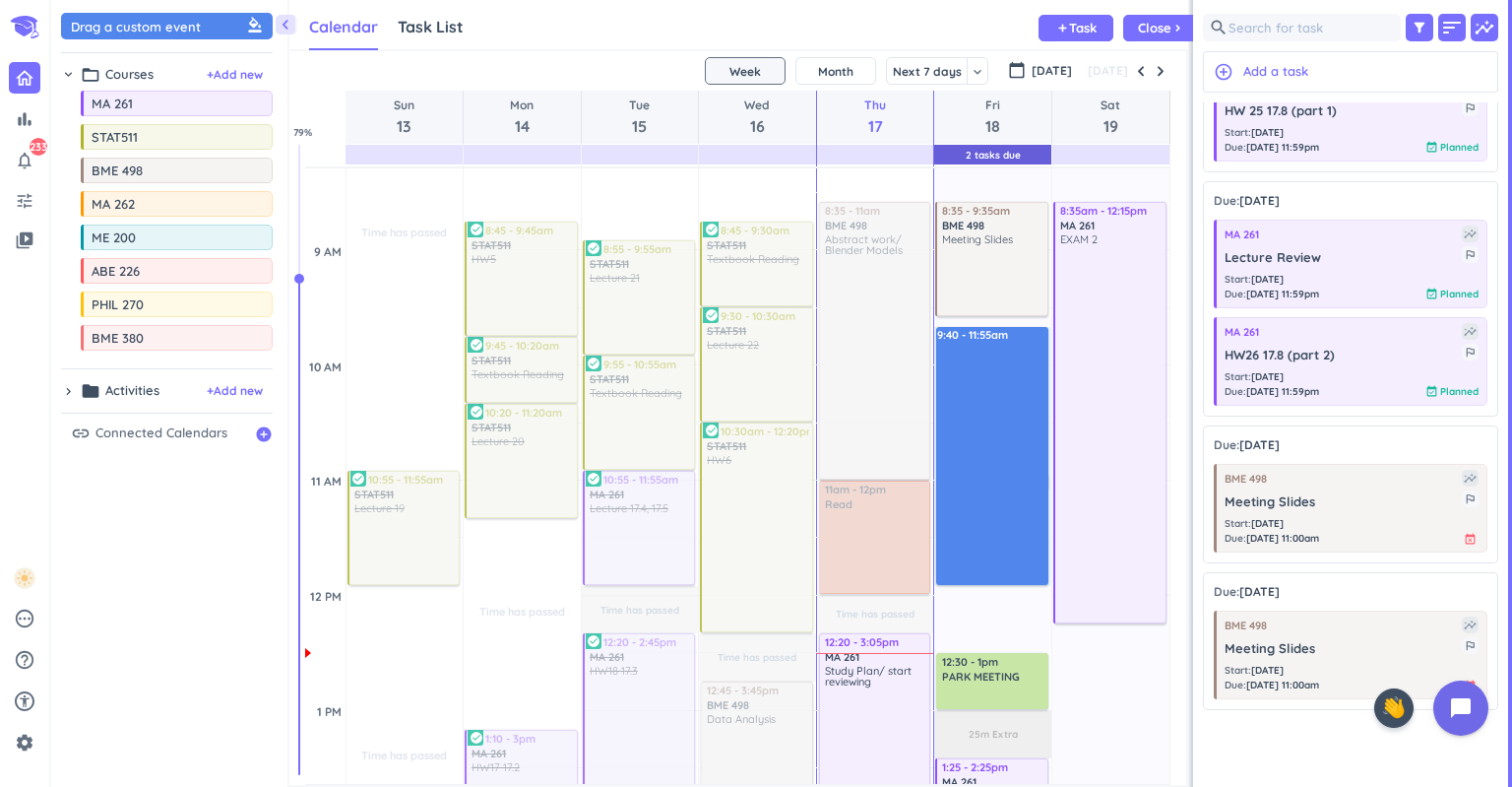 drag, startPoint x: 993, startPoint y: 337, endPoint x: 1007, endPoint y: 577, distance: 240.408 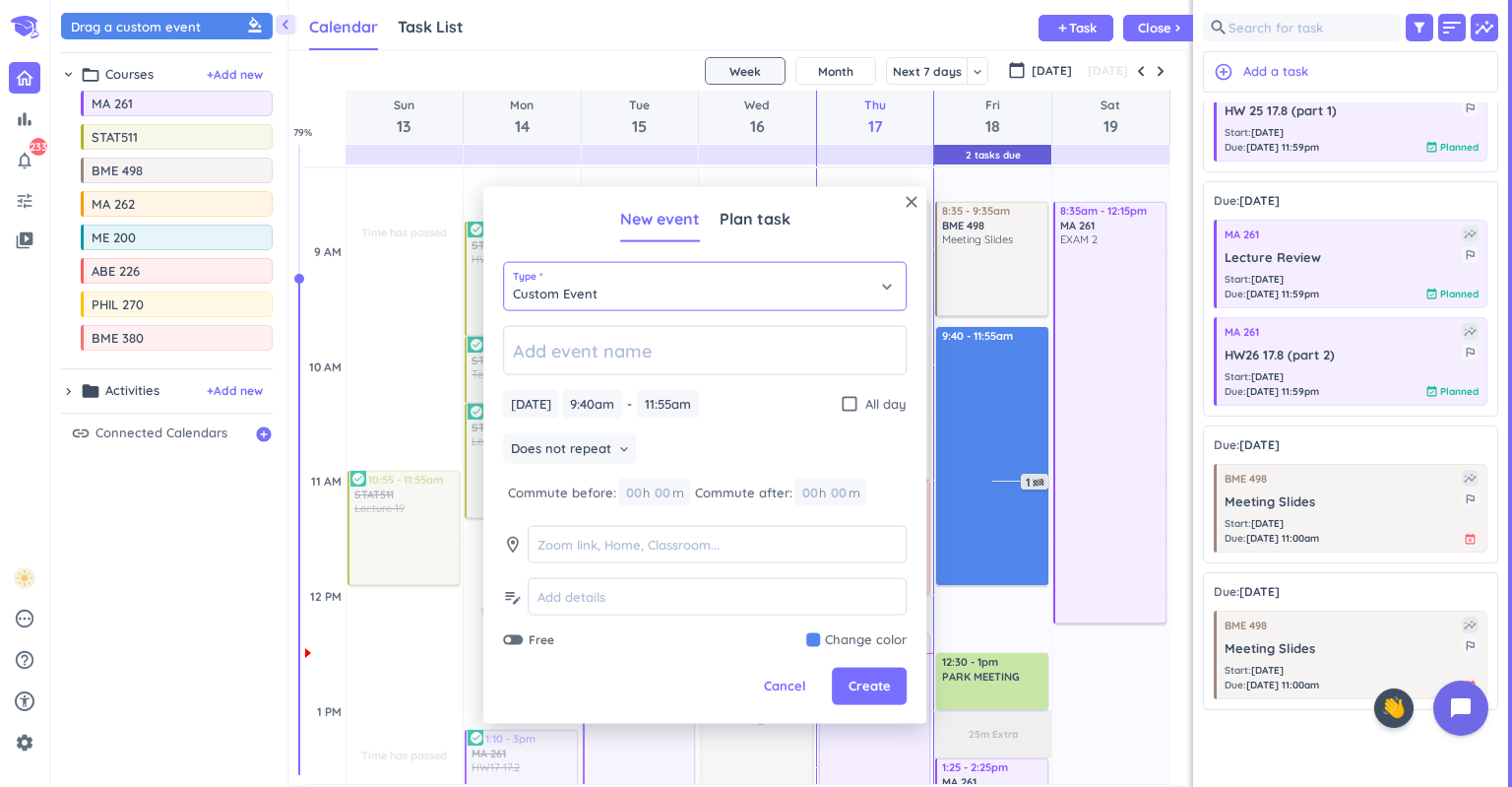 click on "Custom Event" at bounding box center (705, 287) 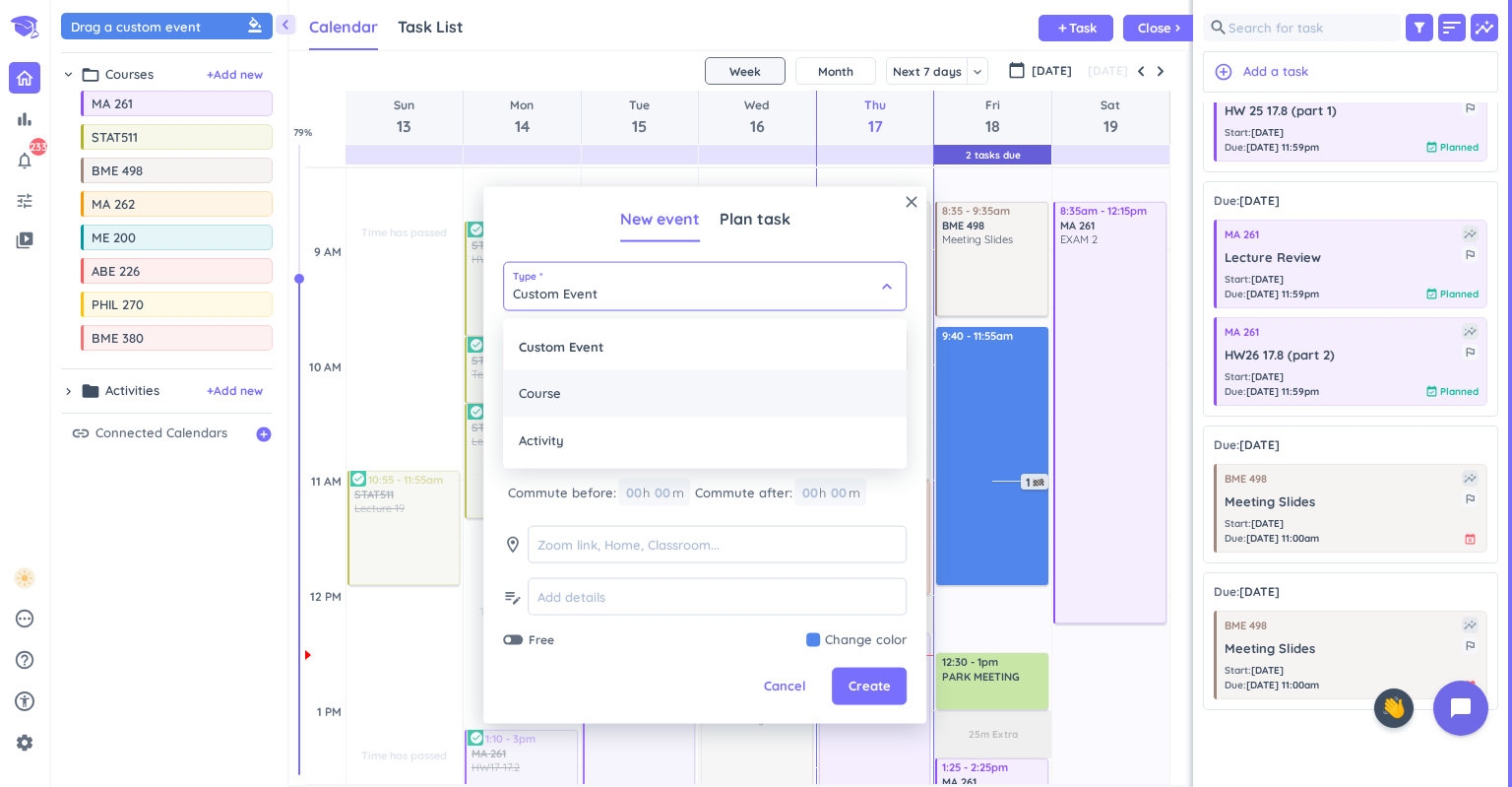 click on "Course" at bounding box center (705, 394) 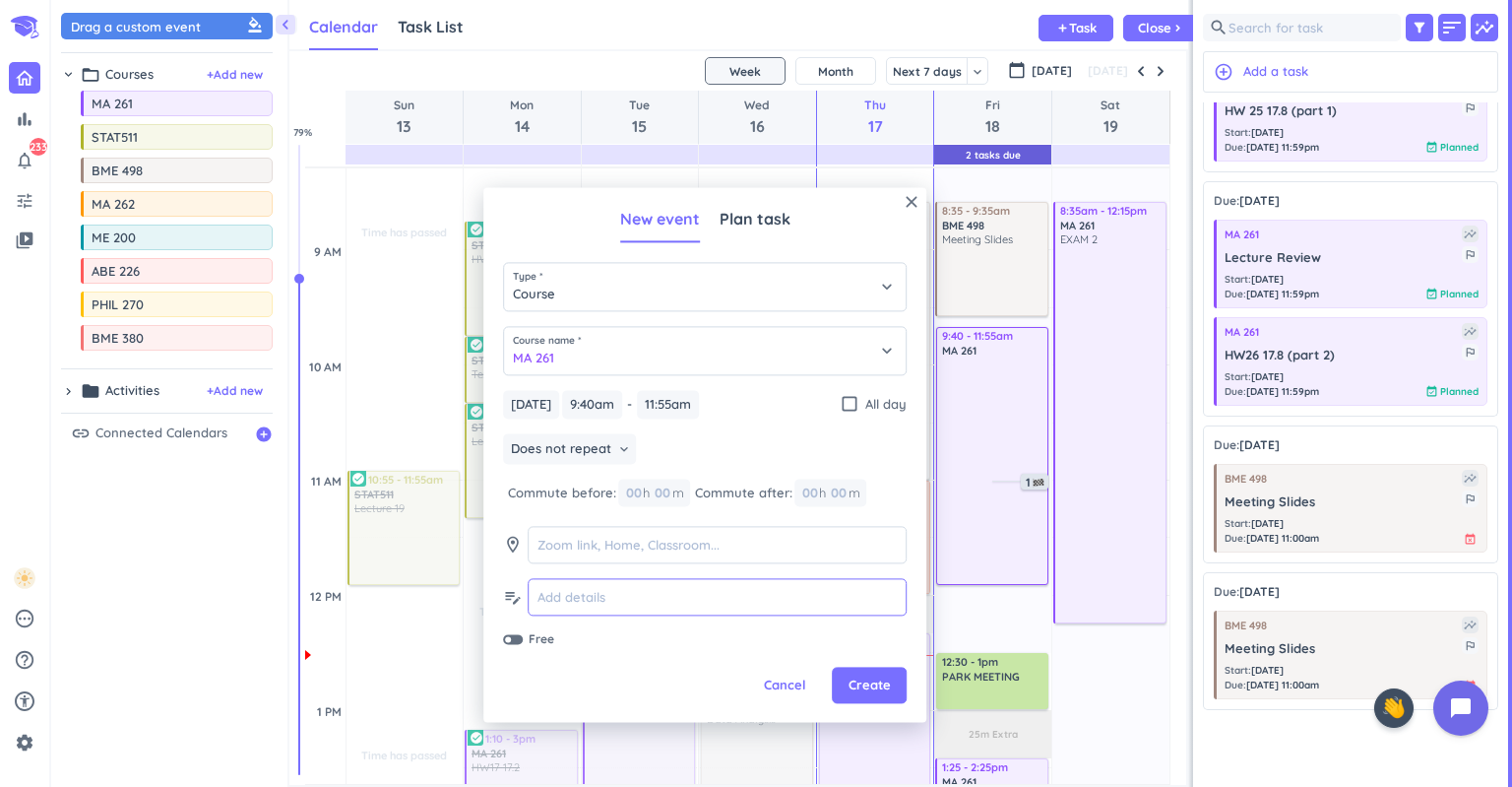 click at bounding box center [717, 598] 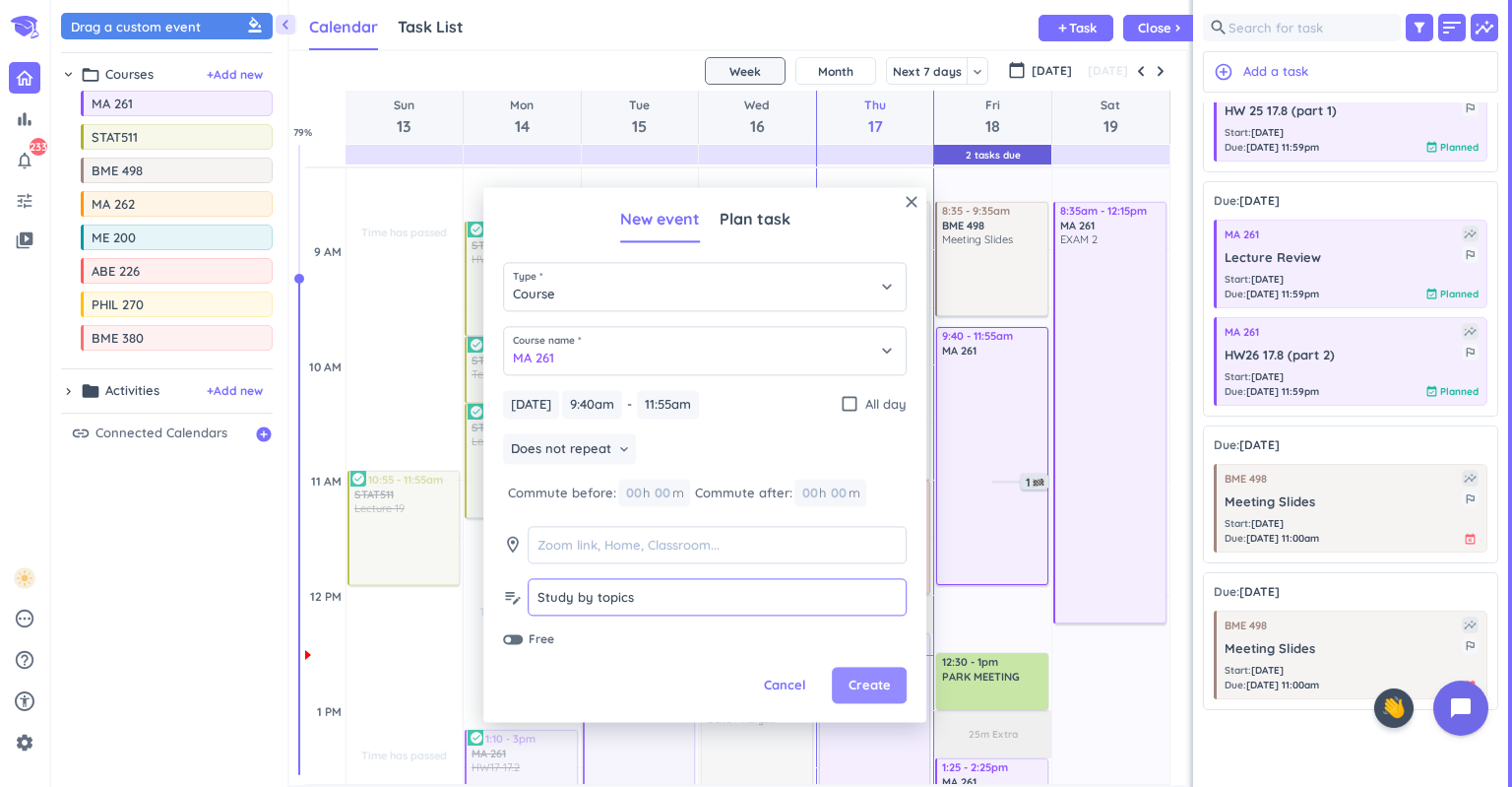 type on "Study by topics" 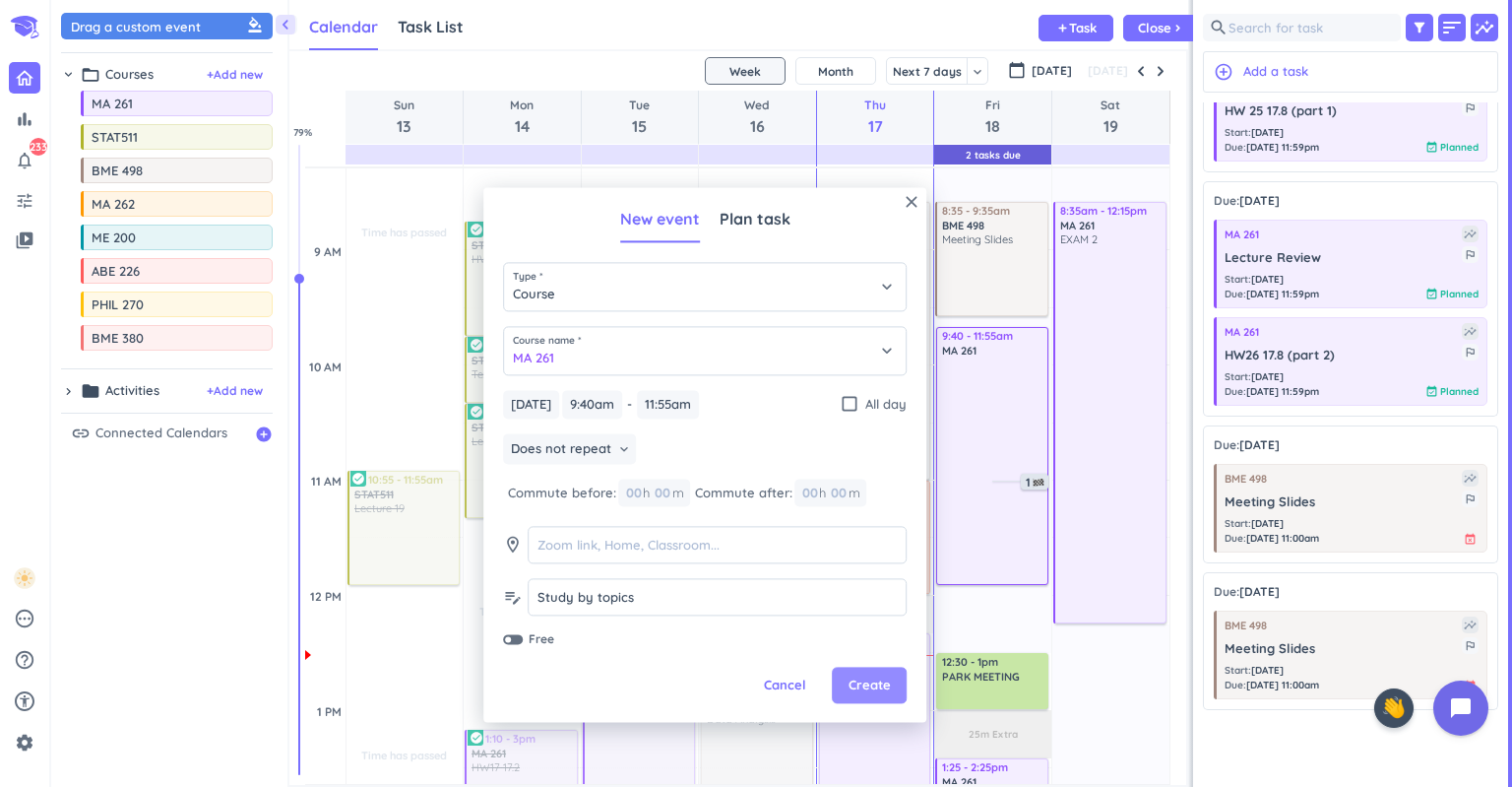 click on "Create" at bounding box center (869, 686) 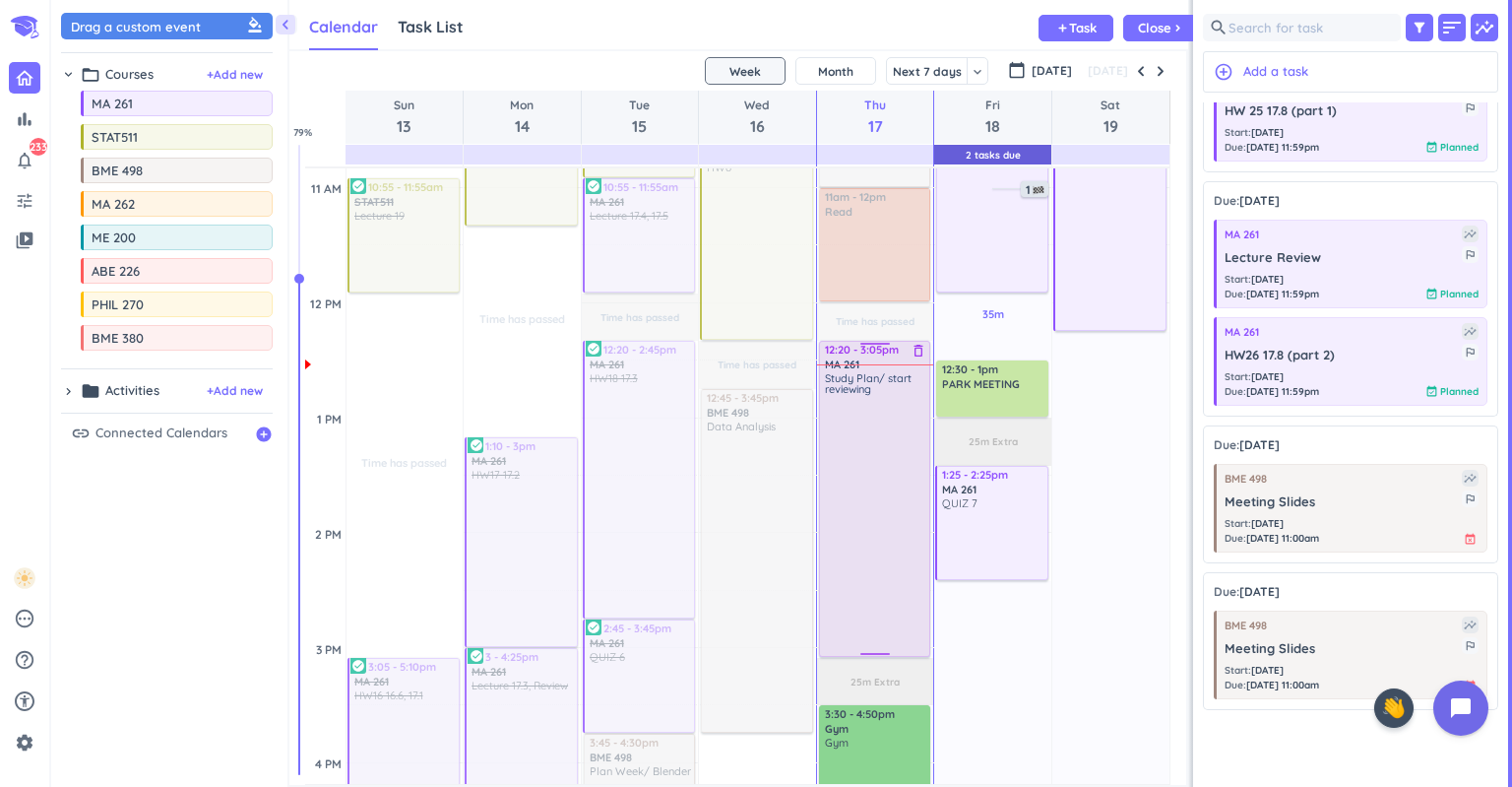scroll, scrollTop: 786, scrollLeft: 0, axis: vertical 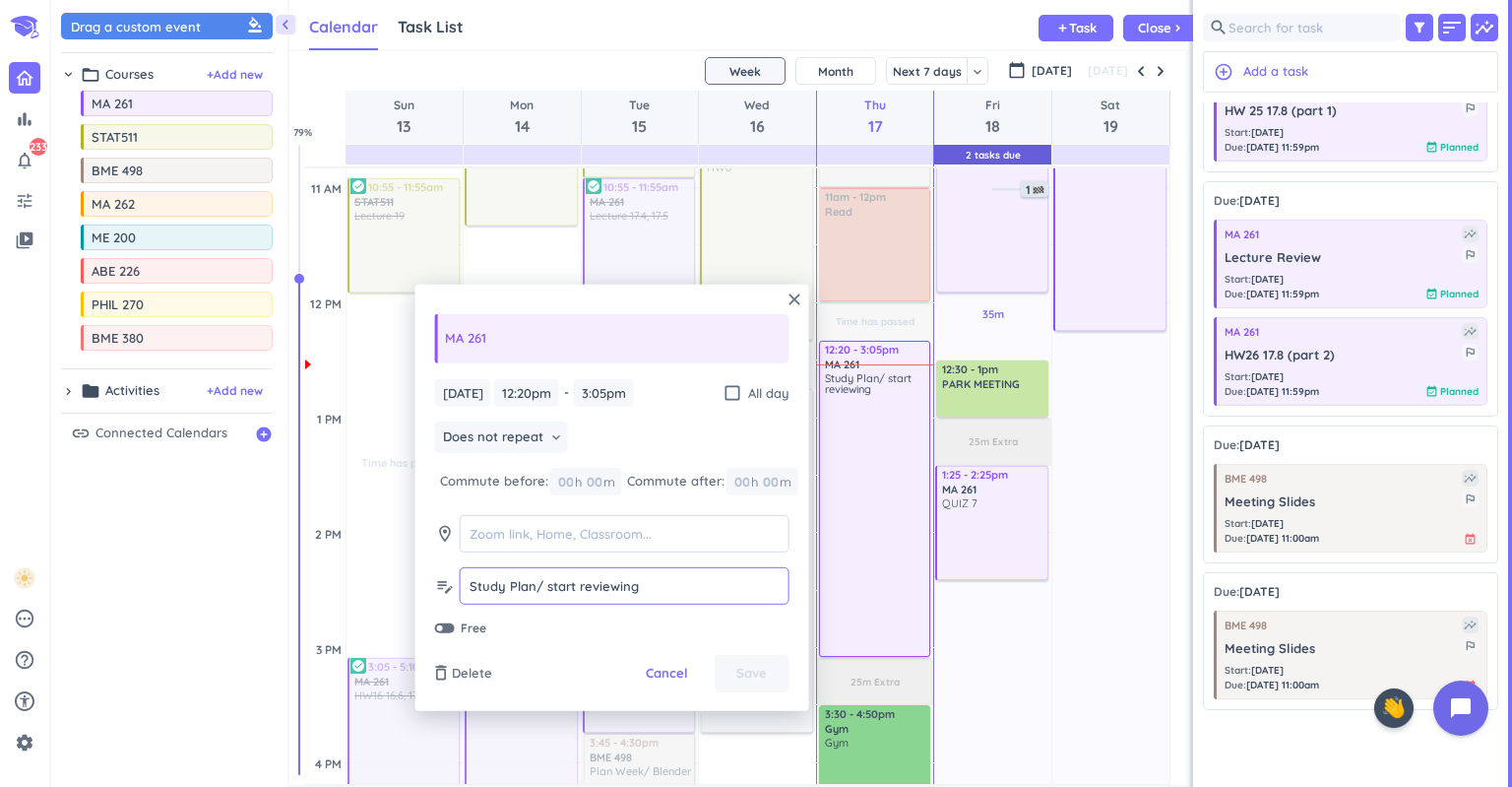 click on "Study Plan/ start reviewing" at bounding box center [624, 586] 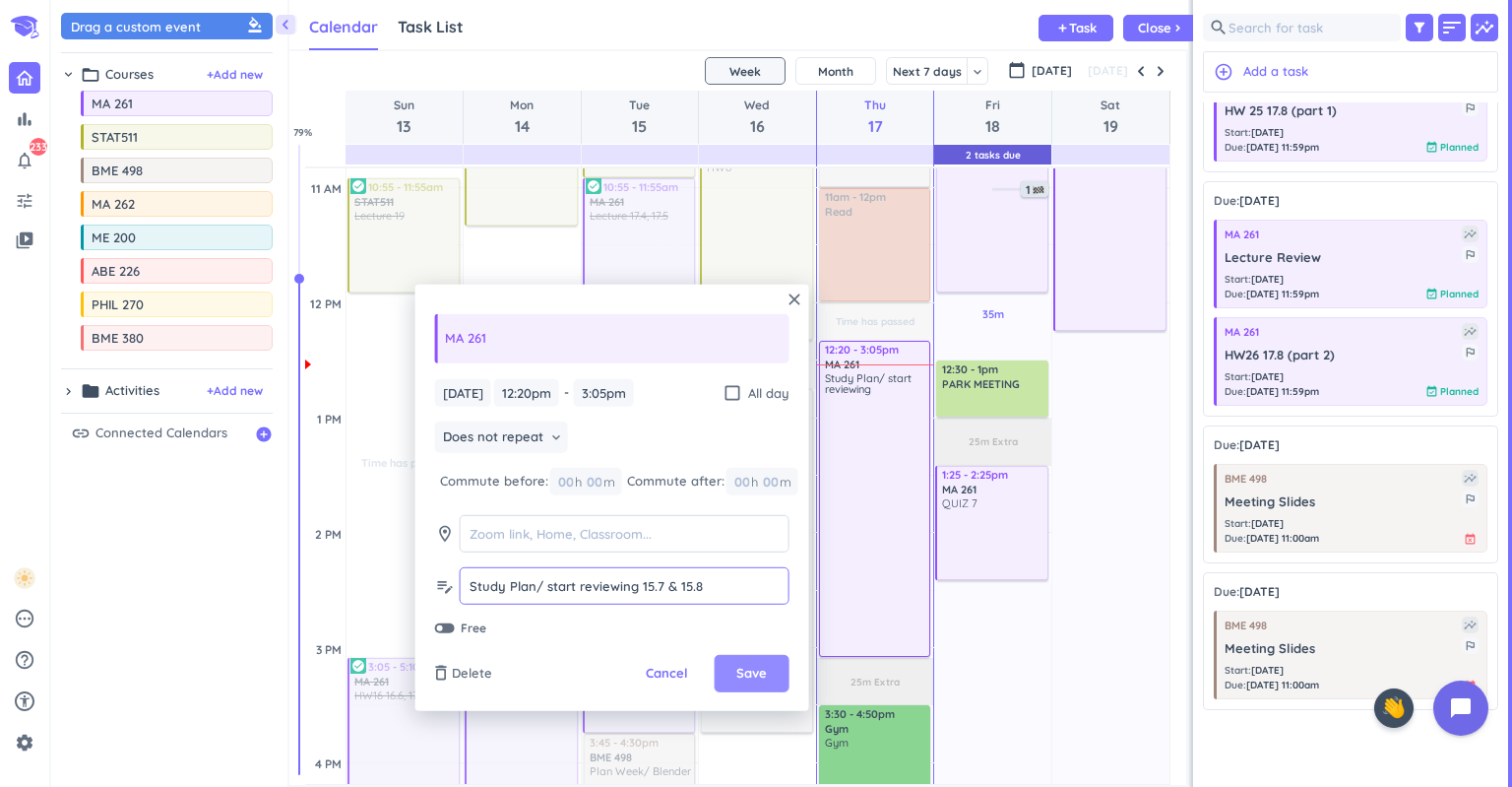 type on "Study Plan/ start reviewing 15.7 & 15.8" 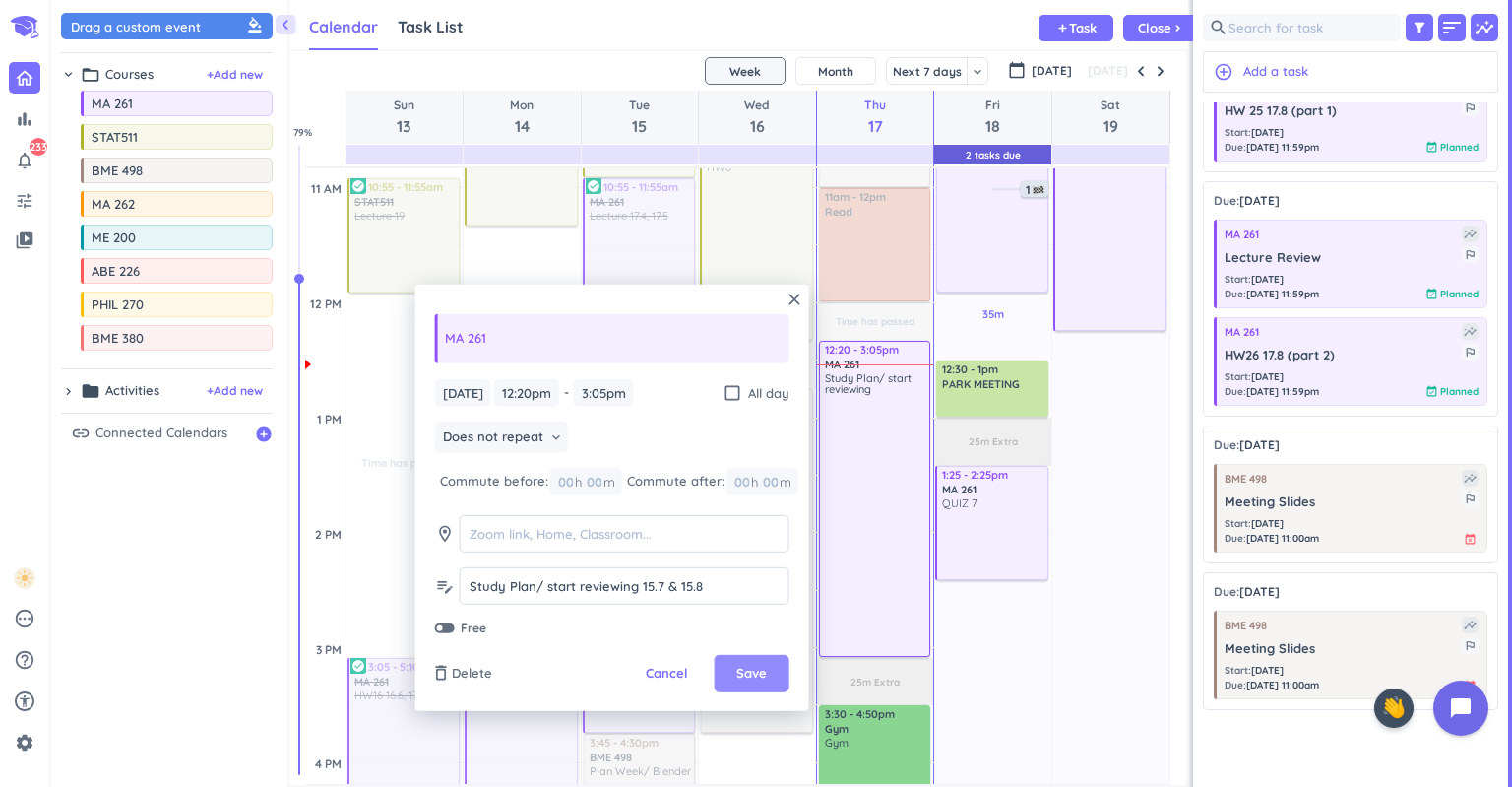 click on "Save" at bounding box center [751, 674] 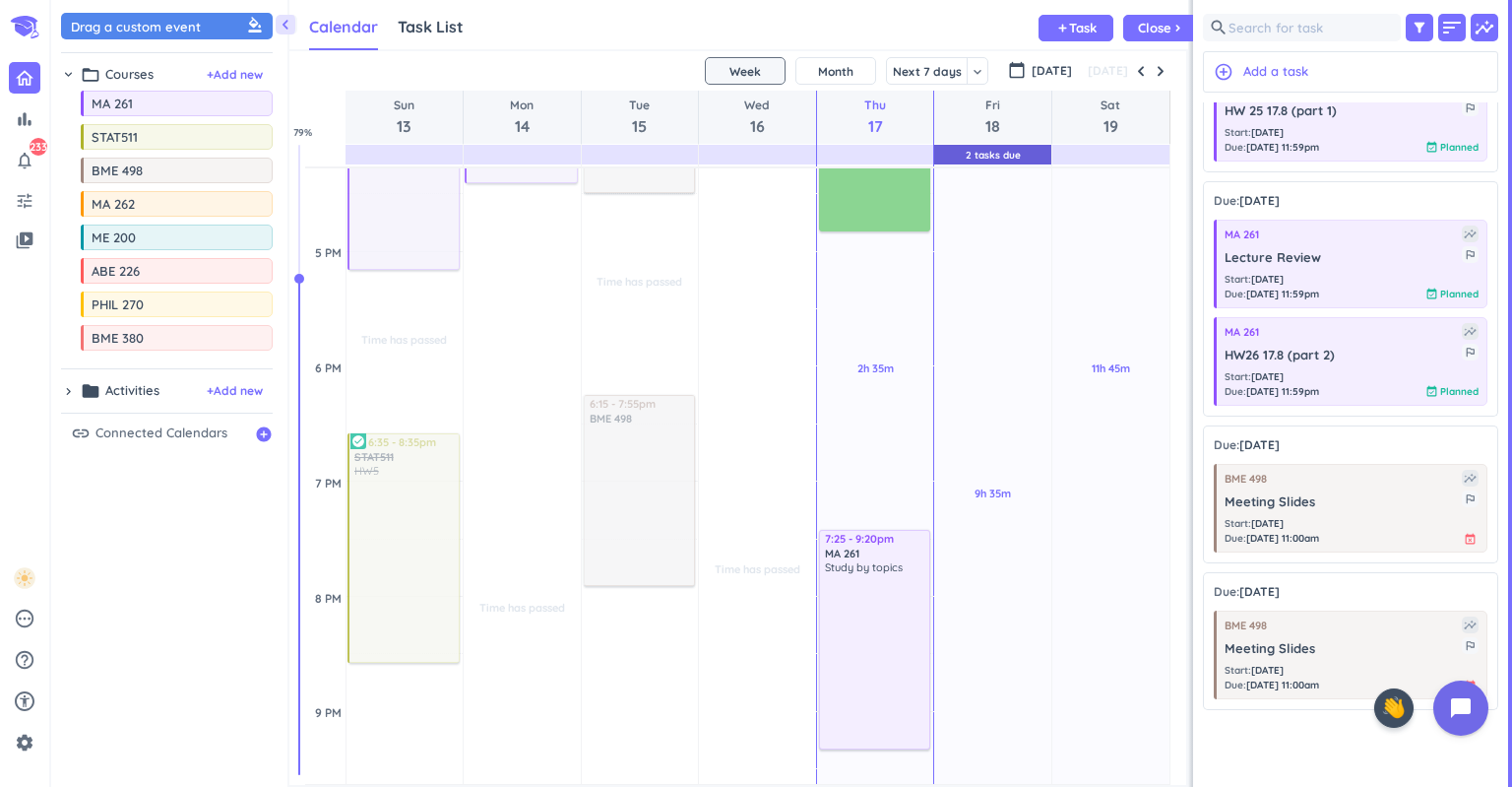 scroll, scrollTop: 1414, scrollLeft: 0, axis: vertical 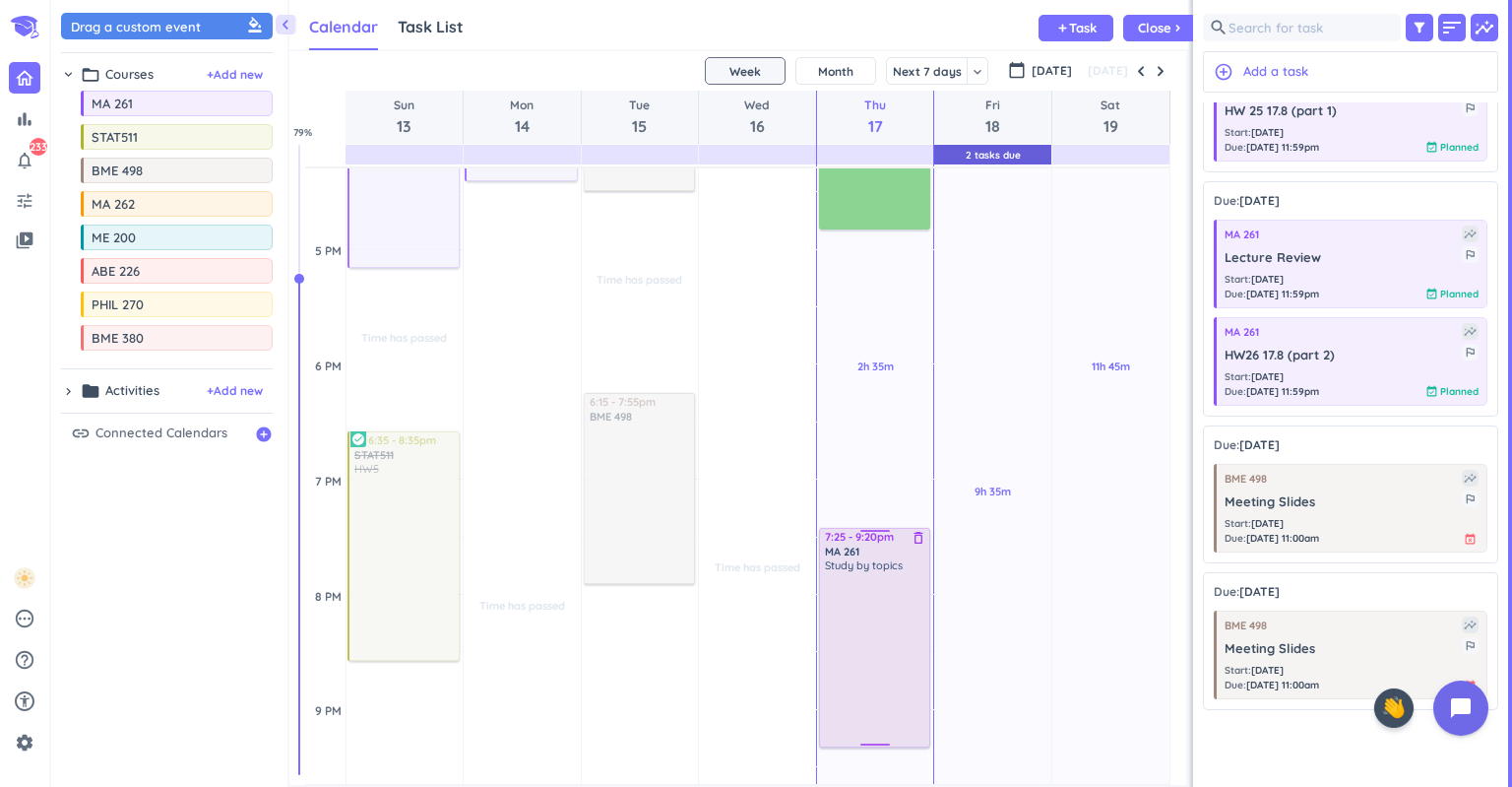 click on "Study by topics" at bounding box center [876, 652] 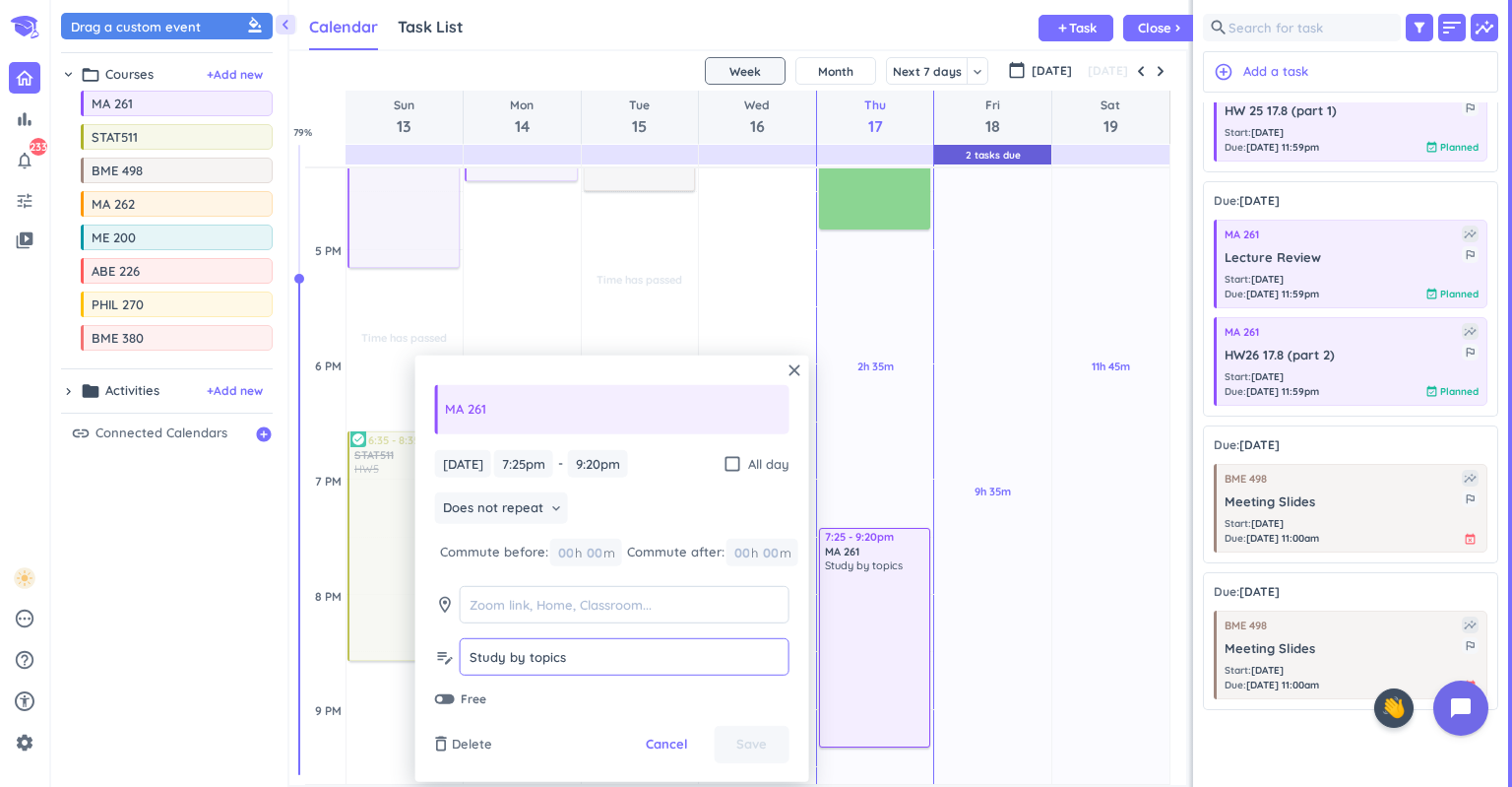 click on "Study by topics" at bounding box center (624, 657) 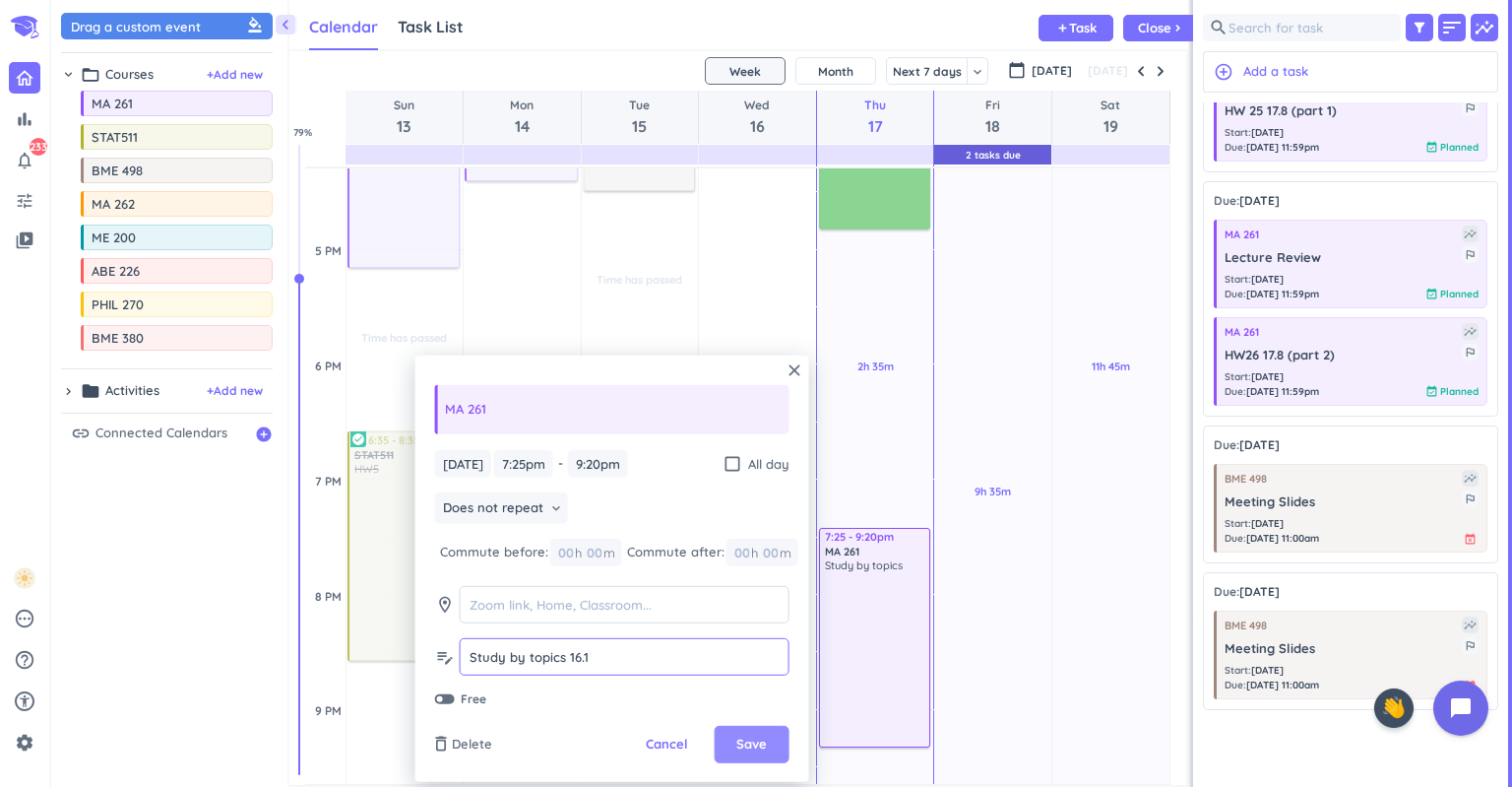 type on "Study by topics 16.1" 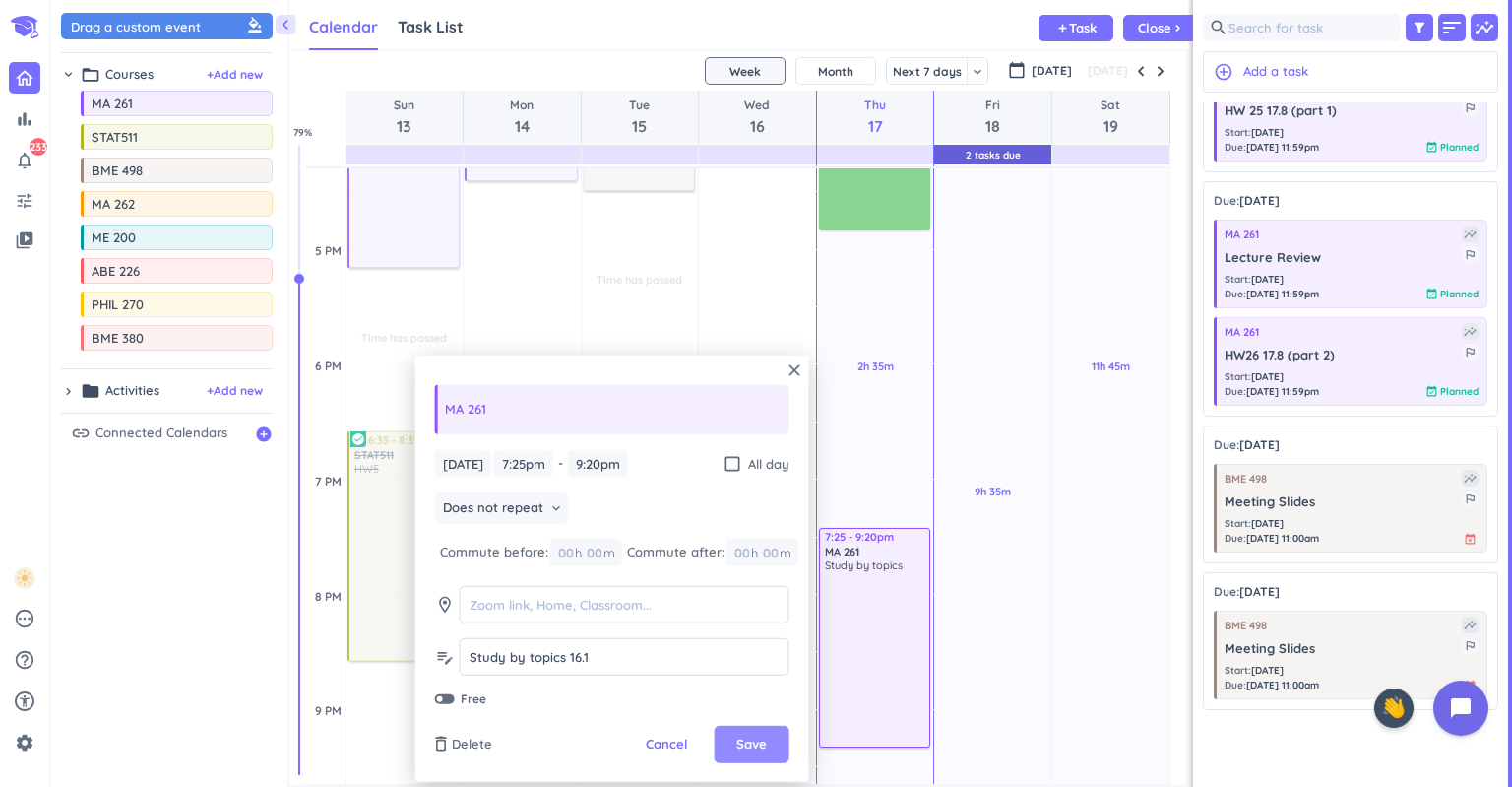 click on "Save" at bounding box center (751, 745) 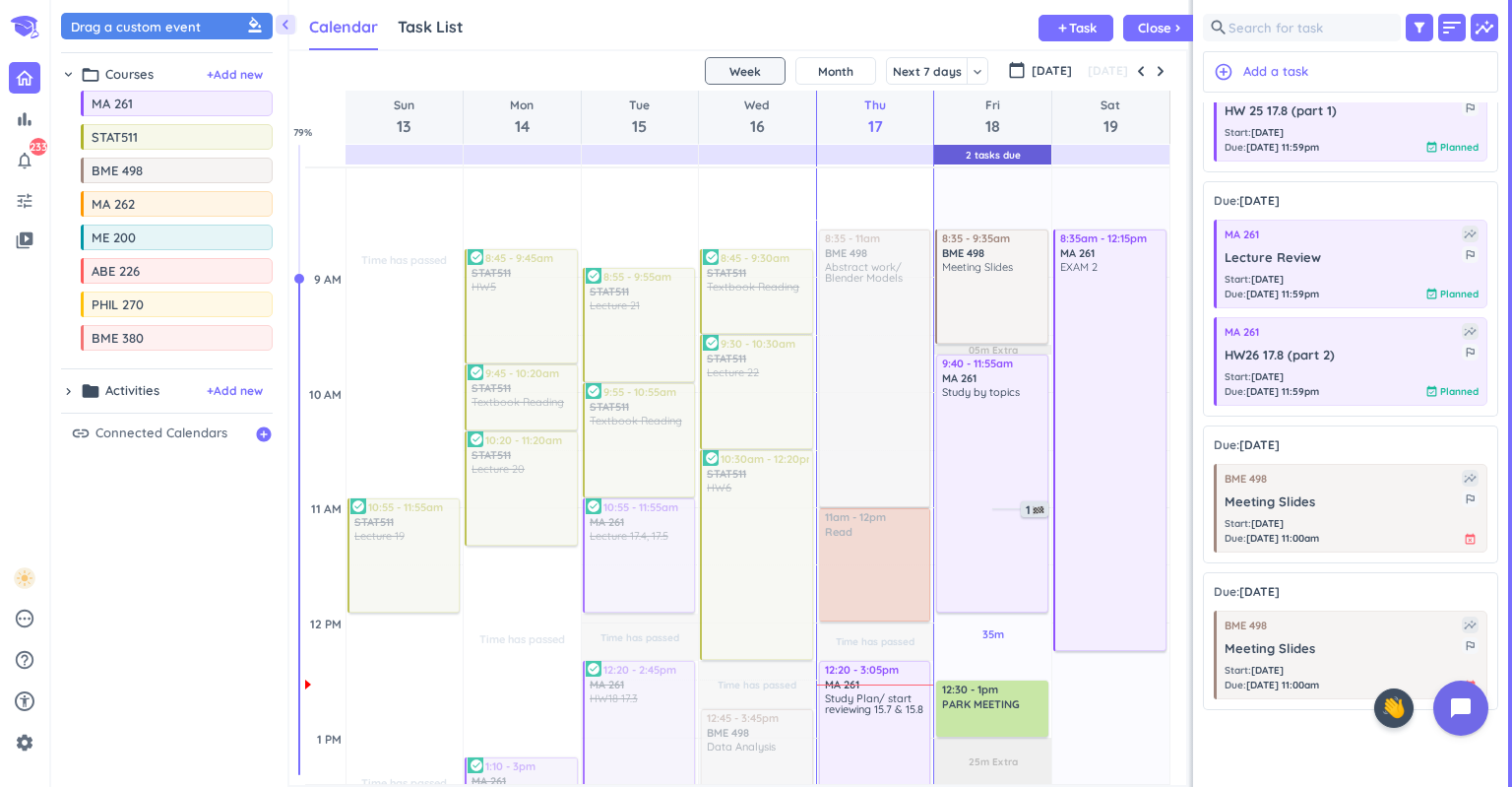 scroll, scrollTop: 443, scrollLeft: 0, axis: vertical 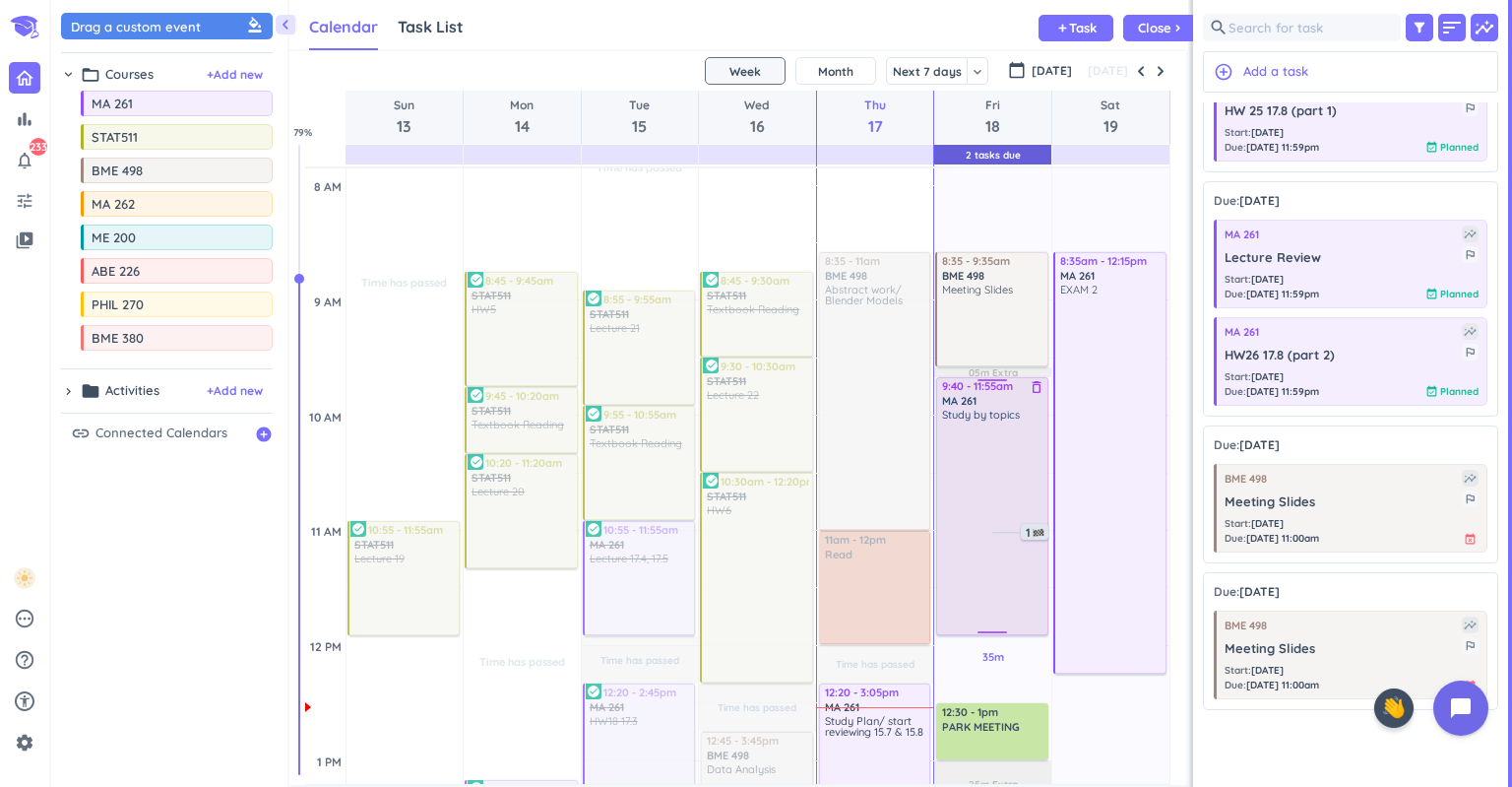 click on "Study by topics" at bounding box center (993, 520) 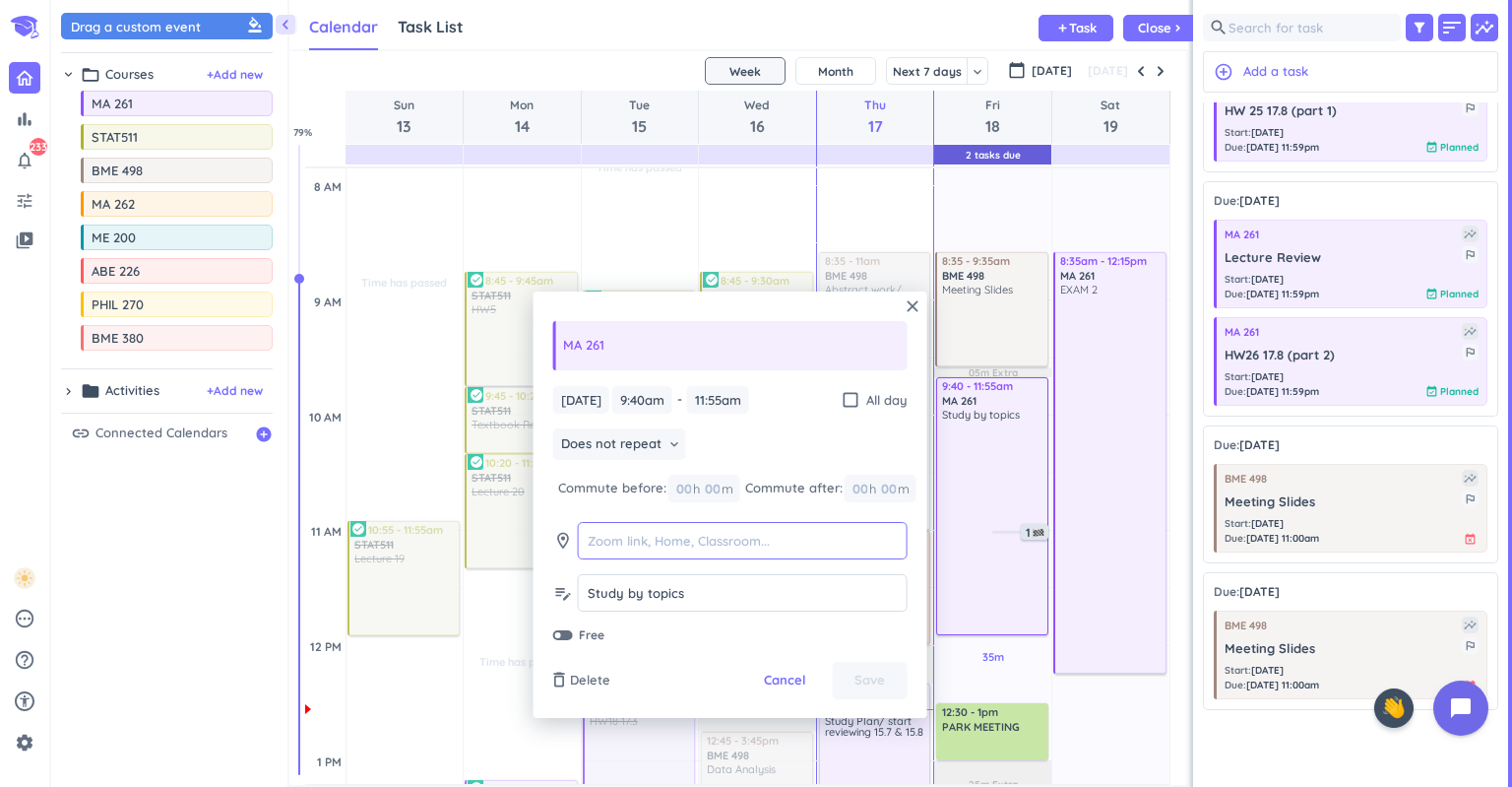 click at bounding box center [742, 541] 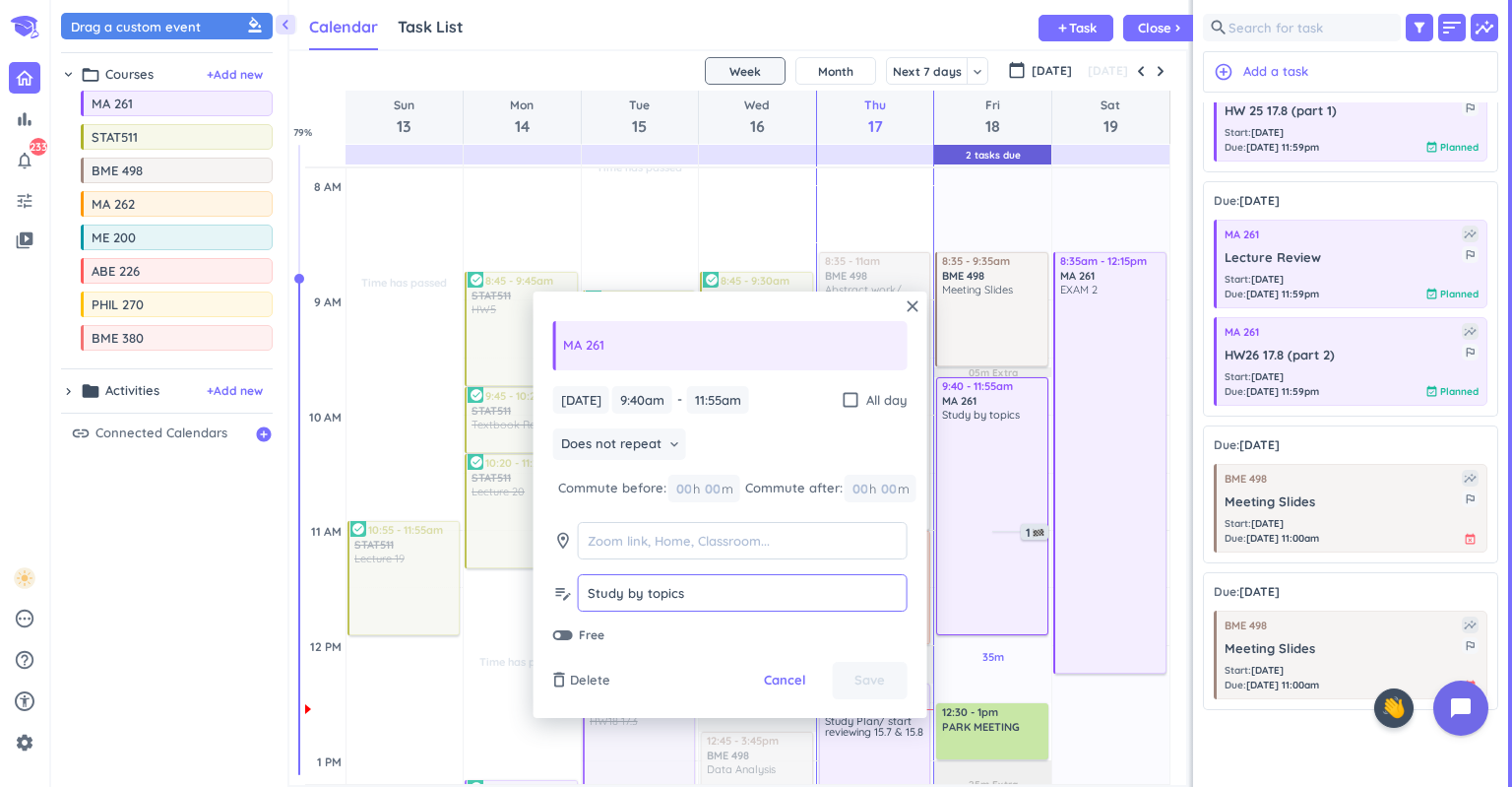 click on "Study by topics" at bounding box center [742, 593] 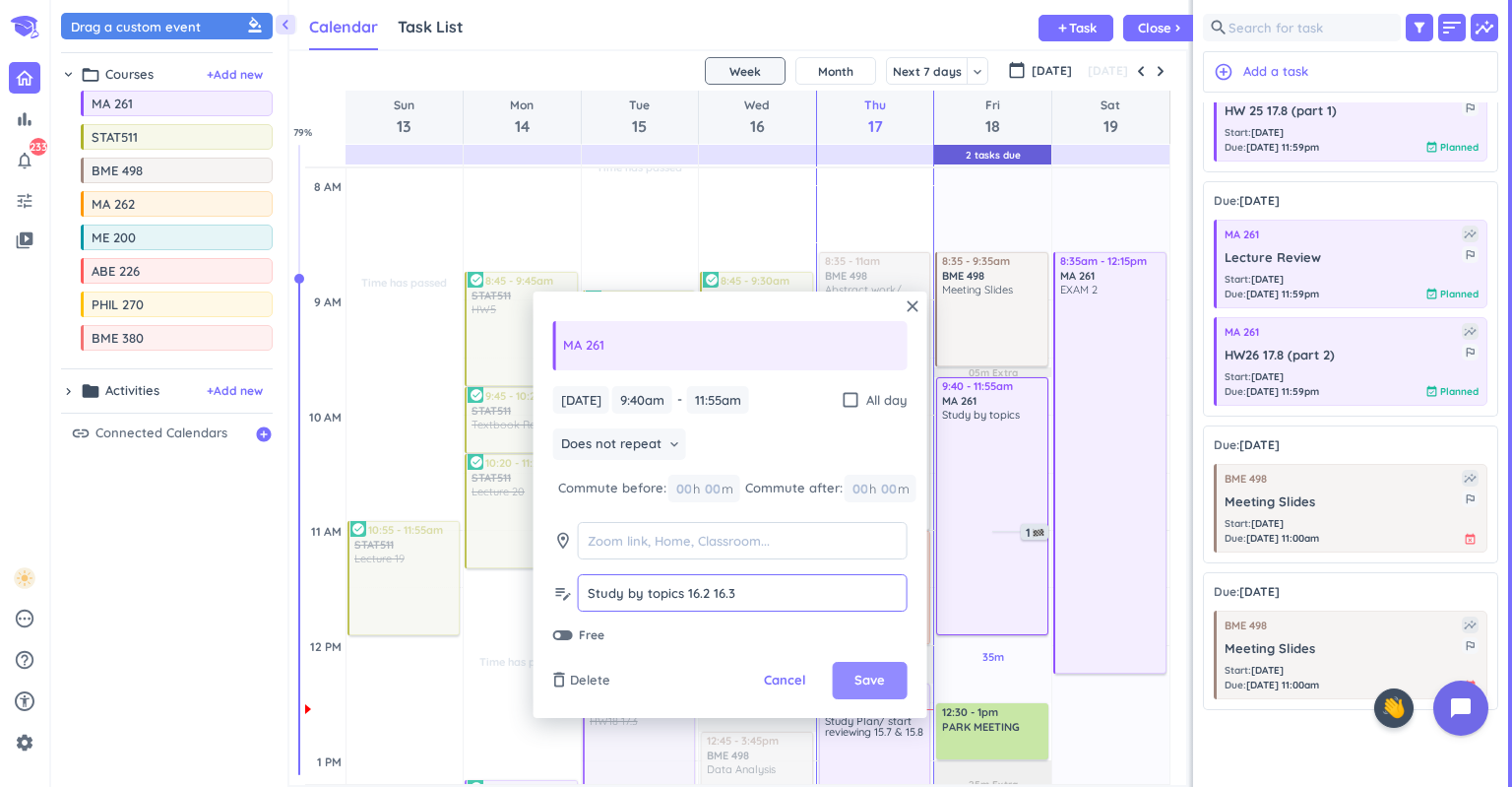 type on "Study by topics 16.2 16.3" 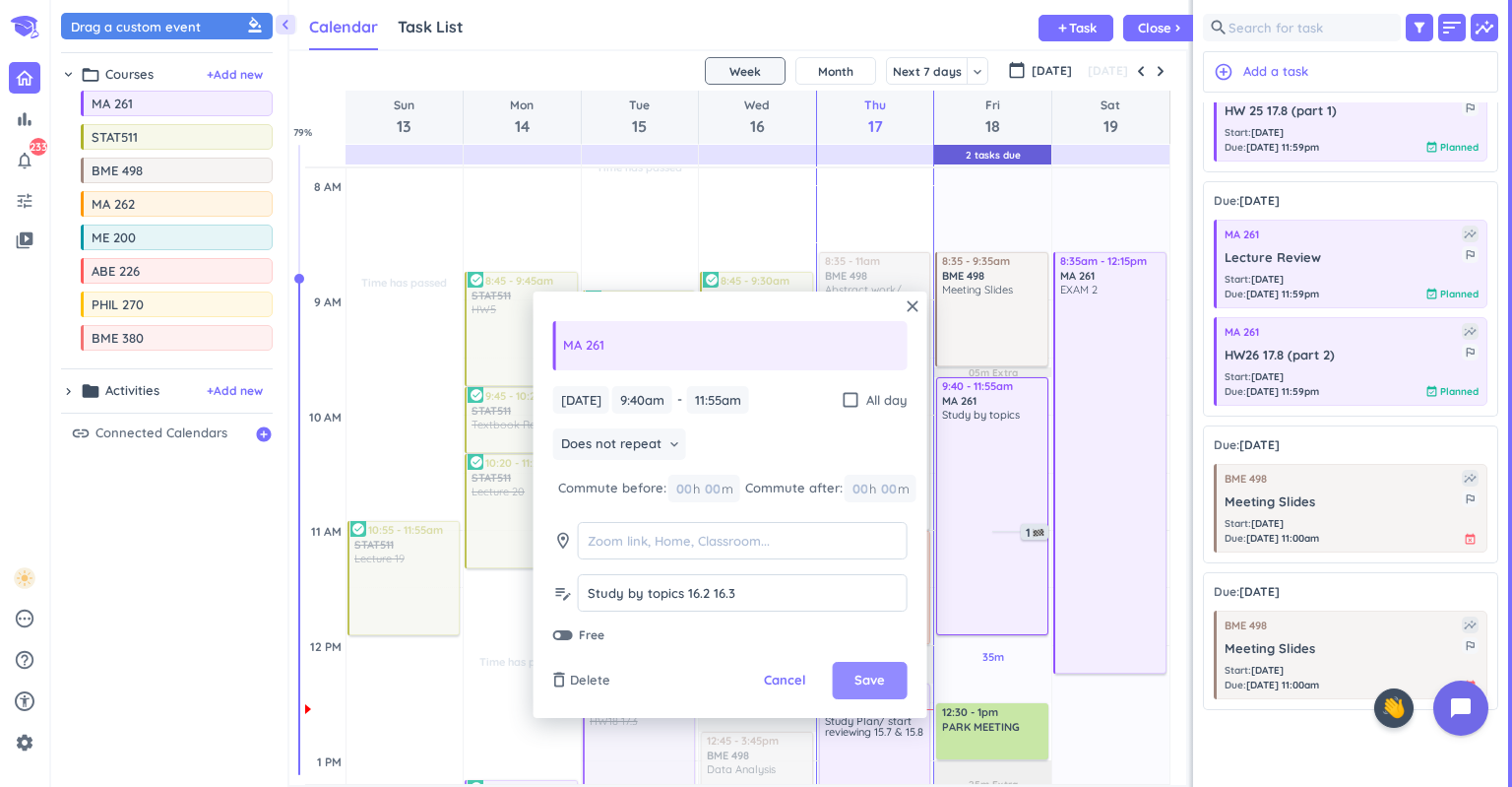 click on "Save" at bounding box center (869, 681) 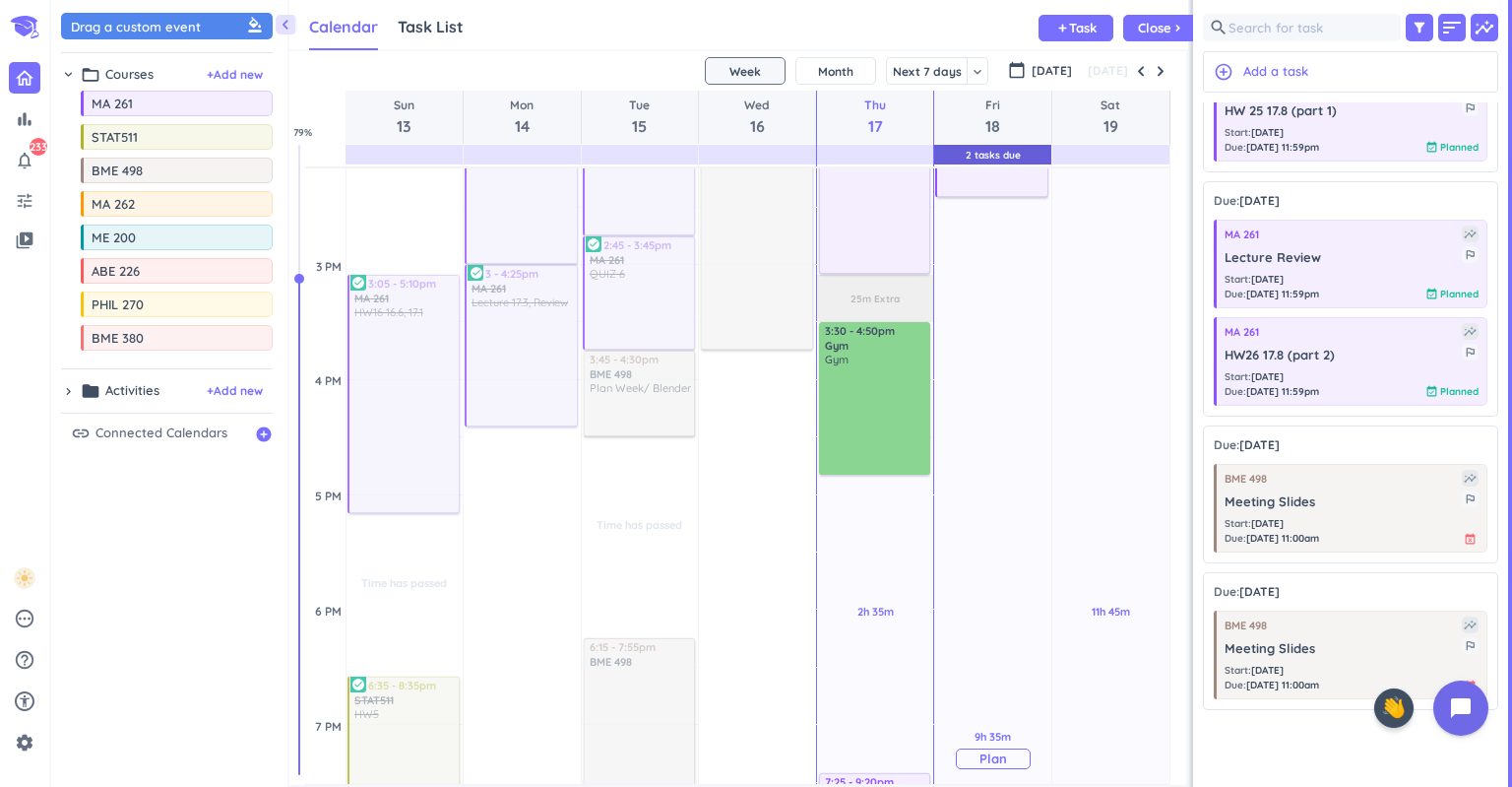 scroll, scrollTop: 1199, scrollLeft: 0, axis: vertical 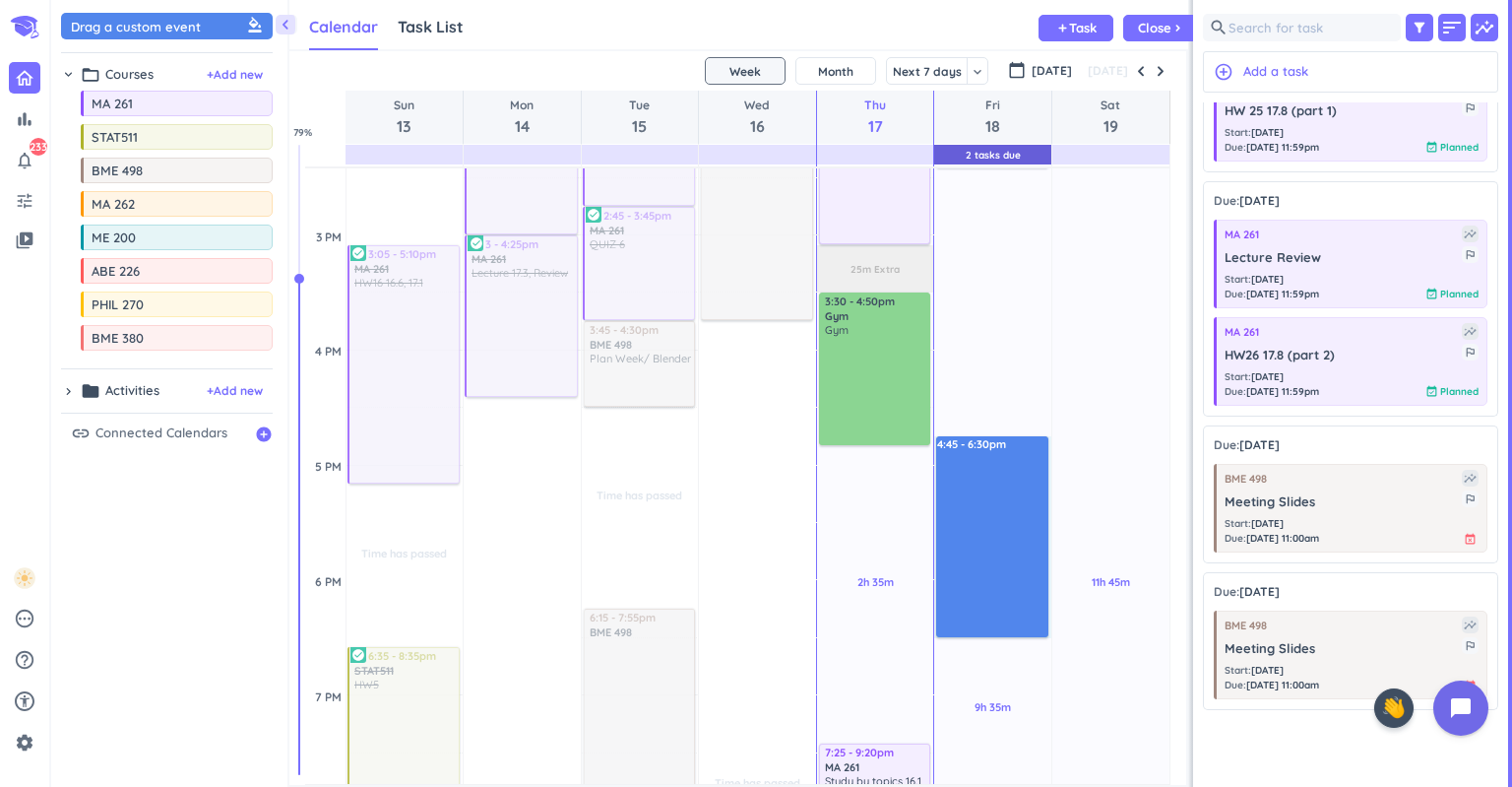 drag, startPoint x: 978, startPoint y: 437, endPoint x: 976, endPoint y: 635, distance: 198.0101 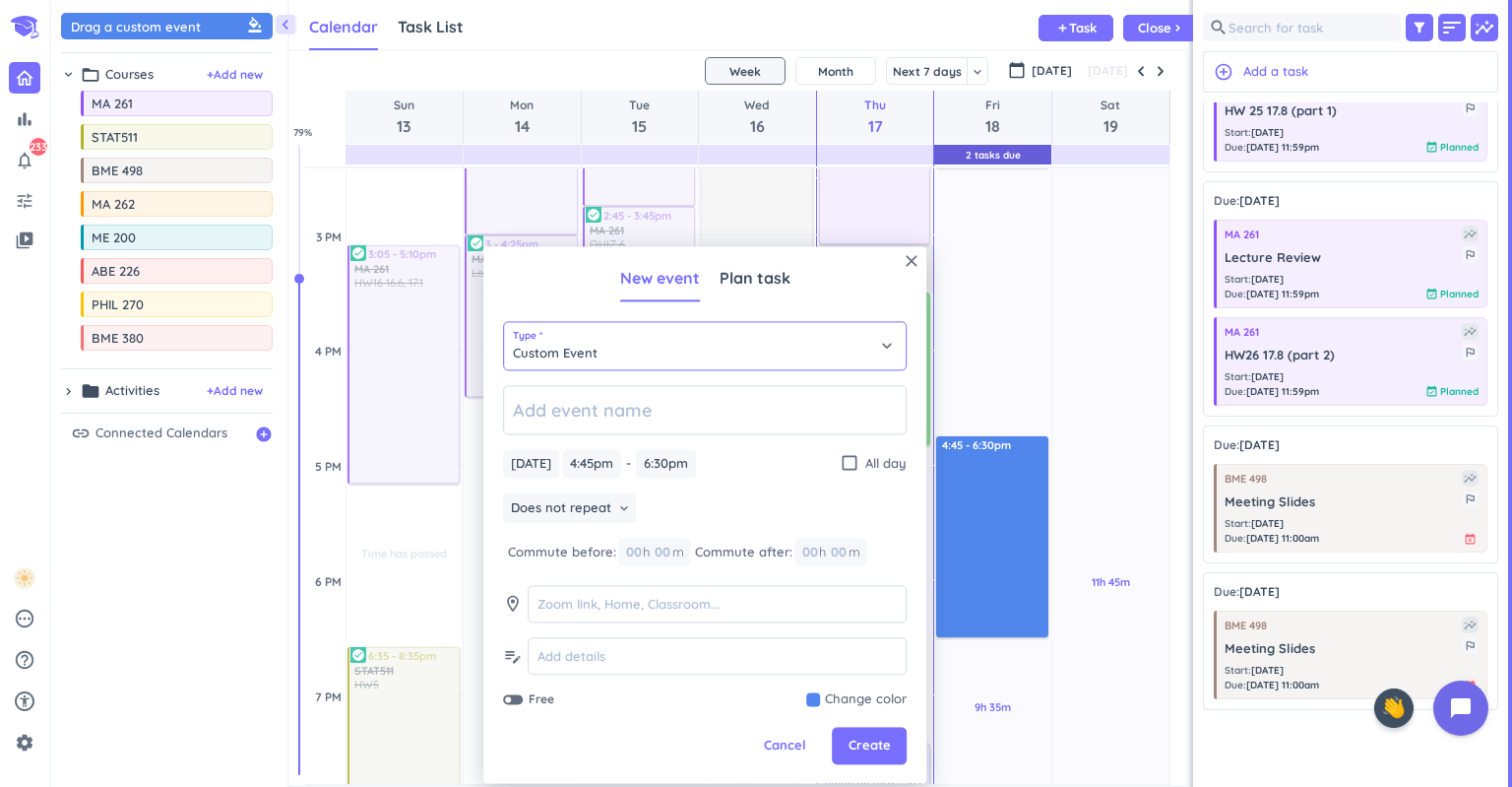 click on "Custom Event" at bounding box center [705, 346] 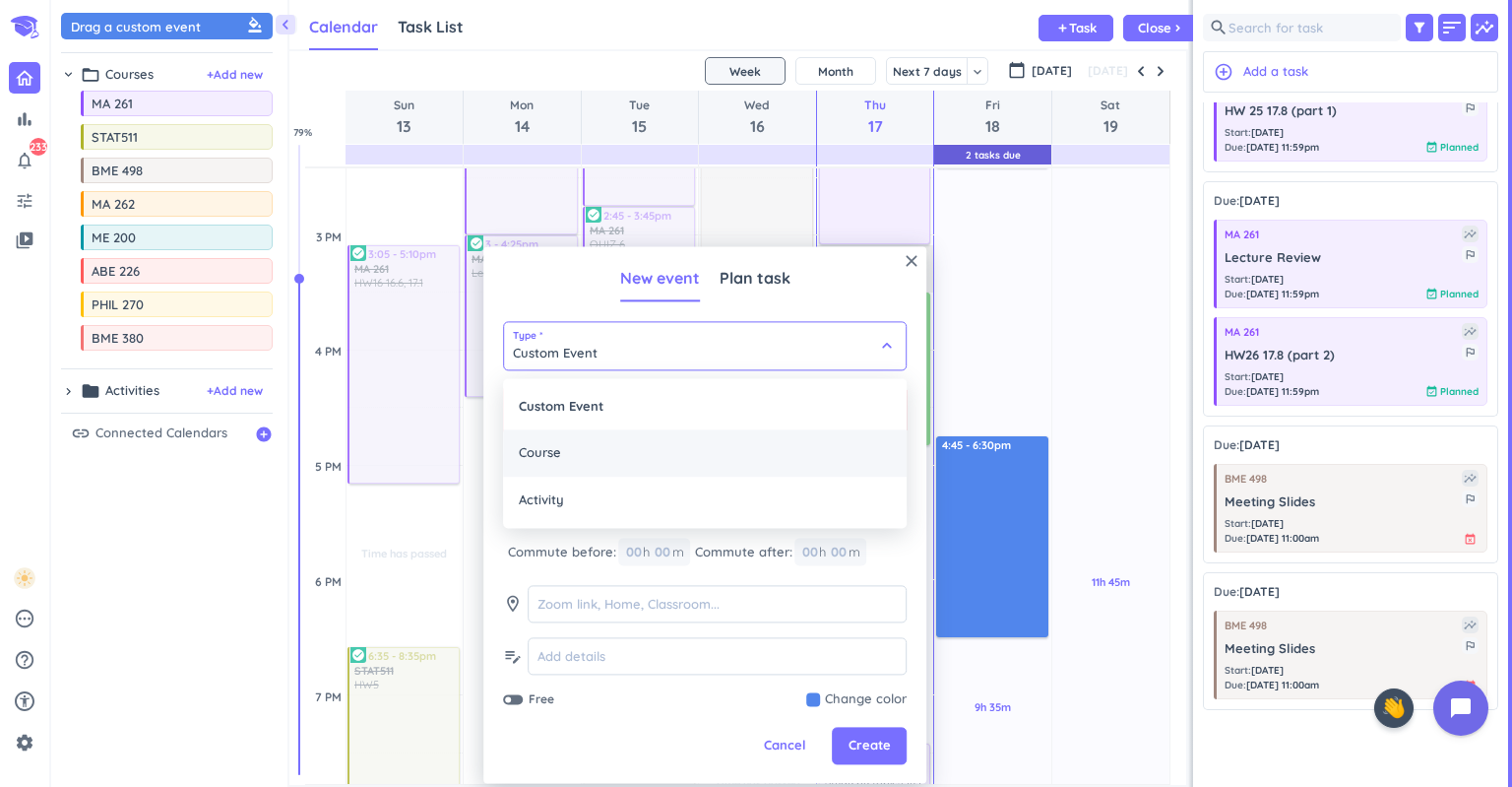 click on "Course" at bounding box center (705, 453) 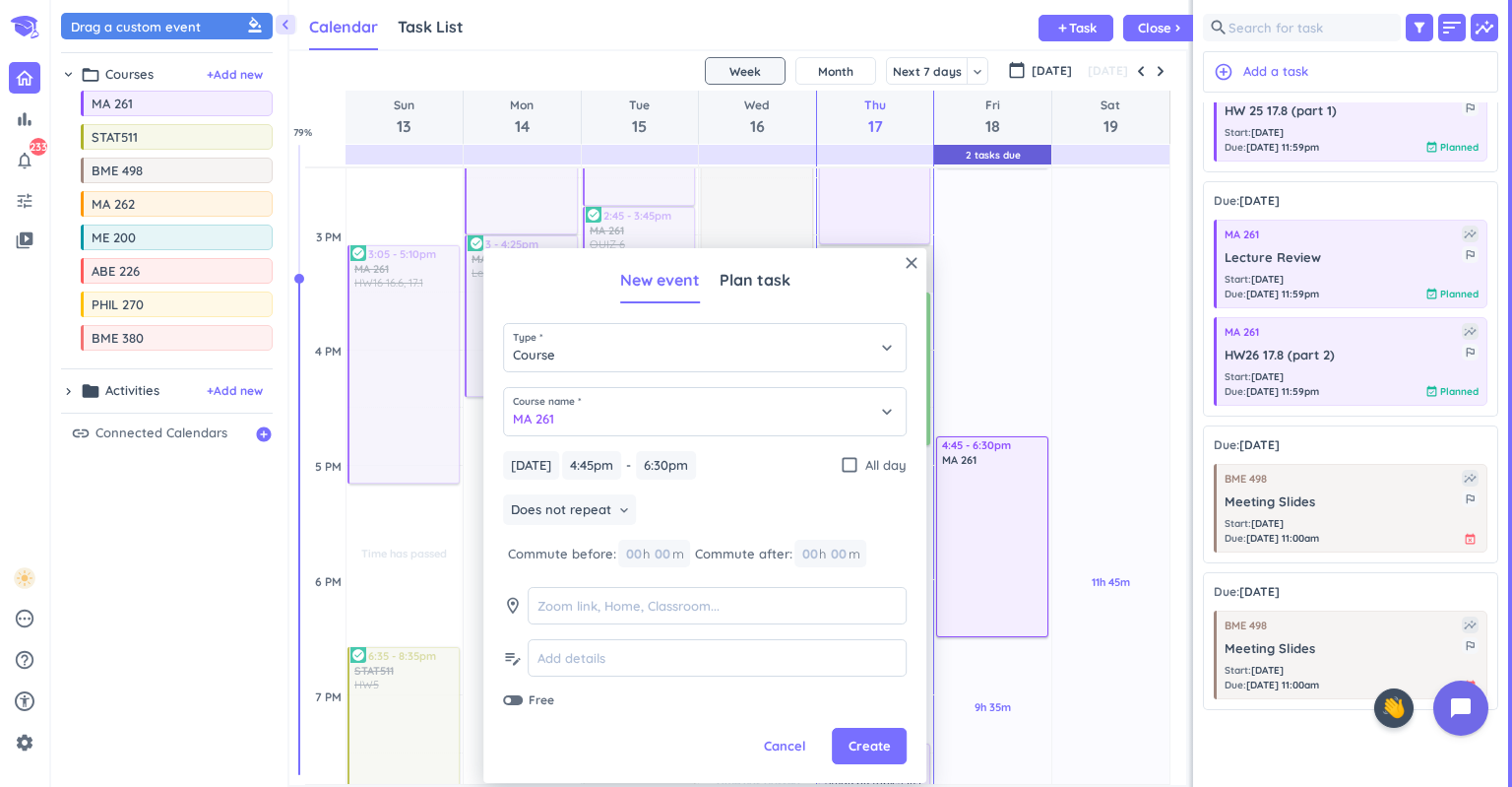type on "Course" 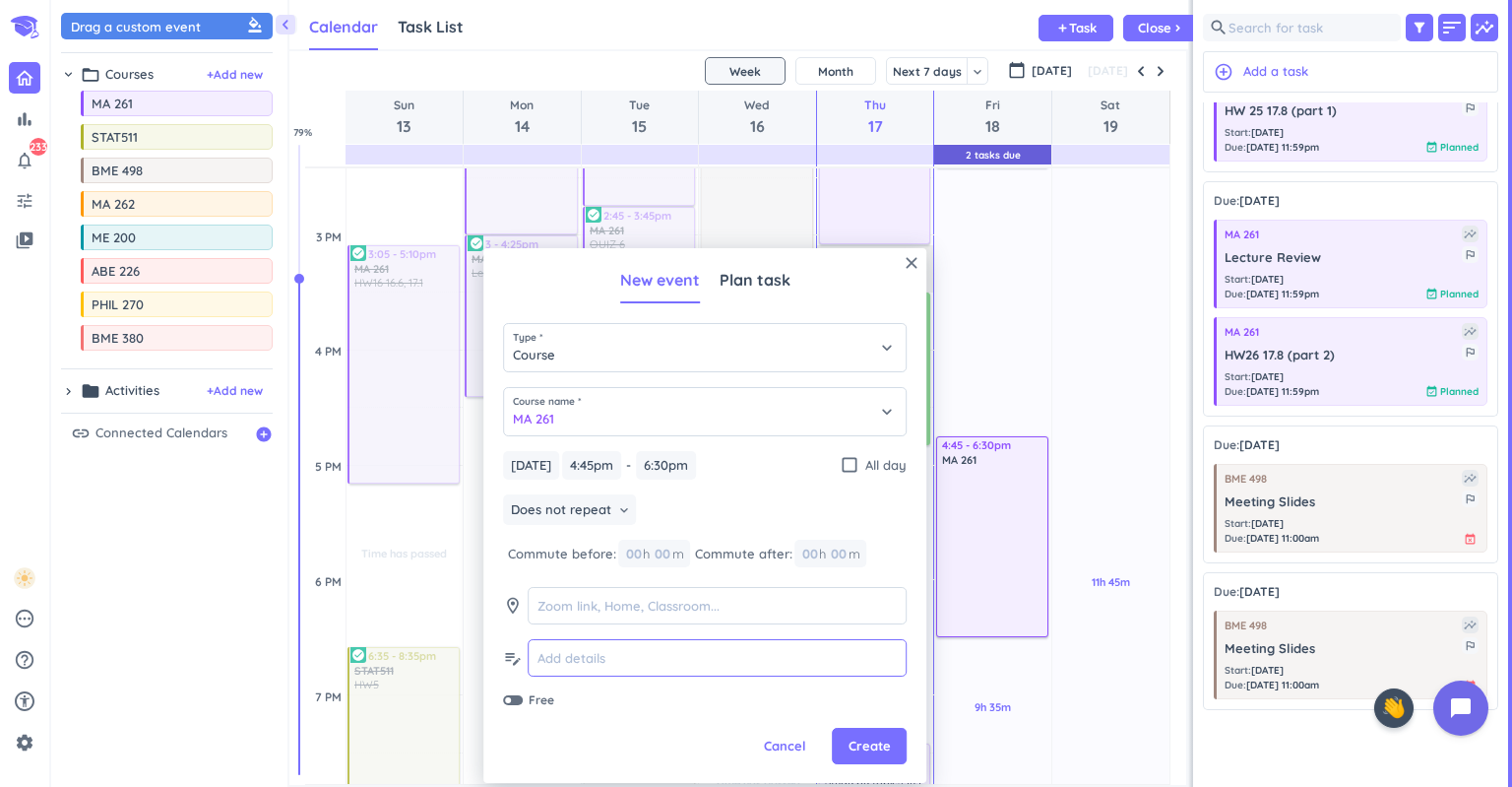click at bounding box center [717, 658] 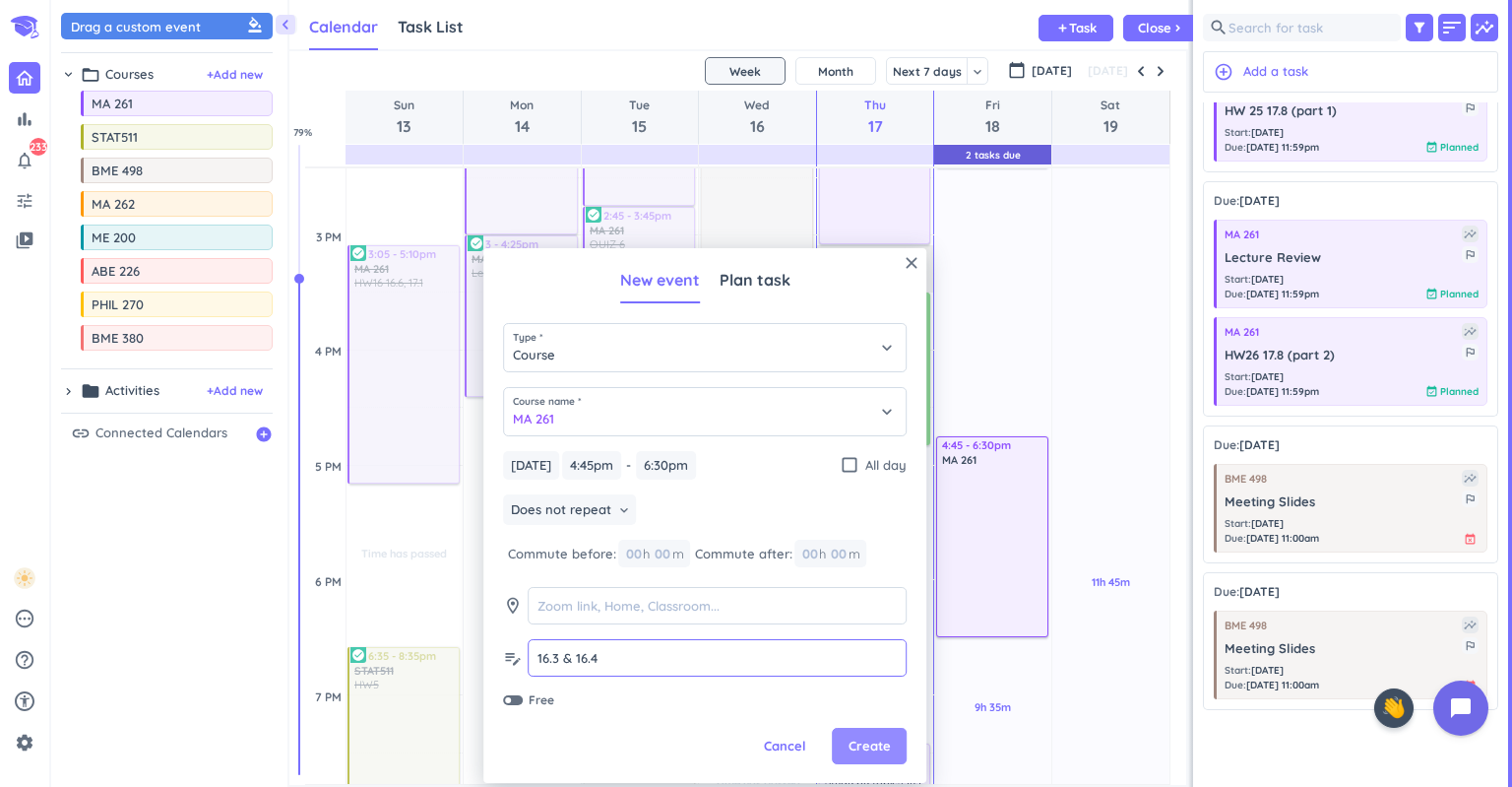 type on "16.3 & 16.4" 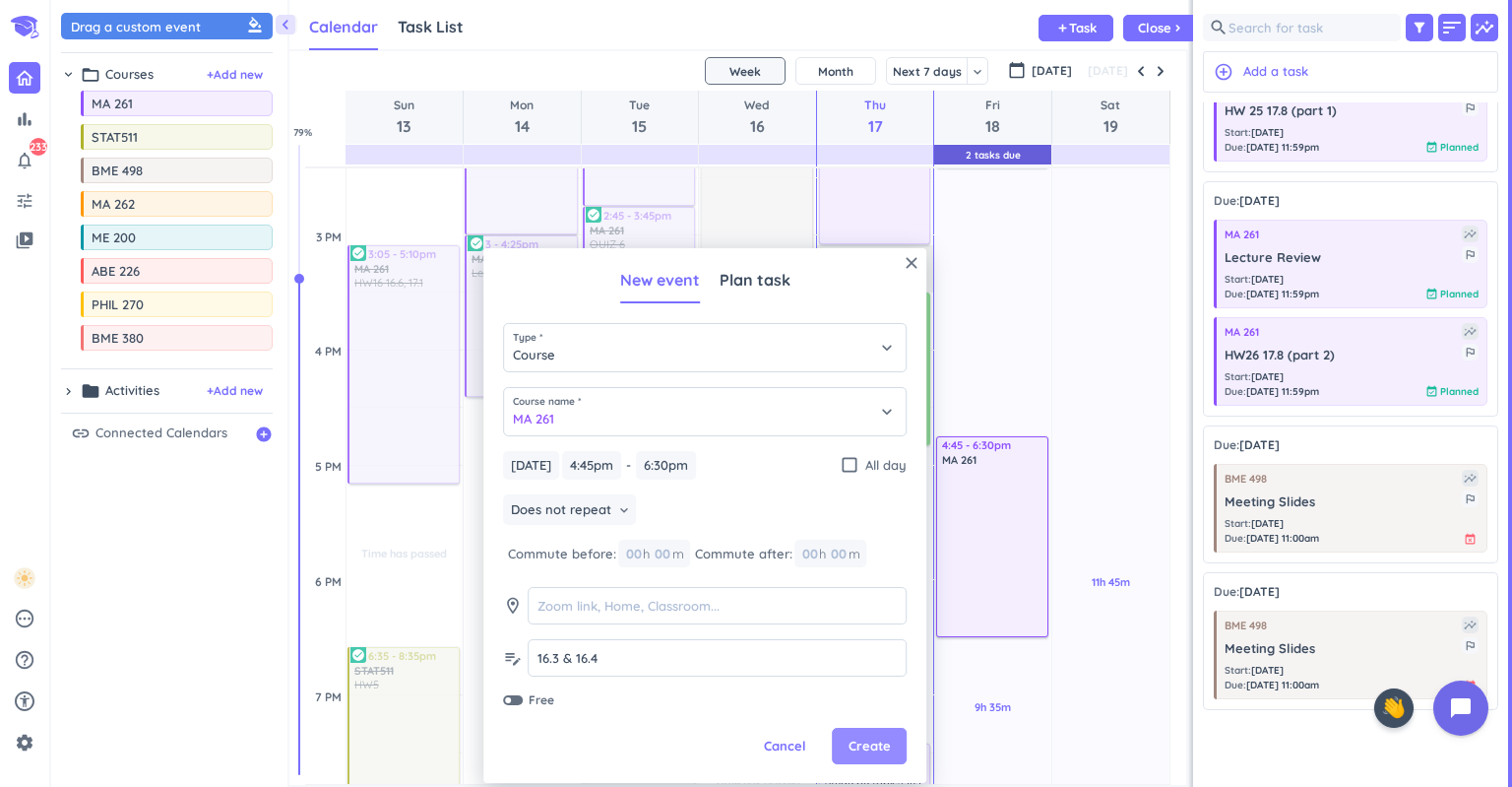 click on "Create" at bounding box center [869, 747] 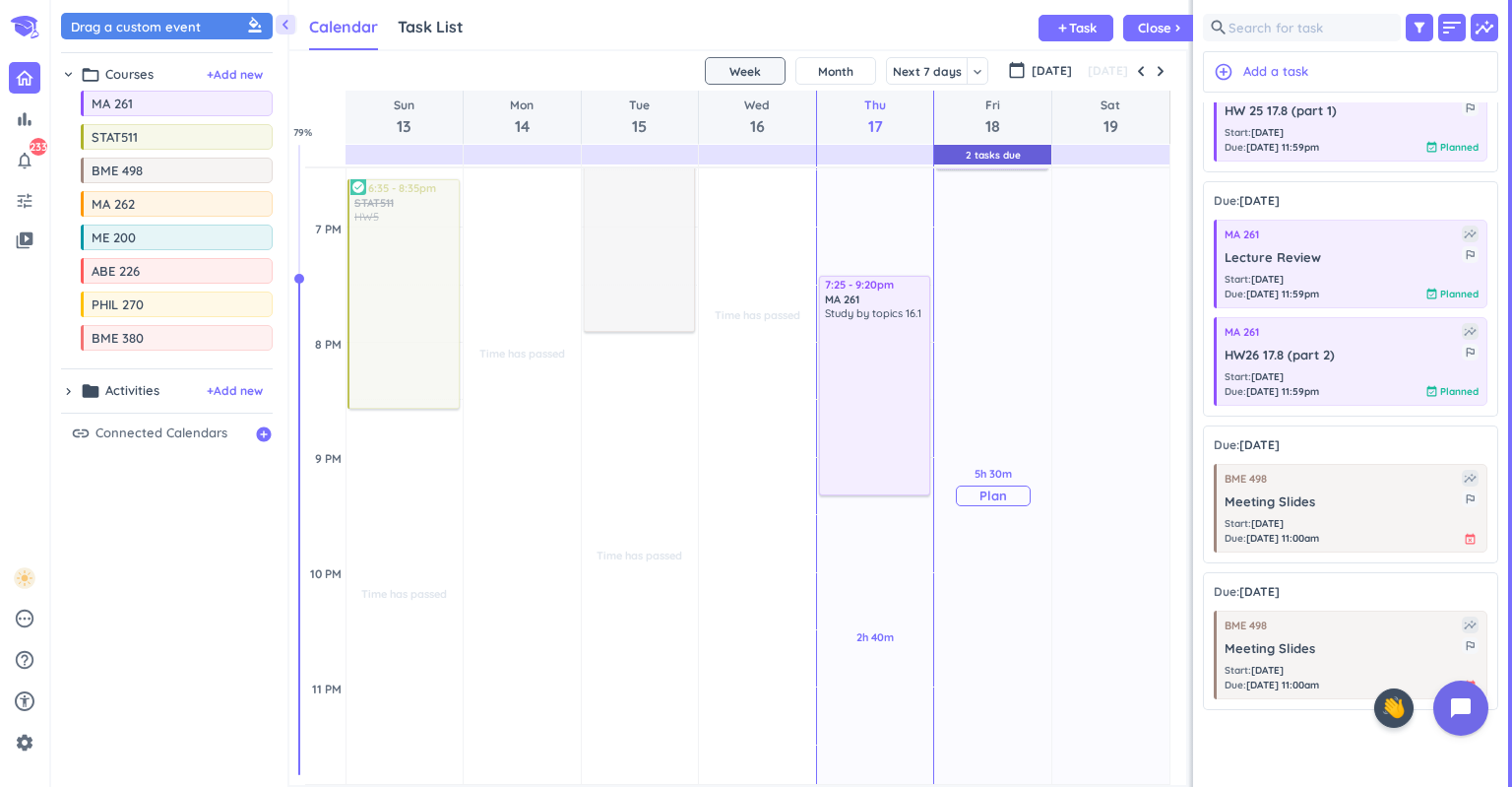 scroll, scrollTop: 1666, scrollLeft: 0, axis: vertical 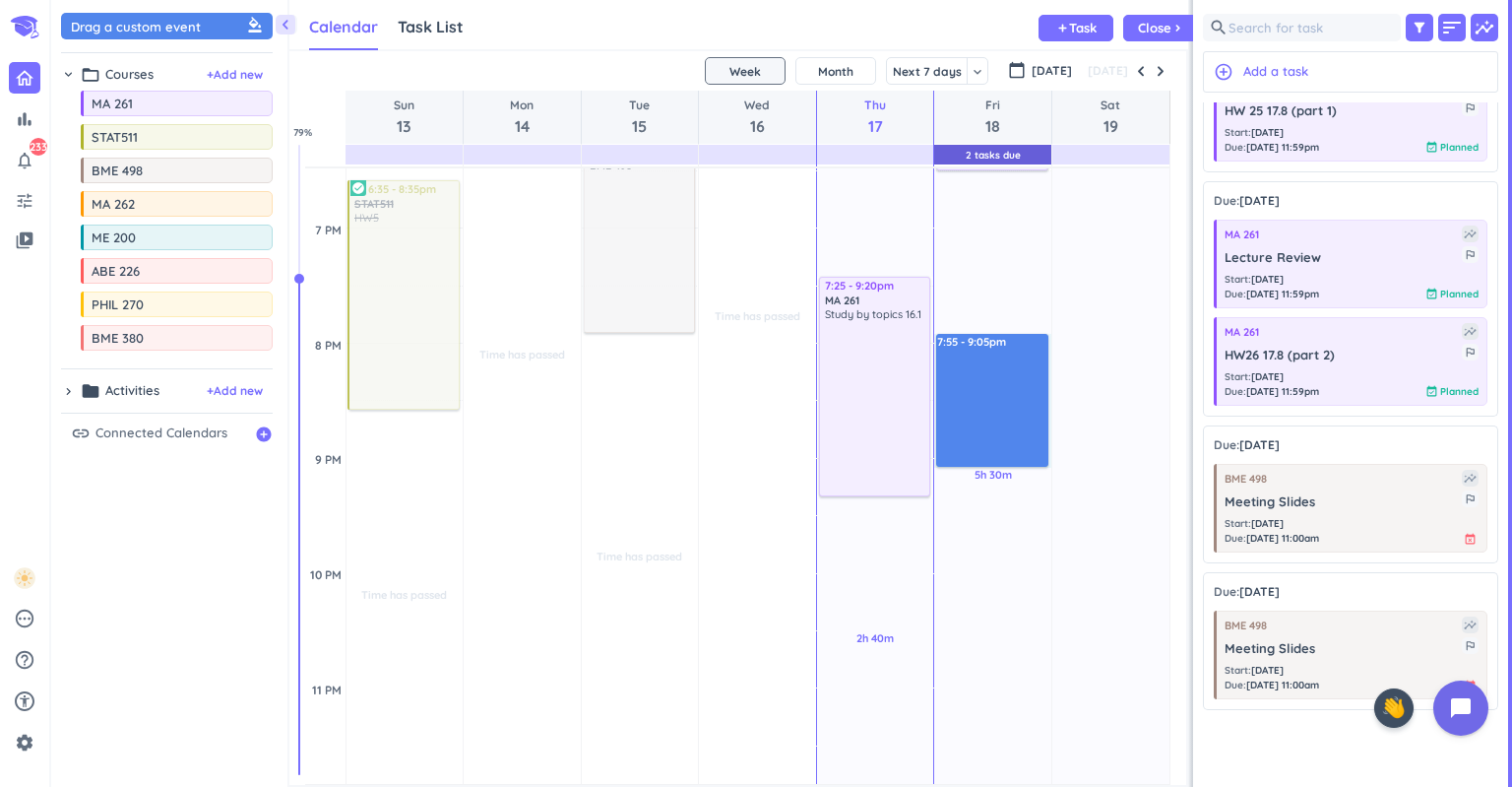 drag, startPoint x: 978, startPoint y: 334, endPoint x: 985, endPoint y: 463, distance: 129.18978 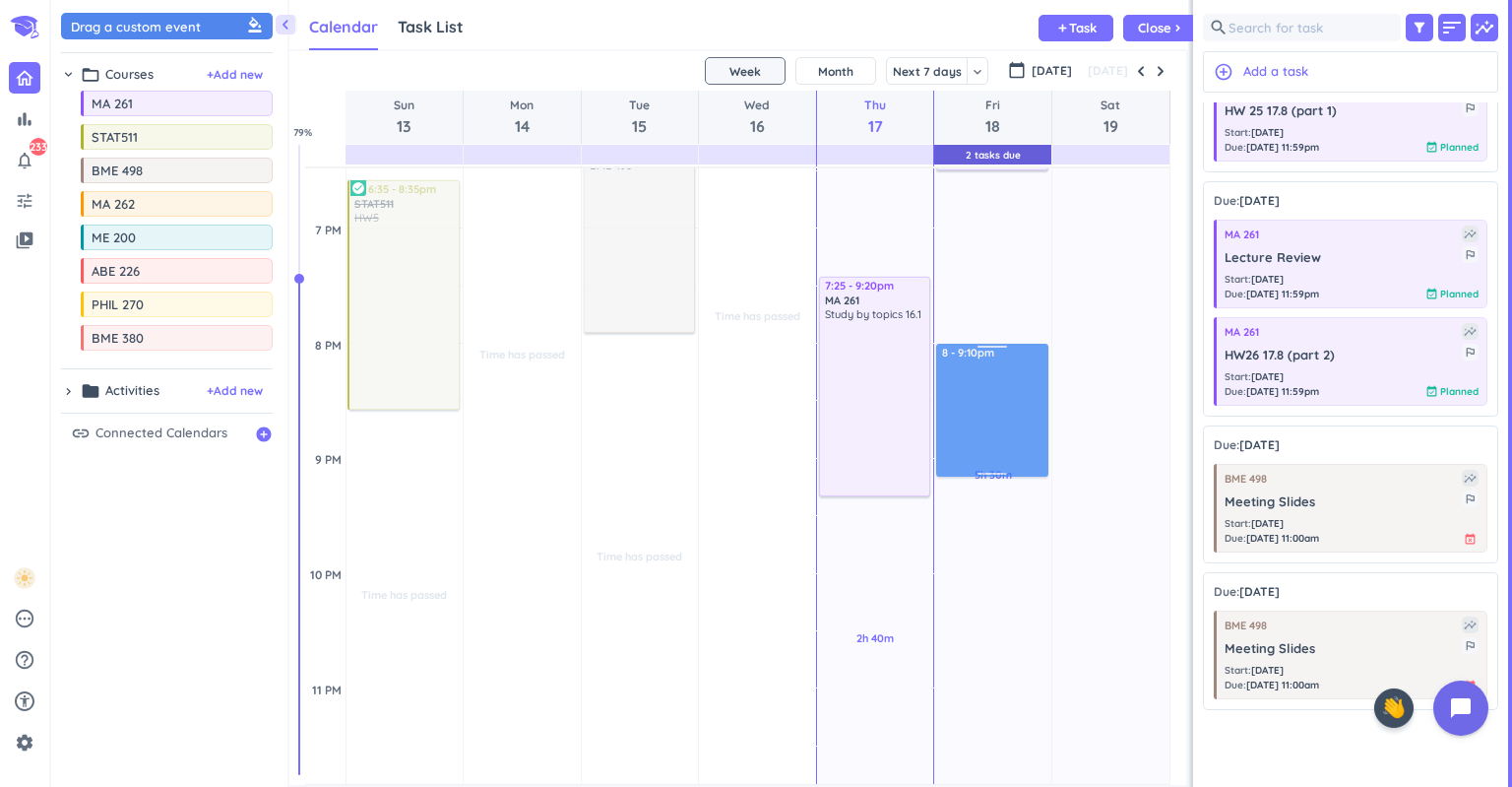 drag, startPoint x: 982, startPoint y: 387, endPoint x: 985, endPoint y: 410, distance: 23.194827 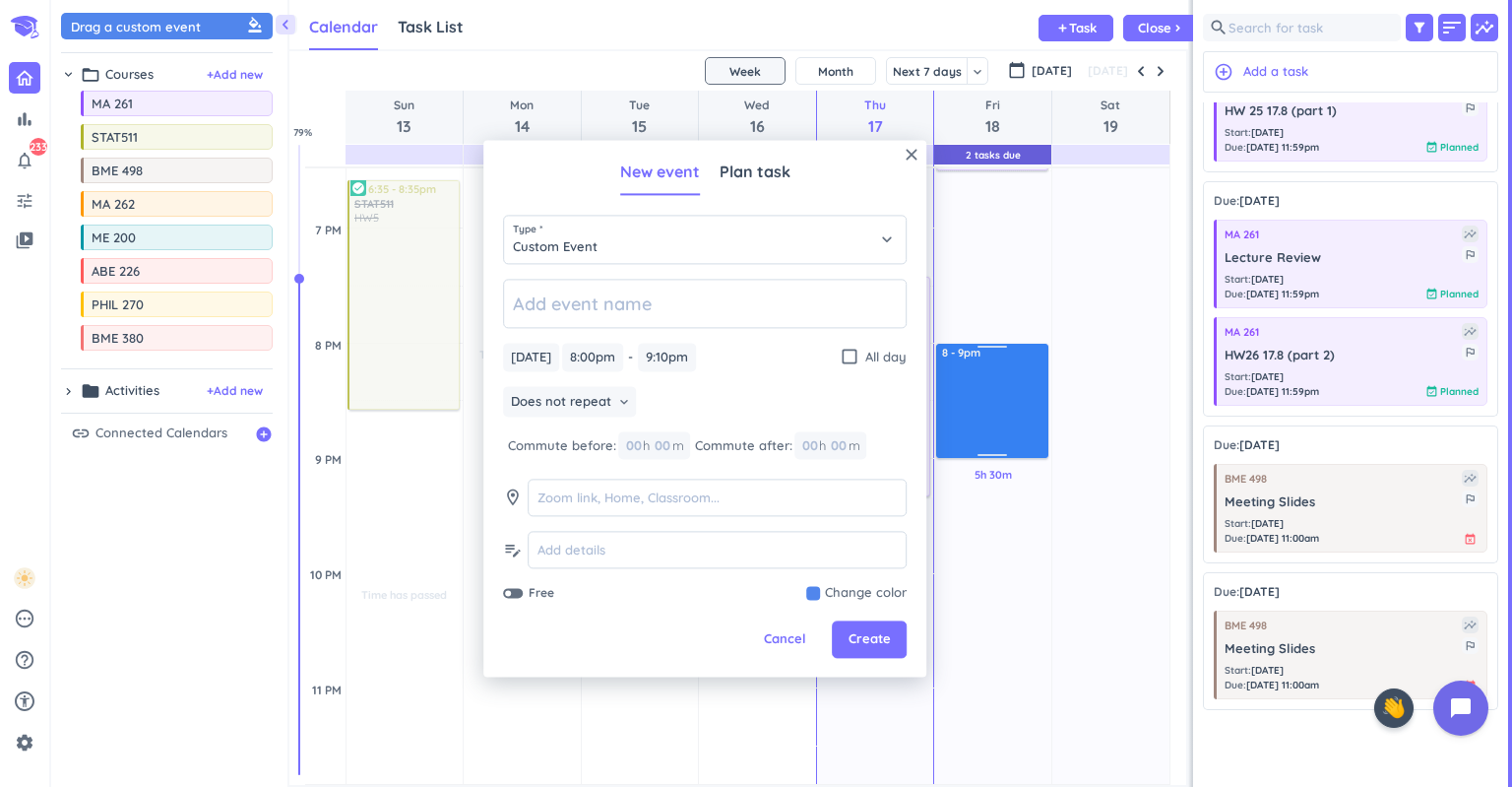 drag, startPoint x: 990, startPoint y: 474, endPoint x: 984, endPoint y: 455, distance: 19.924859 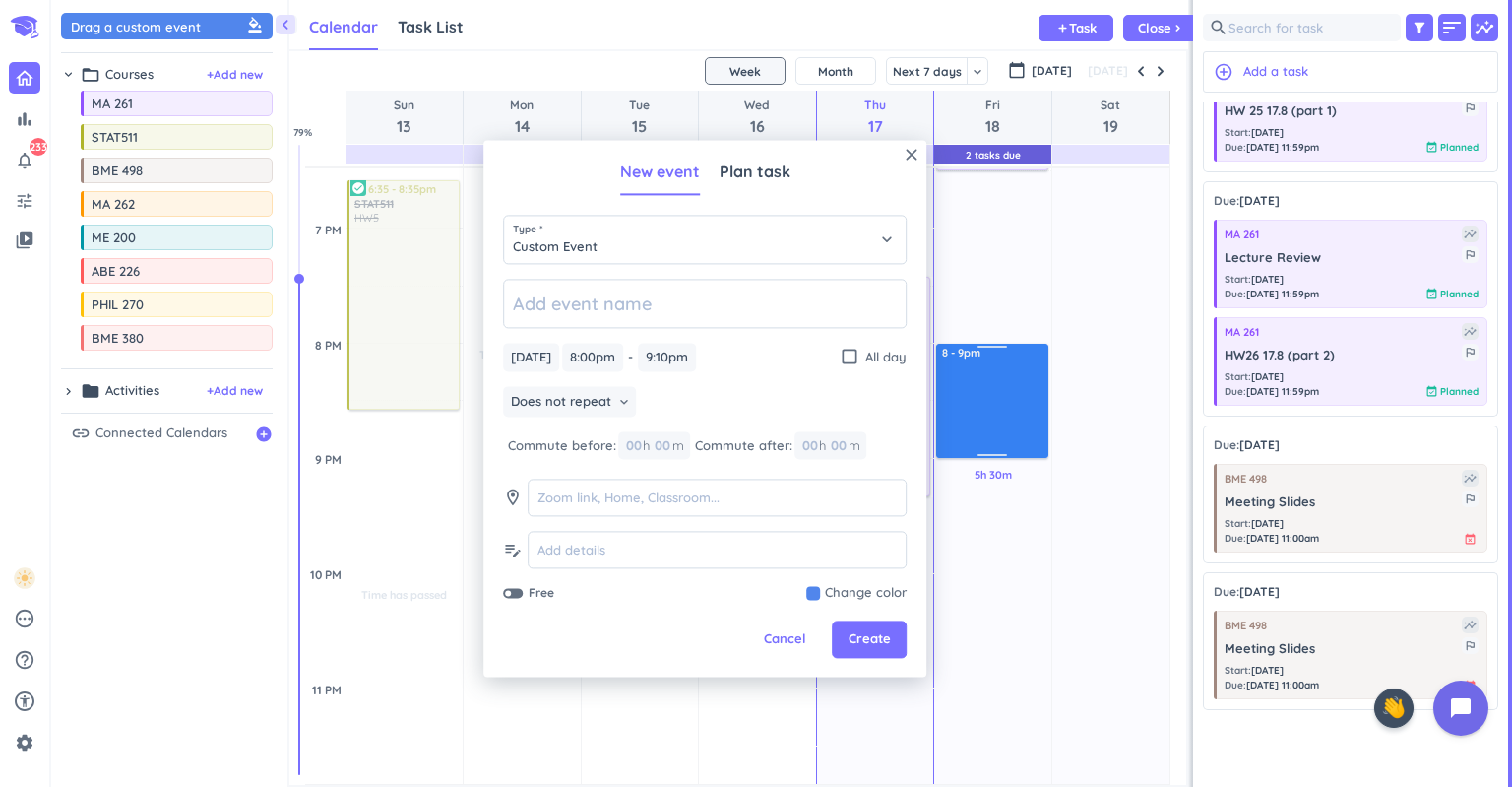 click on "1h 35m Past due Plan 35m Past due Plan 2h 20m Past due Plan 5h 30m Past due Plan 05m Extra 25m Extra Adjust Awake Time Adjust Awake Time 9:40 - 11:55am MA 261 delete_outline Study by topics 16.2 16.3 1  8:35 - 9:35am BME 498 Meeting Slides more_vert 12:30 - 1pm PARK MEETING delete_outline 1:25 - 2:25pm MA 261 QUIZ 7 more_vert 4:45 - 6:30pm MA 261 delete_outline 16.3 & 16.4 8 - 9:10pm 1  8 - 9pm" at bounding box center [992, -117] 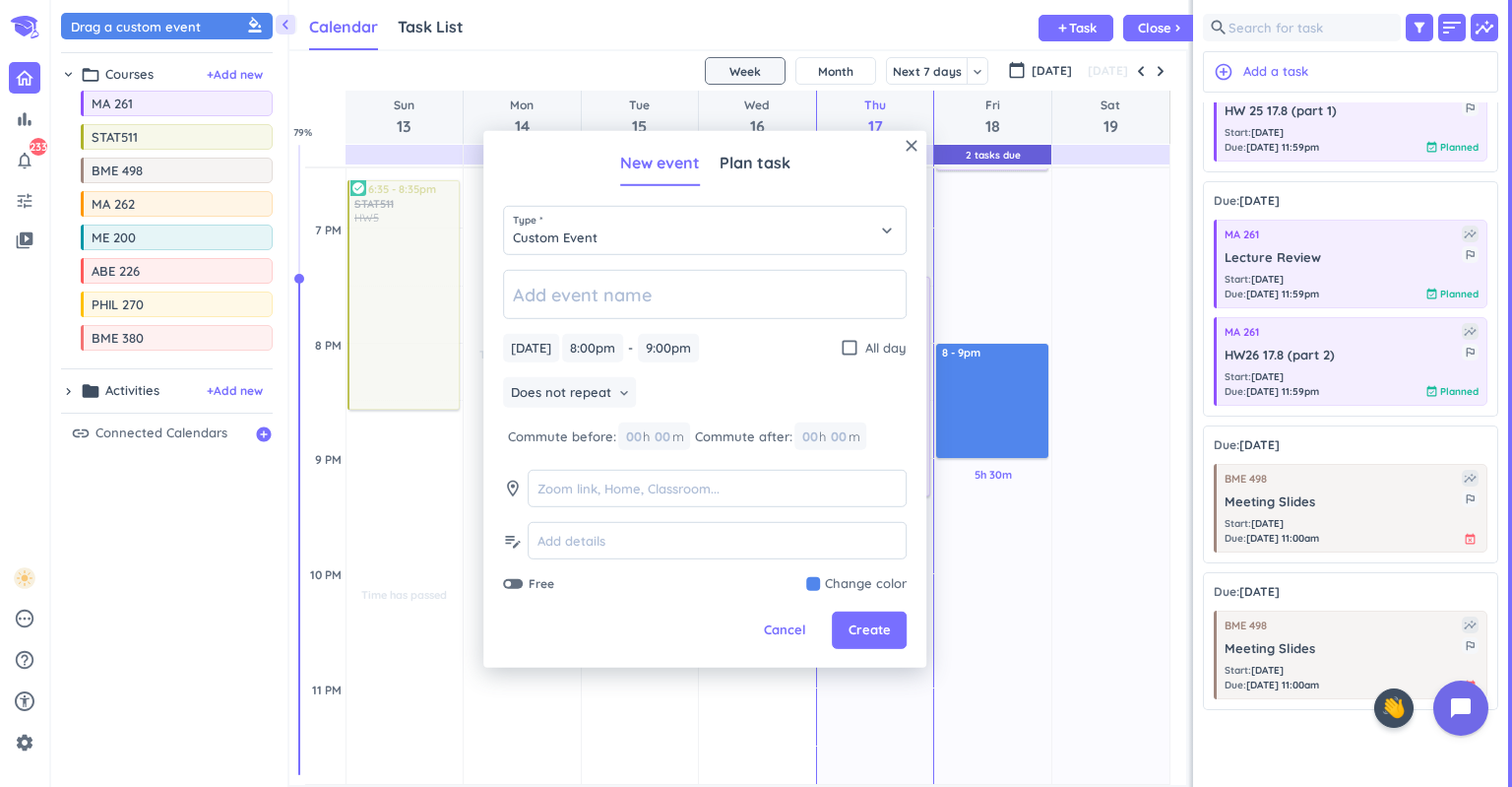 type on "9:00pm" 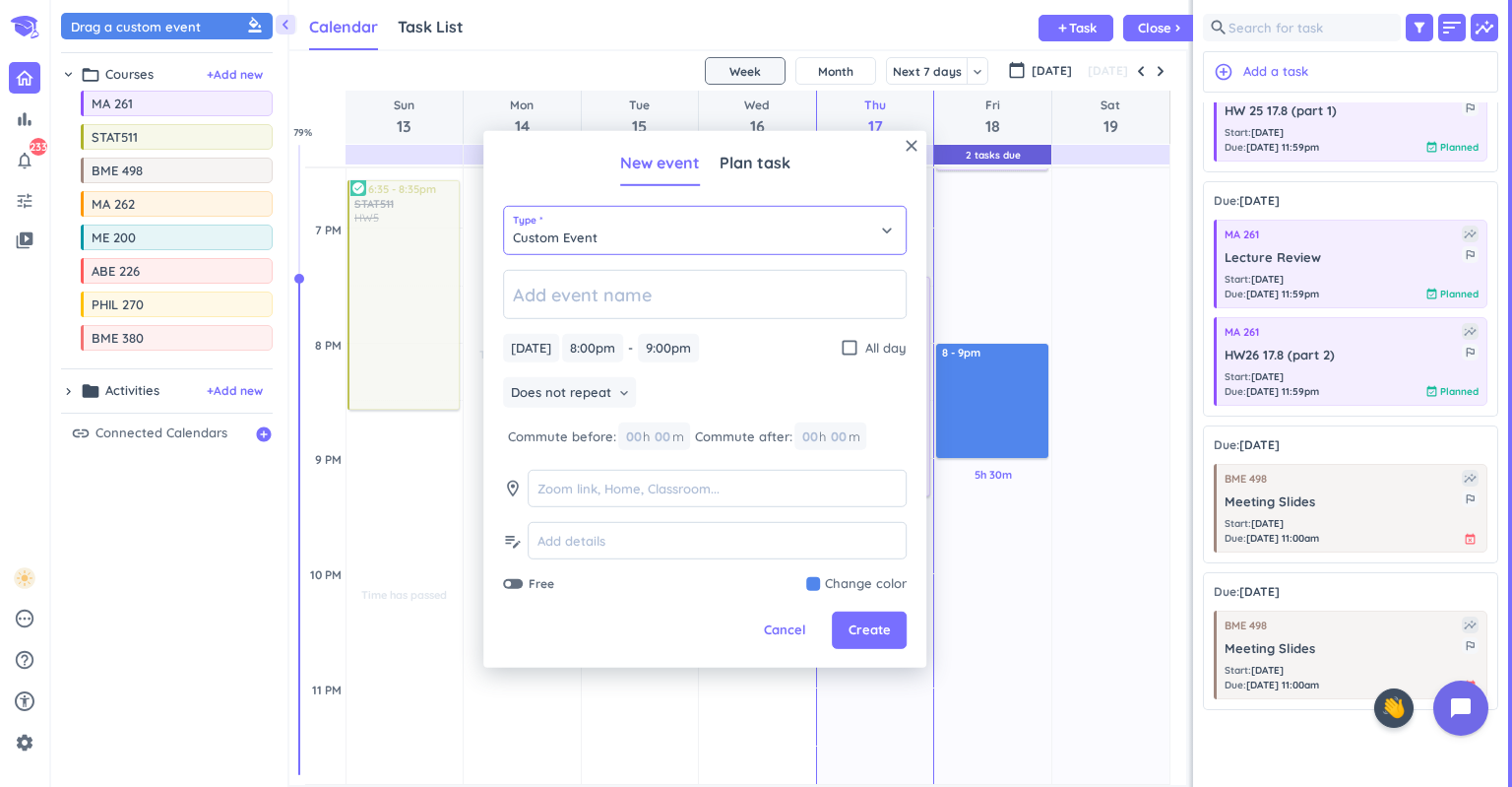 click on "Custom Event" at bounding box center [705, 230] 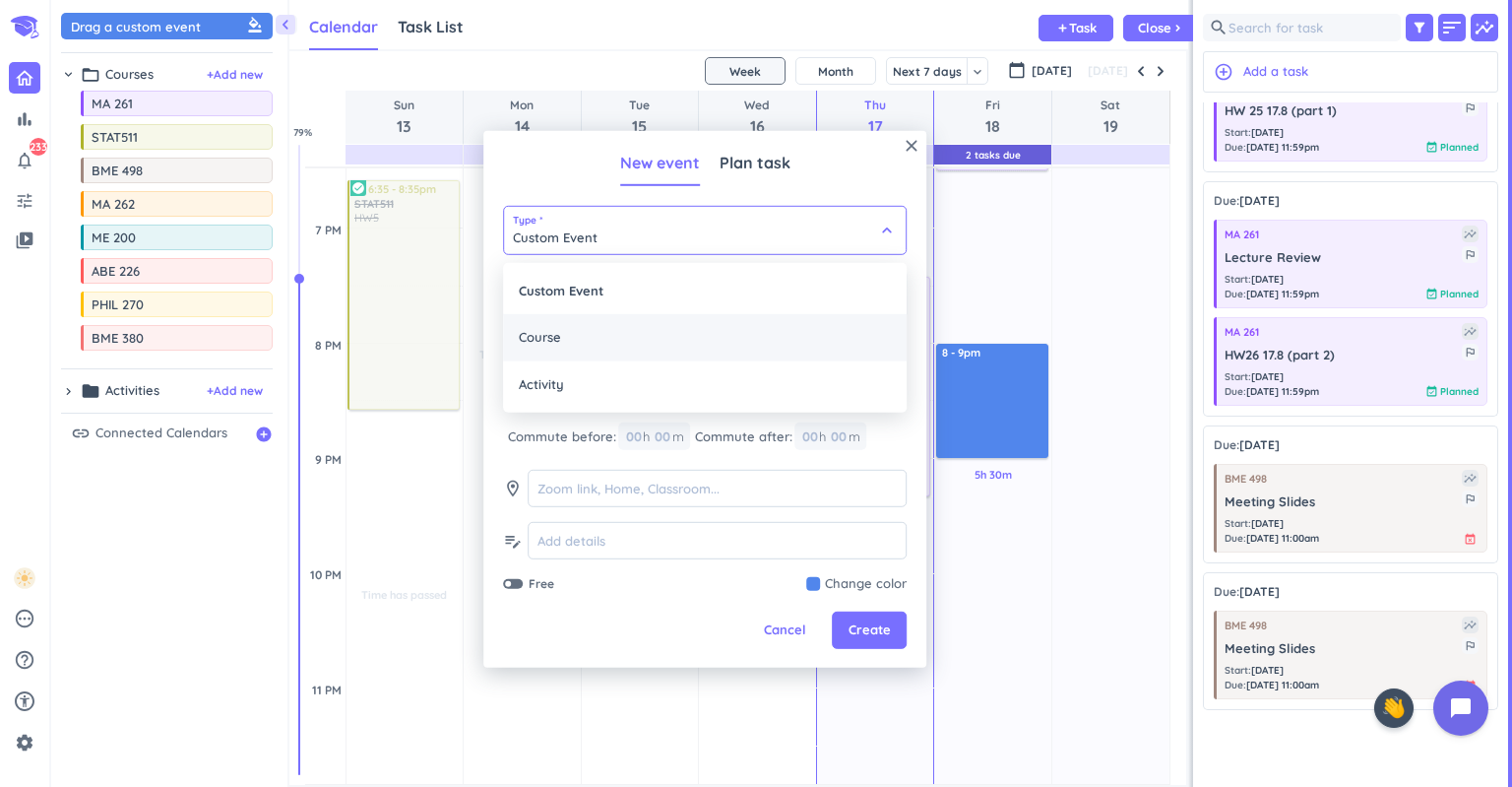 click on "Course" at bounding box center [705, 338] 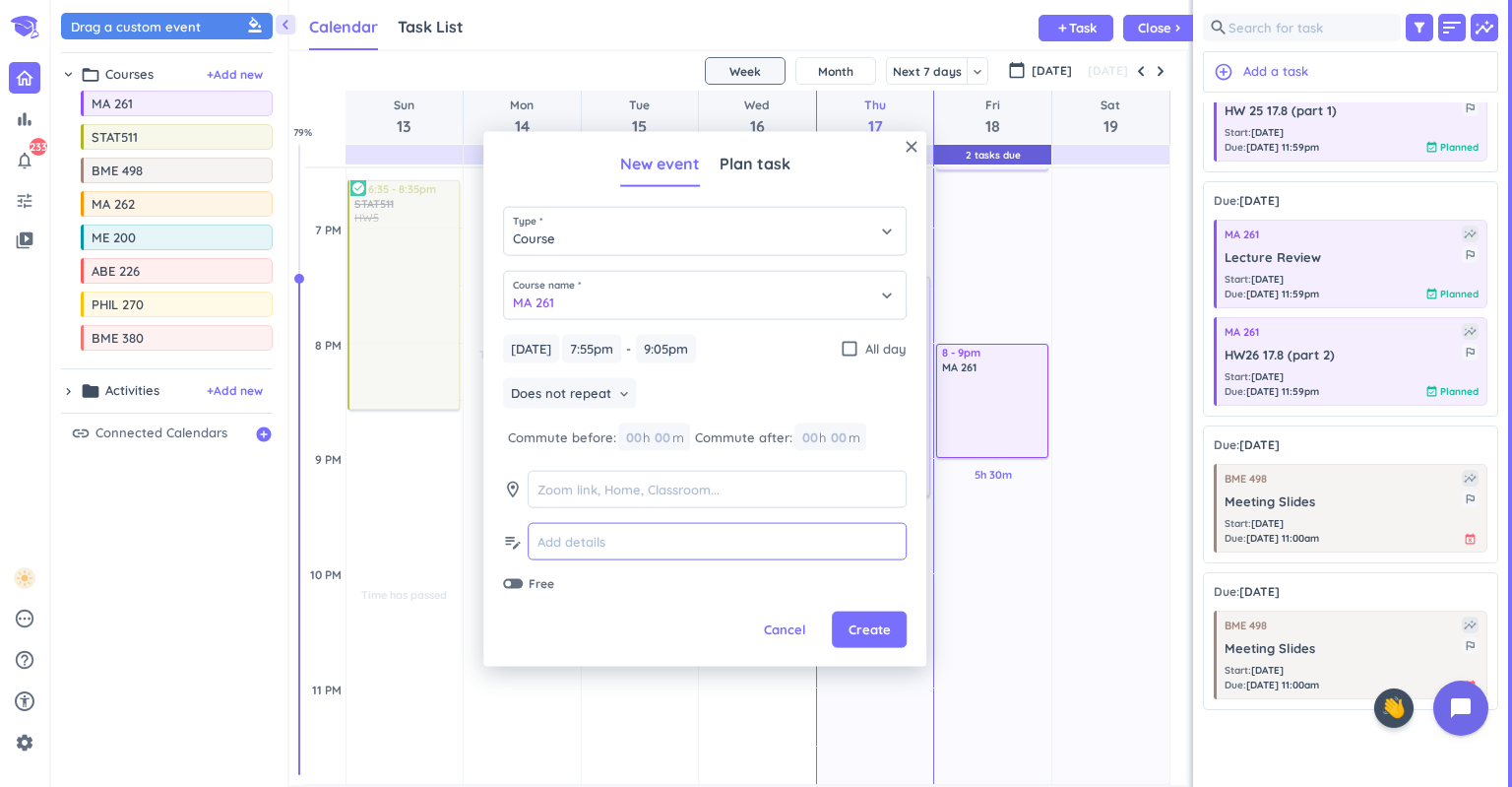 click at bounding box center [717, 542] 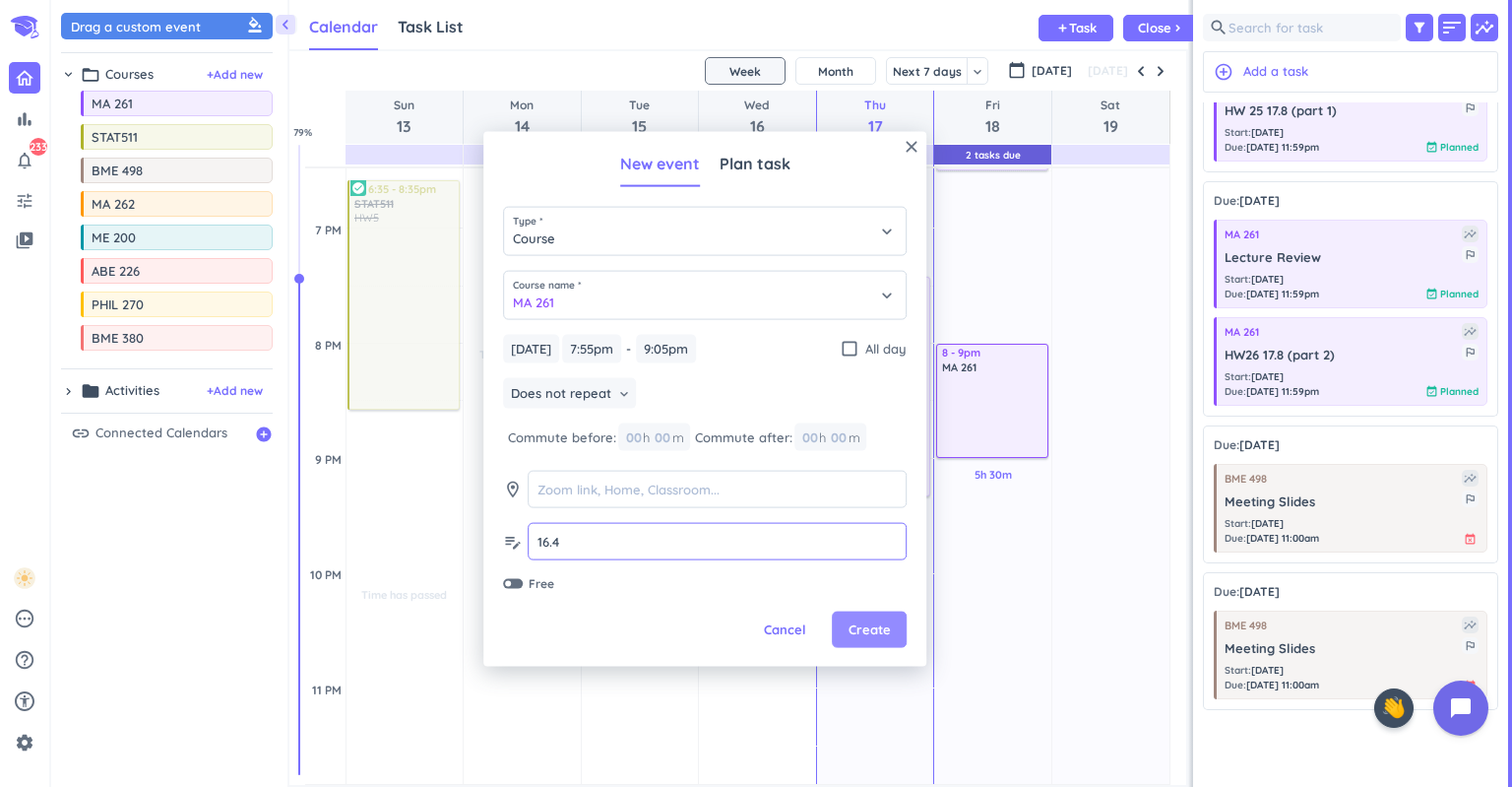 type on "16.4" 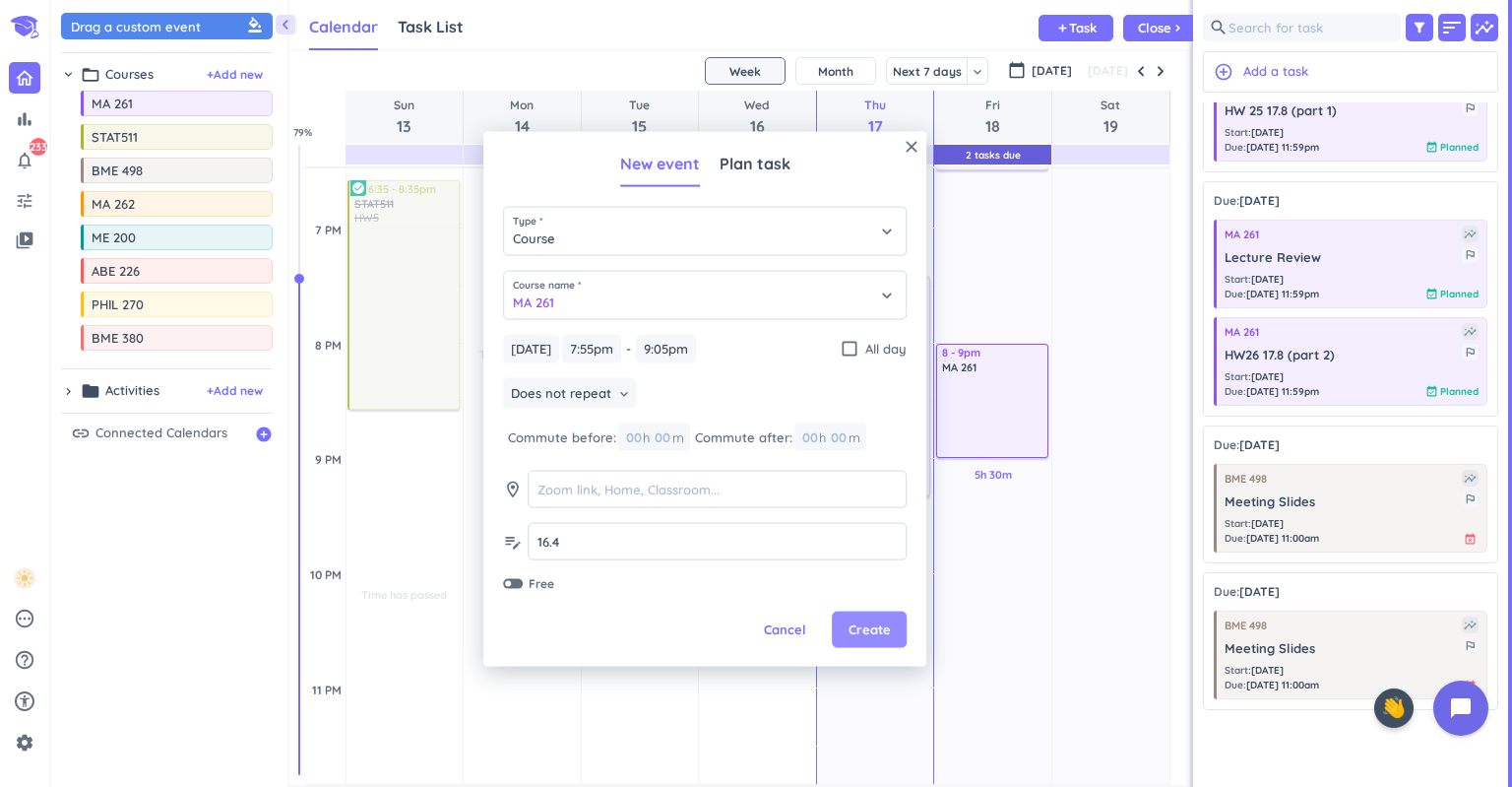 click on "Create" at bounding box center (869, 629) 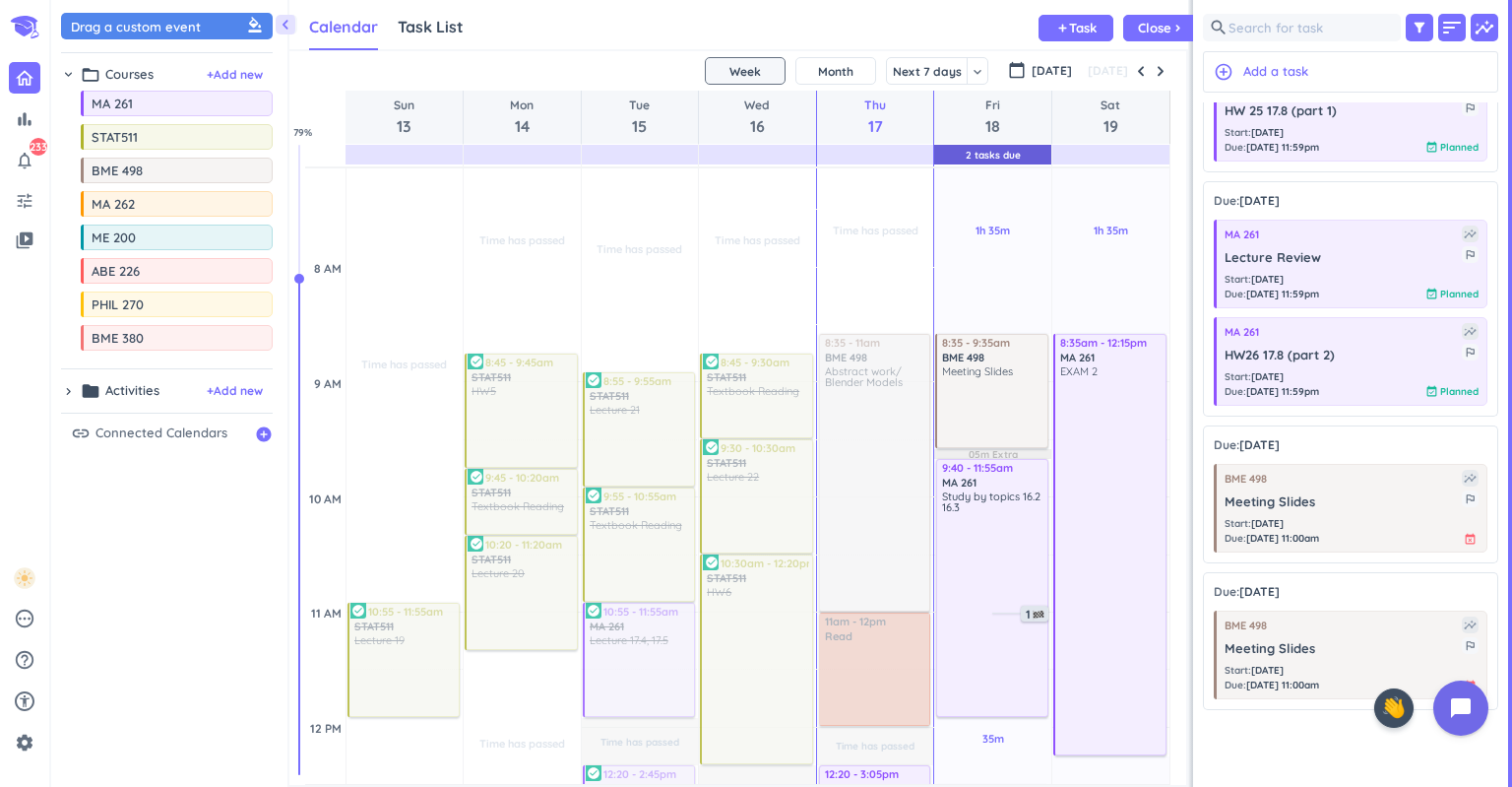 scroll, scrollTop: 414, scrollLeft: 0, axis: vertical 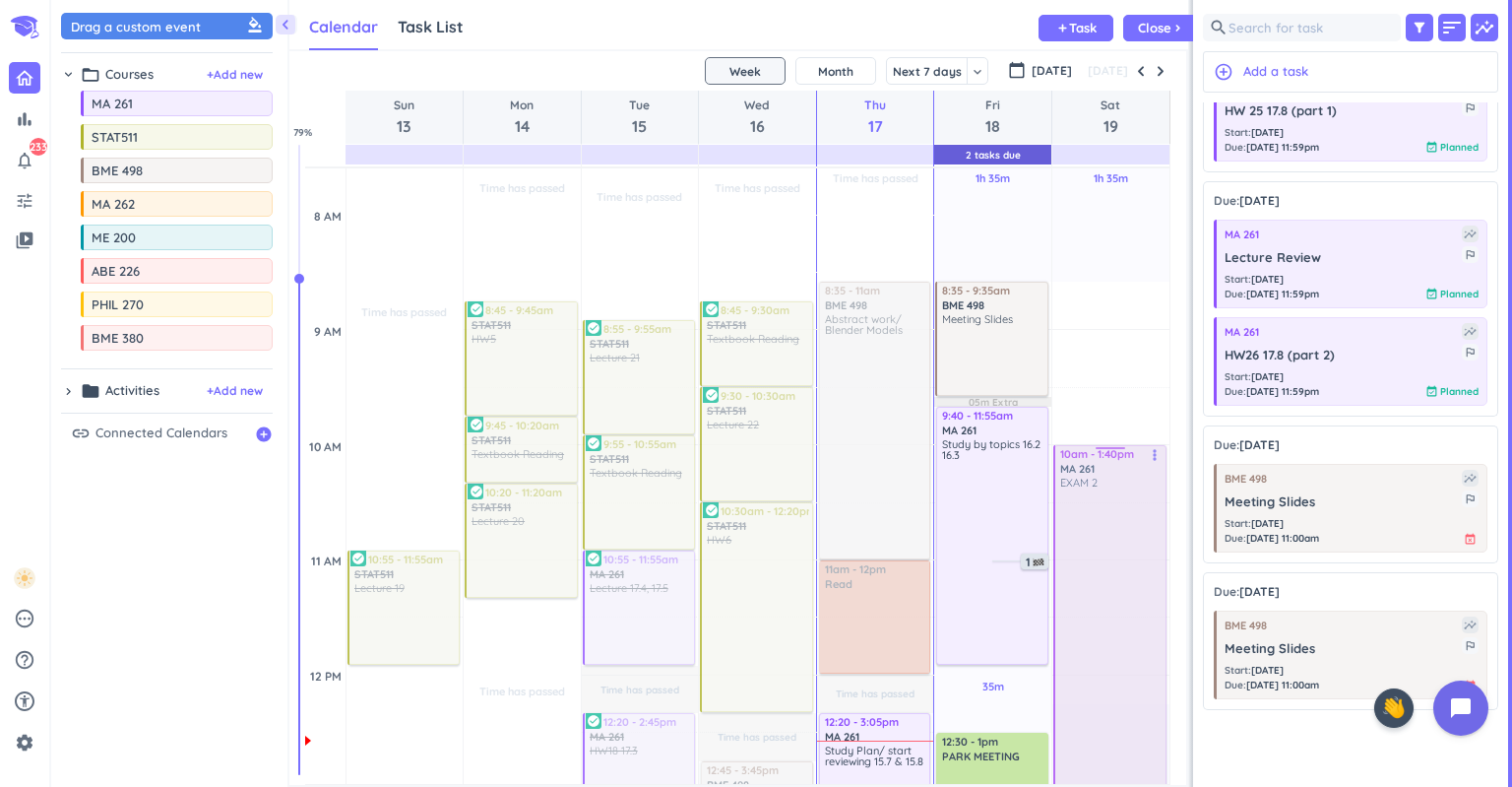 drag, startPoint x: 1120, startPoint y: 420, endPoint x: 1099, endPoint y: 585, distance: 166.331 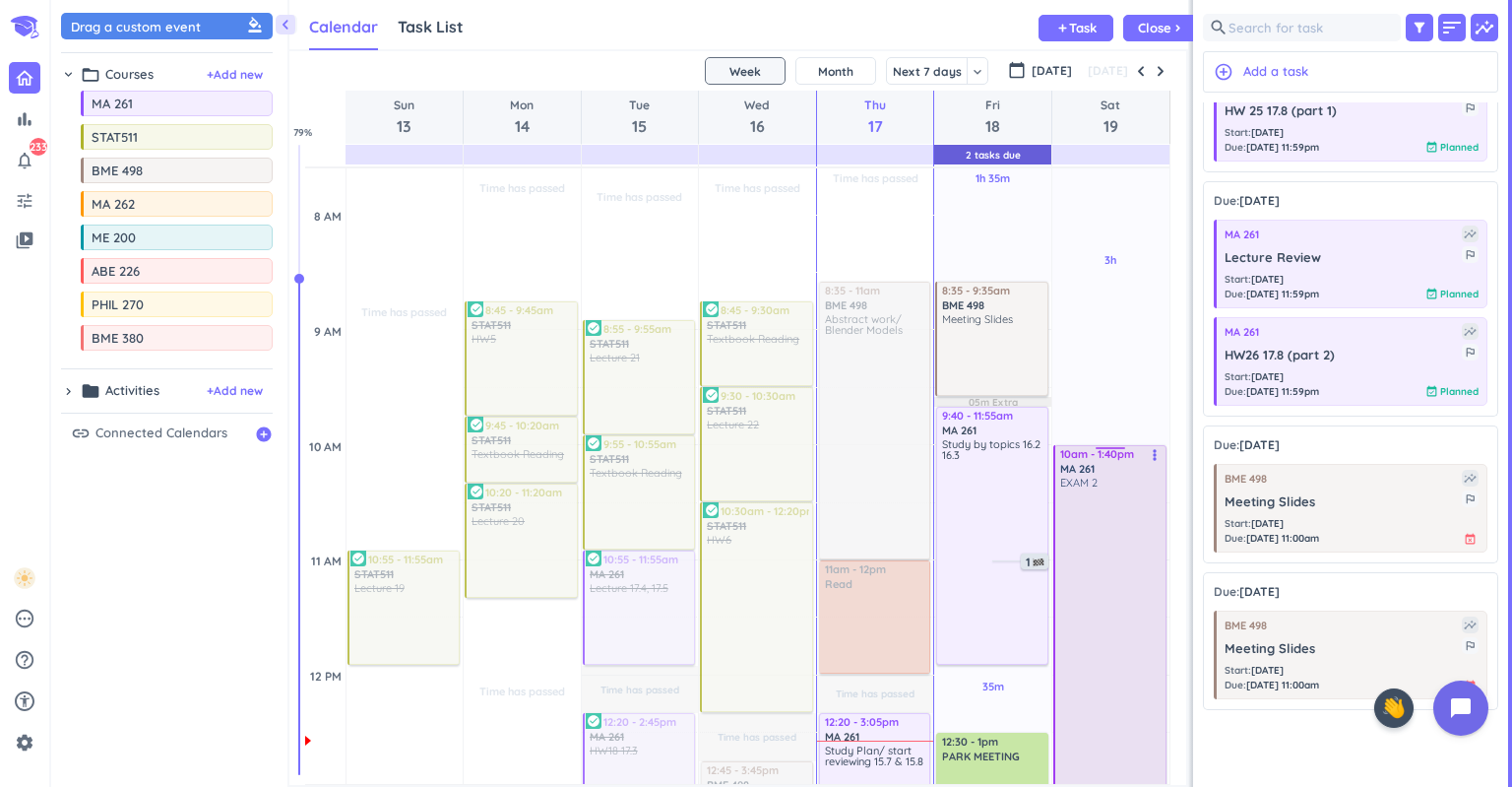 scroll, scrollTop: 651, scrollLeft: 0, axis: vertical 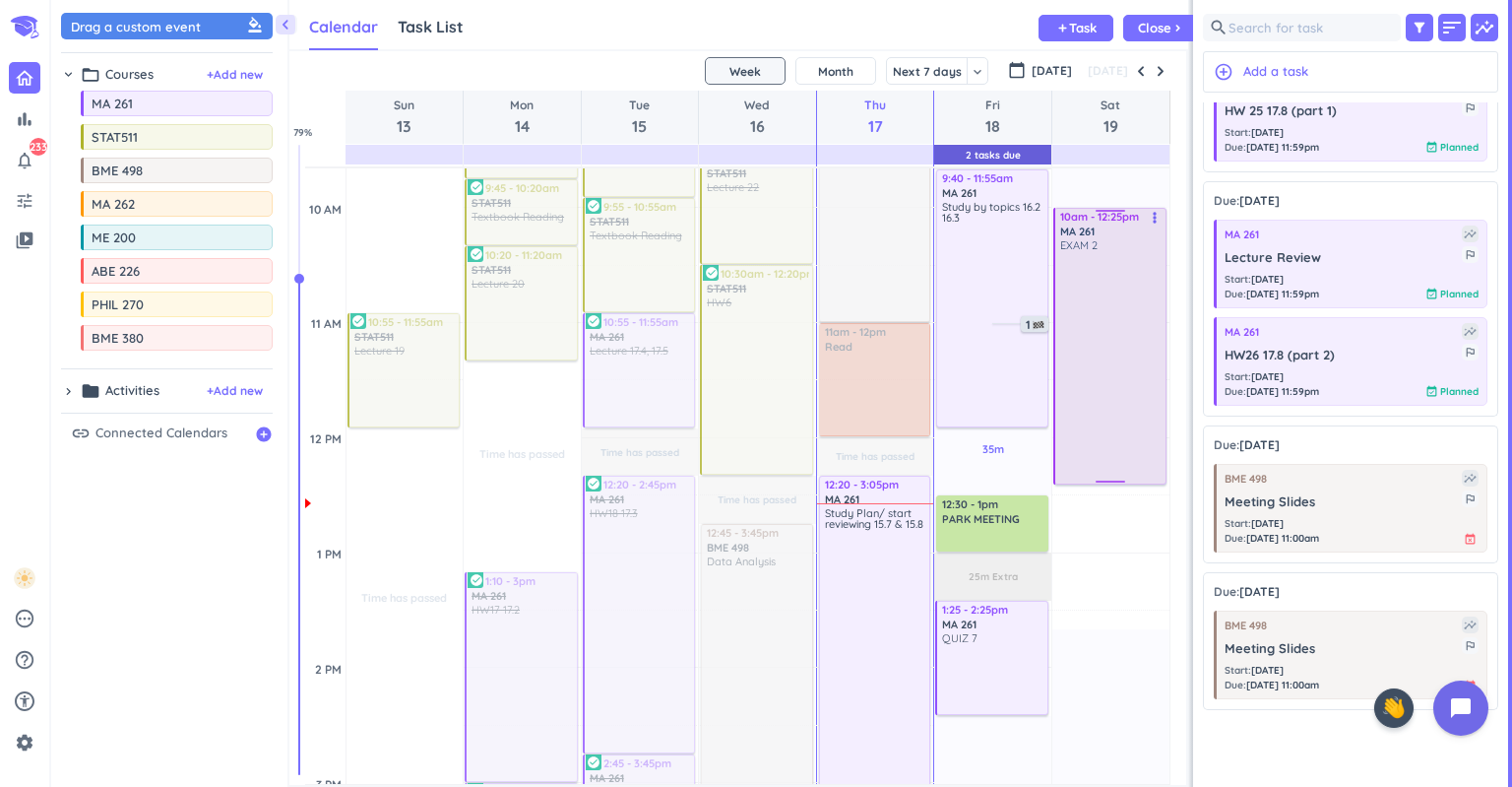 drag, startPoint x: 1107, startPoint y: 626, endPoint x: 1094, endPoint y: 482, distance: 144.58561 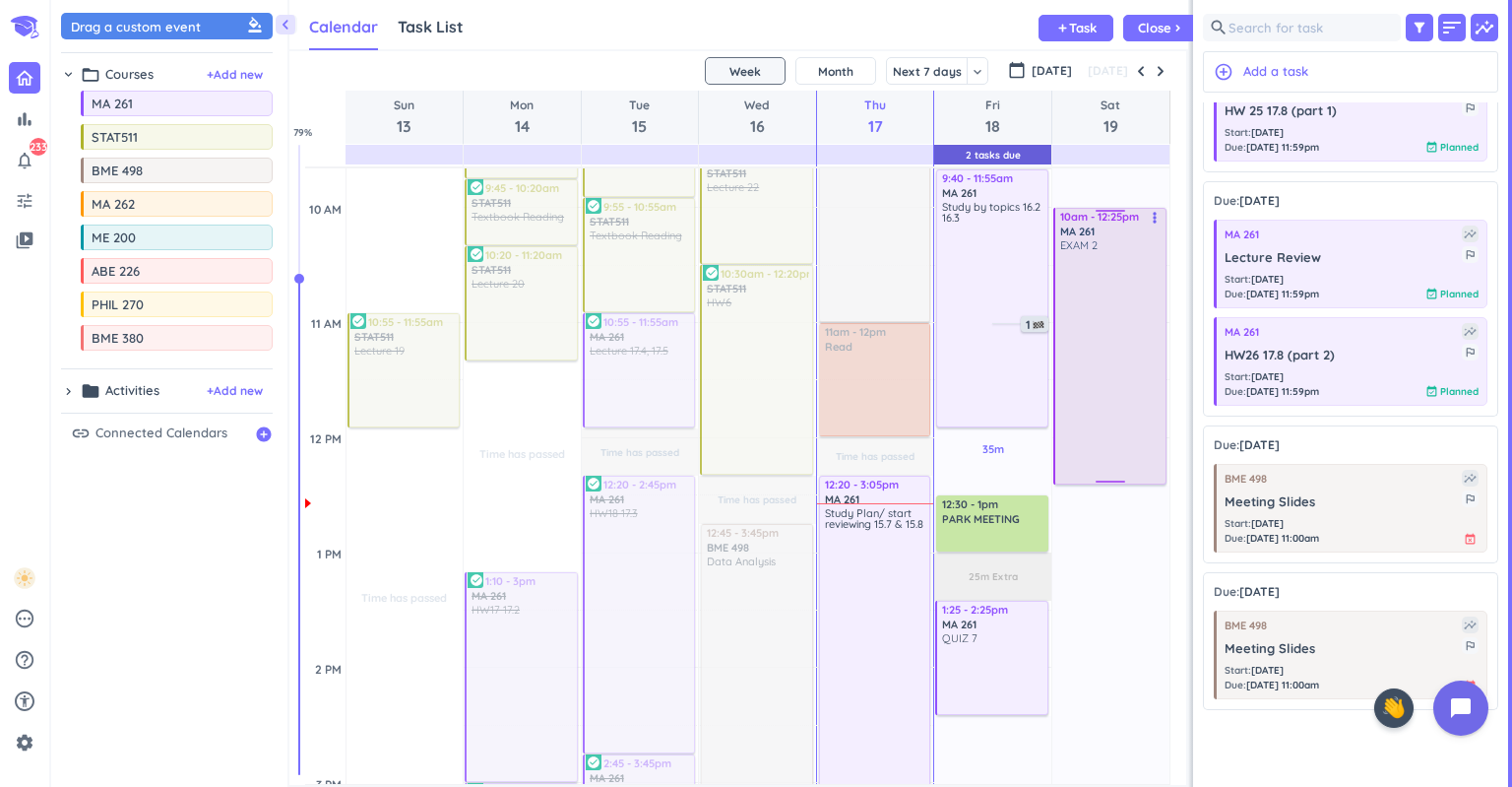 click at bounding box center [1111, 366] 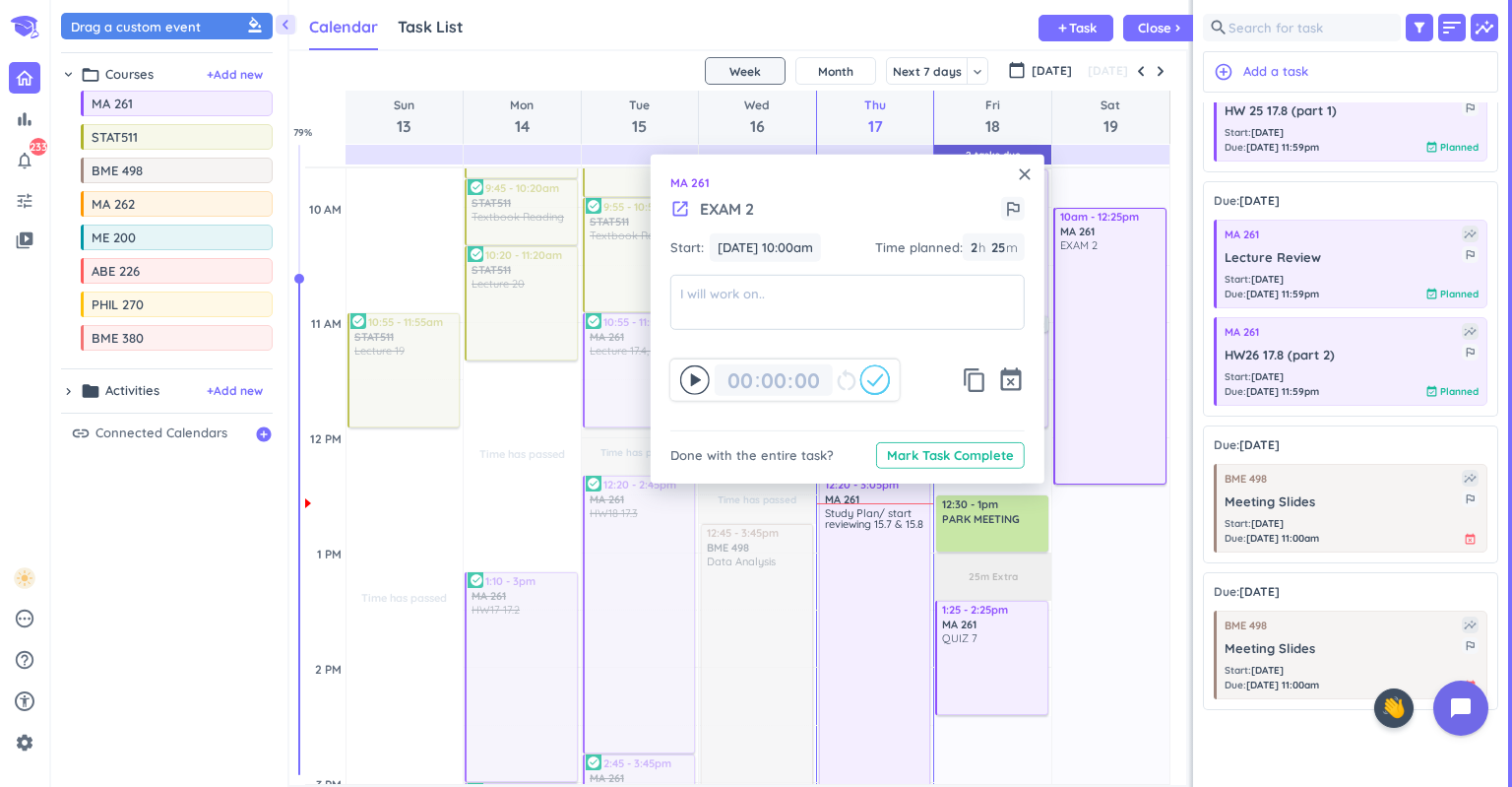 click on "close" at bounding box center [1025, 174] 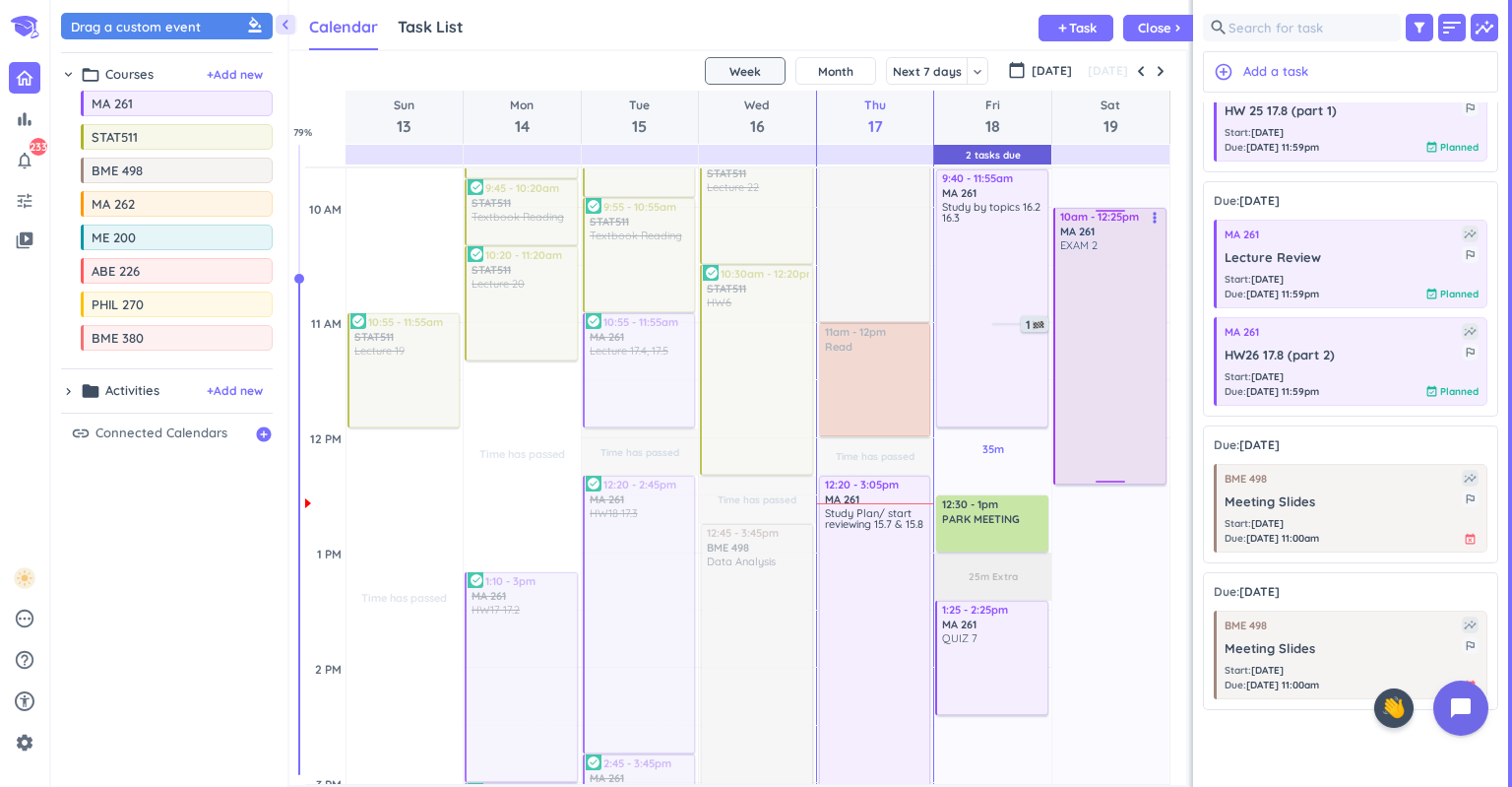 click at bounding box center [1111, 366] 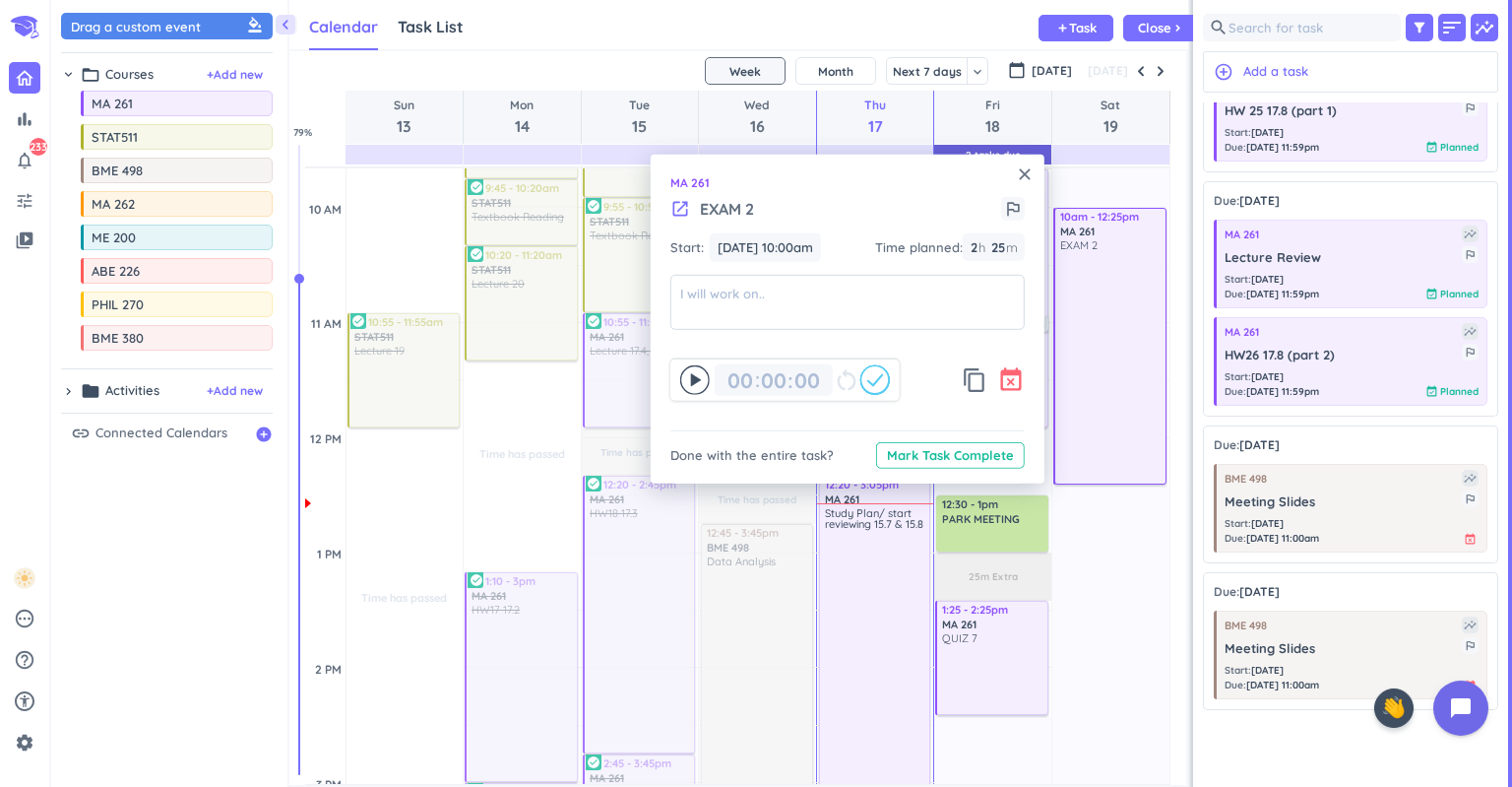 click on "event_busy" at bounding box center [1011, 380] 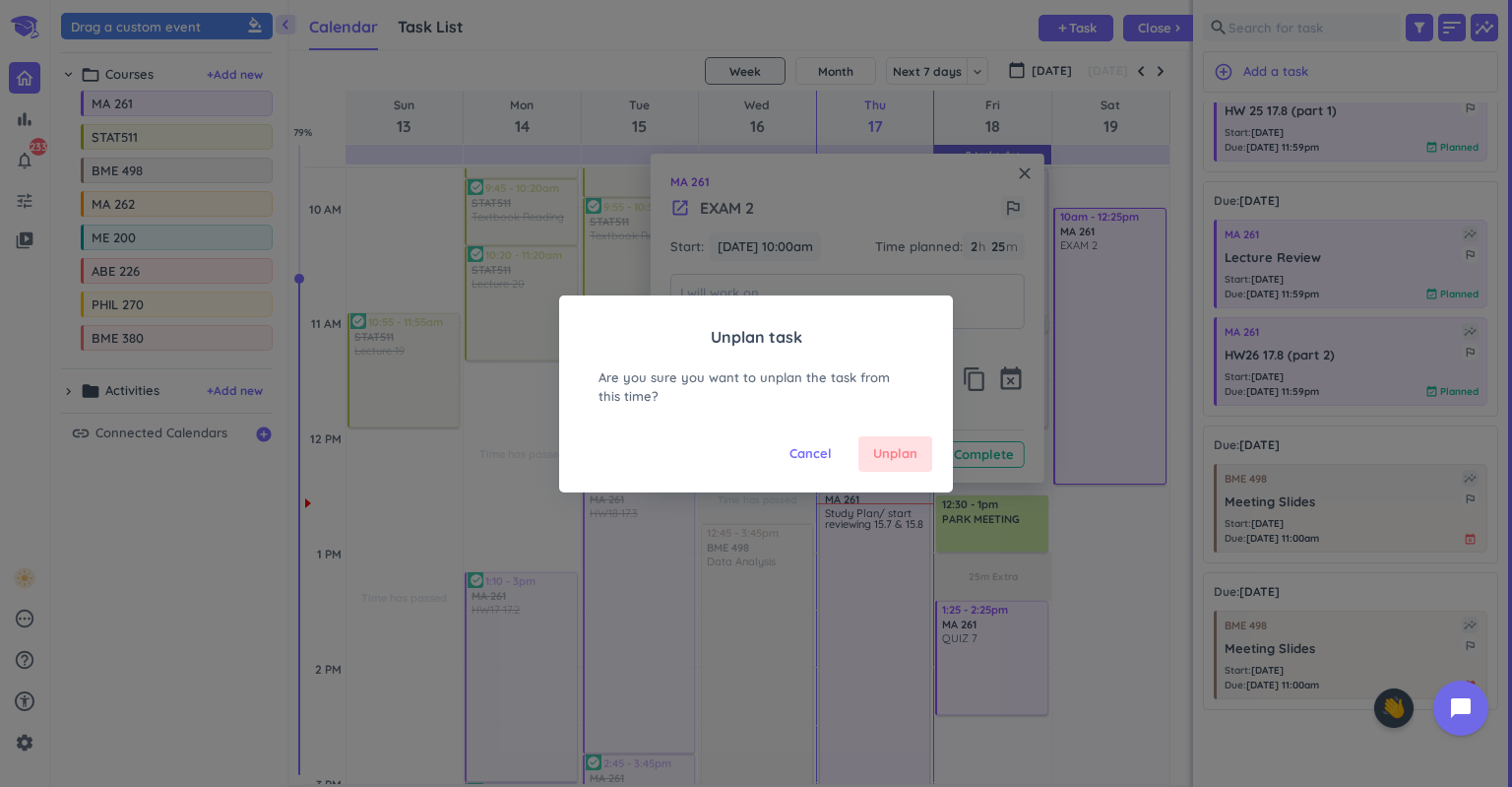 click on "Unplan" at bounding box center [895, 454] 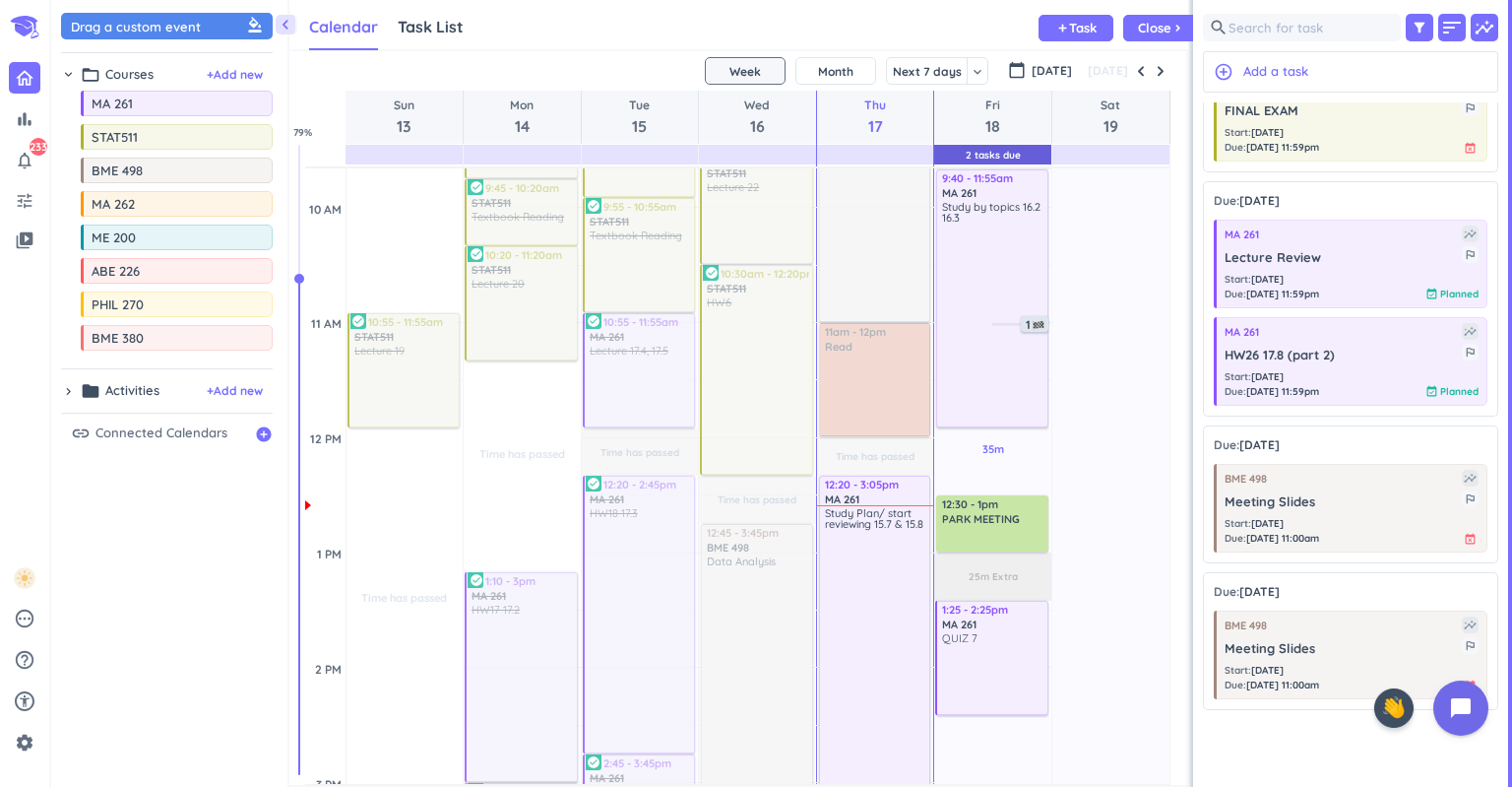 drag, startPoint x: 1094, startPoint y: 229, endPoint x: 1093, endPoint y: 370, distance: 141.00355 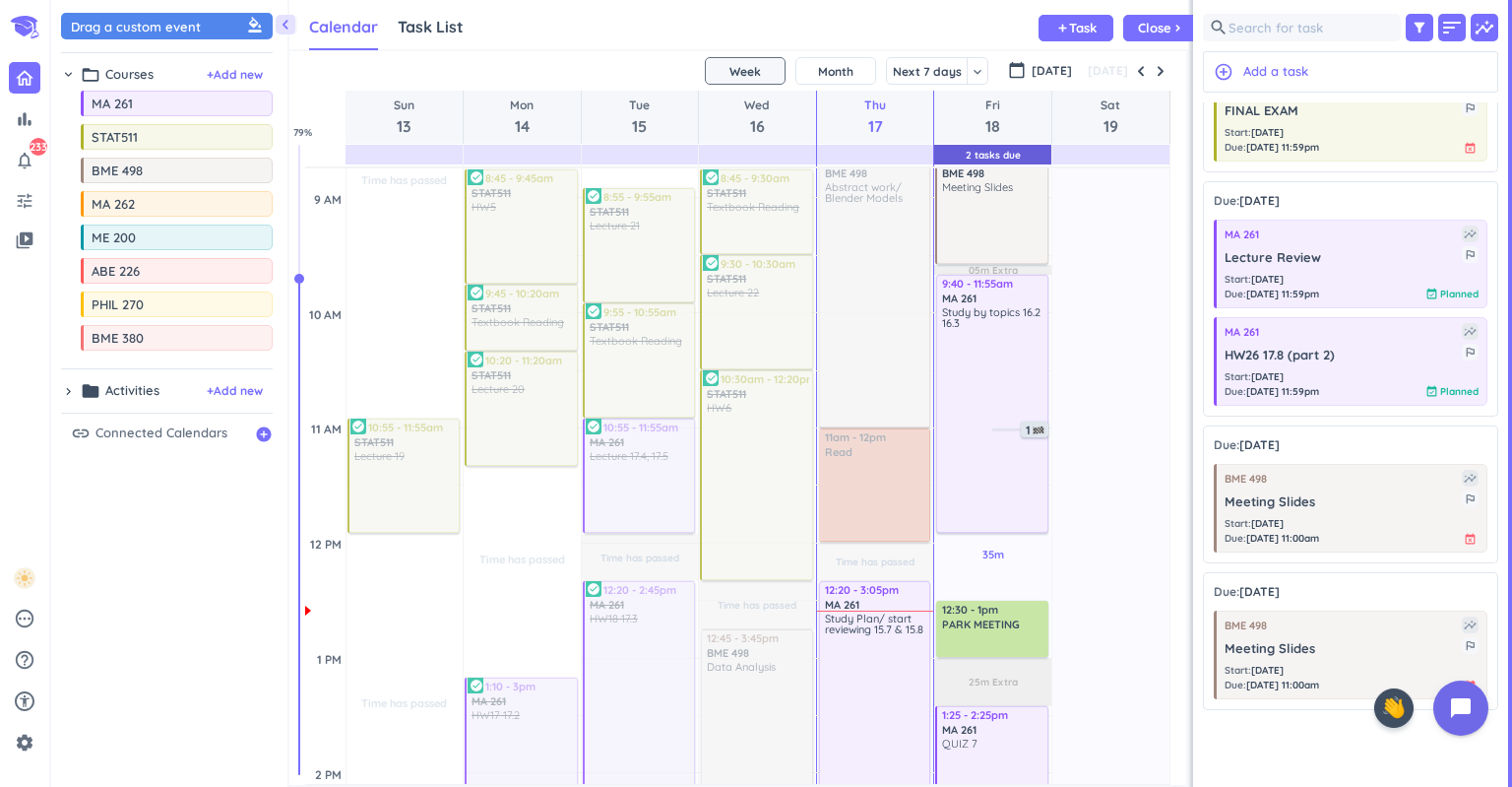 scroll, scrollTop: 487, scrollLeft: 0, axis: vertical 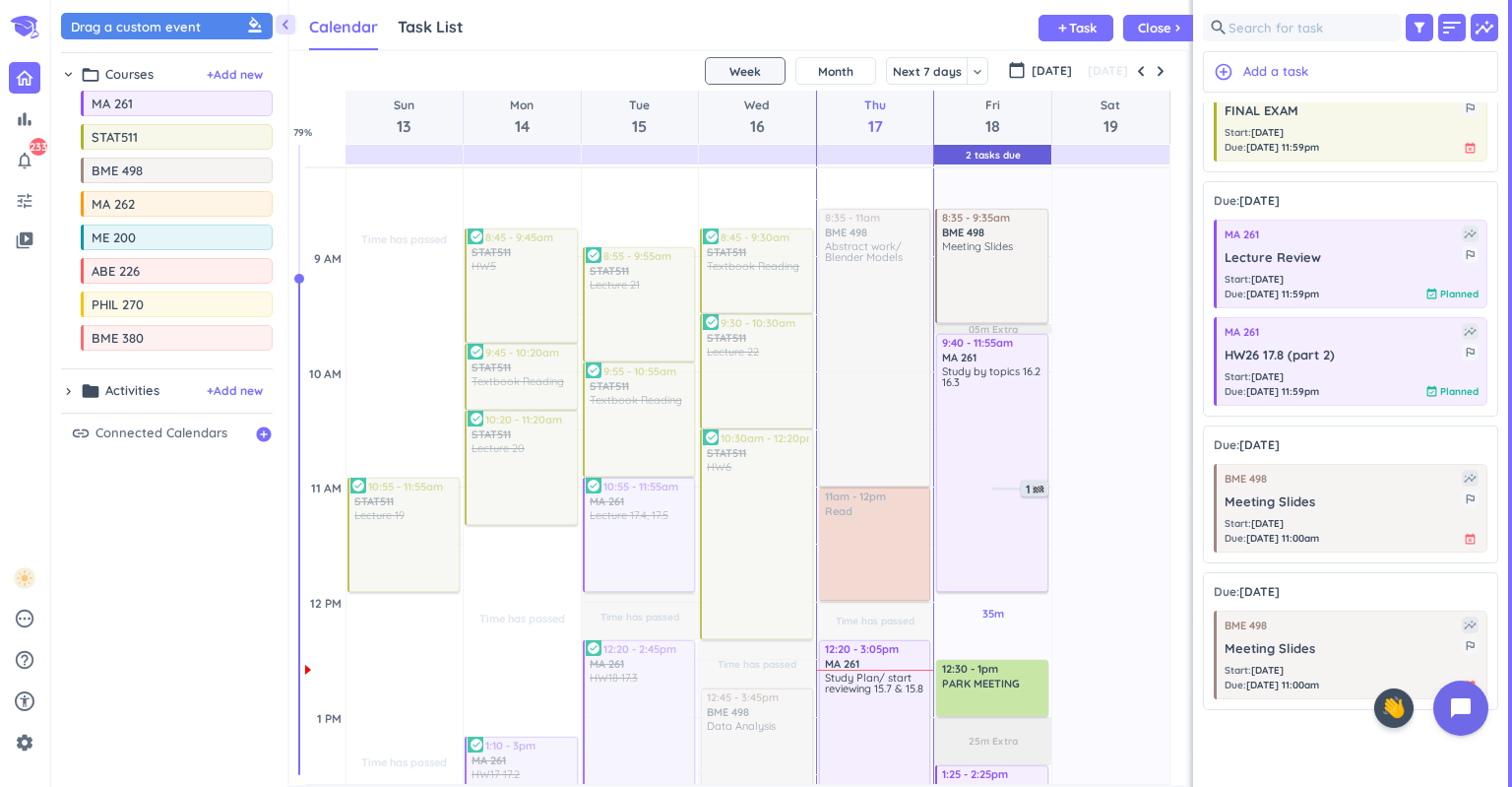 drag, startPoint x: 1104, startPoint y: 440, endPoint x: 1103, endPoint y: 539, distance: 99.005 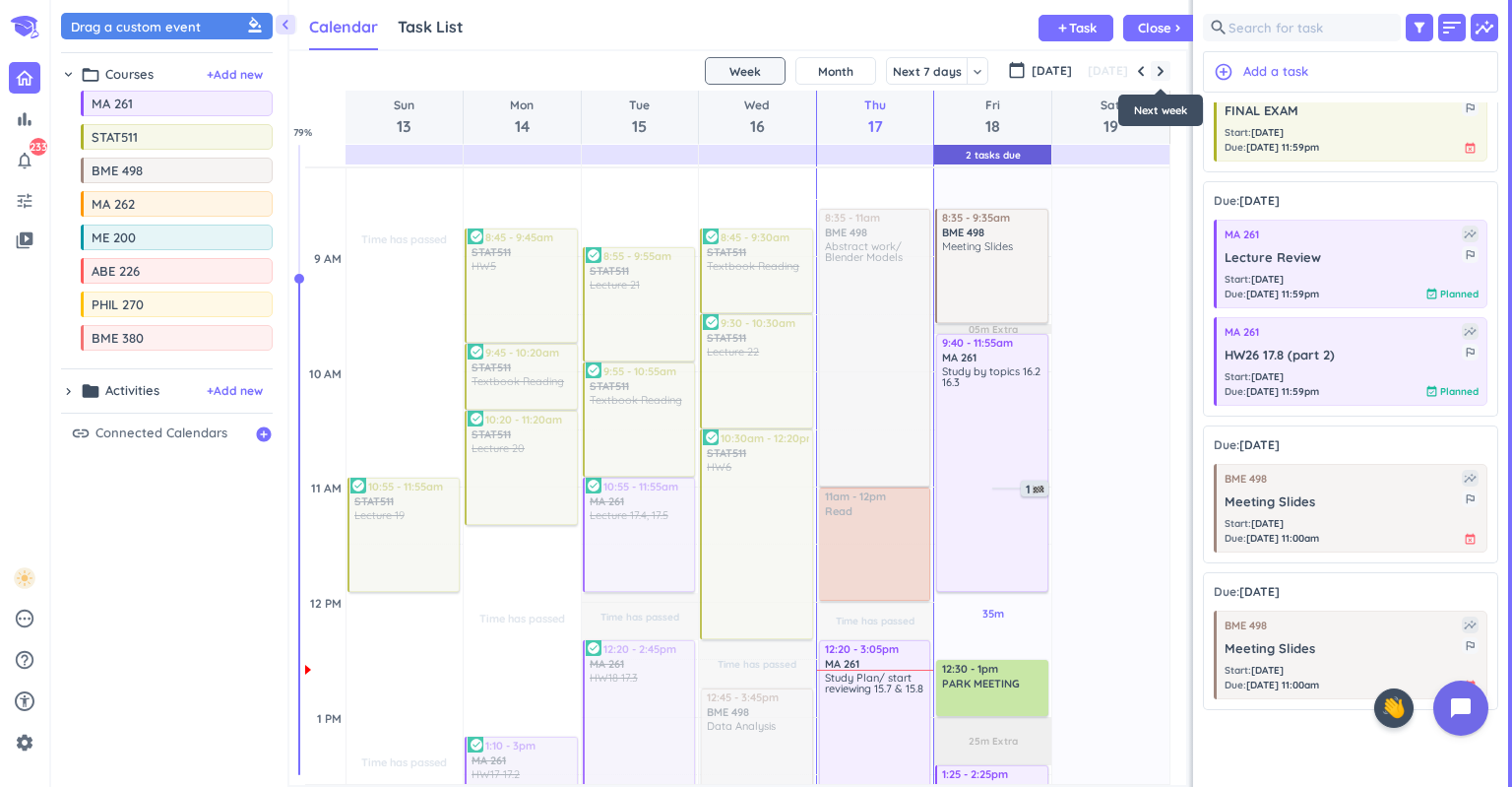 click at bounding box center [1161, 71] 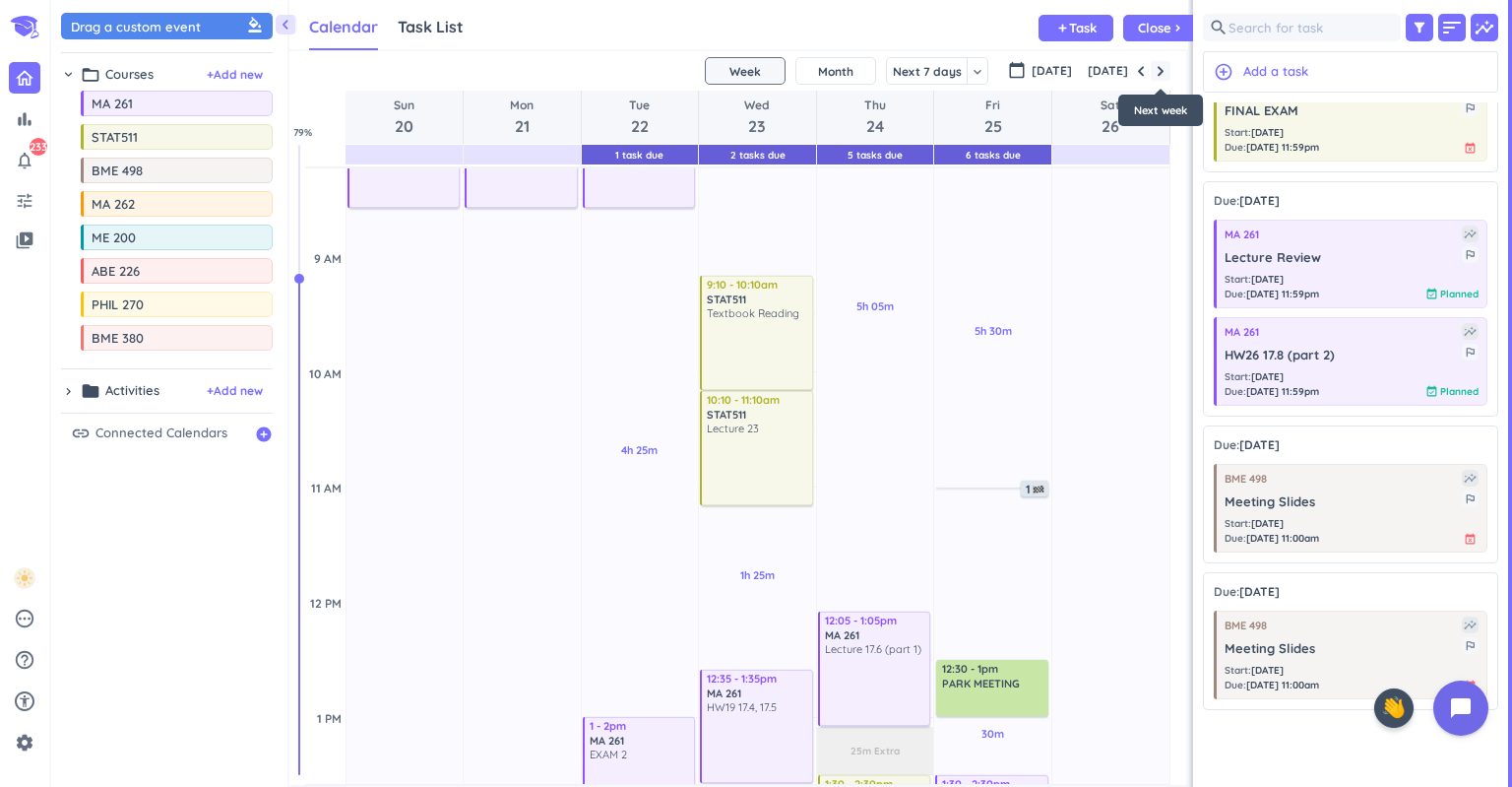scroll, scrollTop: 231, scrollLeft: 0, axis: vertical 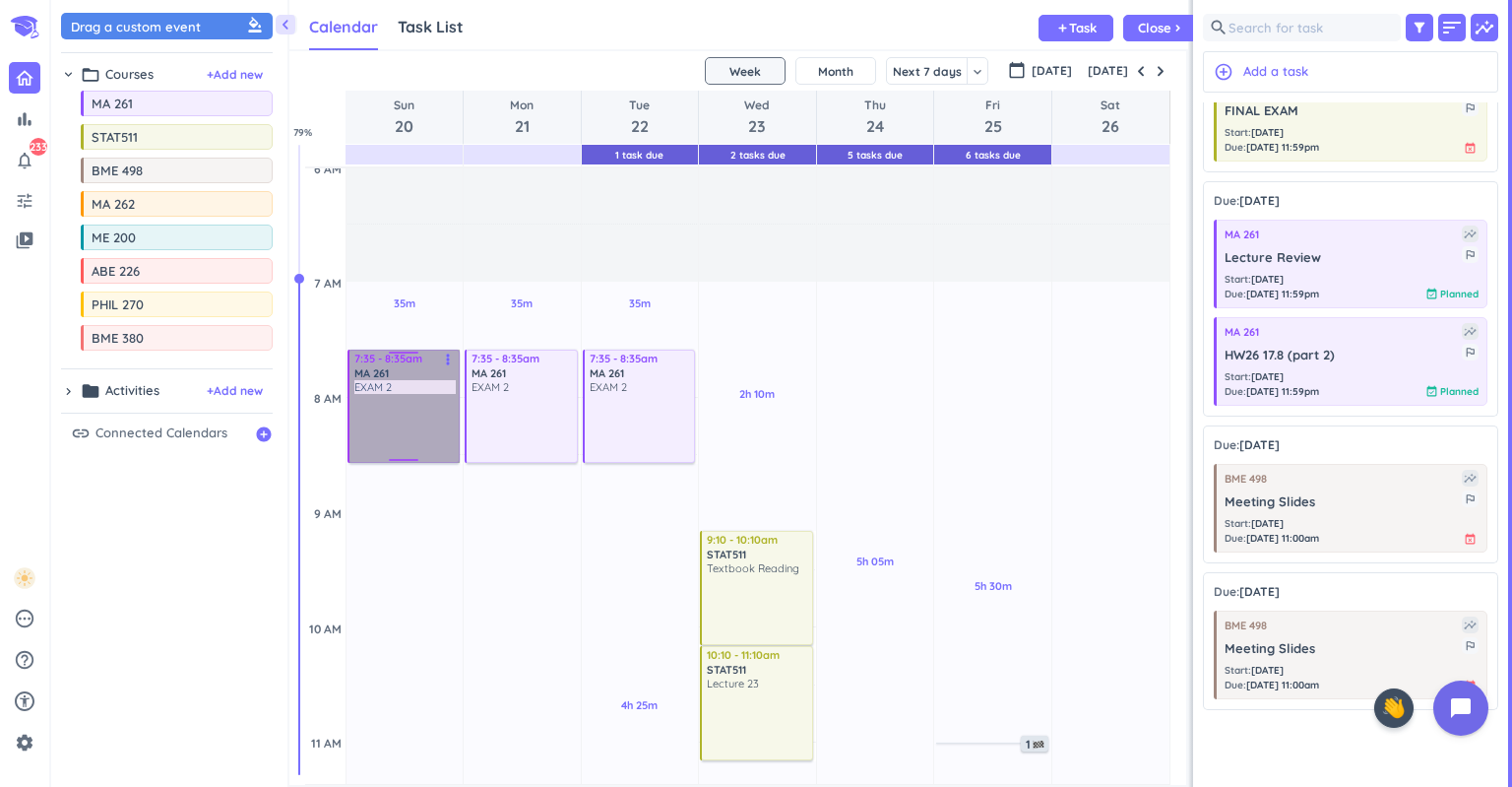 click on "7:35 - 8:35am MA 261 EXAM 2 more_vert" at bounding box center [405, 406] 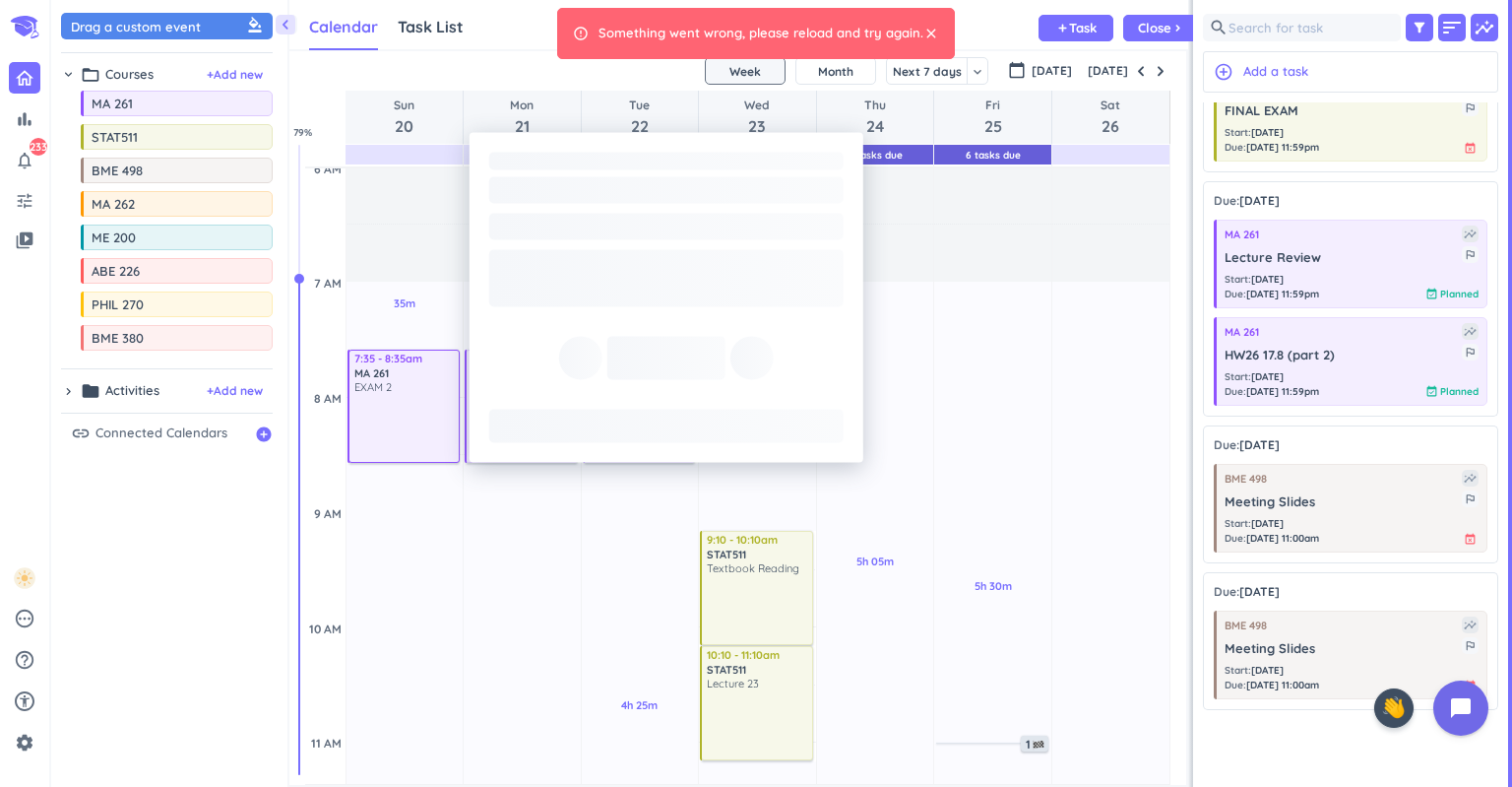 click on "close" at bounding box center [931, 33] 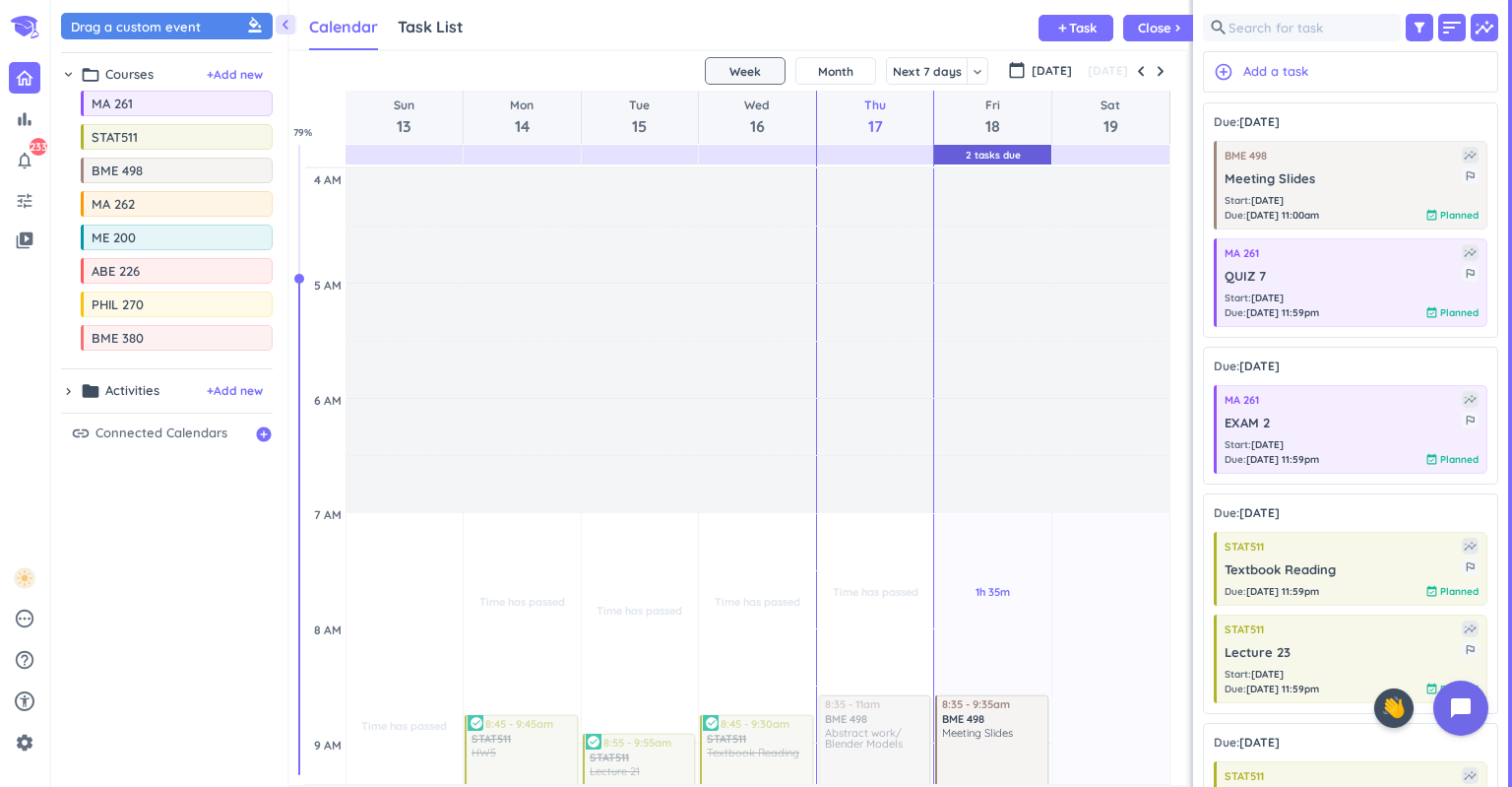 scroll, scrollTop: 0, scrollLeft: 0, axis: both 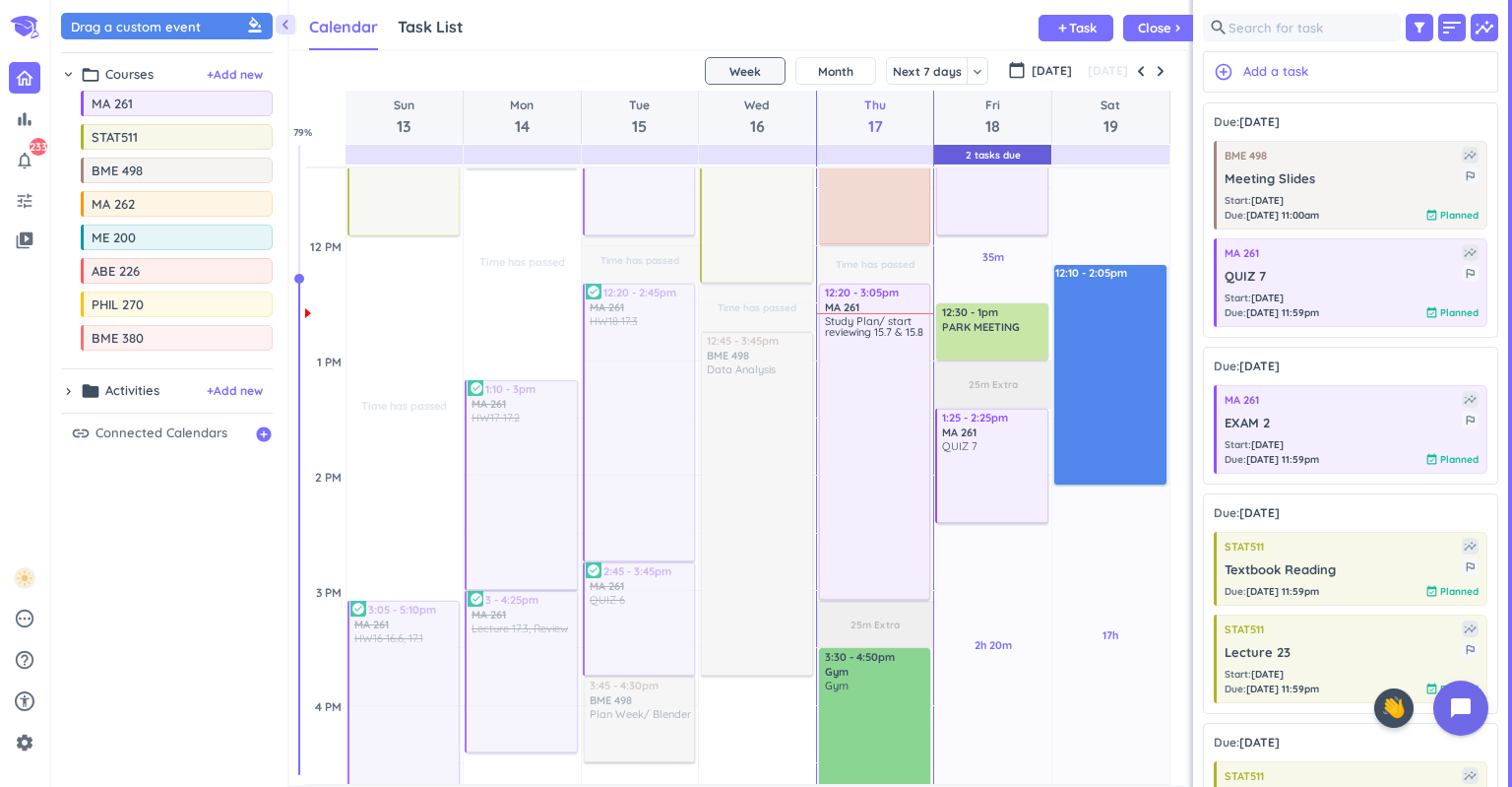 drag, startPoint x: 1114, startPoint y: 266, endPoint x: 1124, endPoint y: 479, distance: 213.23461 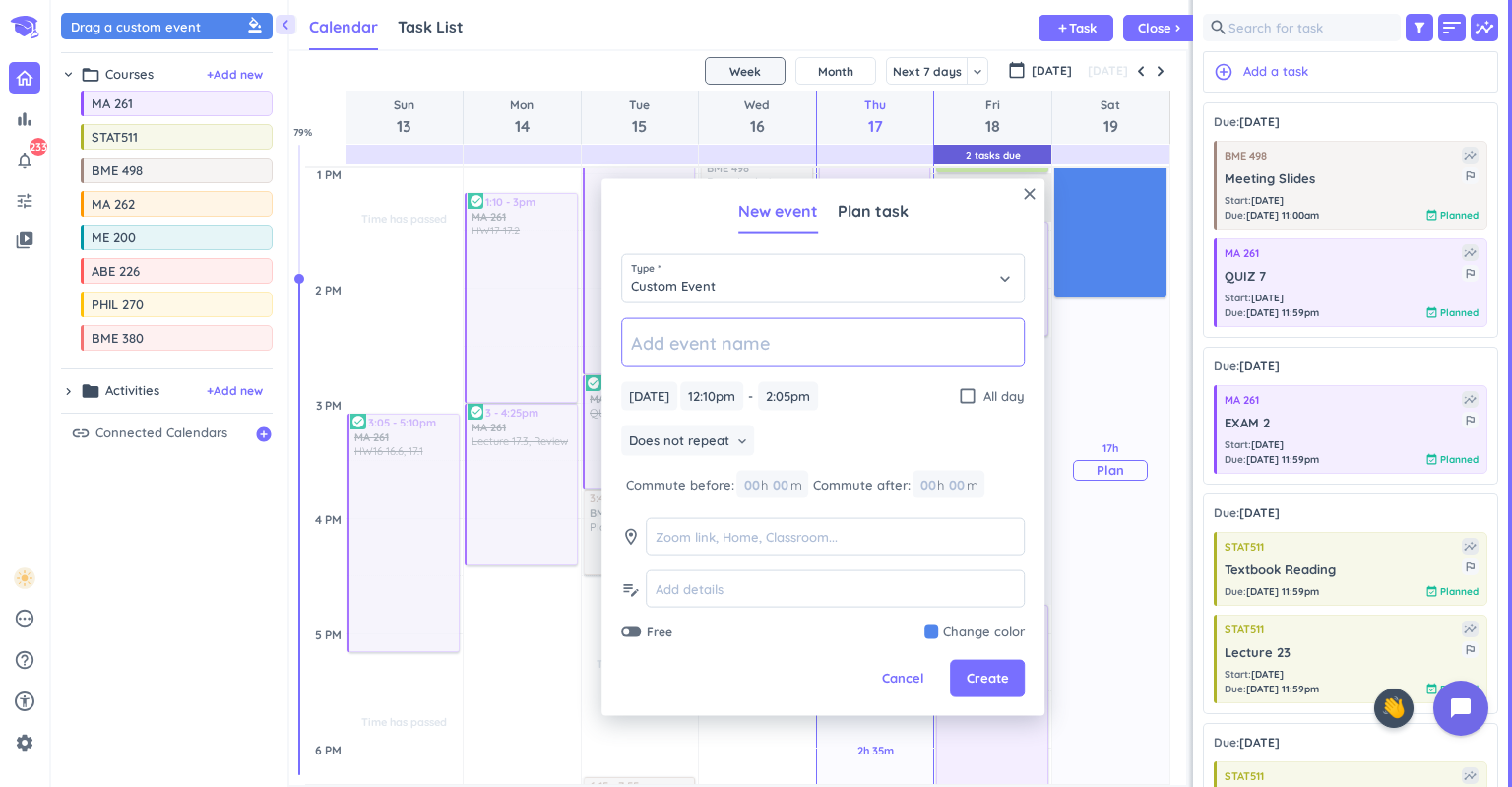 scroll, scrollTop: 692, scrollLeft: 0, axis: vertical 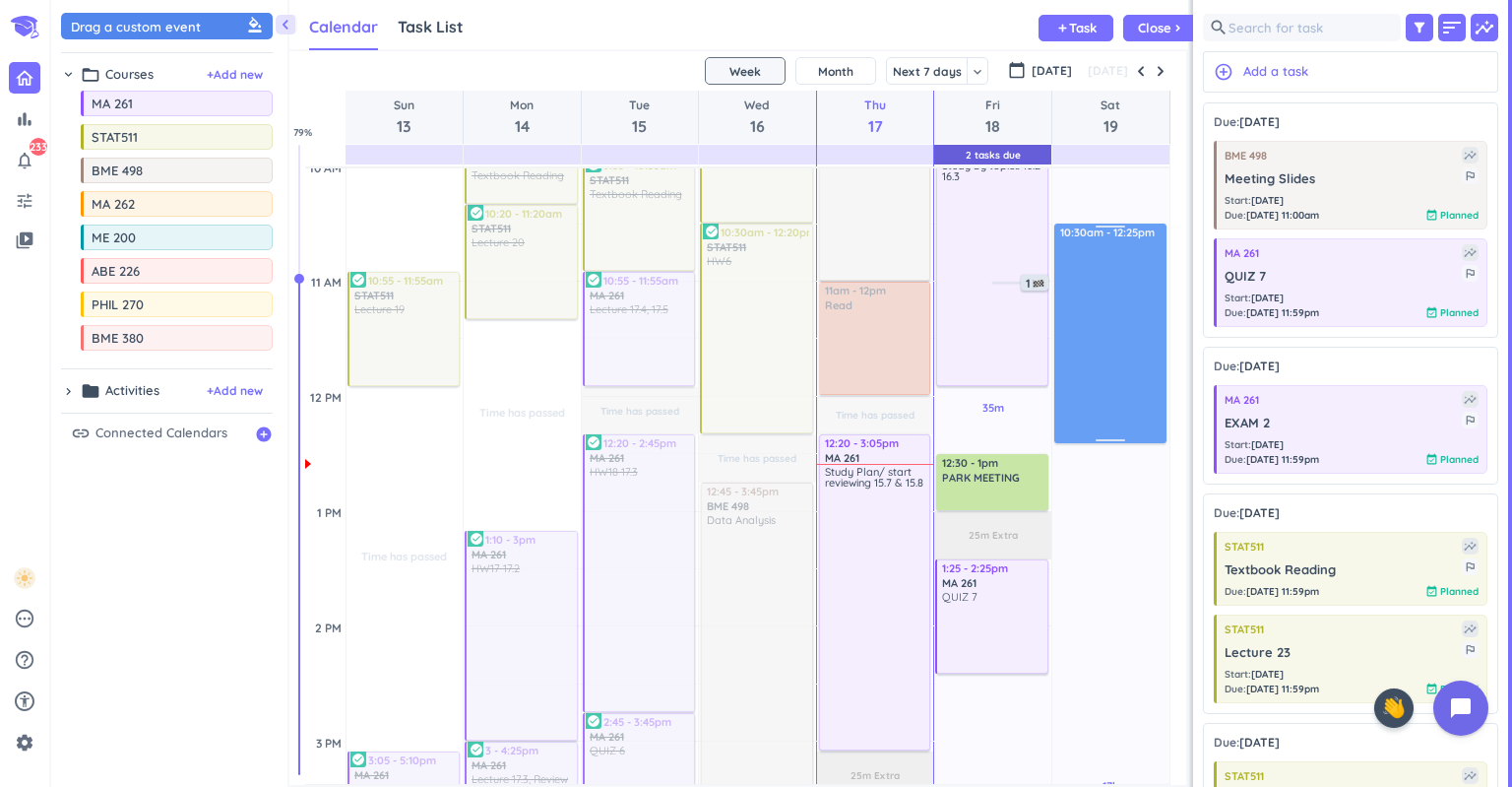 drag, startPoint x: 1112, startPoint y: 501, endPoint x: 1102, endPoint y: 321, distance: 180.27756 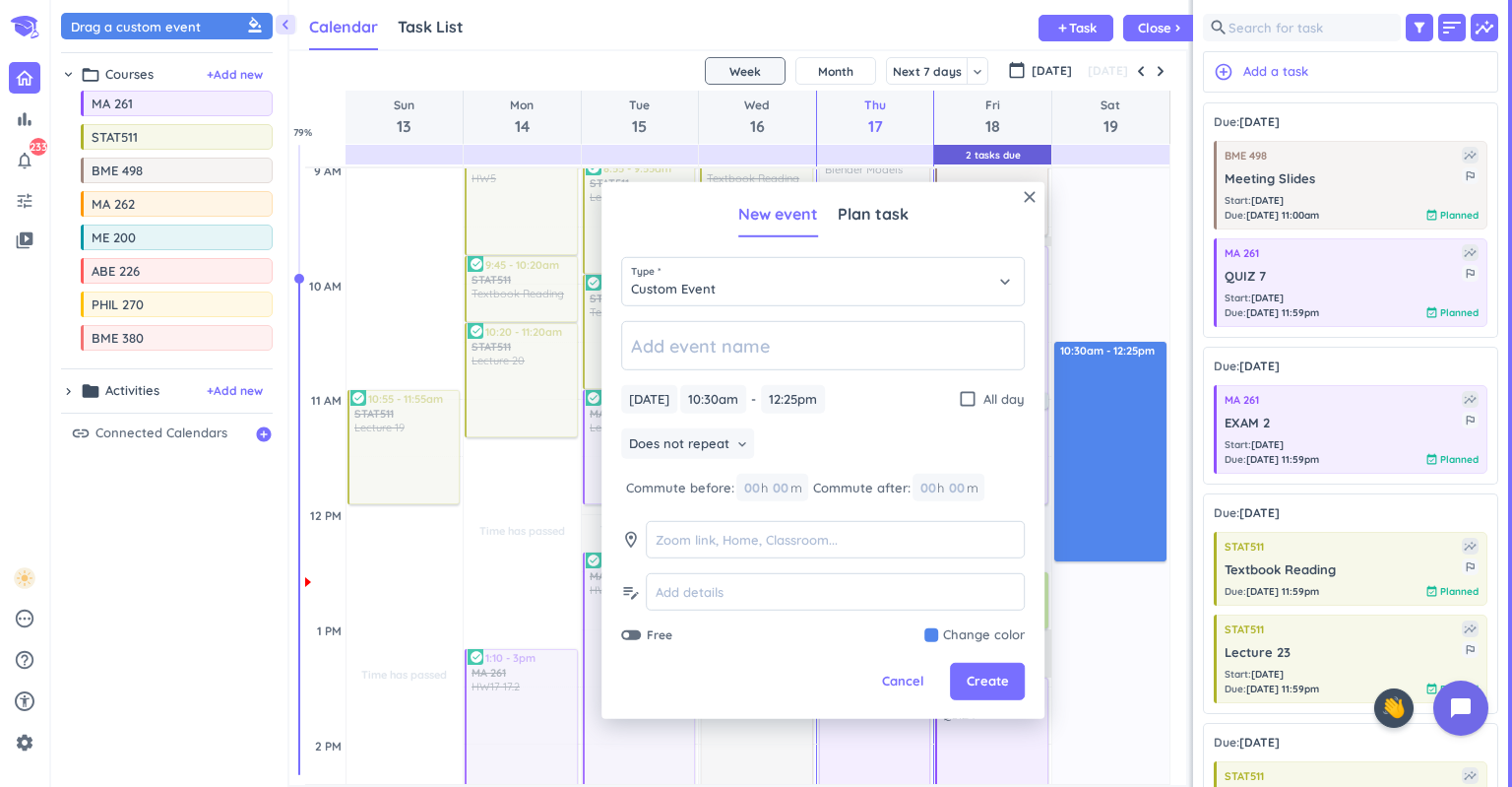 scroll, scrollTop: 573, scrollLeft: 0, axis: vertical 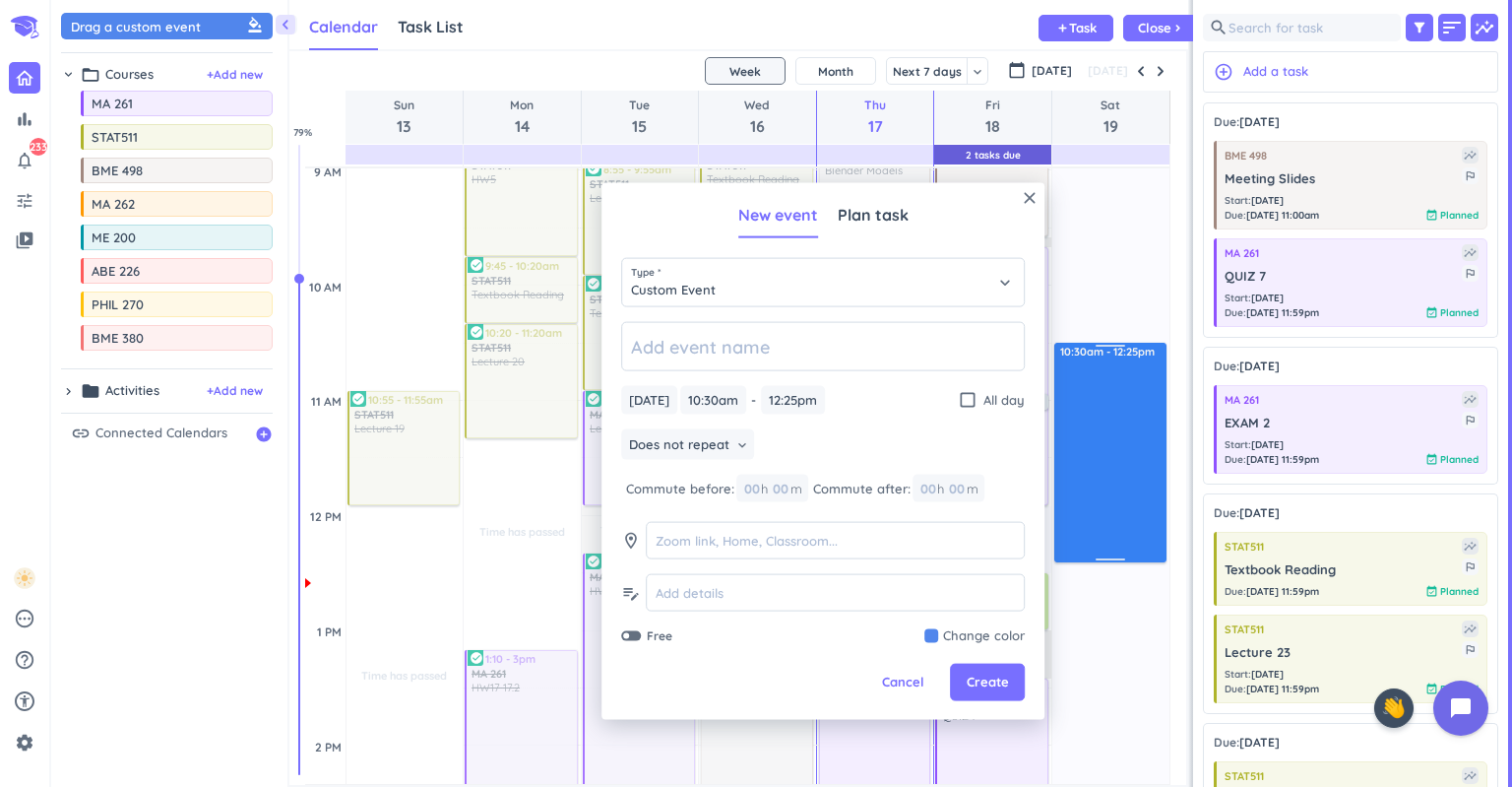click at bounding box center (1111, 459) 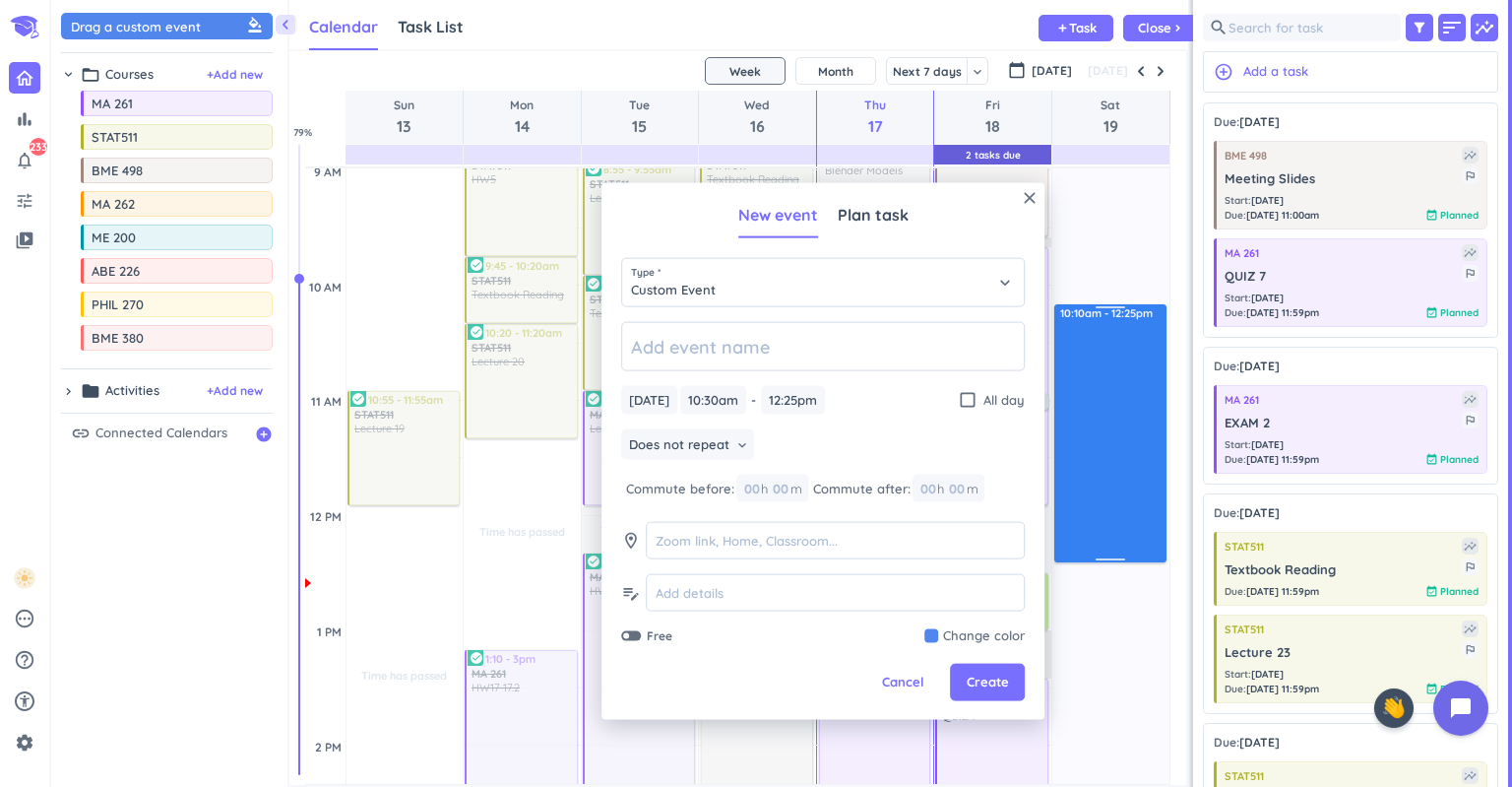 drag, startPoint x: 1108, startPoint y: 347, endPoint x: 1101, endPoint y: 307, distance: 40.607881 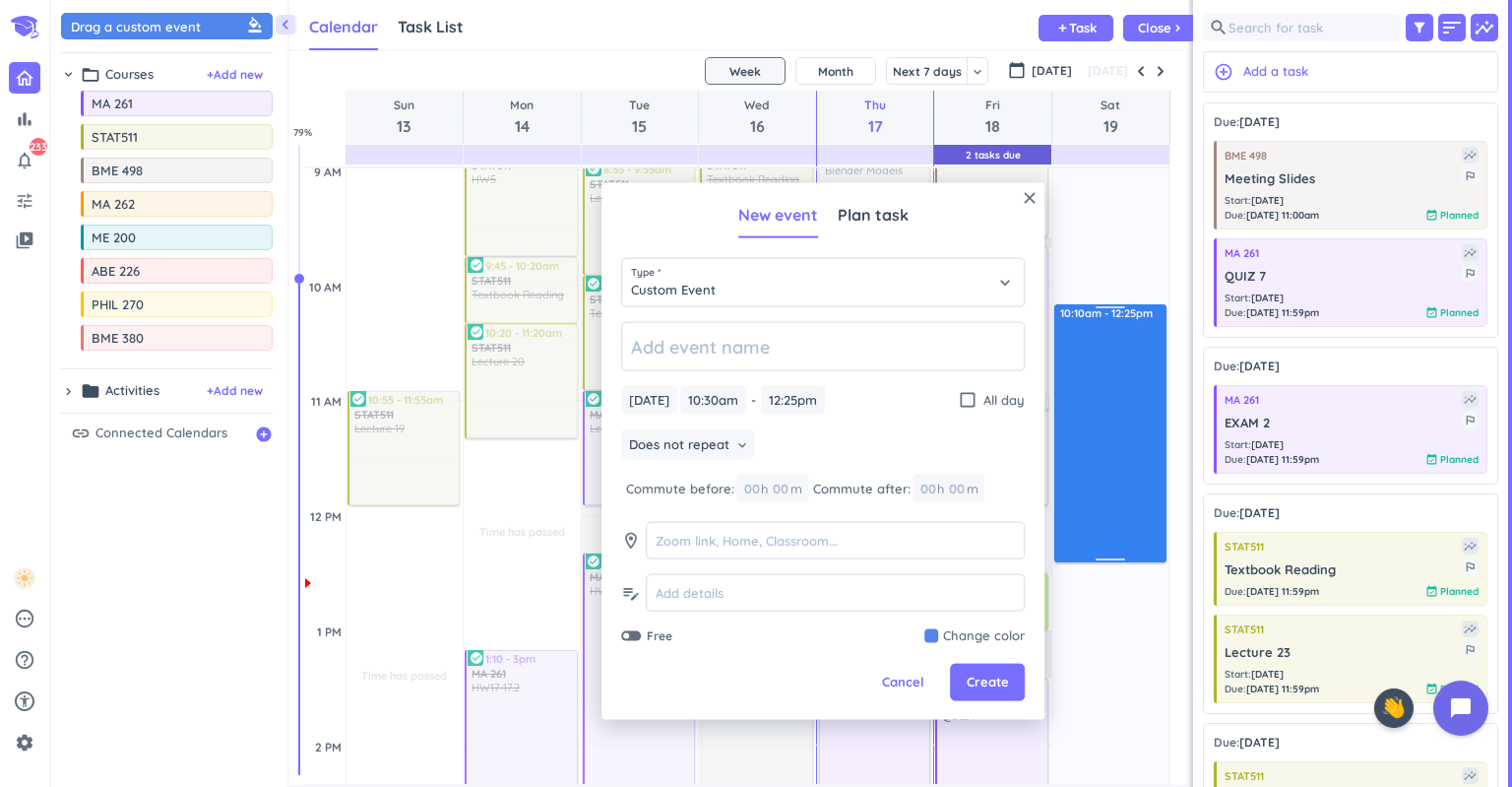 click on "17h  Past due Plan Adjust Awake Time Adjust Awake Time 10:30am - 12:25pm 10:10am - 12:25pm" at bounding box center (1110, 975) 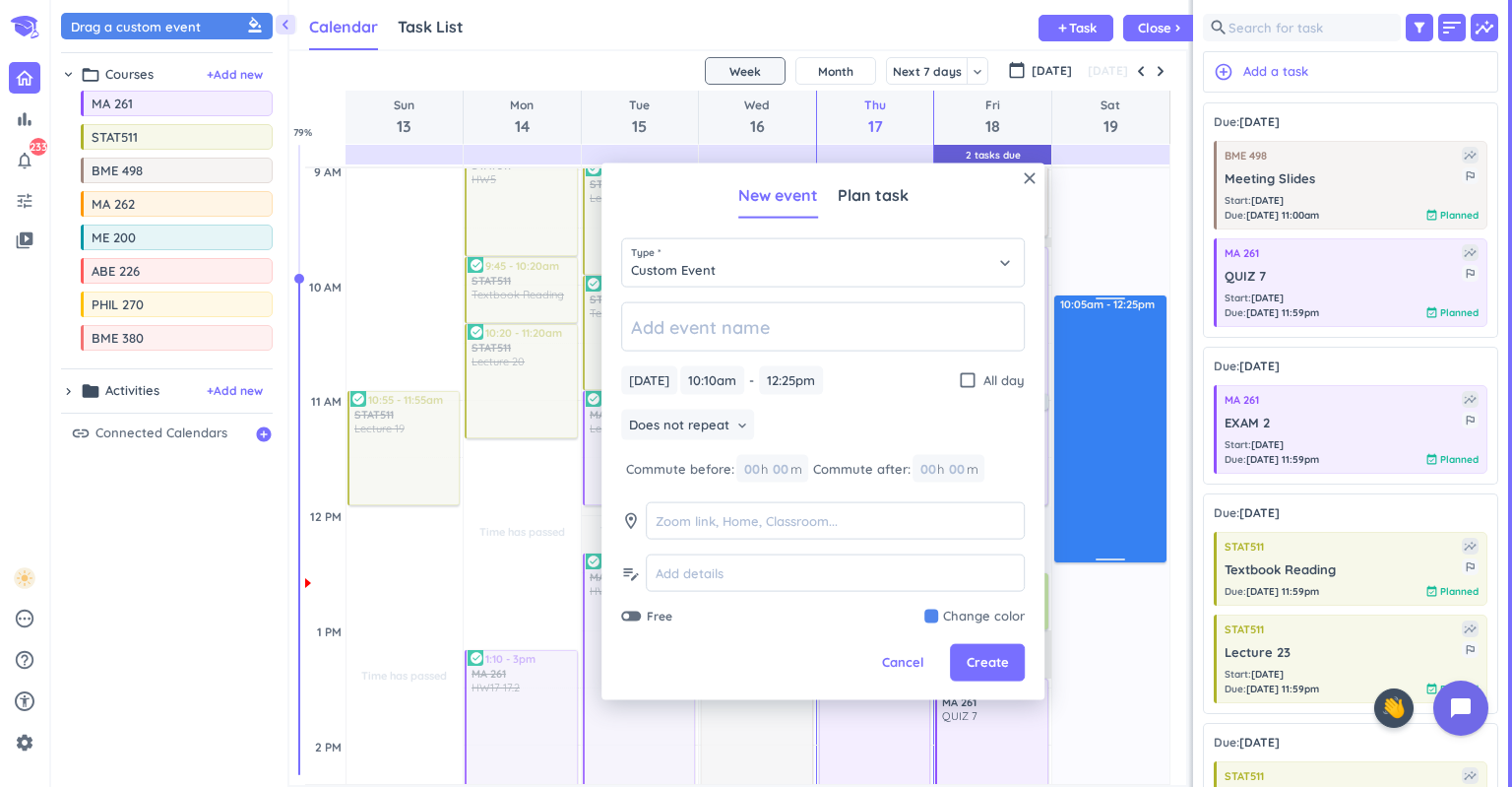 click on "17h  Past due Plan Adjust Awake Time Adjust Awake Time 10:10am - 12:25pm 10:05am - 12:25pm" at bounding box center [1110, 975] 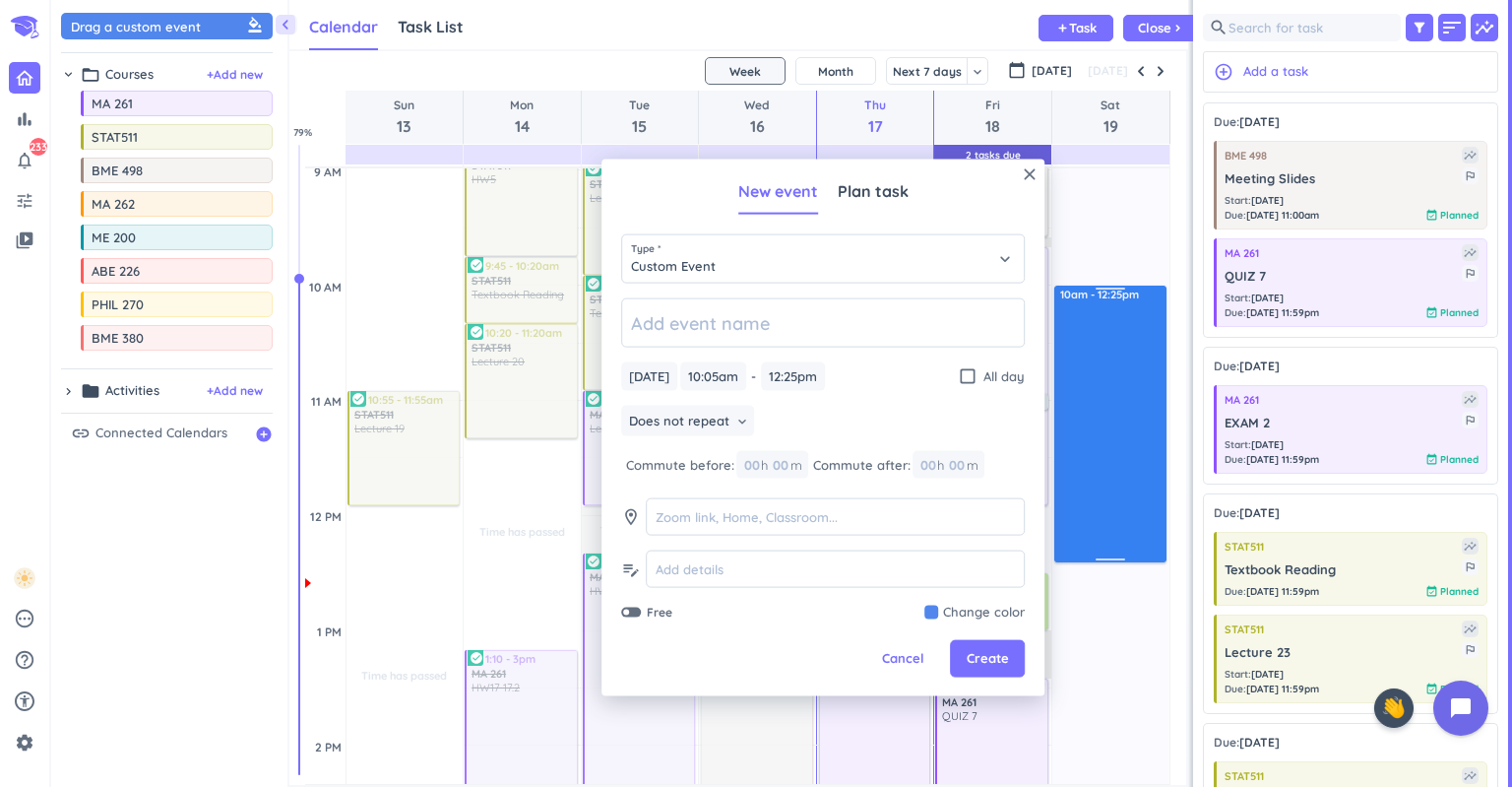 click on "17h  Past due Plan Adjust Awake Time Adjust Awake Time 10:05am - 12:25pm 10am - 12:25pm" at bounding box center [1110, 975] 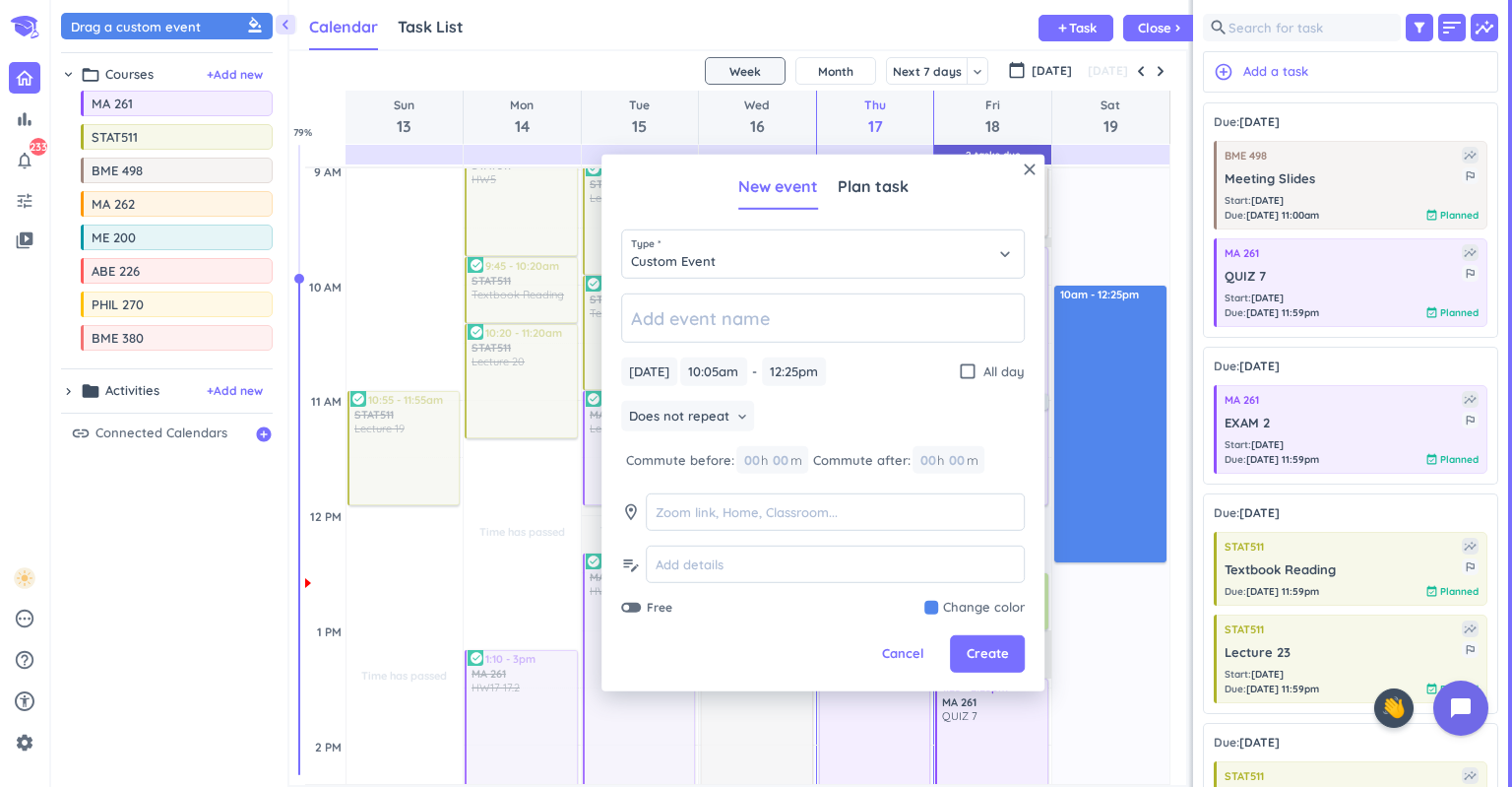 type on "10:00am" 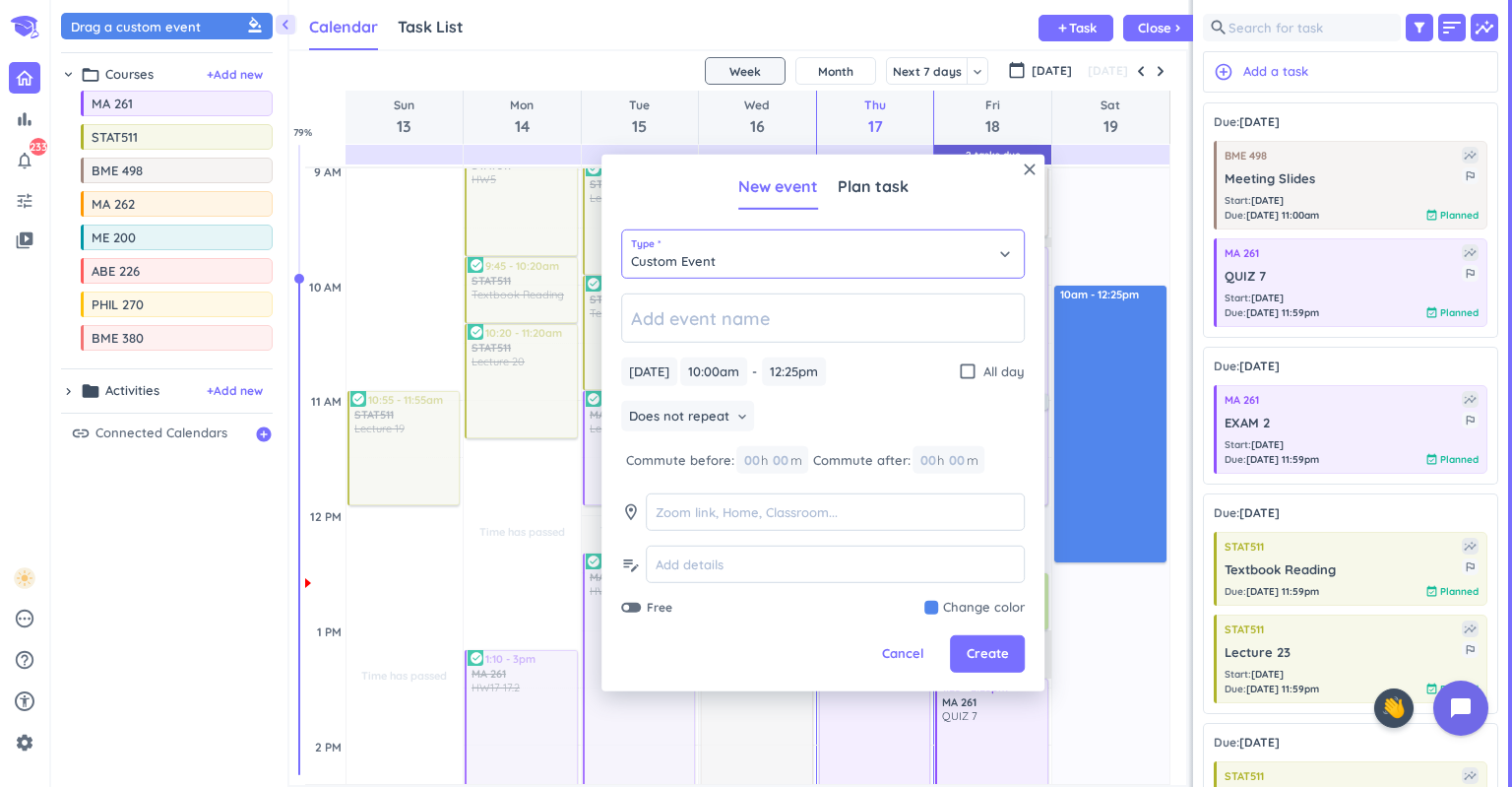 click on "Custom Event" at bounding box center (823, 254) 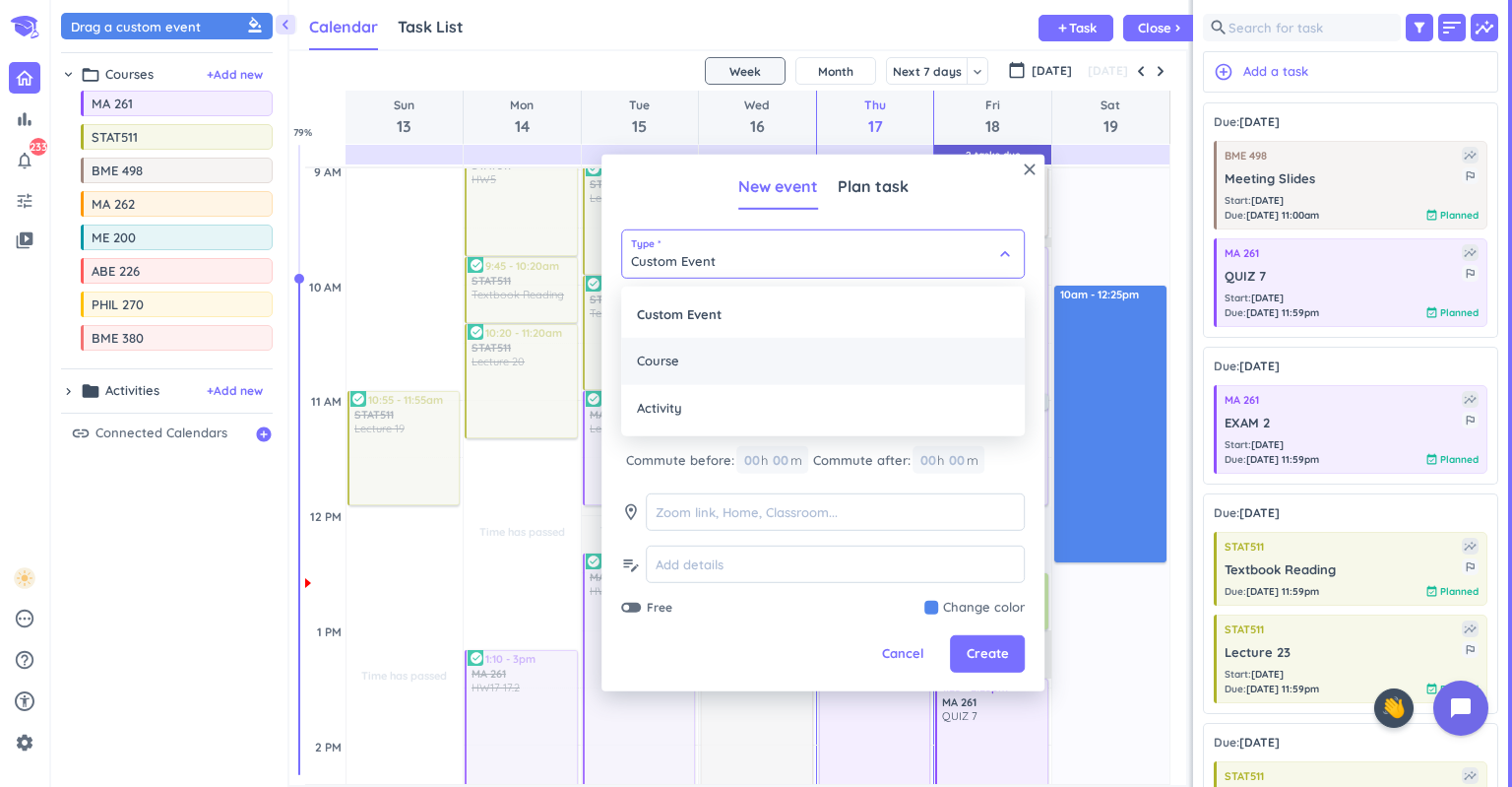 click on "Course" at bounding box center [823, 361] 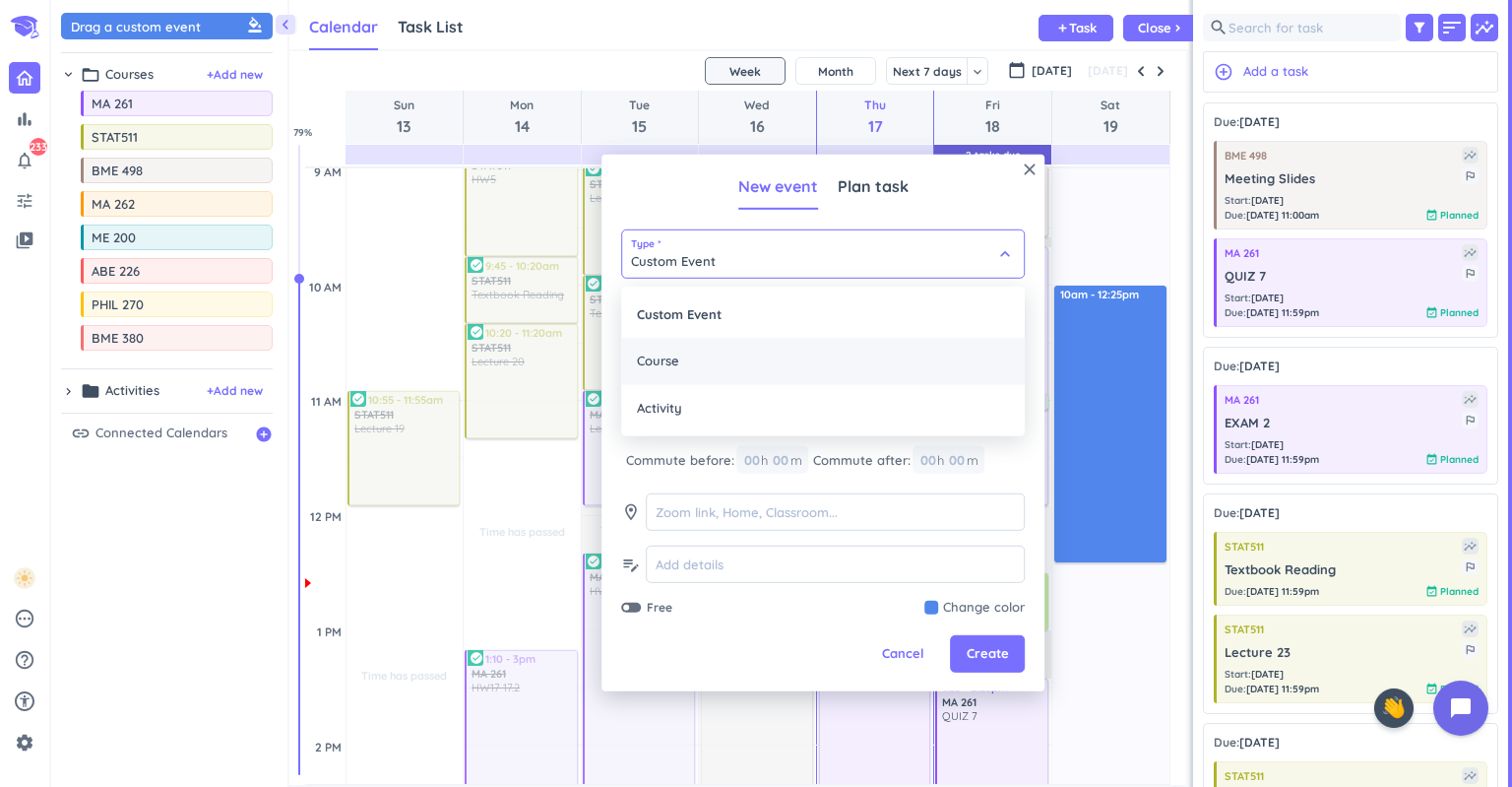 type on "Course" 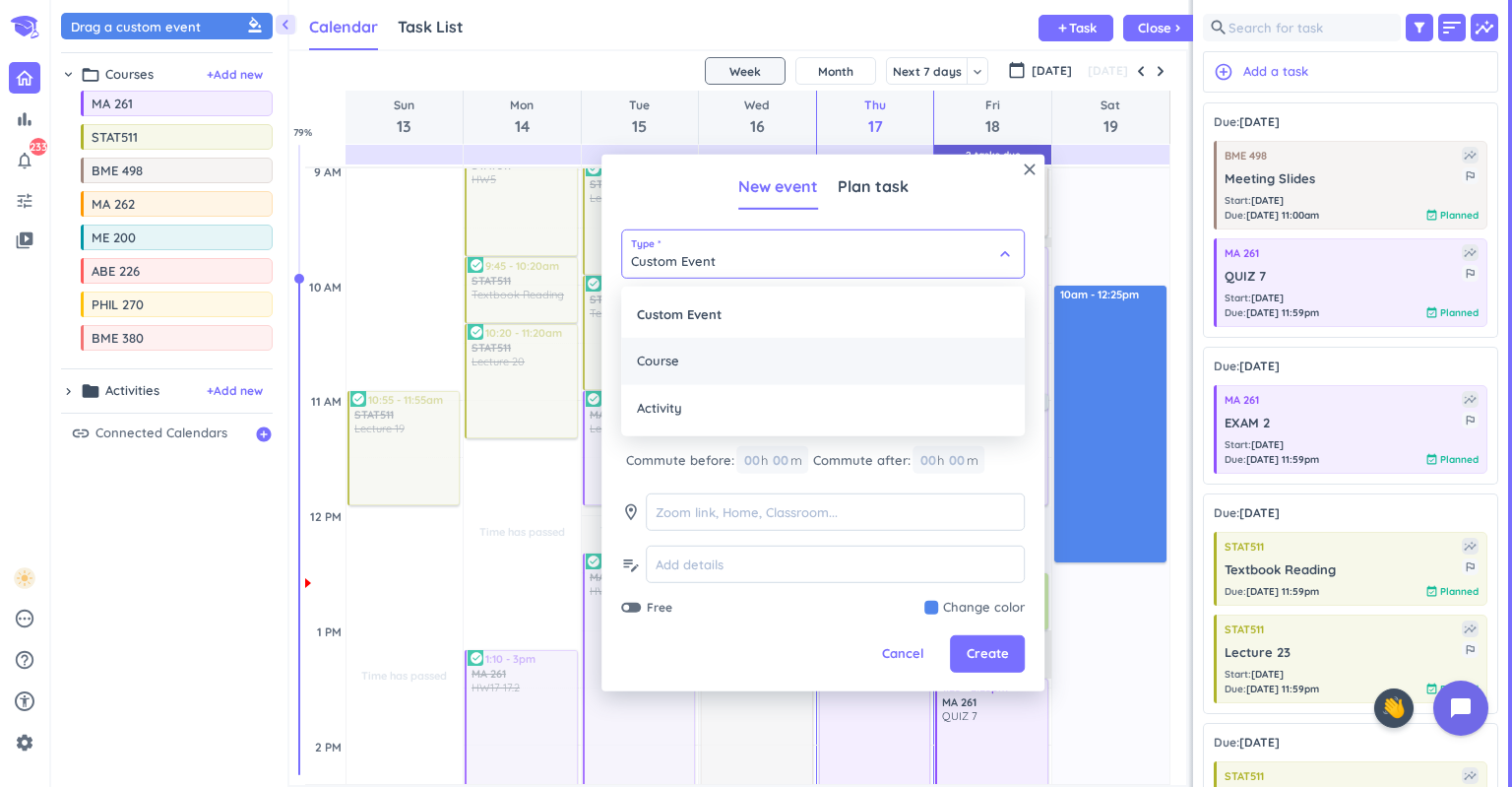 type on "12:10pm" 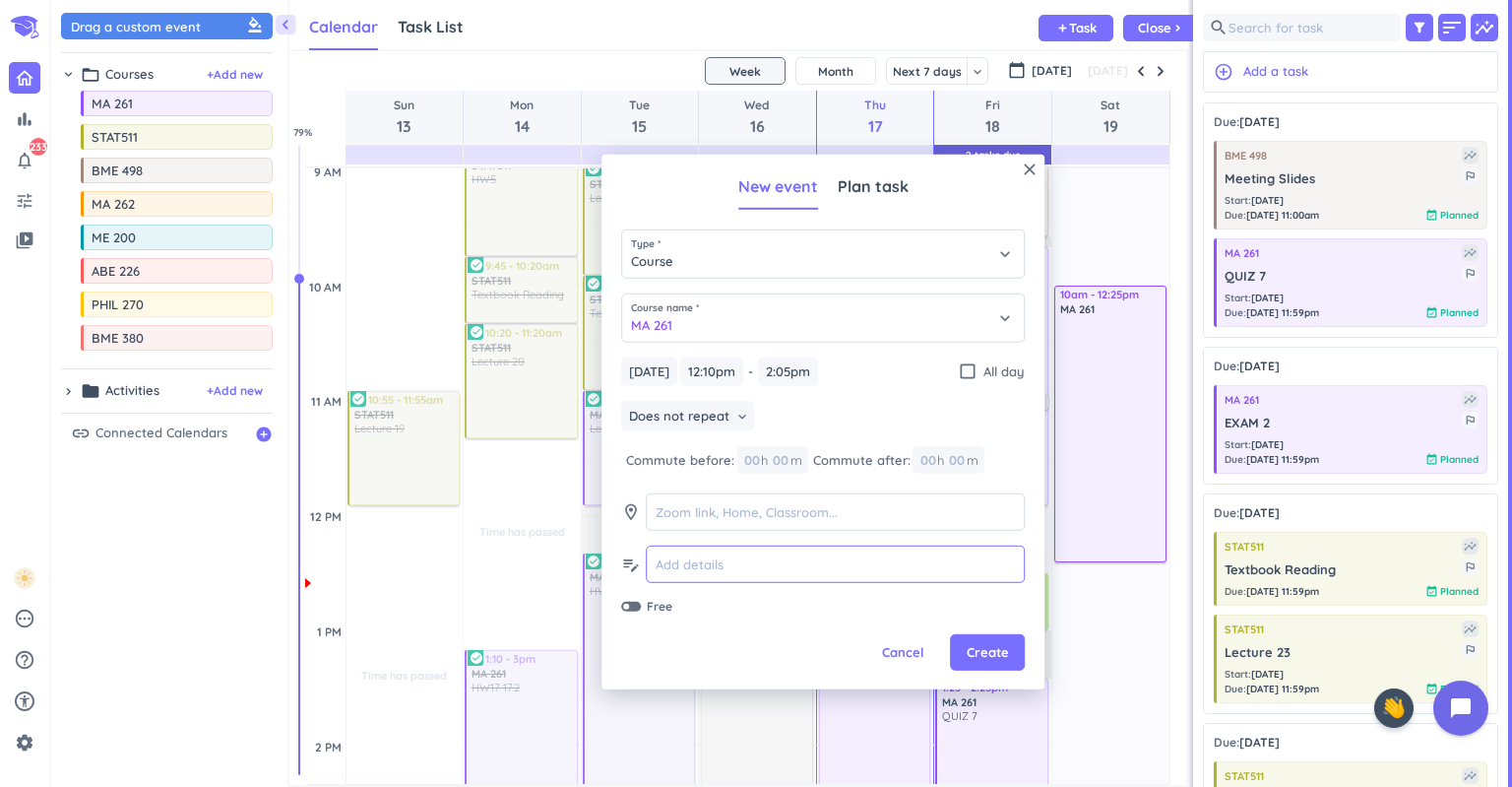 click at bounding box center [835, 564] 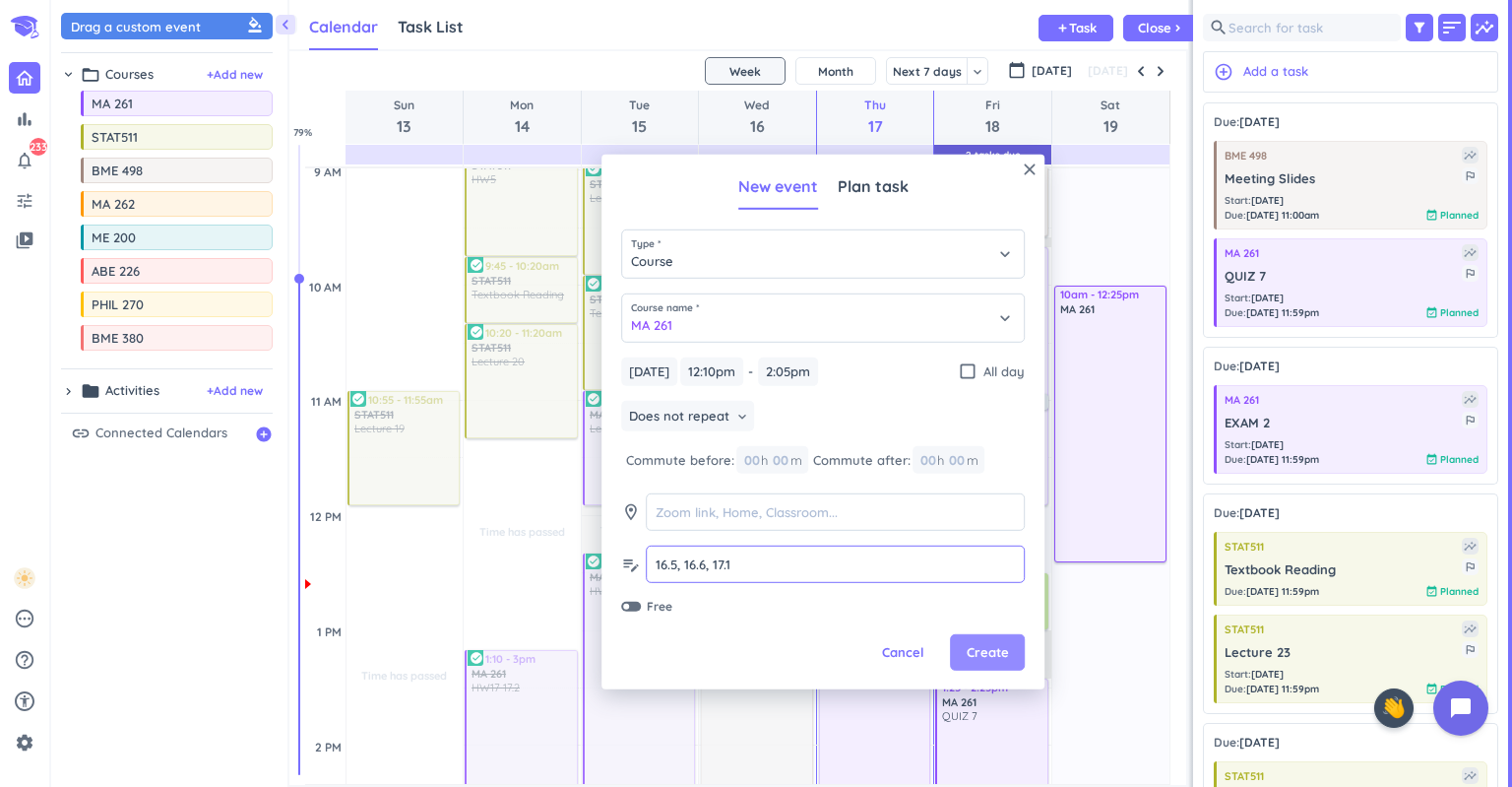 type on "16.5, 16.6, 17.1" 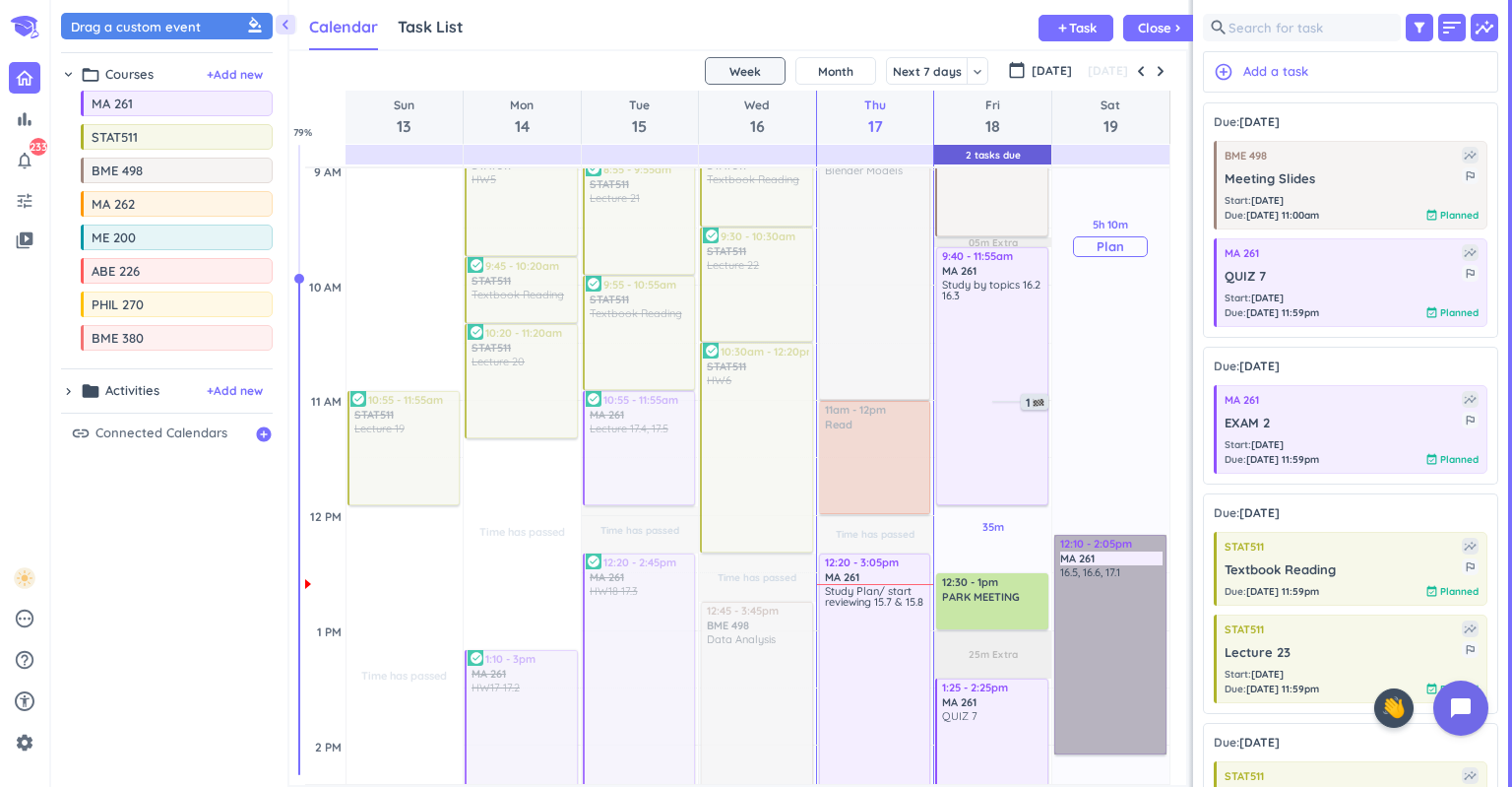 drag, startPoint x: 1118, startPoint y: 668, endPoint x: 1112, endPoint y: 380, distance: 288.06249 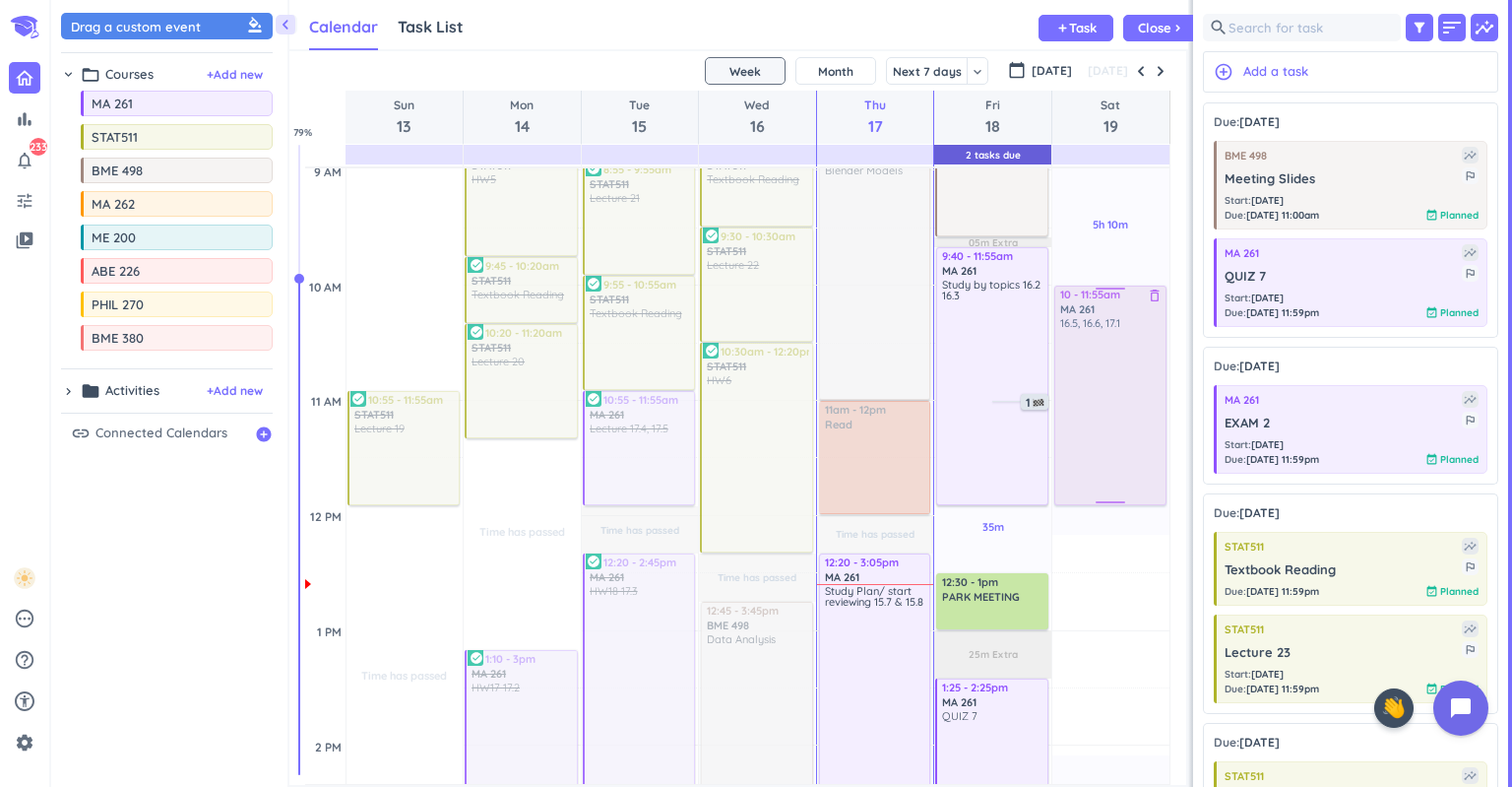drag, startPoint x: 1102, startPoint y: 644, endPoint x: 1077, endPoint y: 380, distance: 265.1811 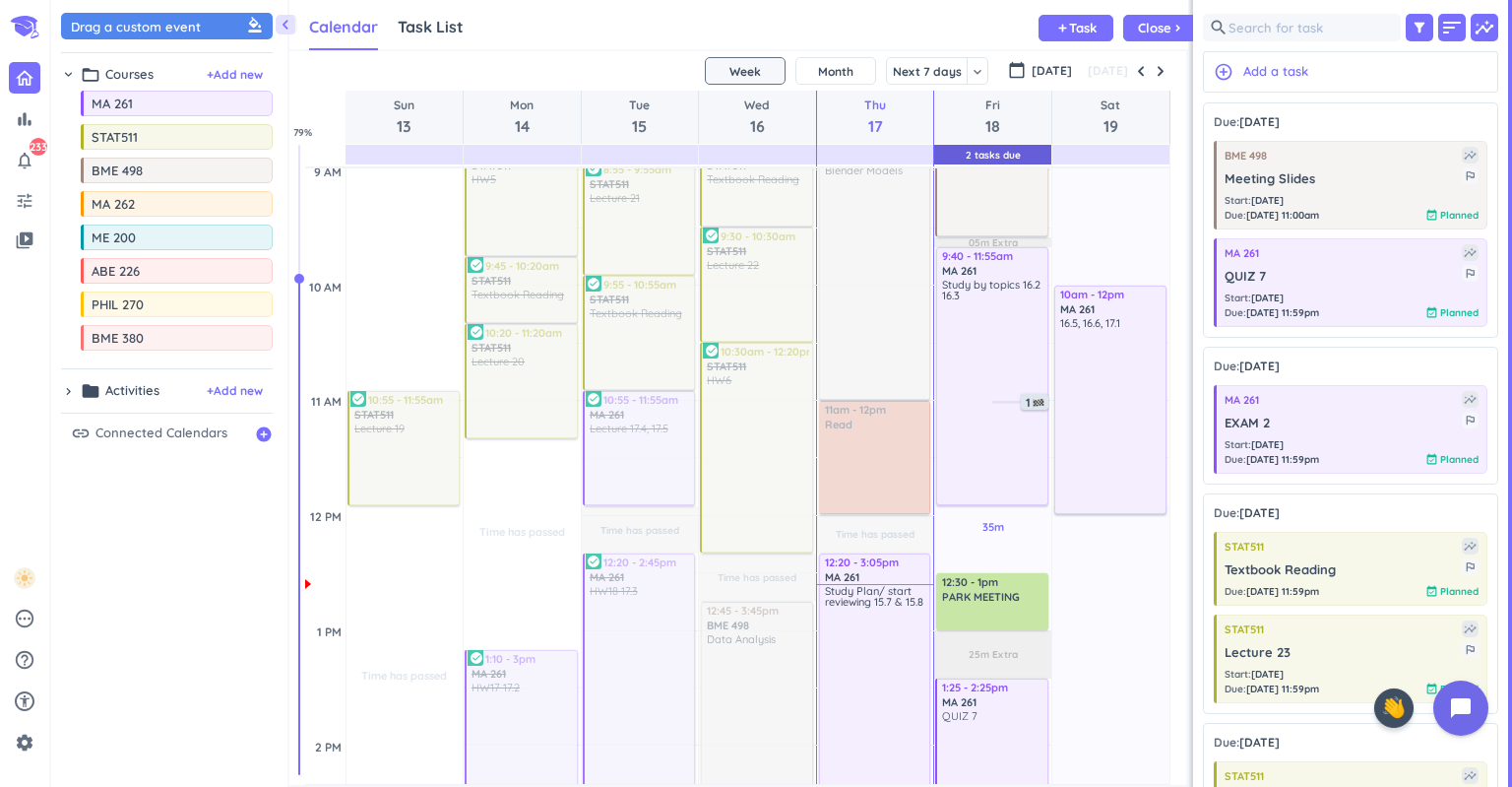 click on "3h  Past due Plan 12h 05m Past due Plan Adjust Awake Time Adjust Awake Time 10 - 11:55am MA 261 delete_outline 16.5, 16.6, 17.1 10am - 12pm MA 261 delete_outline 16.5, 16.6, 17.1" at bounding box center (1110, 975) 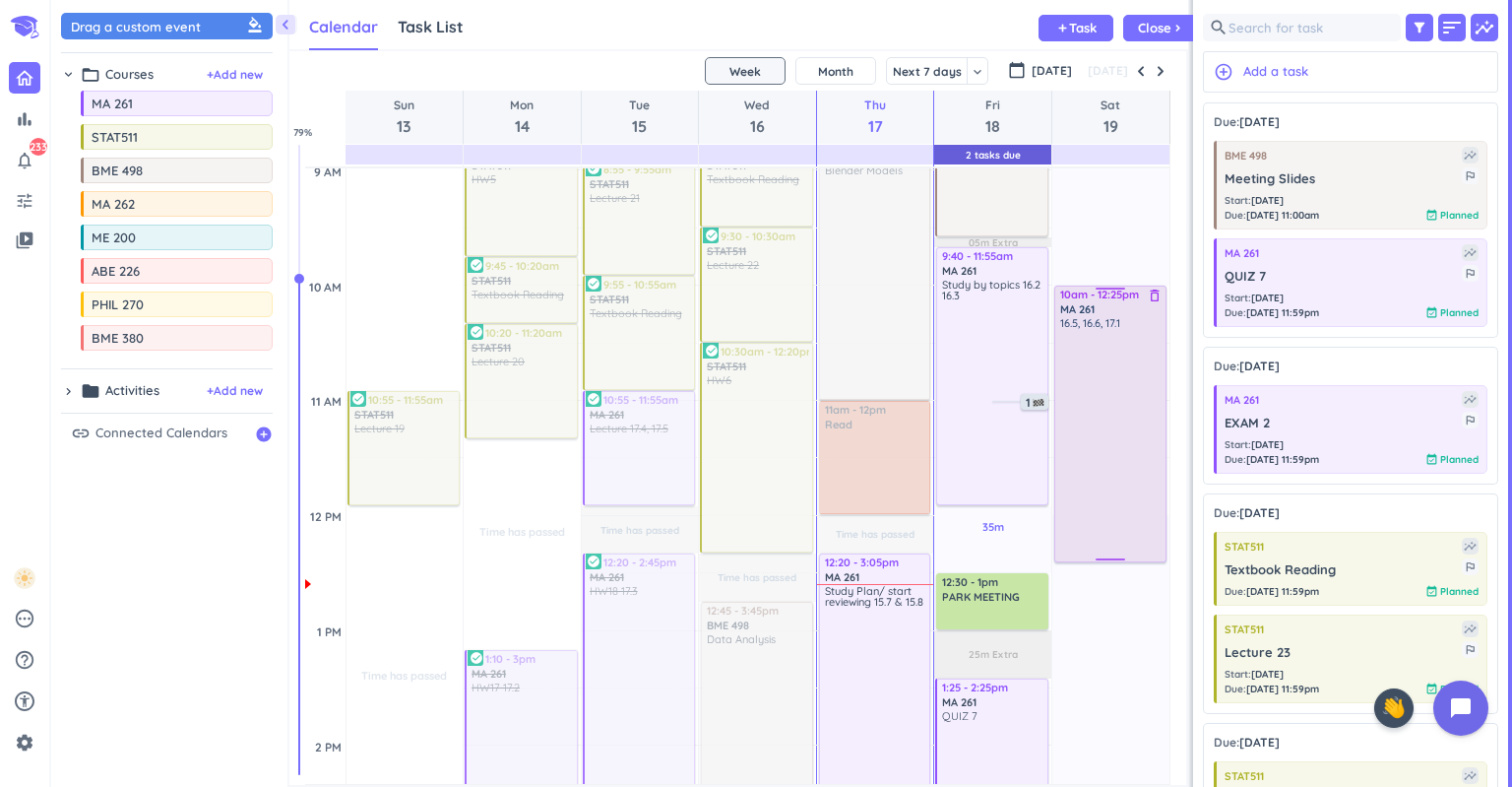drag, startPoint x: 1106, startPoint y: 511, endPoint x: 1105, endPoint y: 554, distance: 43.011626 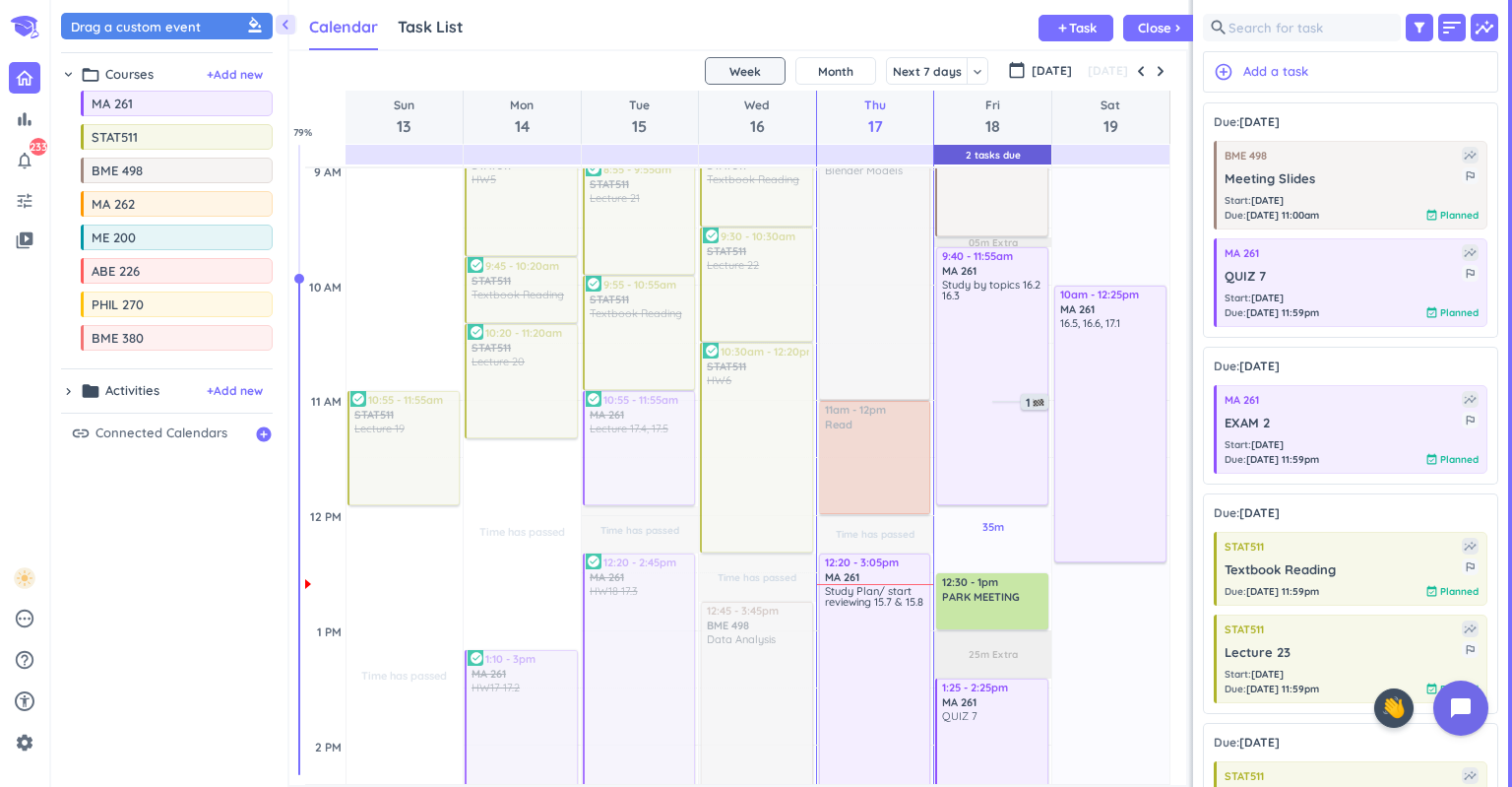 scroll, scrollTop: 1044, scrollLeft: 0, axis: vertical 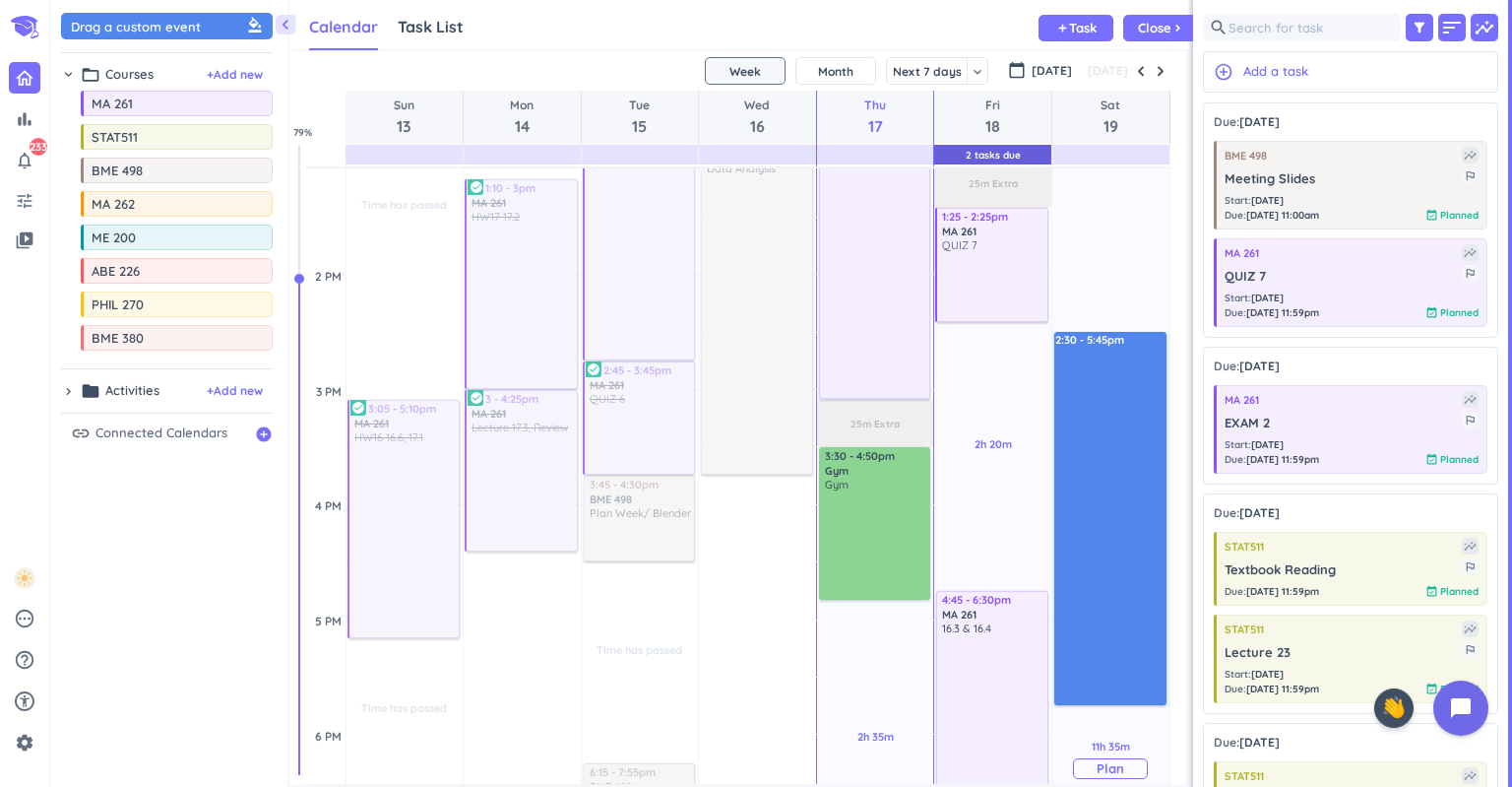 drag, startPoint x: 1106, startPoint y: 335, endPoint x: 1114, endPoint y: 698, distance: 363.0881 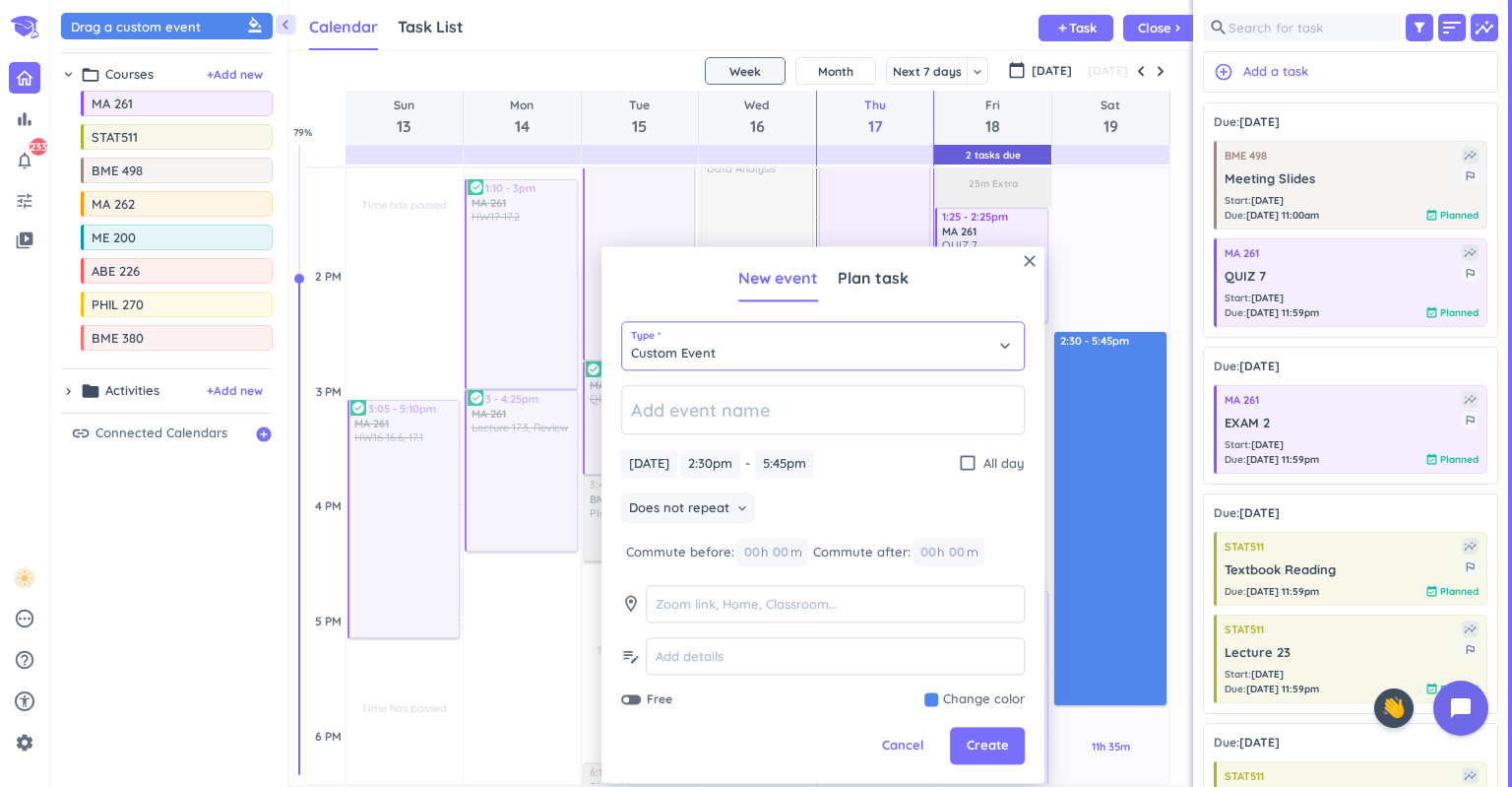 click on "Custom Event" at bounding box center (823, 346) 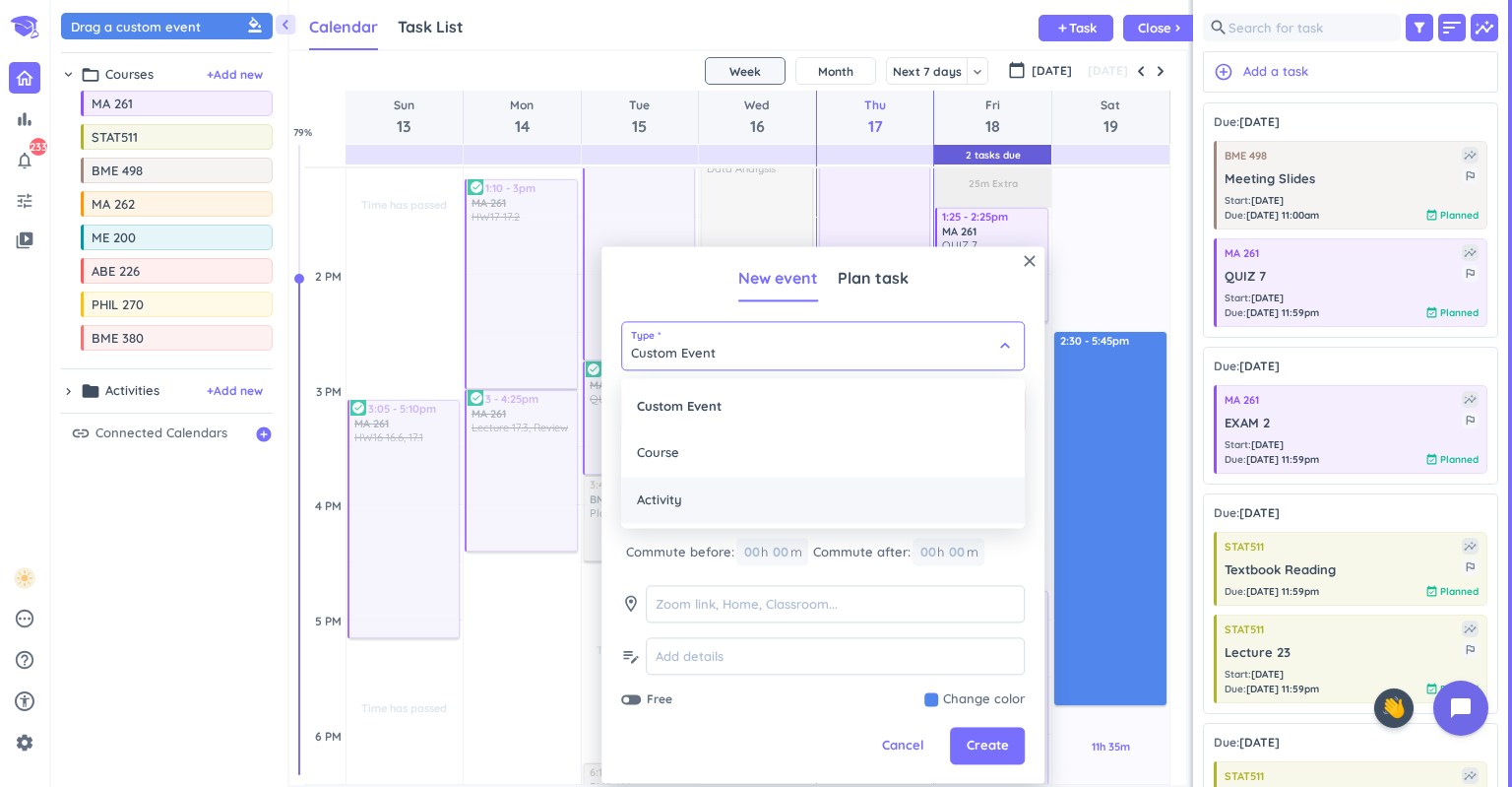 click on "Activity" at bounding box center (823, 500) 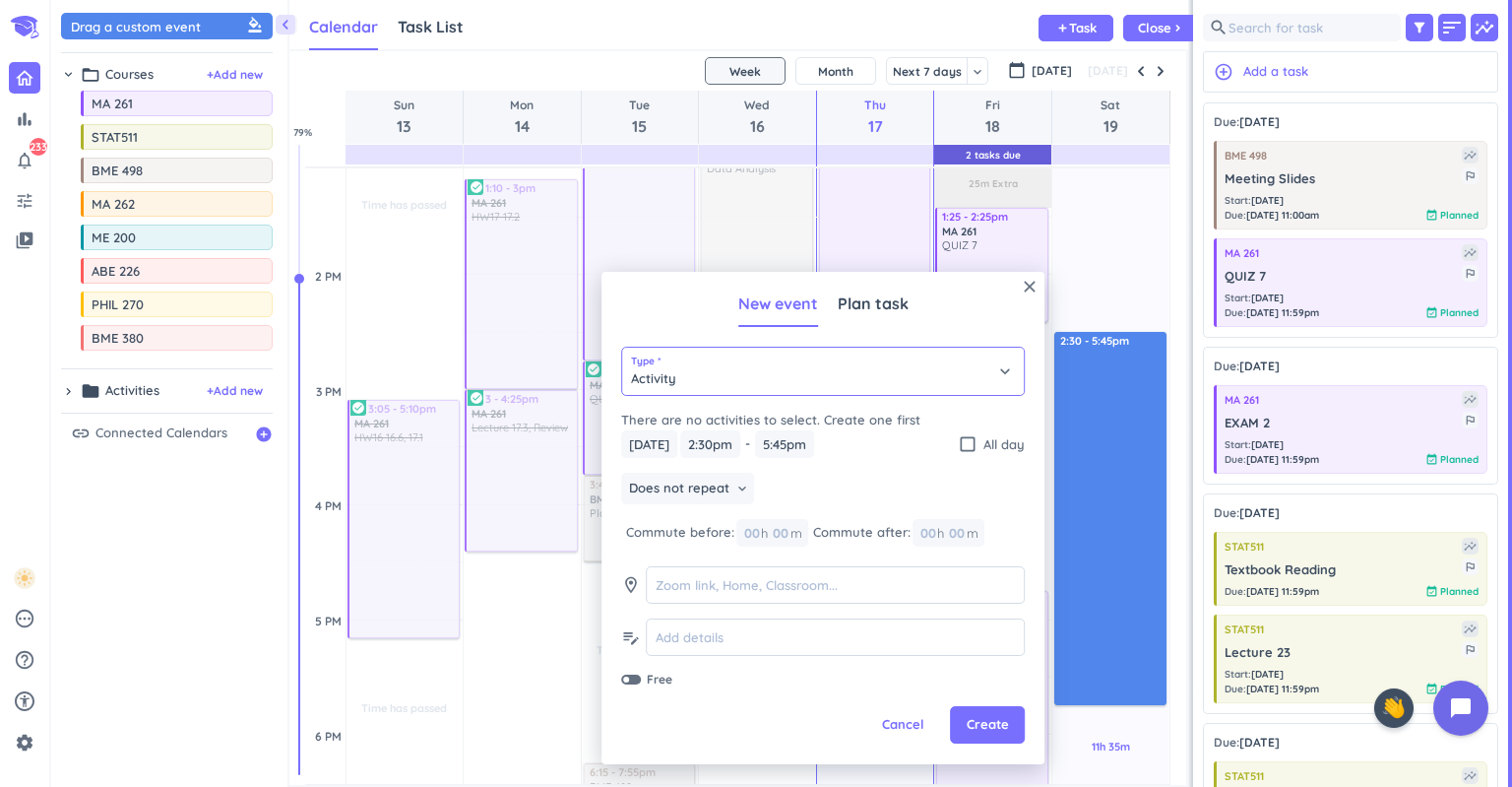 click on "Activity" at bounding box center [823, 371] 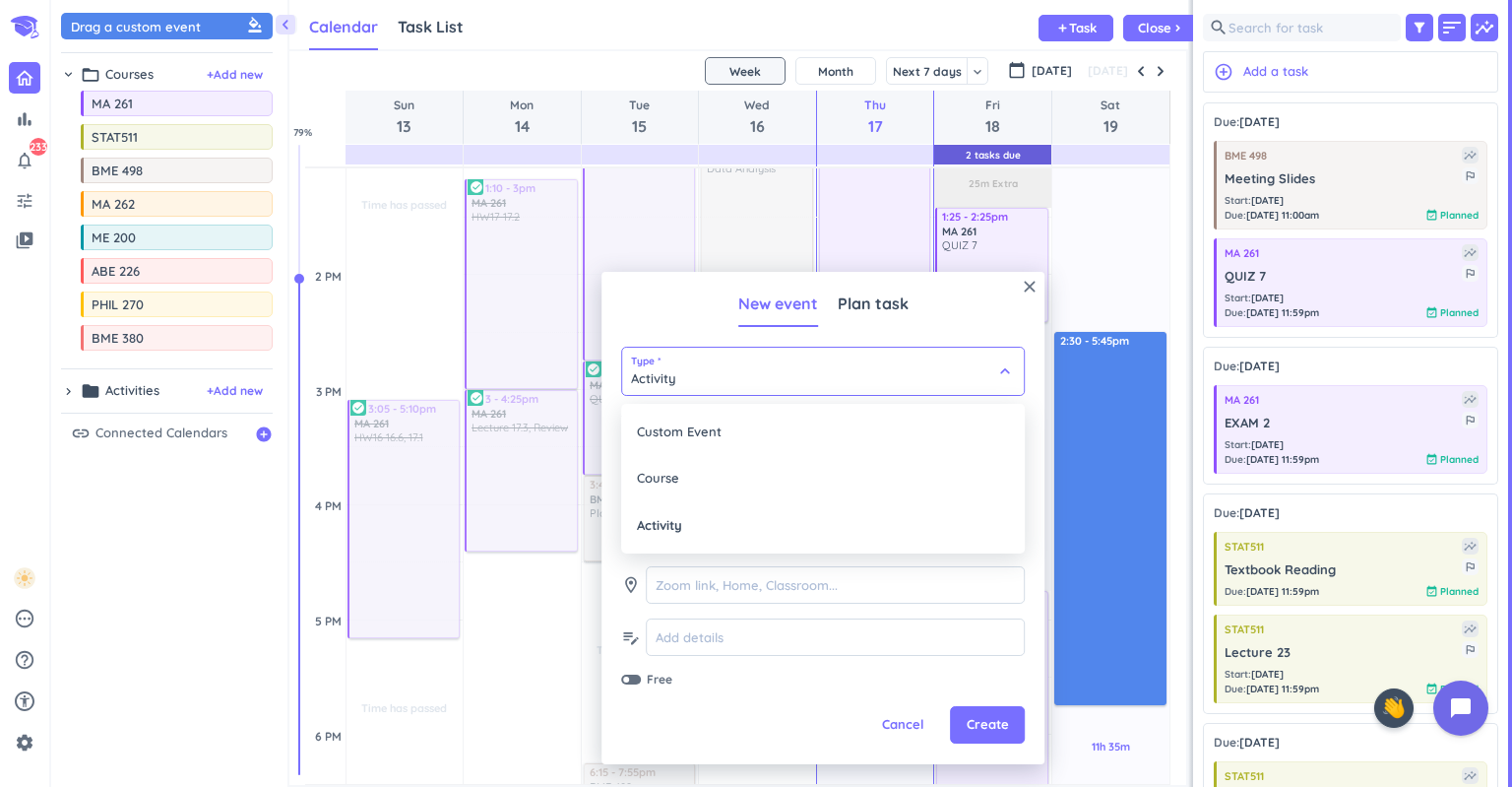 click at bounding box center (823, 518) 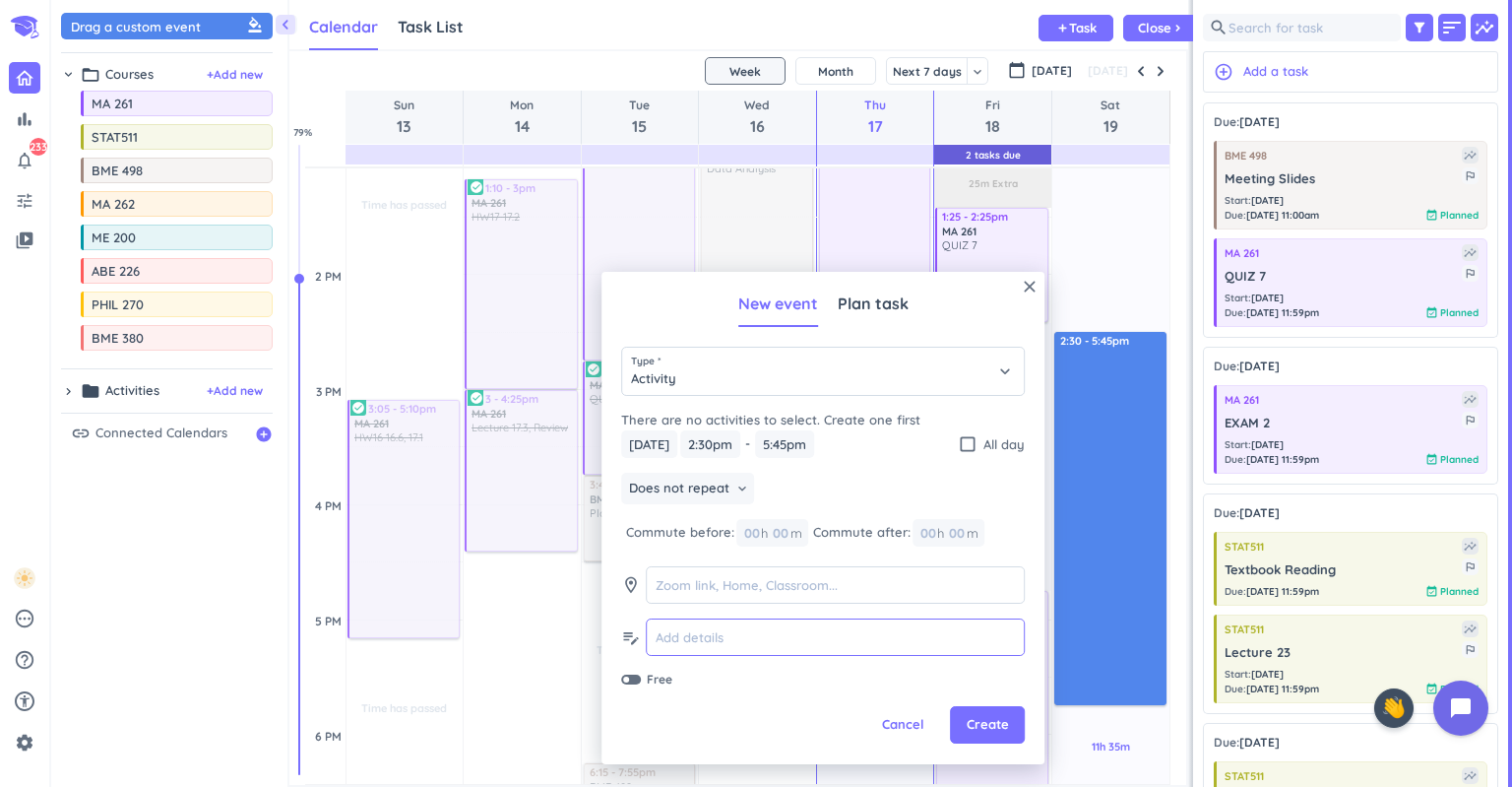 click at bounding box center (835, 637) 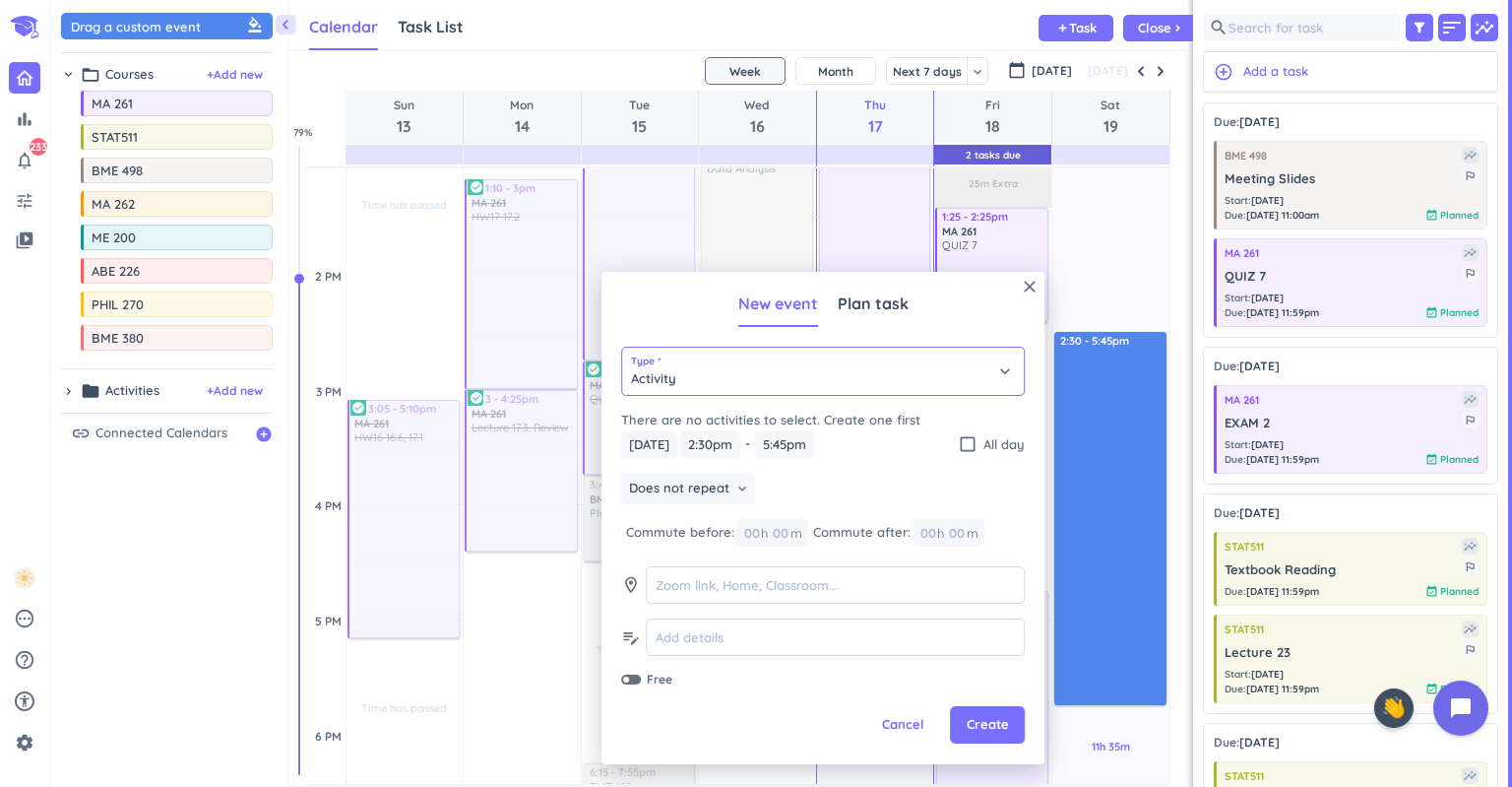 click on "Activity" at bounding box center (823, 371) 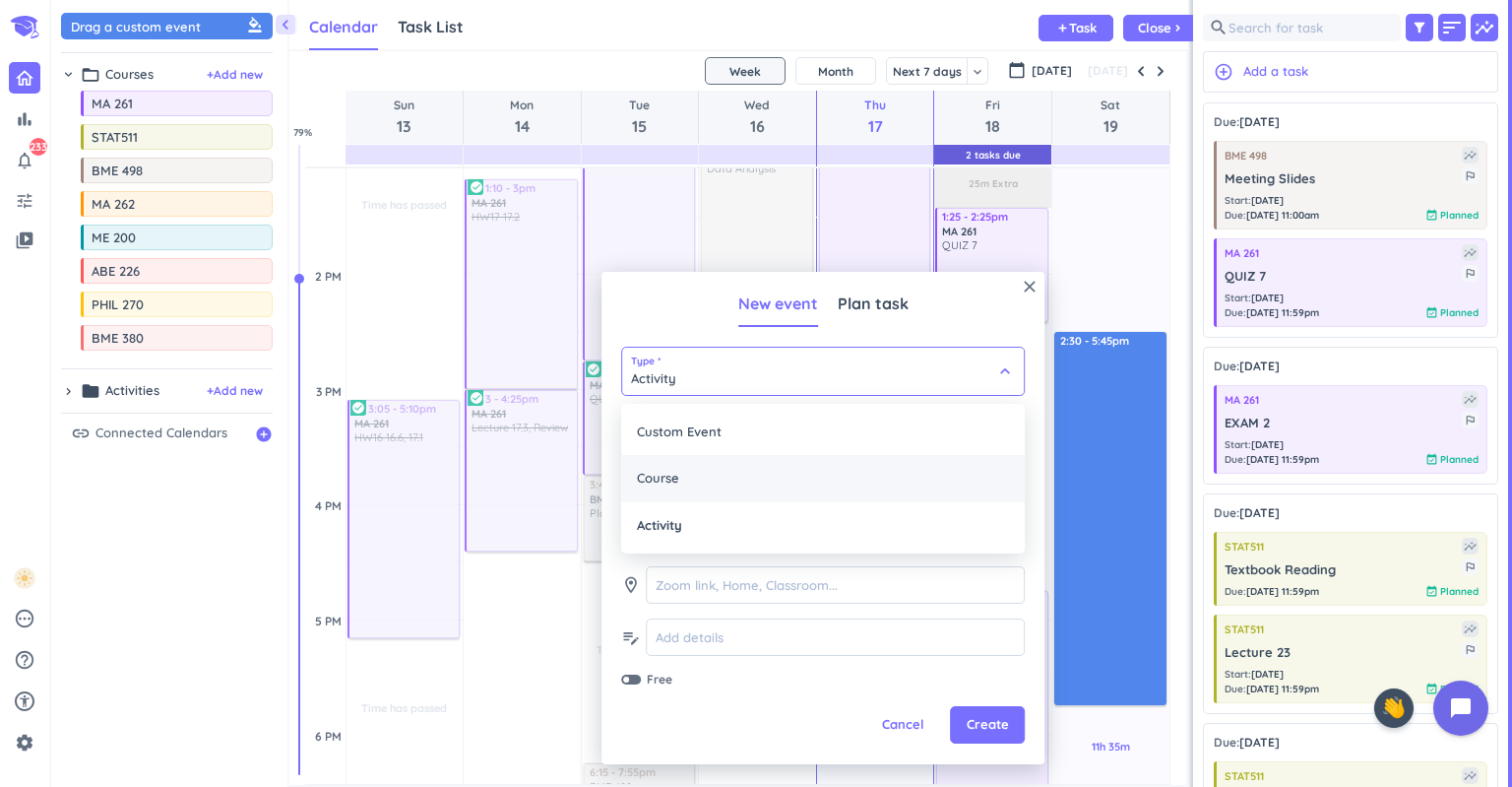 click on "Course" at bounding box center [823, 479] 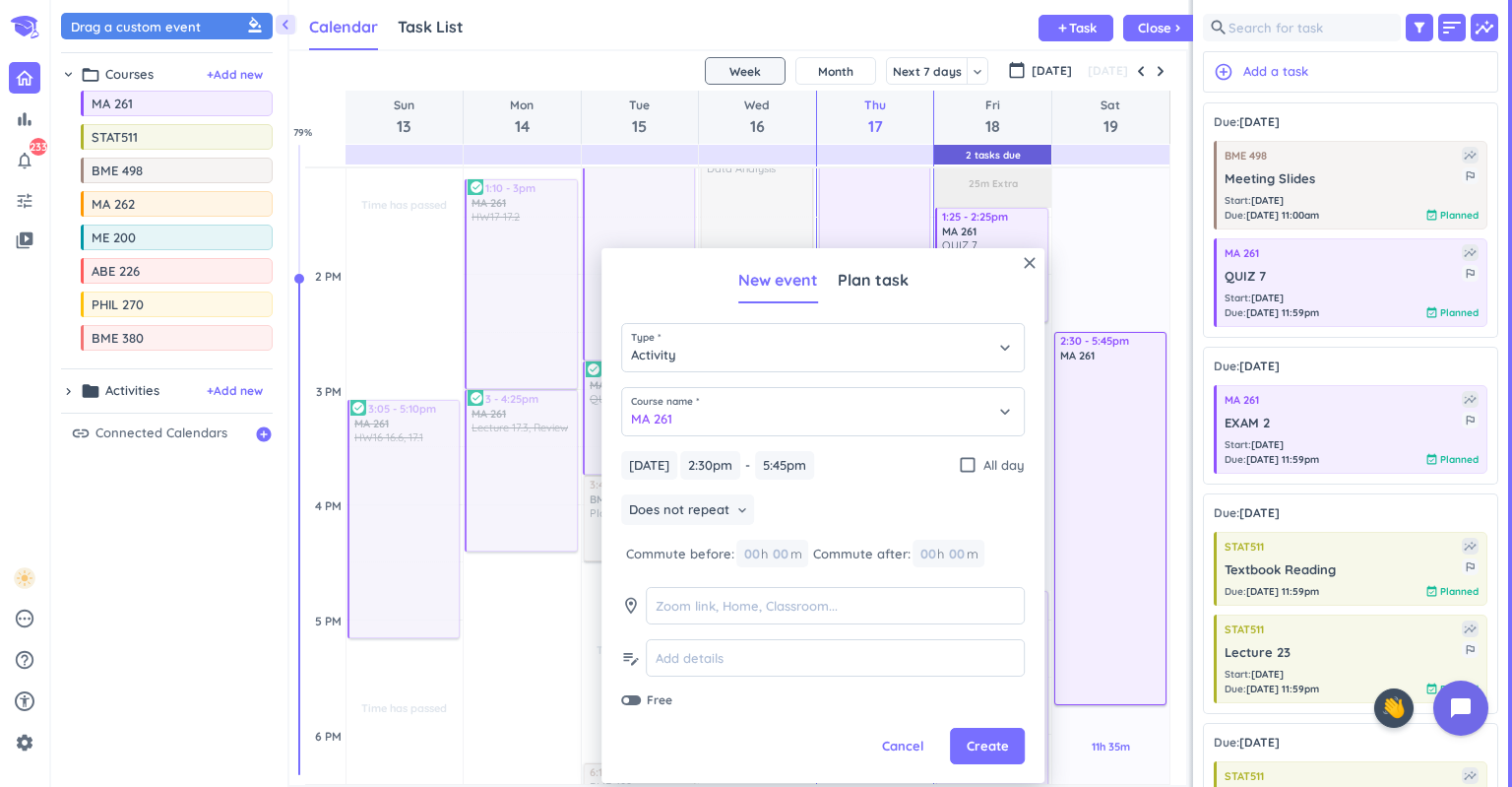 type on "Course" 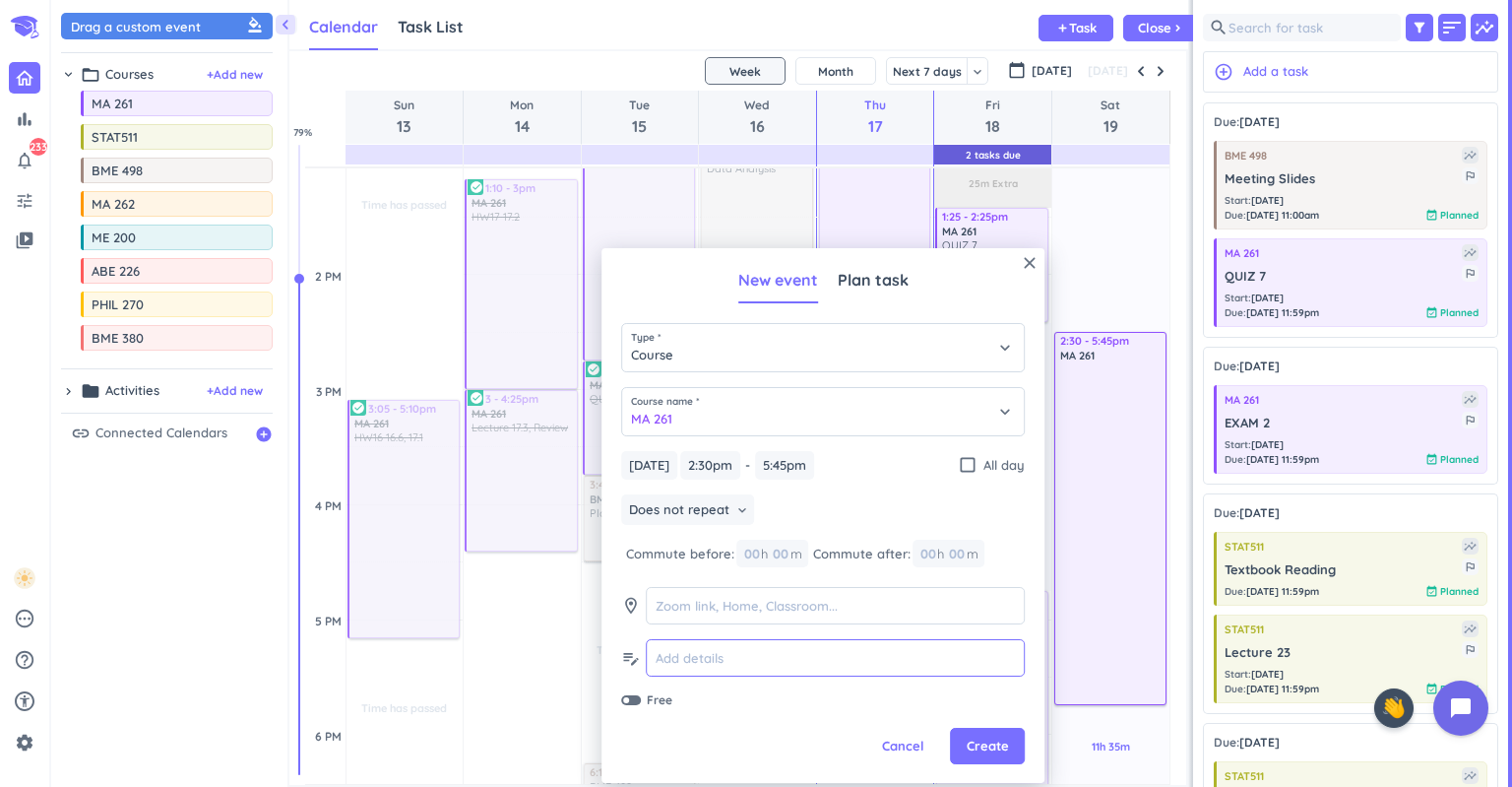 click at bounding box center (835, 658) 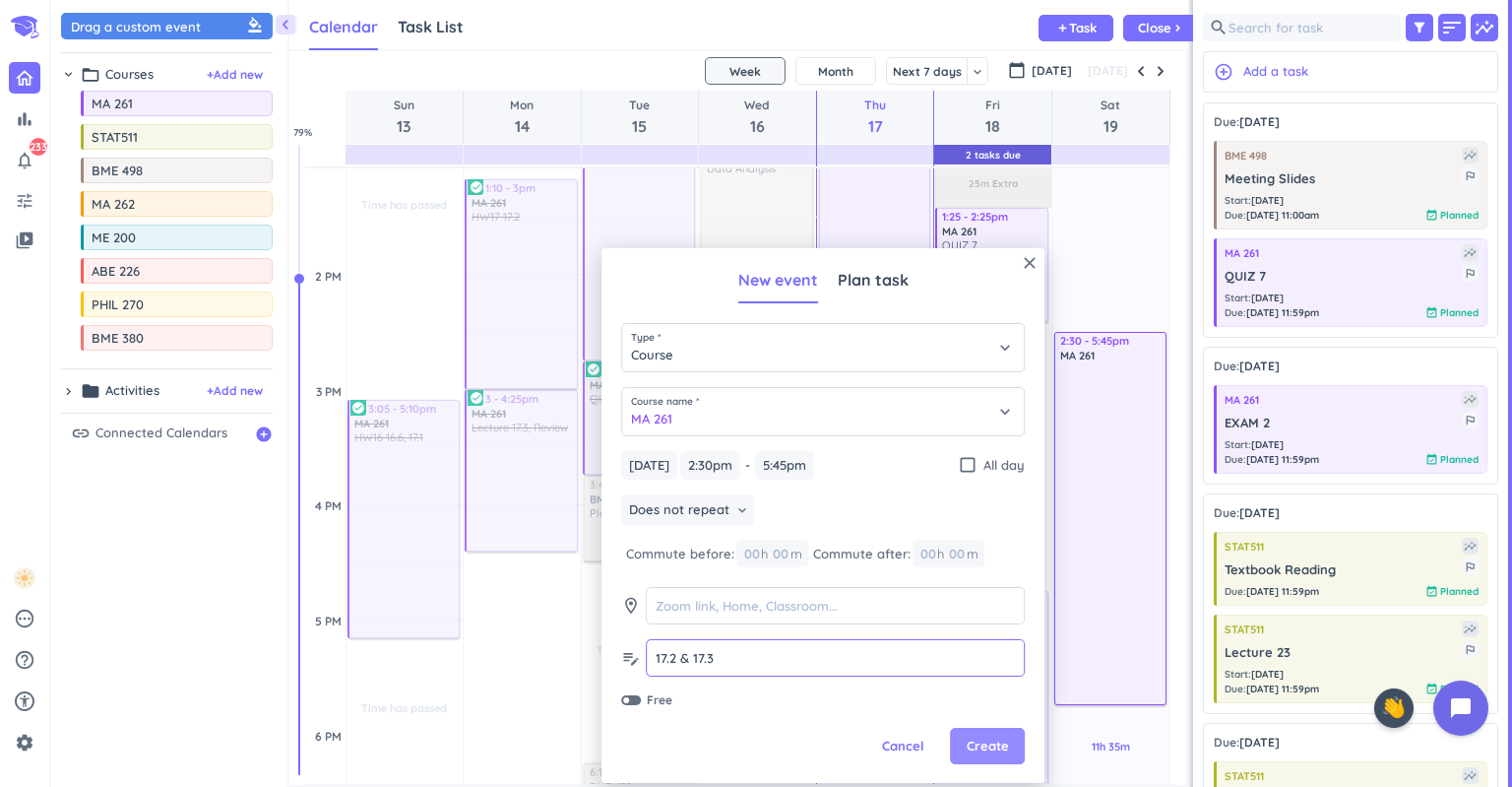 type on "17.2 & 17.3" 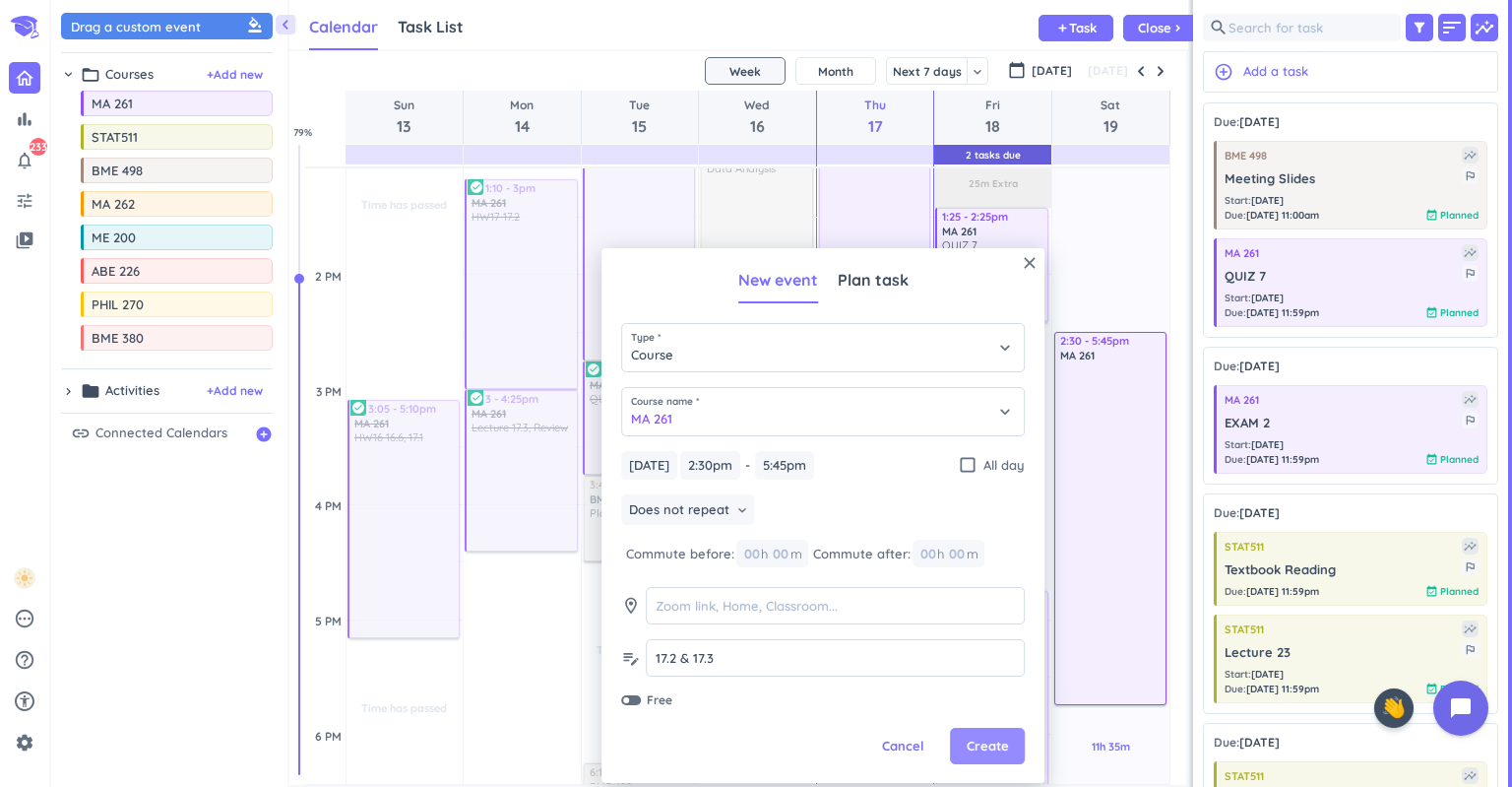 click on "Create" at bounding box center [987, 747] 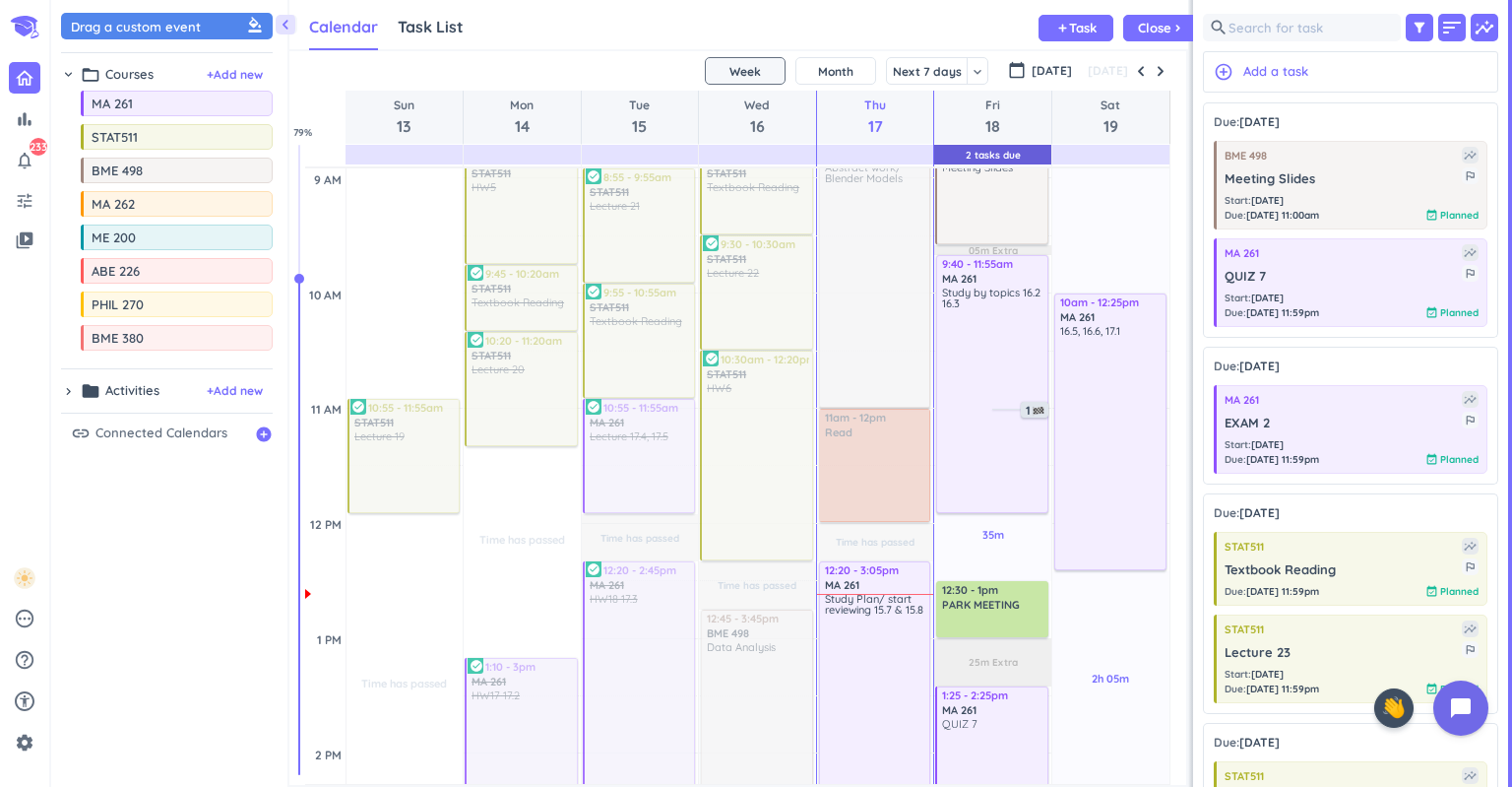 scroll, scrollTop: 566, scrollLeft: 0, axis: vertical 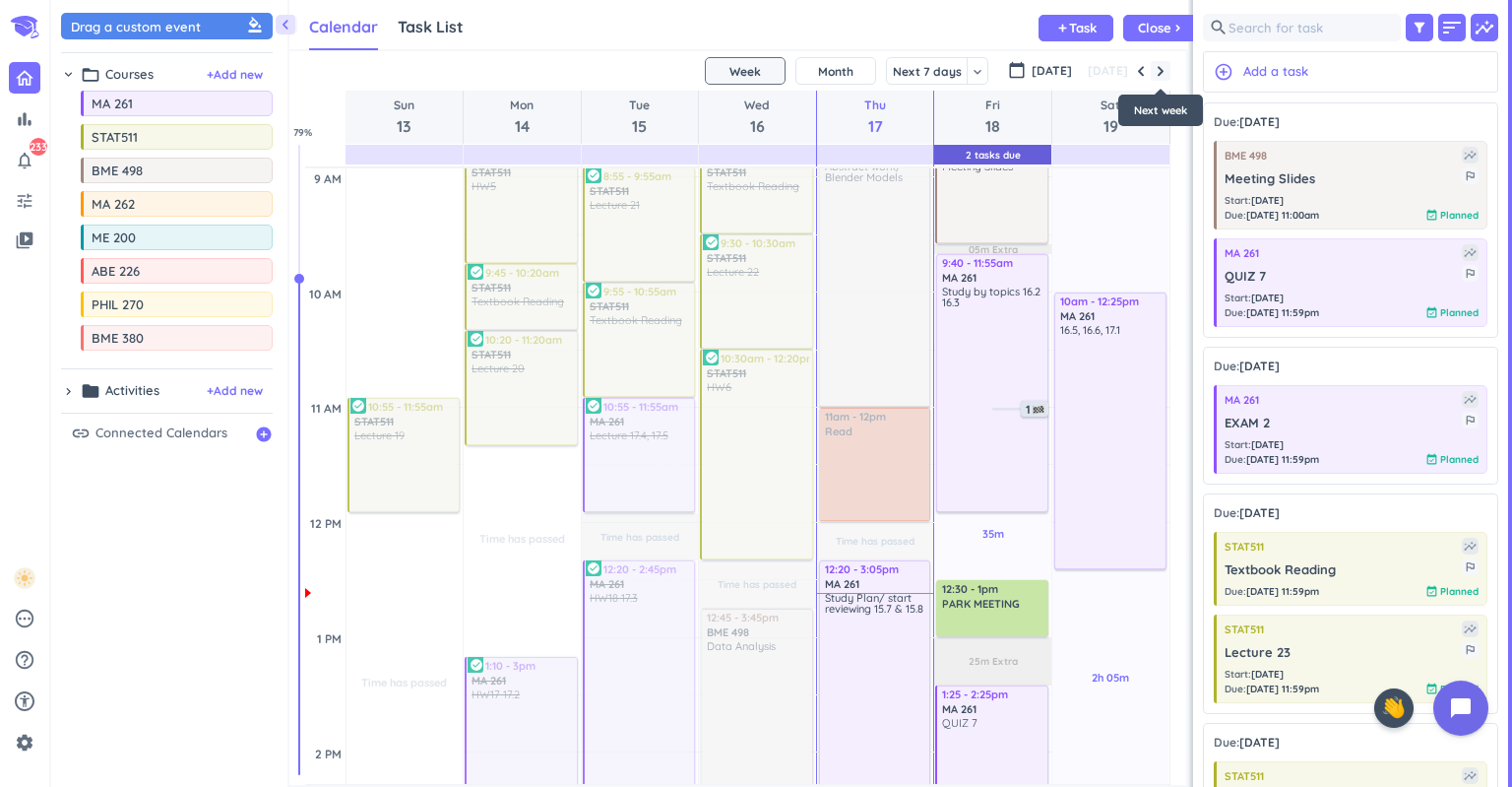 click at bounding box center (1161, 71) 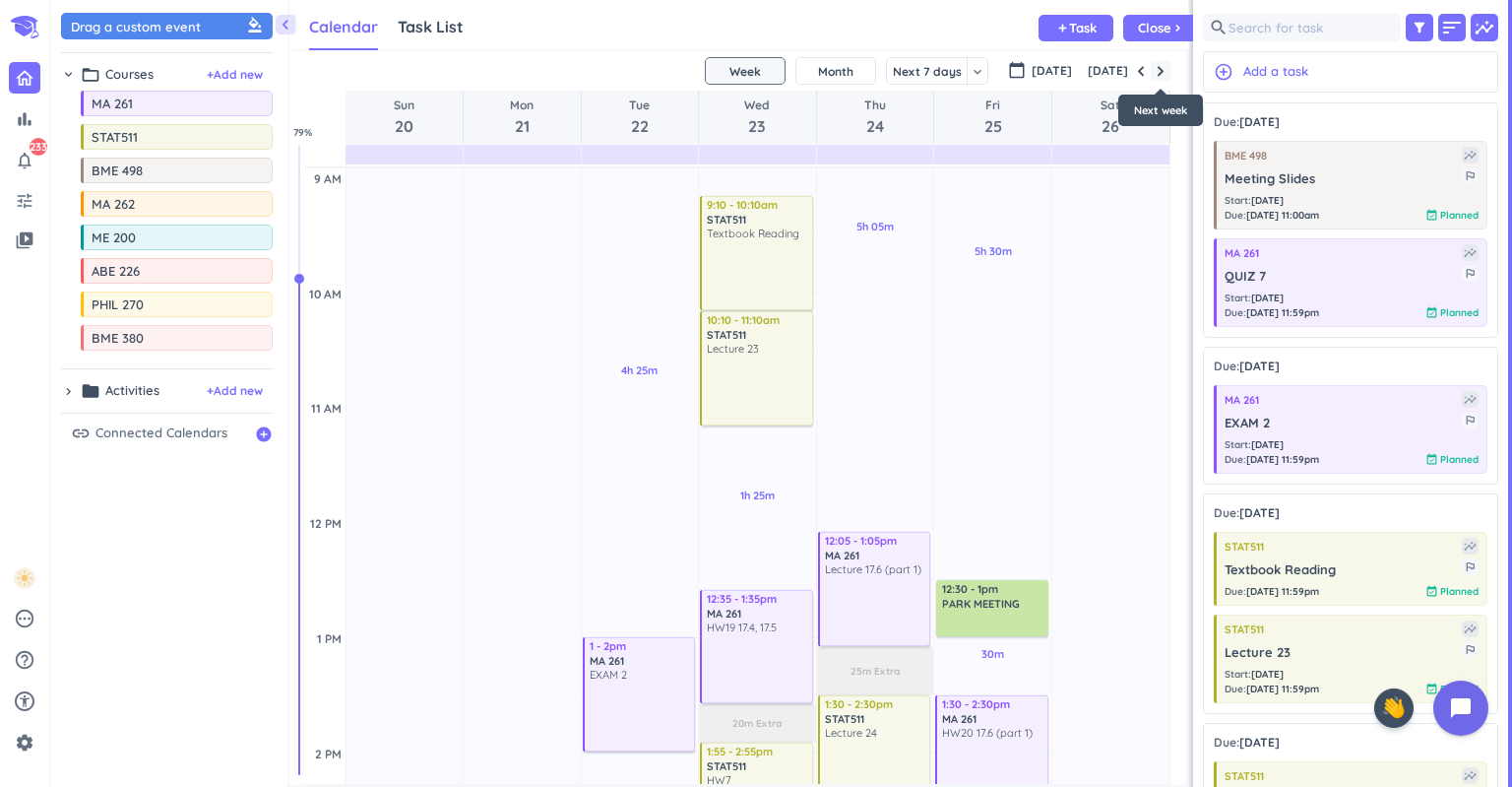 scroll, scrollTop: 231, scrollLeft: 0, axis: vertical 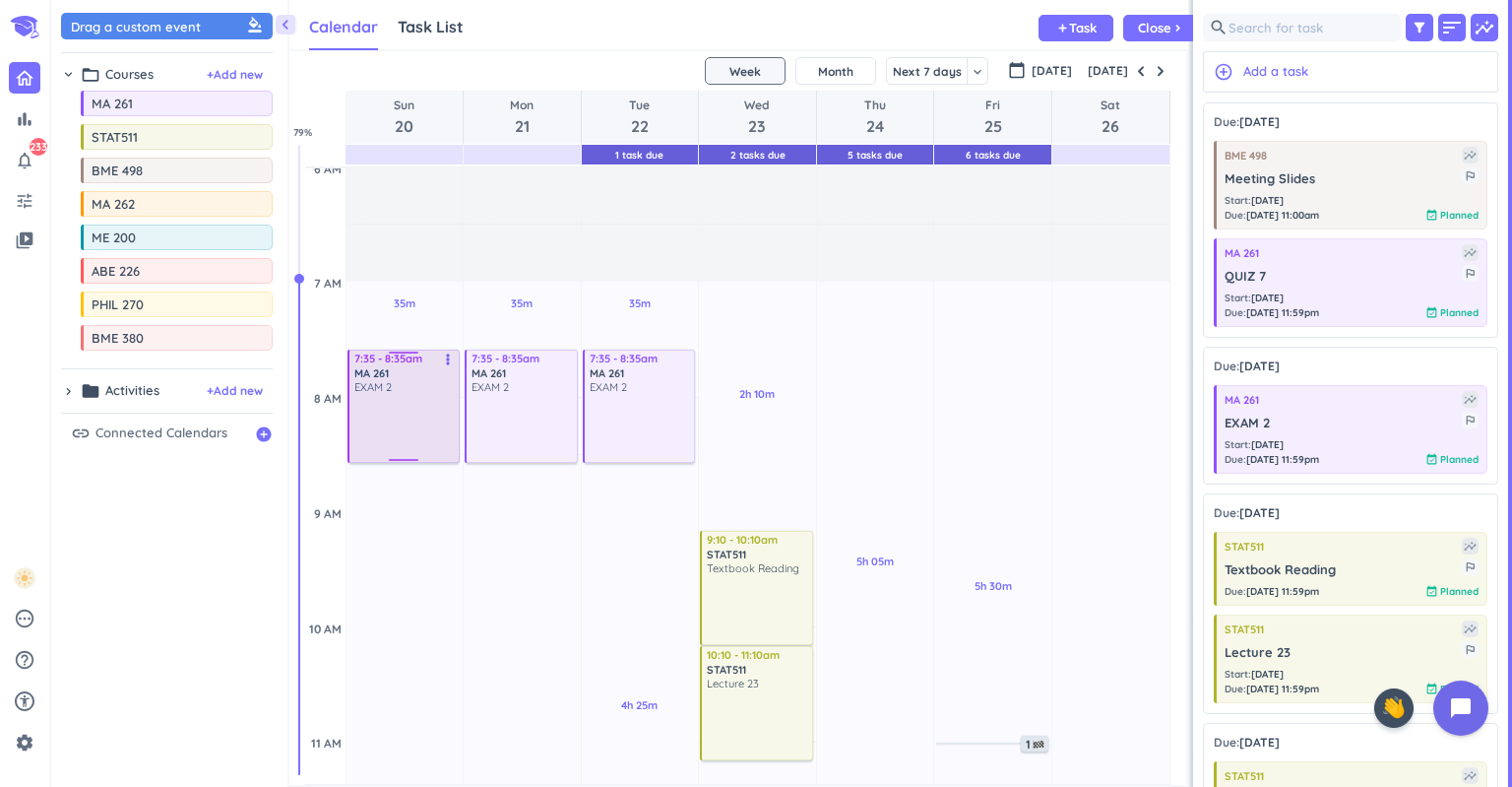 click on "more_vert" at bounding box center [448, 360] 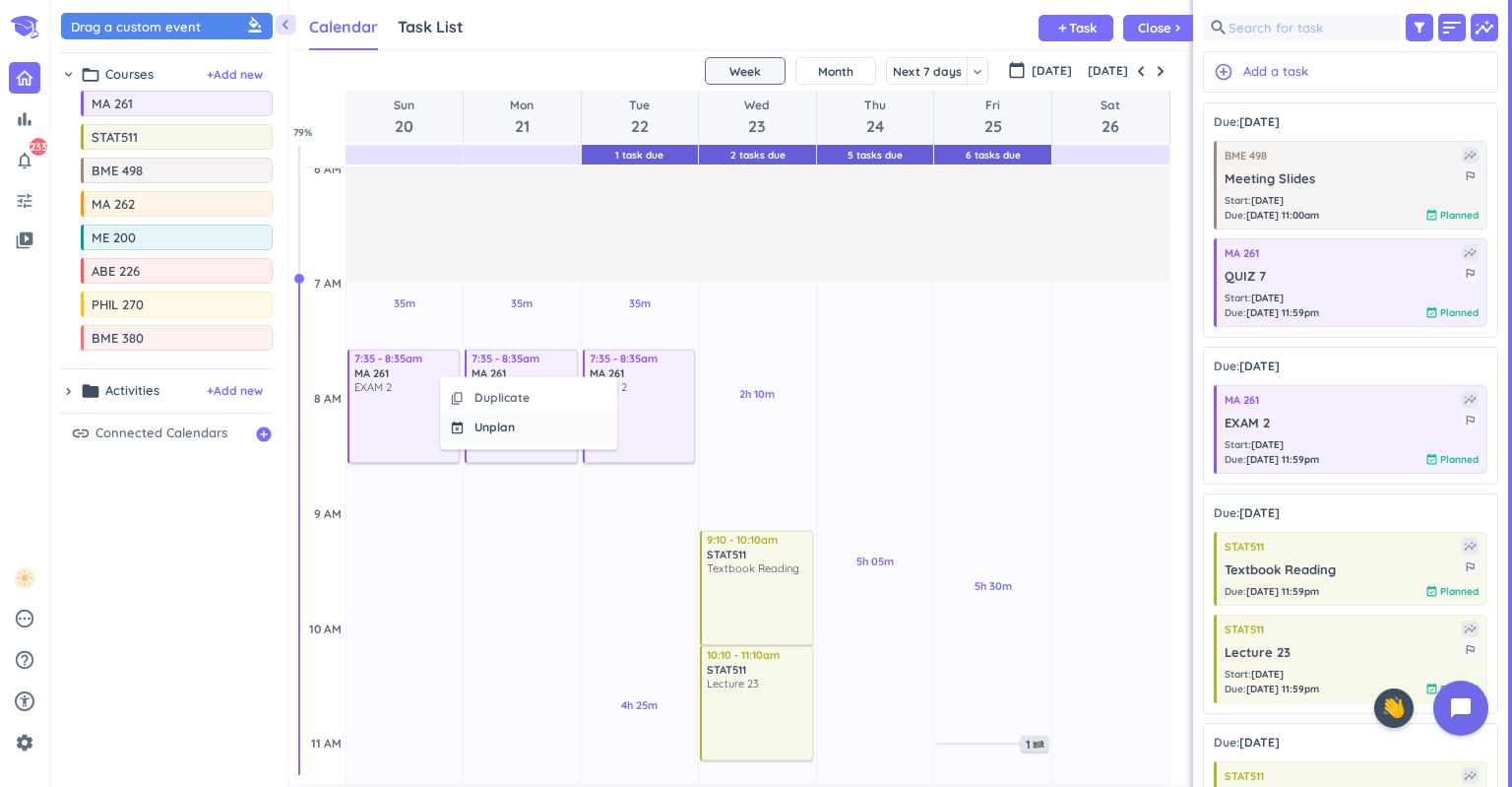 click on "Unplan" at bounding box center (494, 427) 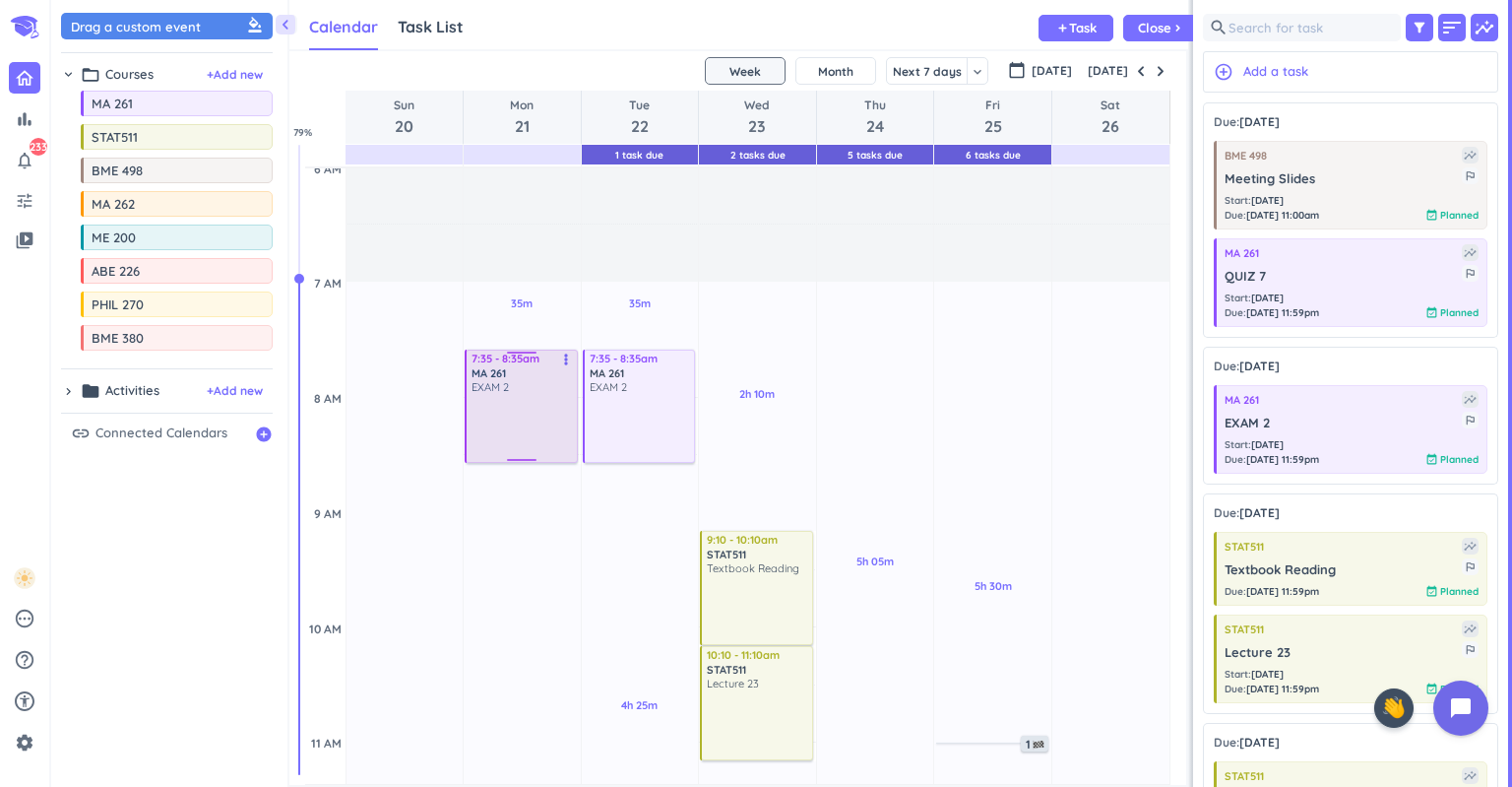 click on "more_vert" at bounding box center [566, 360] 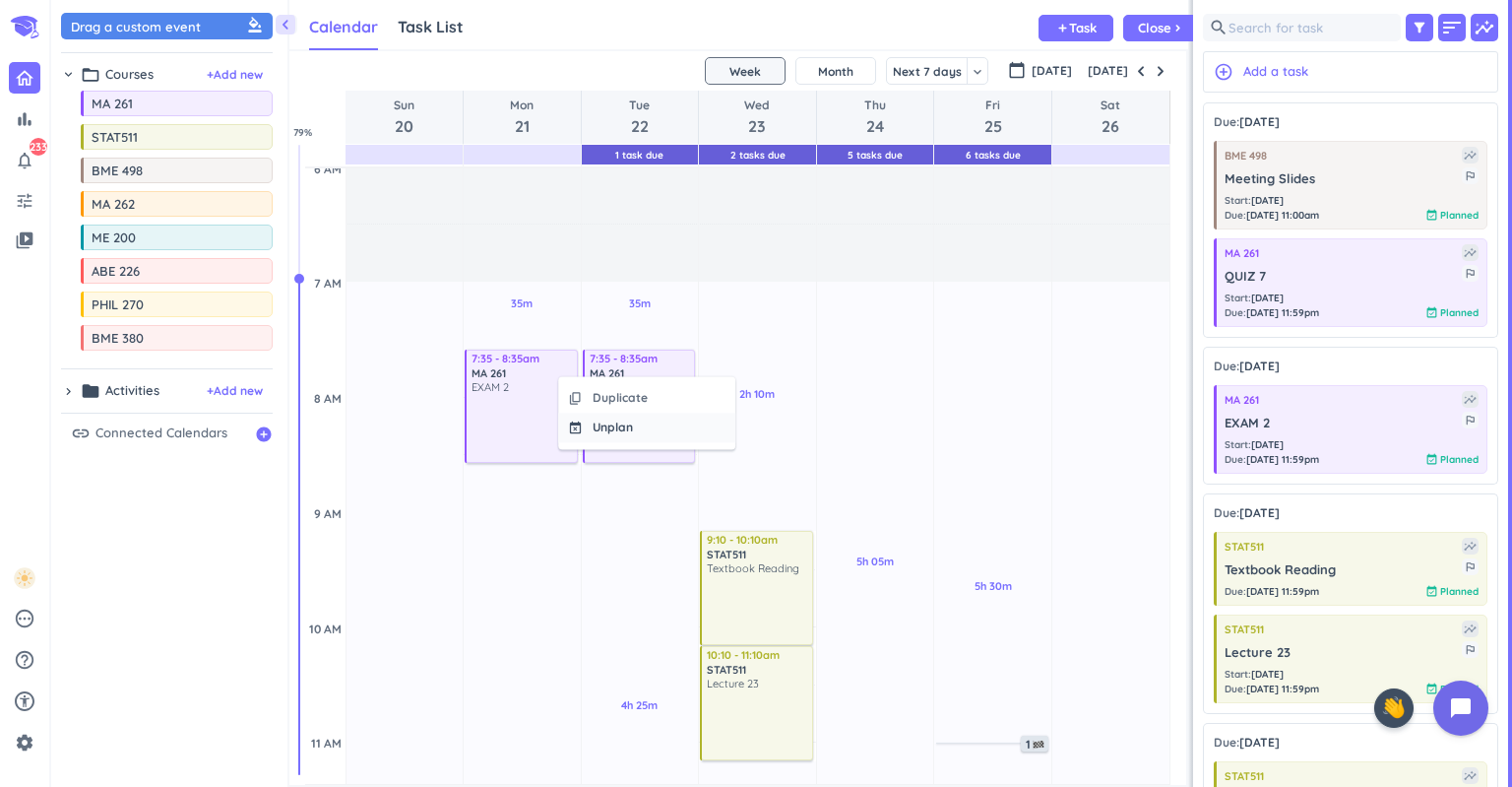 click on "Unplan" at bounding box center (612, 427) 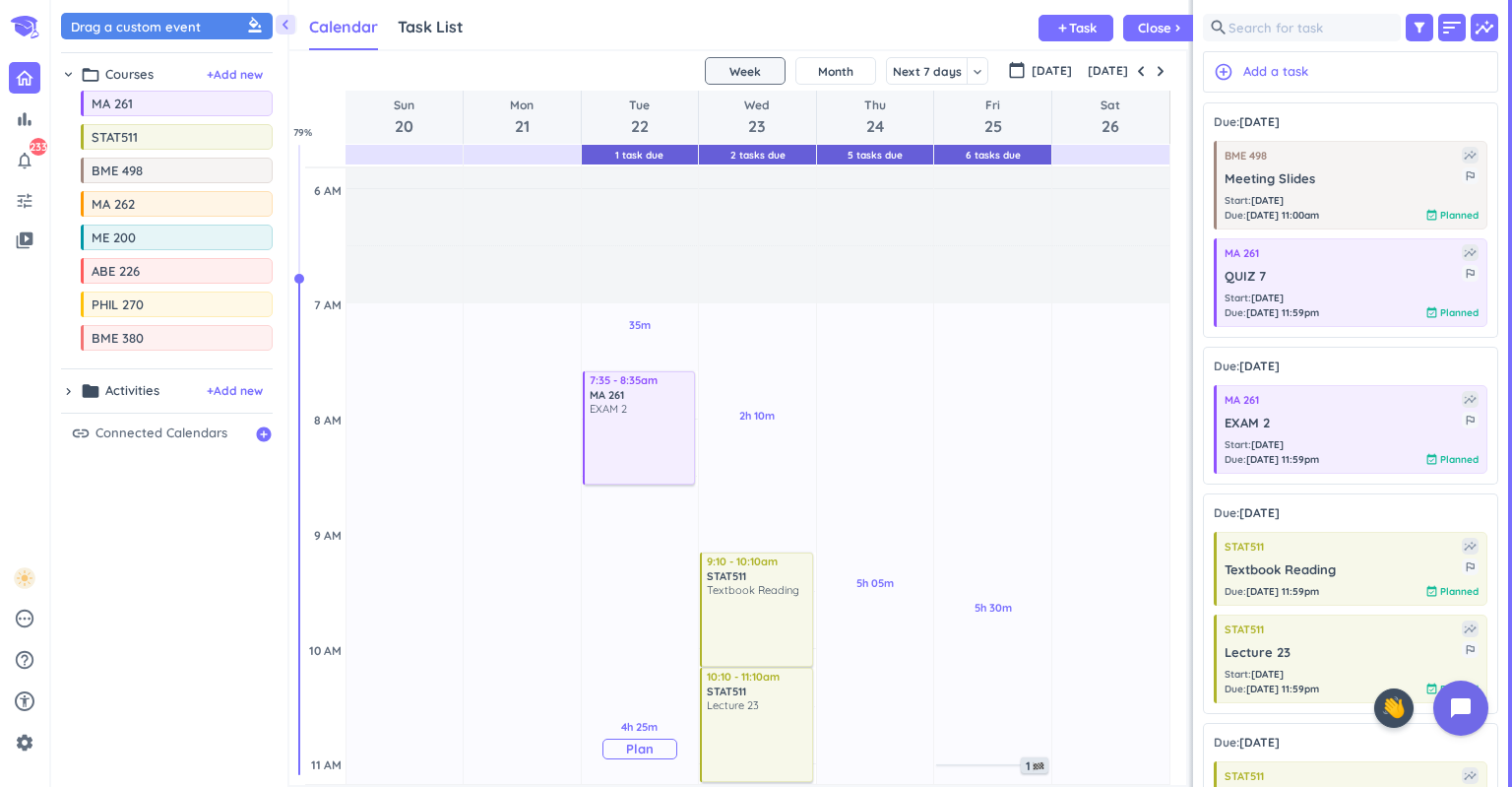 scroll, scrollTop: 191, scrollLeft: 0, axis: vertical 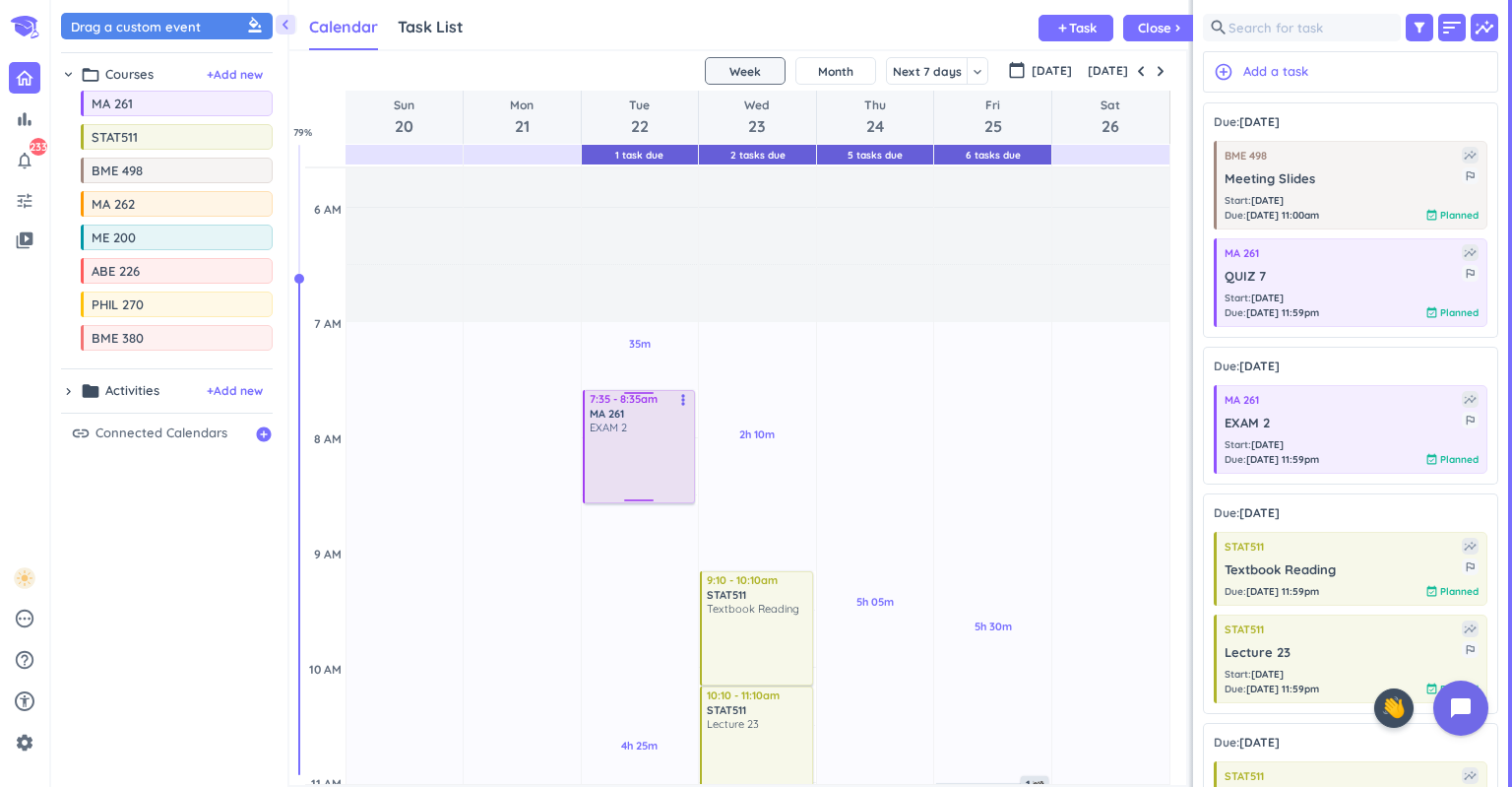 click at bounding box center [640, 396] 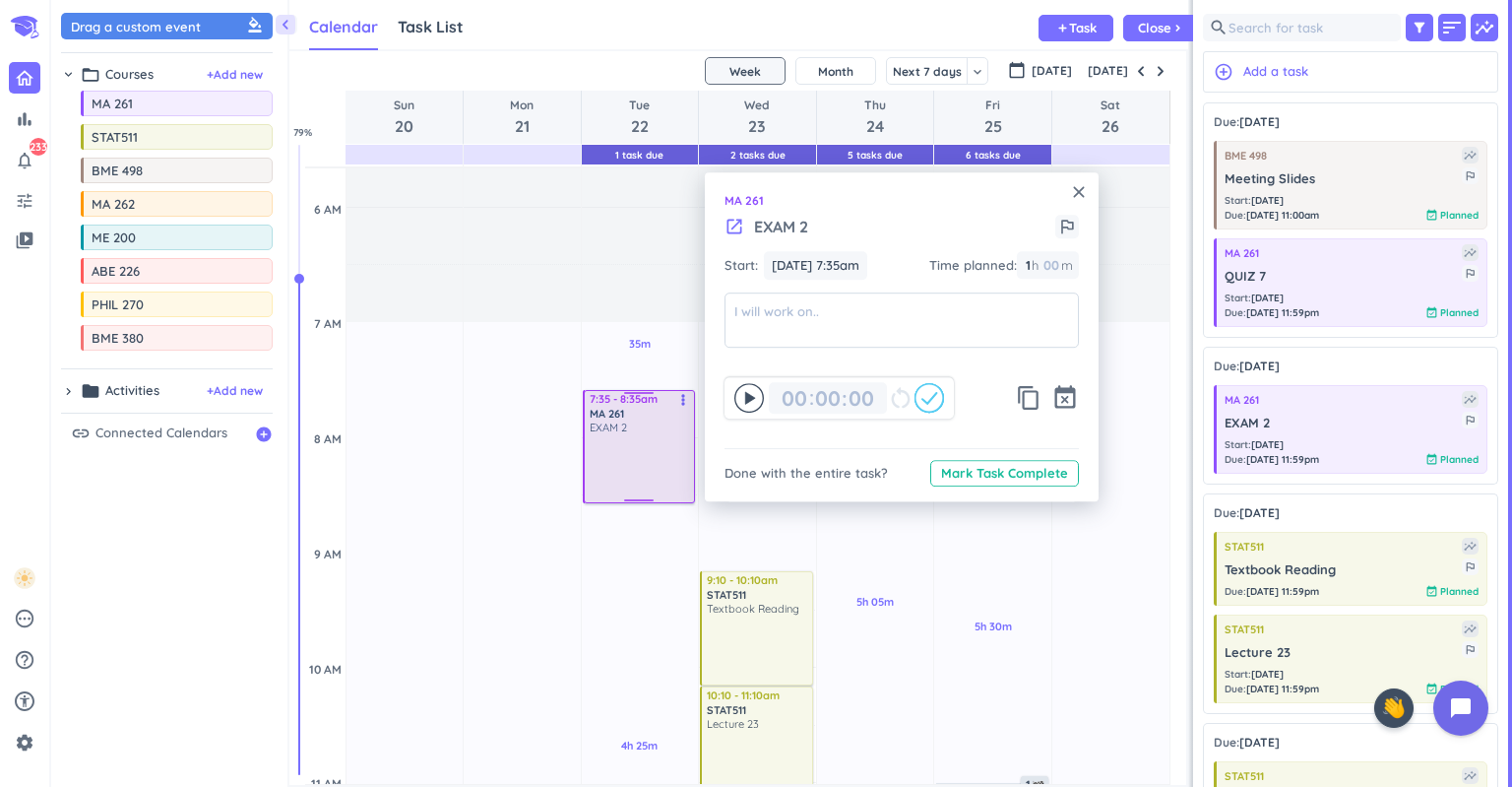 click on "more_vert" at bounding box center [683, 400] 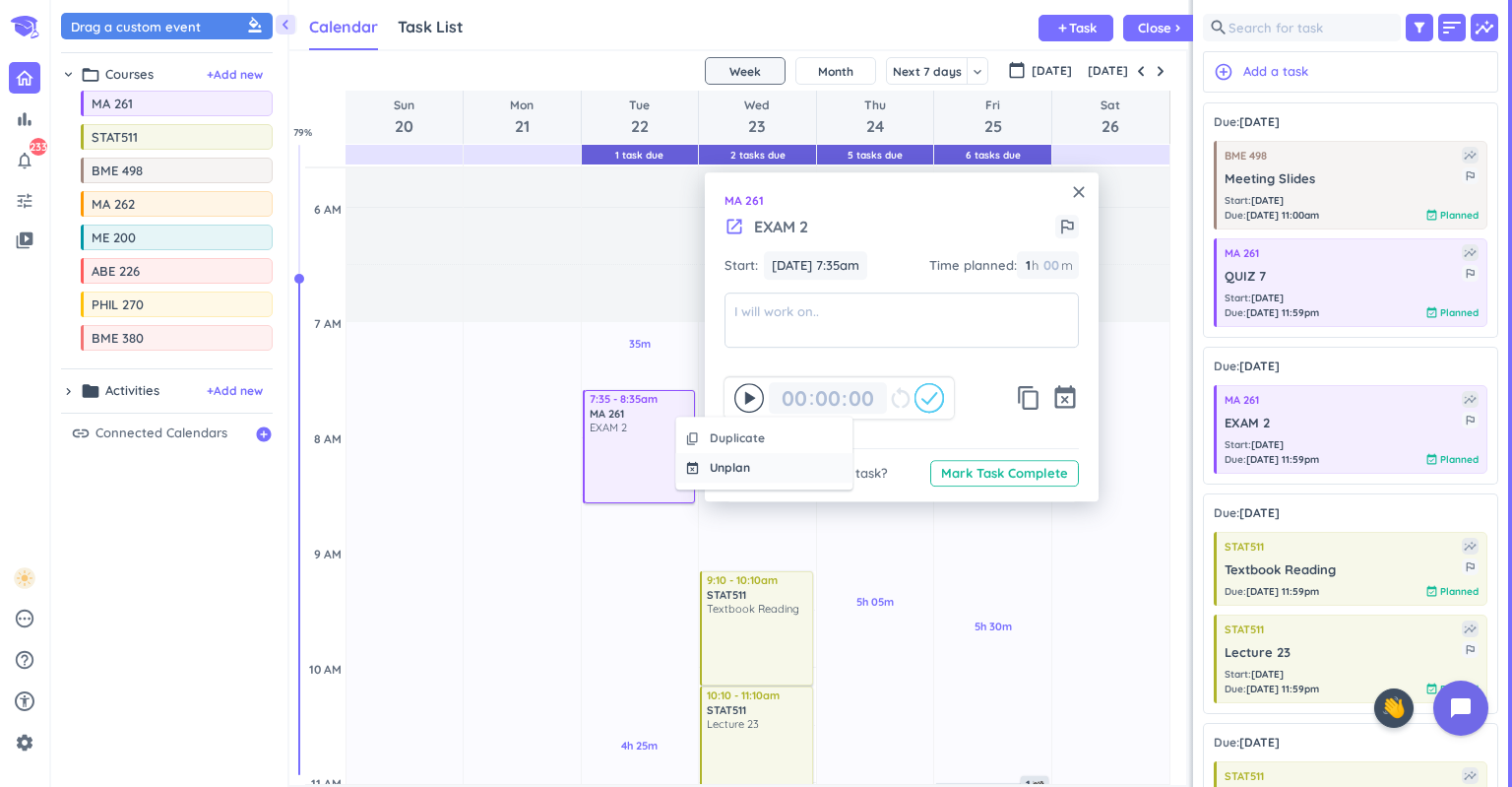 click on "Unplan" at bounding box center (729, 468) 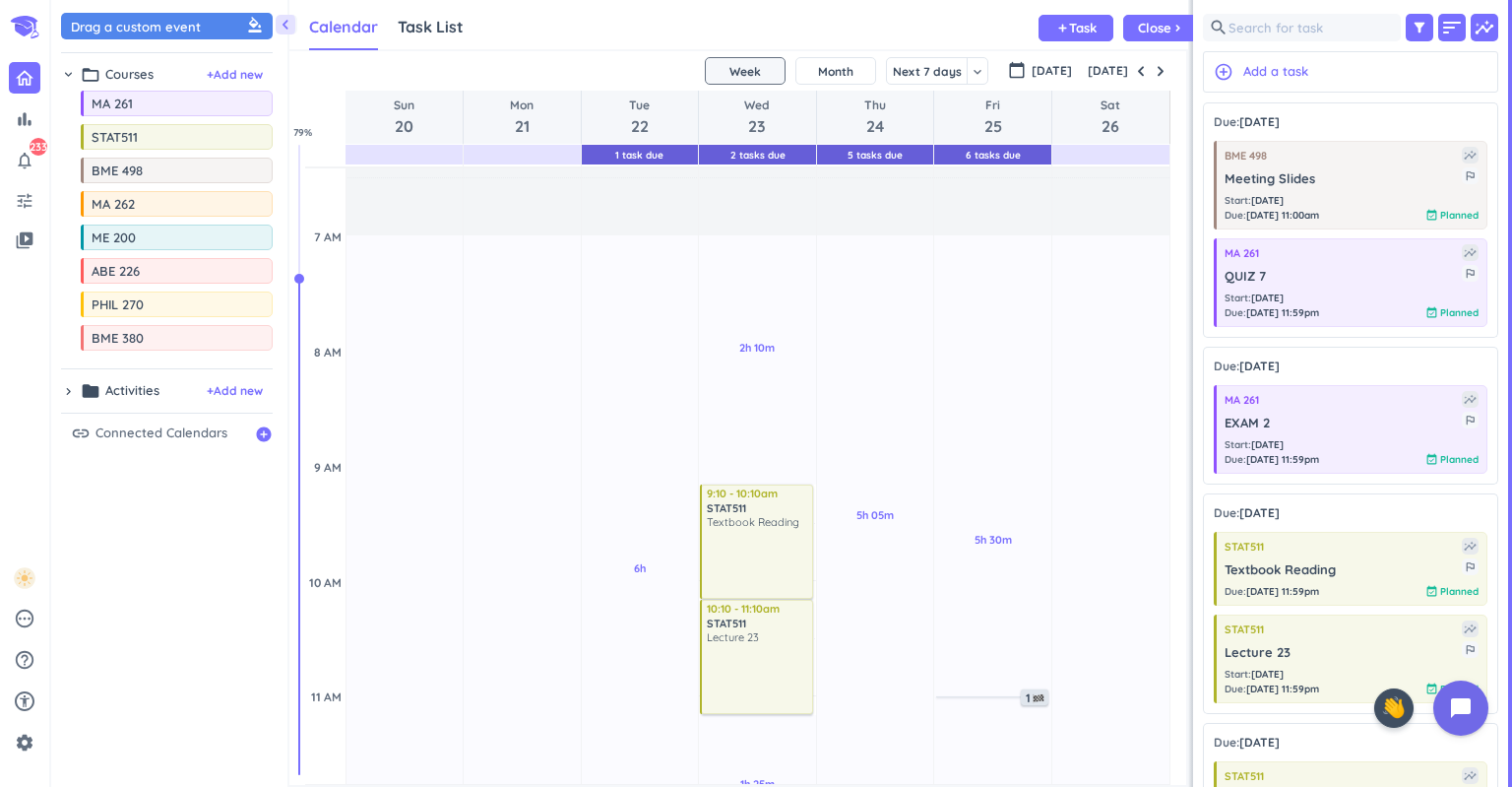 scroll, scrollTop: 349, scrollLeft: 0, axis: vertical 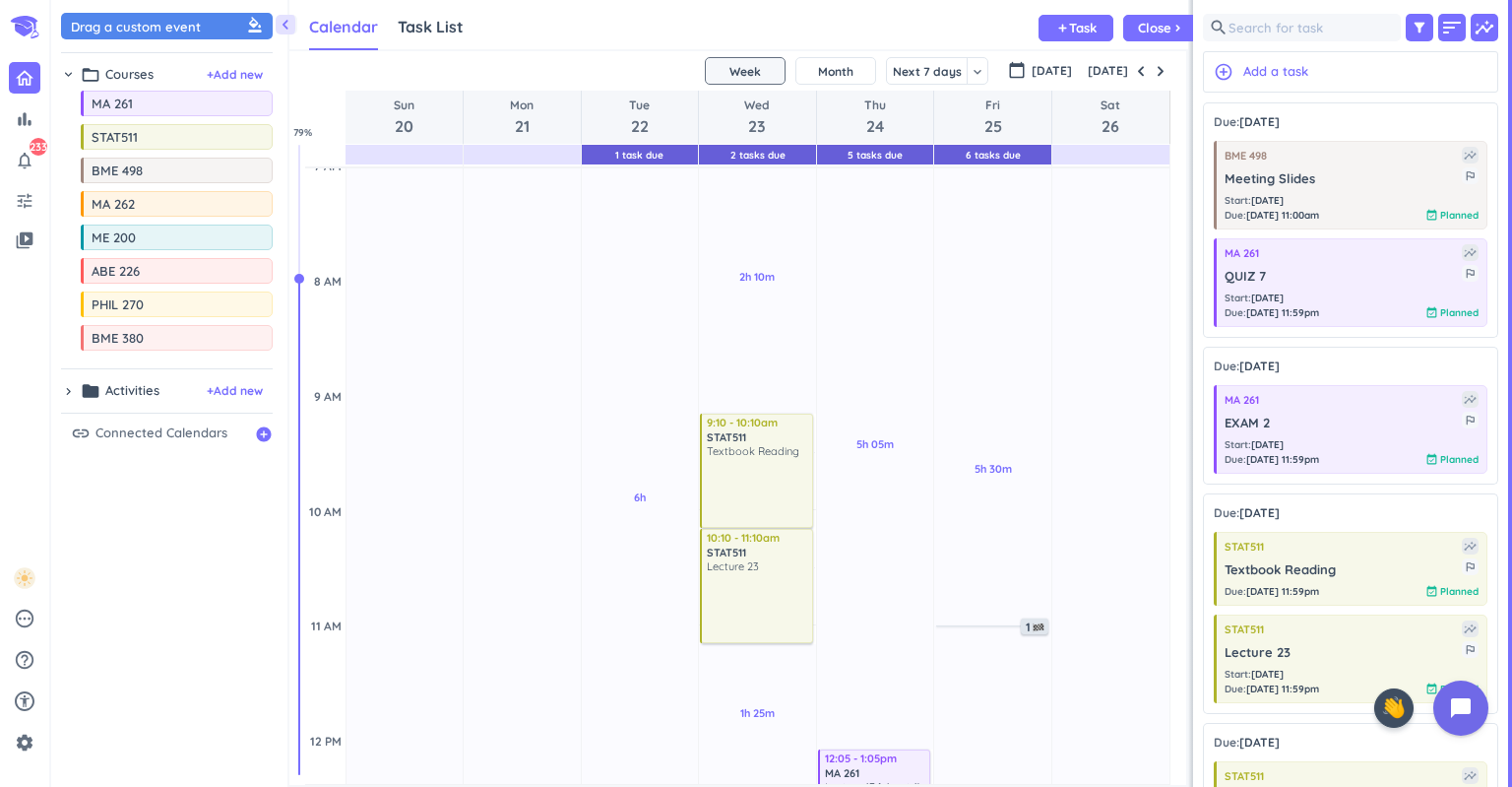 drag, startPoint x: 384, startPoint y: 467, endPoint x: 382, endPoint y: 672, distance: 205.00976 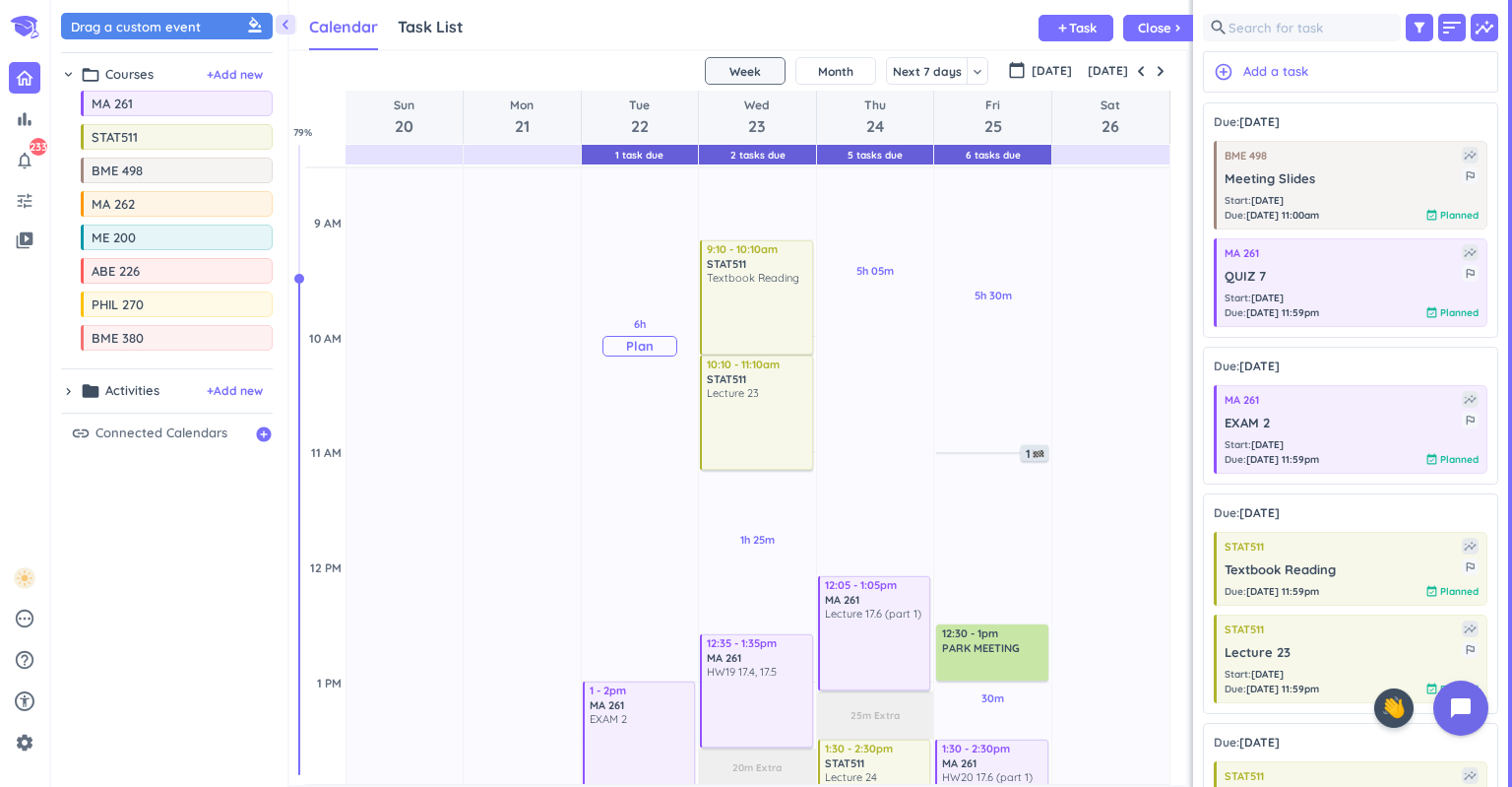 scroll, scrollTop: 516, scrollLeft: 0, axis: vertical 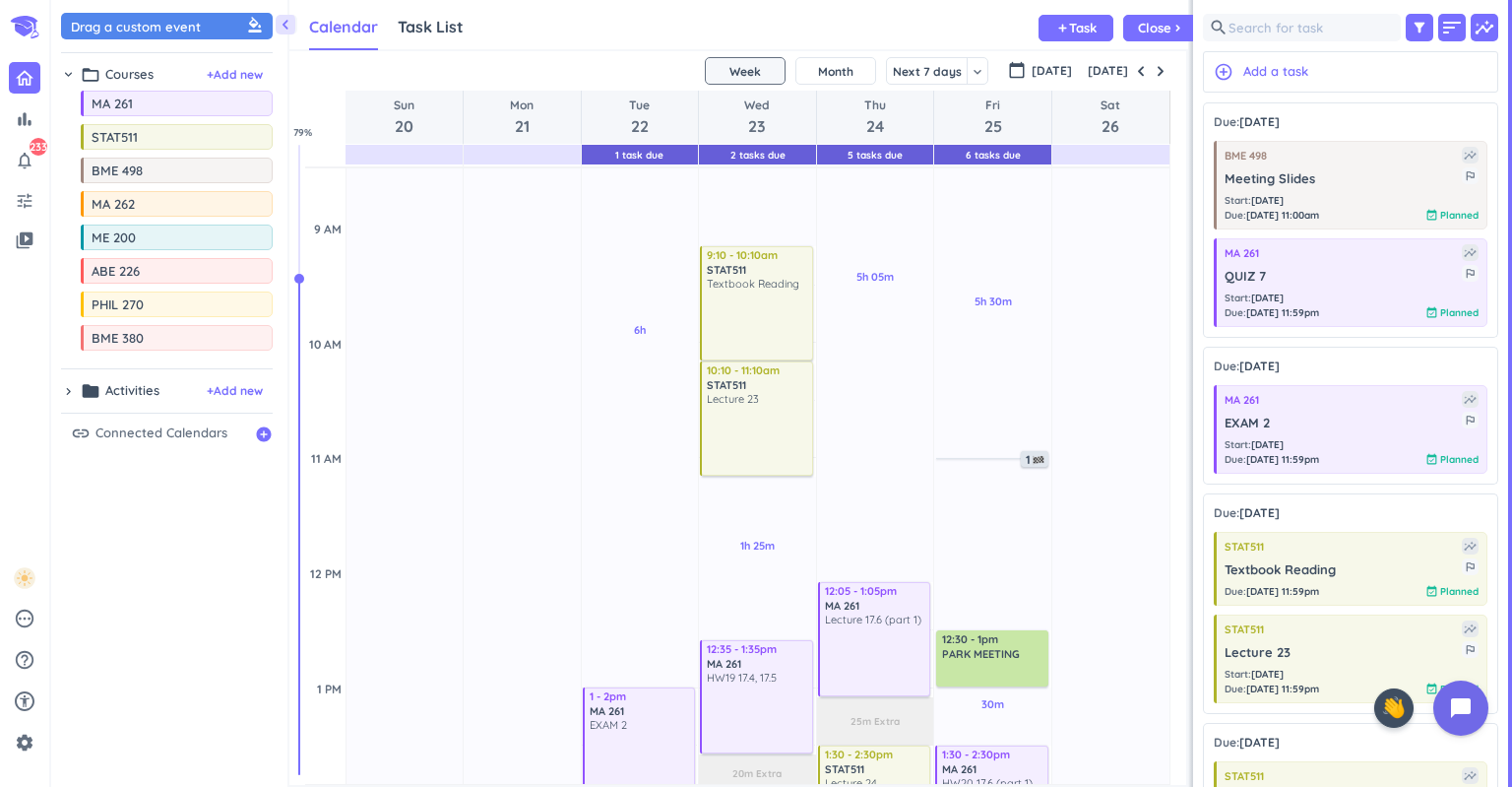 drag, startPoint x: 531, startPoint y: 323, endPoint x: 531, endPoint y: 447, distance: 124 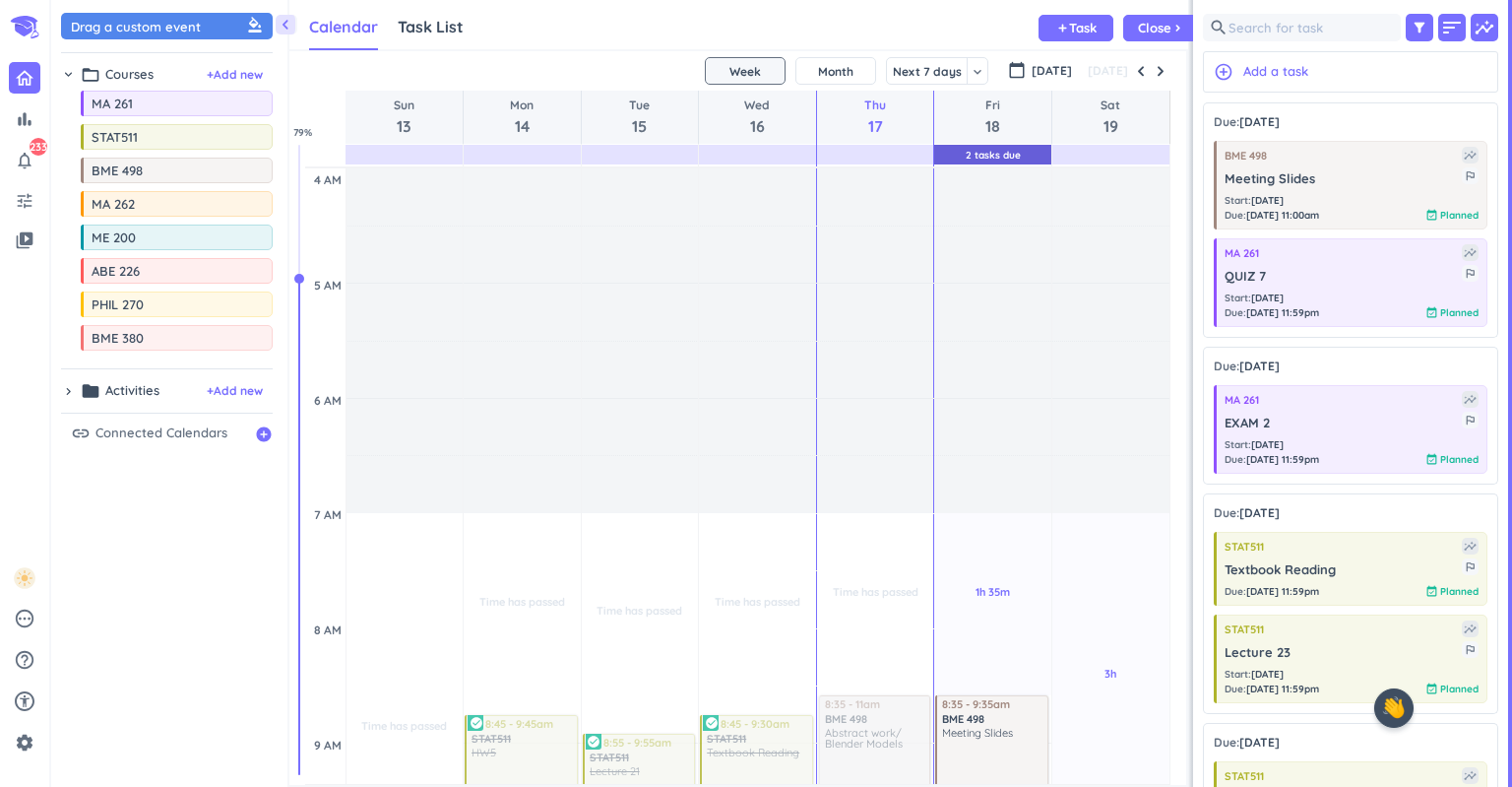 scroll, scrollTop: 0, scrollLeft: 0, axis: both 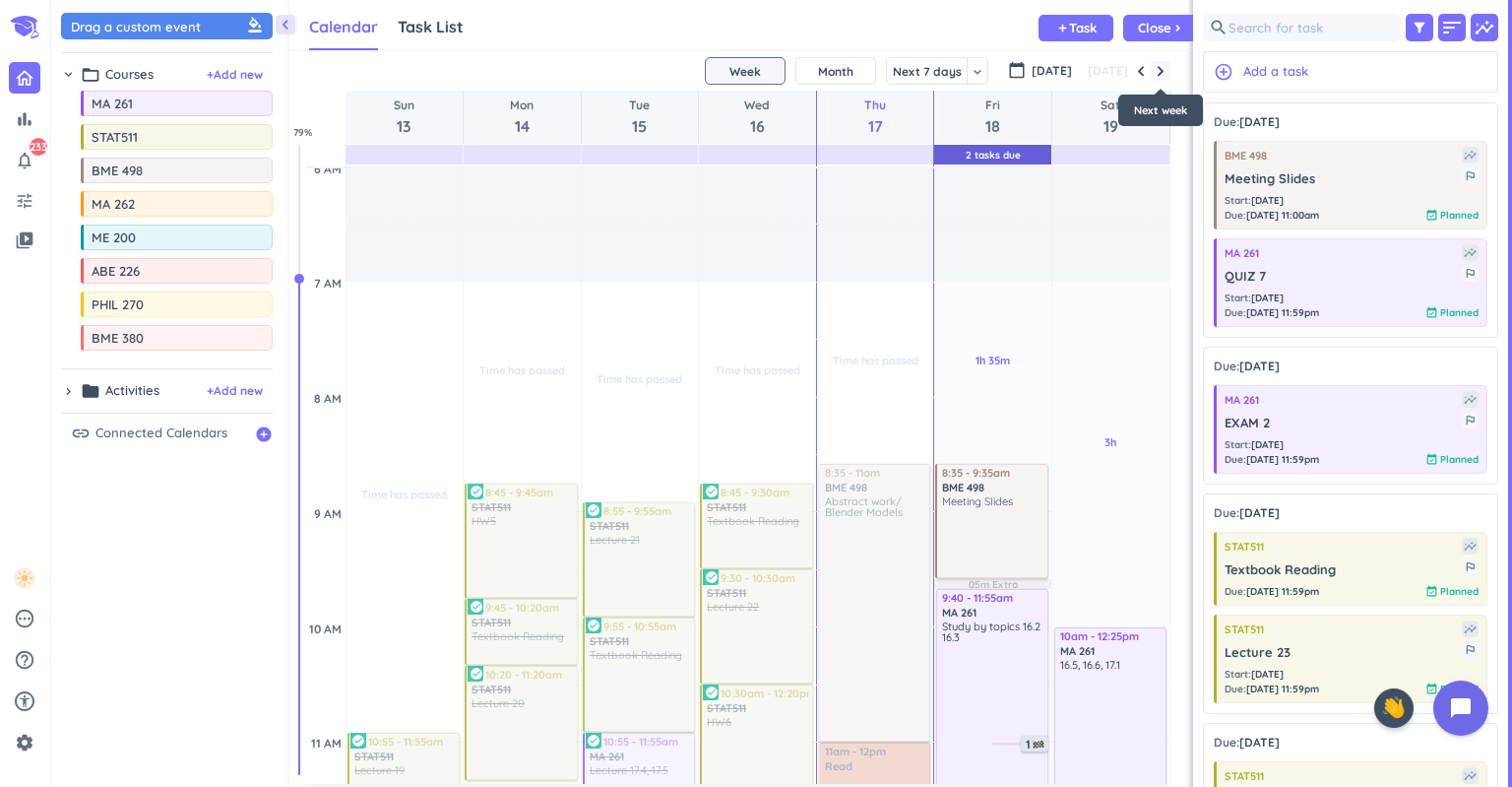 click at bounding box center [1161, 71] 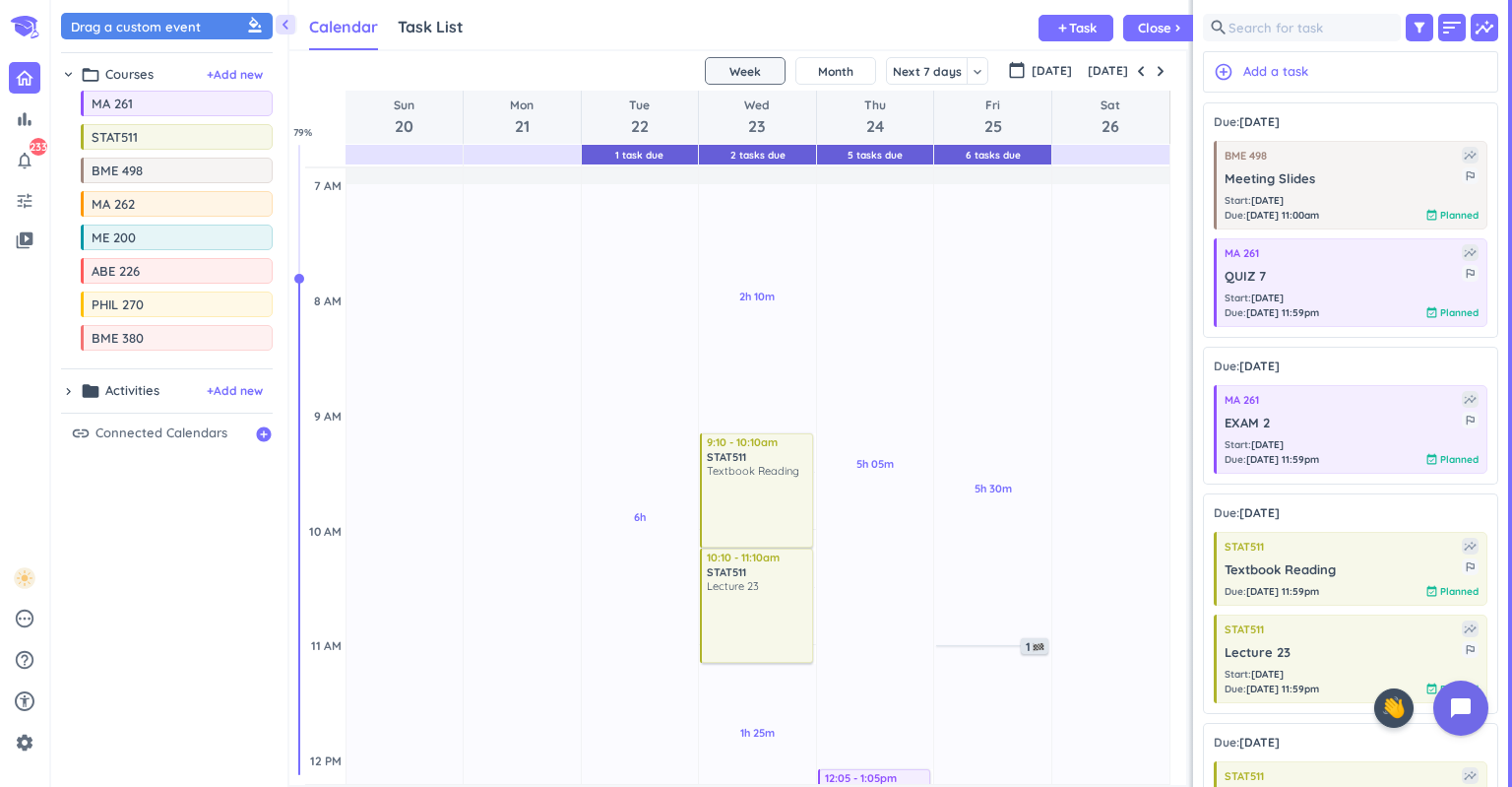 scroll, scrollTop: 315, scrollLeft: 0, axis: vertical 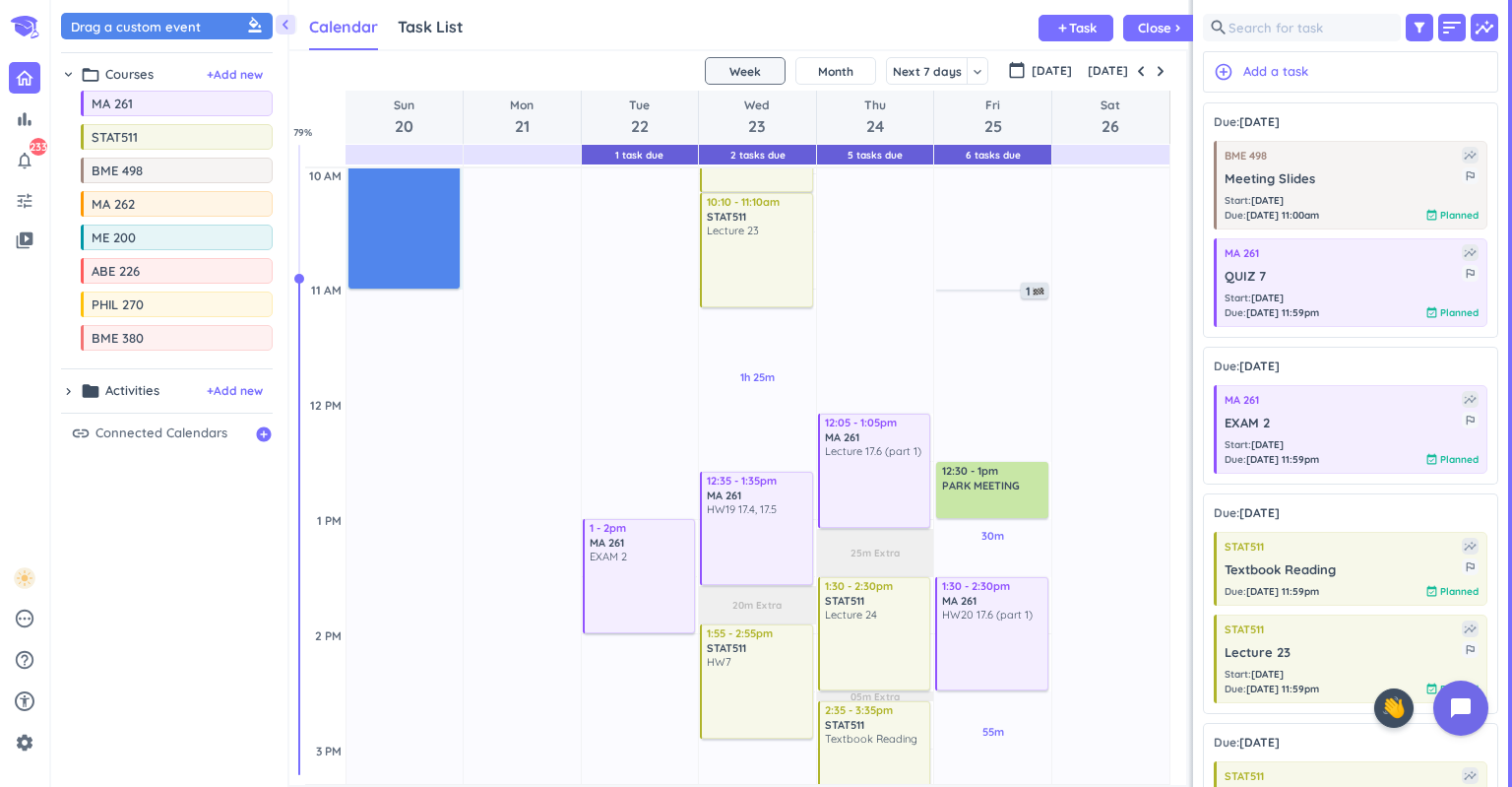 click on "17h  Past due Plan Adjust Awake Time Adjust Awake Time 8:05 - 11am" at bounding box center [405, 864] 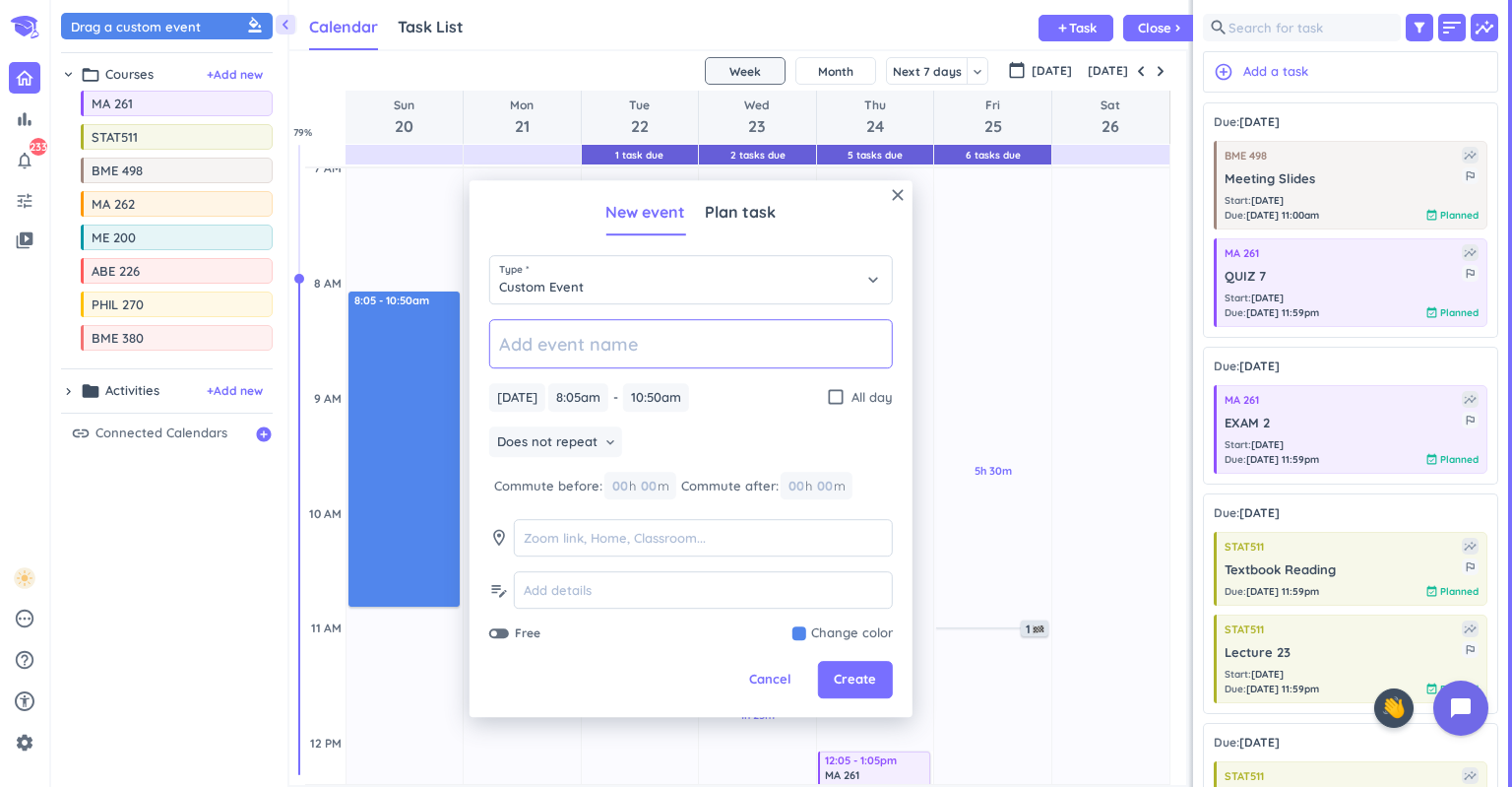 scroll, scrollTop: 346, scrollLeft: 0, axis: vertical 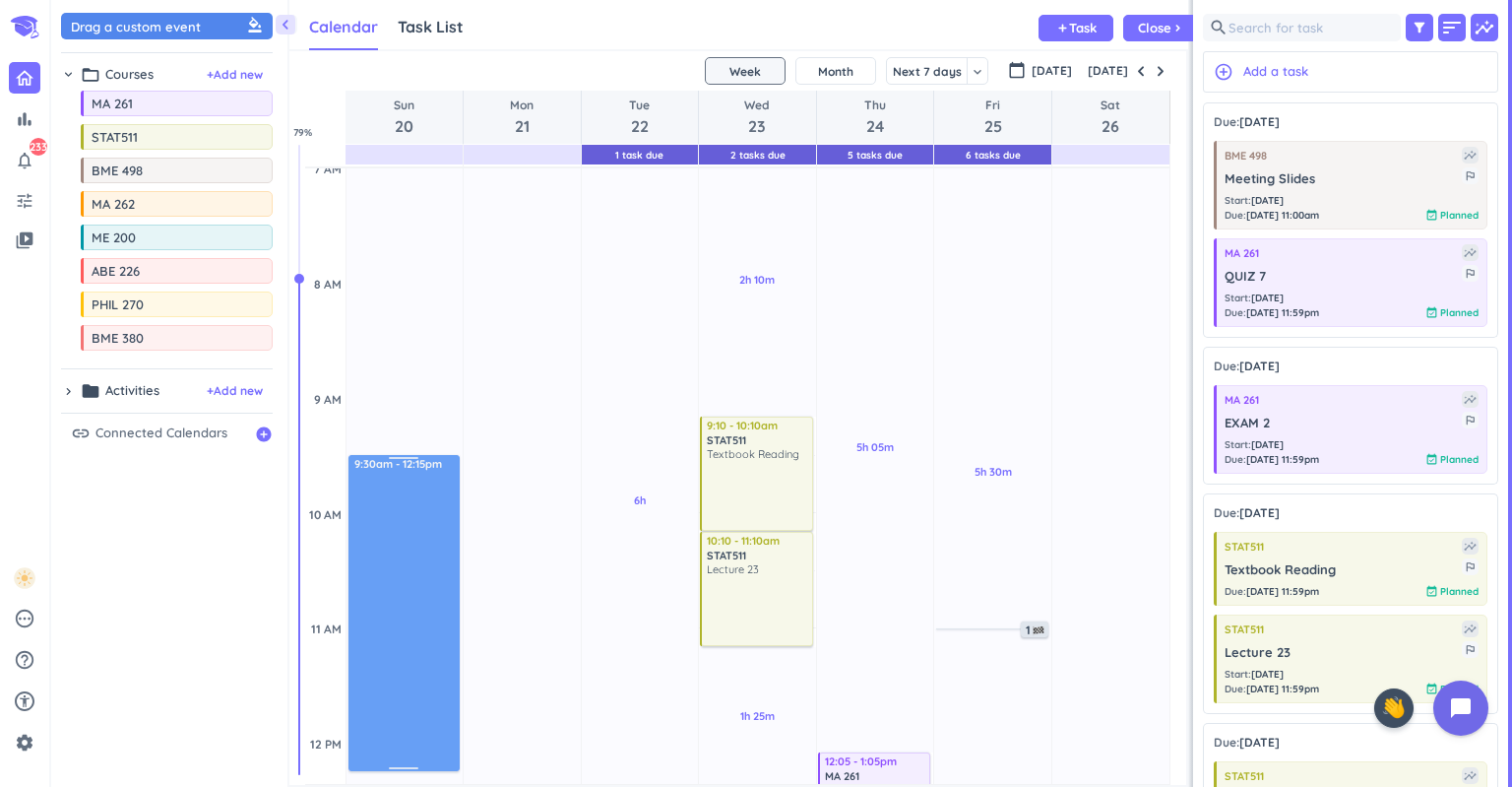 drag, startPoint x: 400, startPoint y: 360, endPoint x: 400, endPoint y: 512, distance: 152 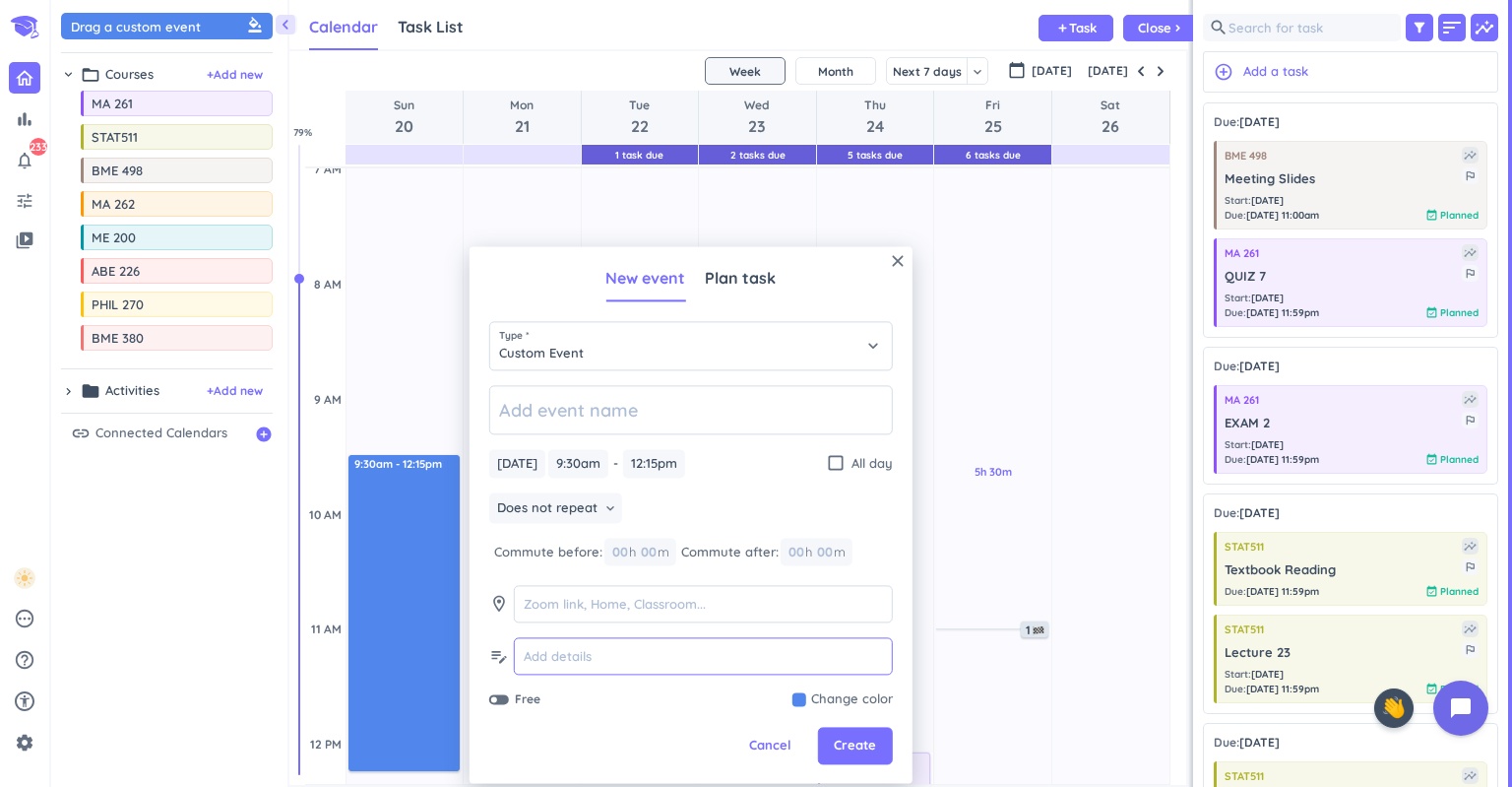 click at bounding box center [703, 657] 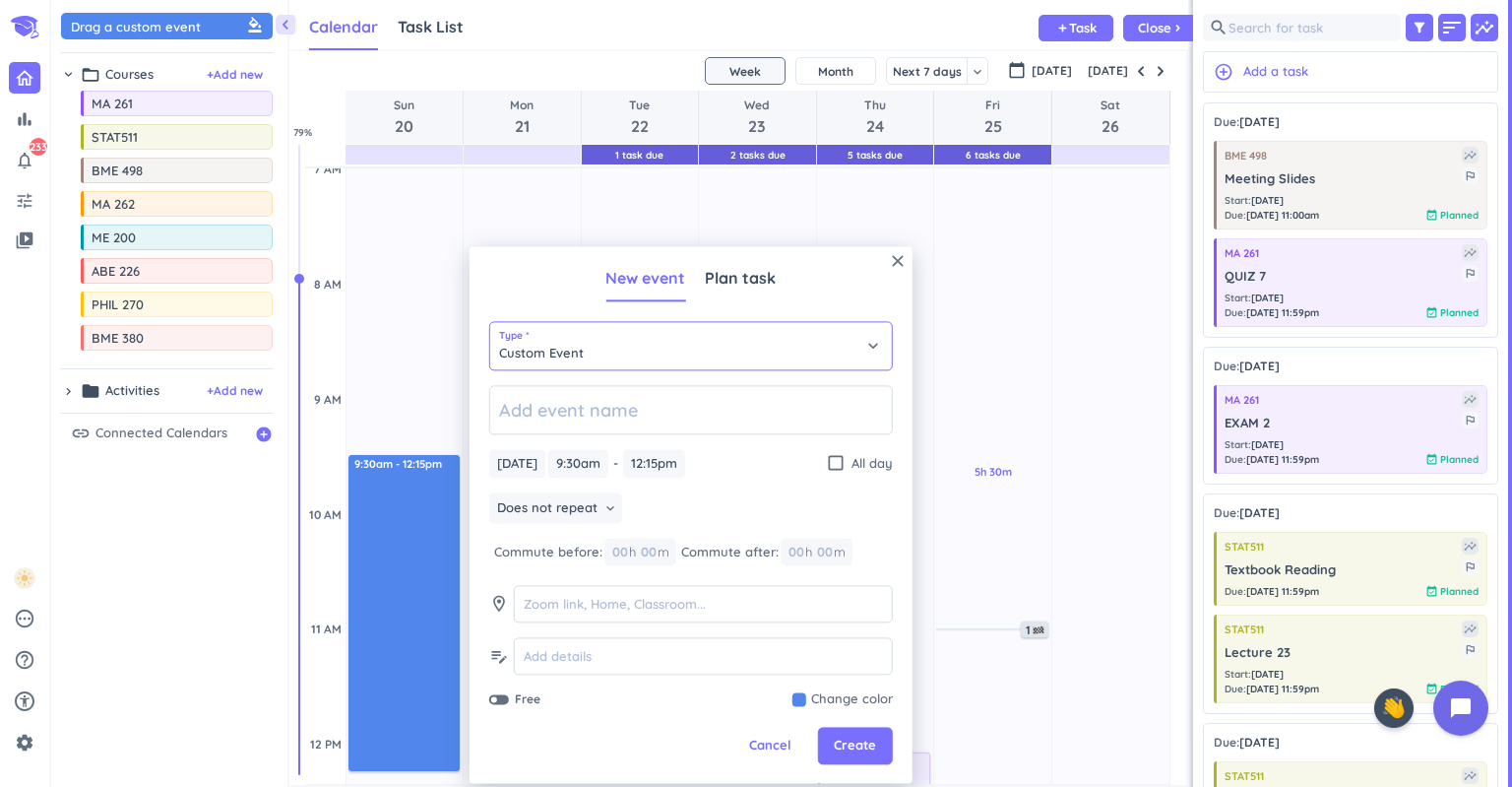 click on "Custom Event" at bounding box center (691, 346) 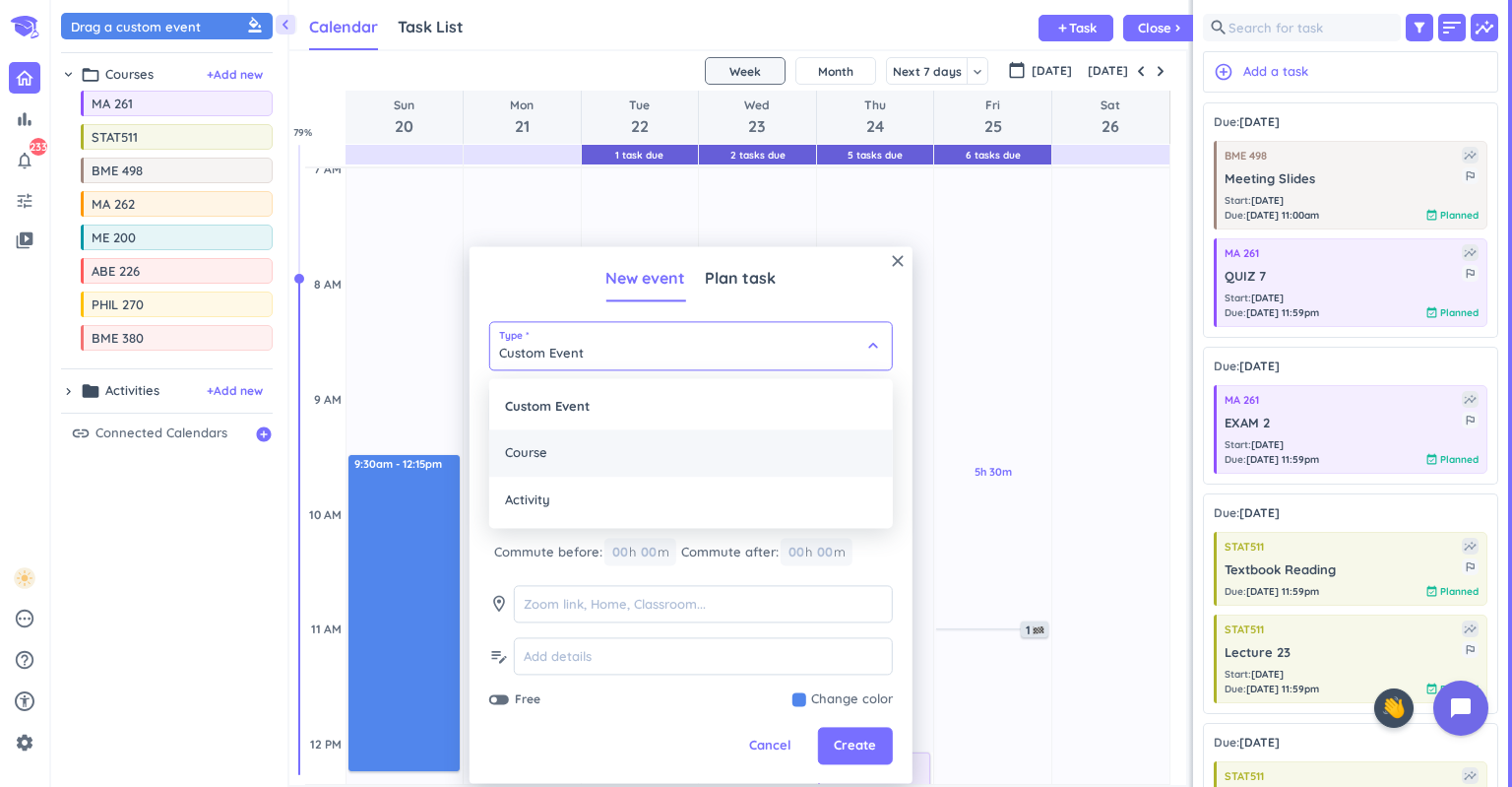 click on "Course" at bounding box center (691, 453) 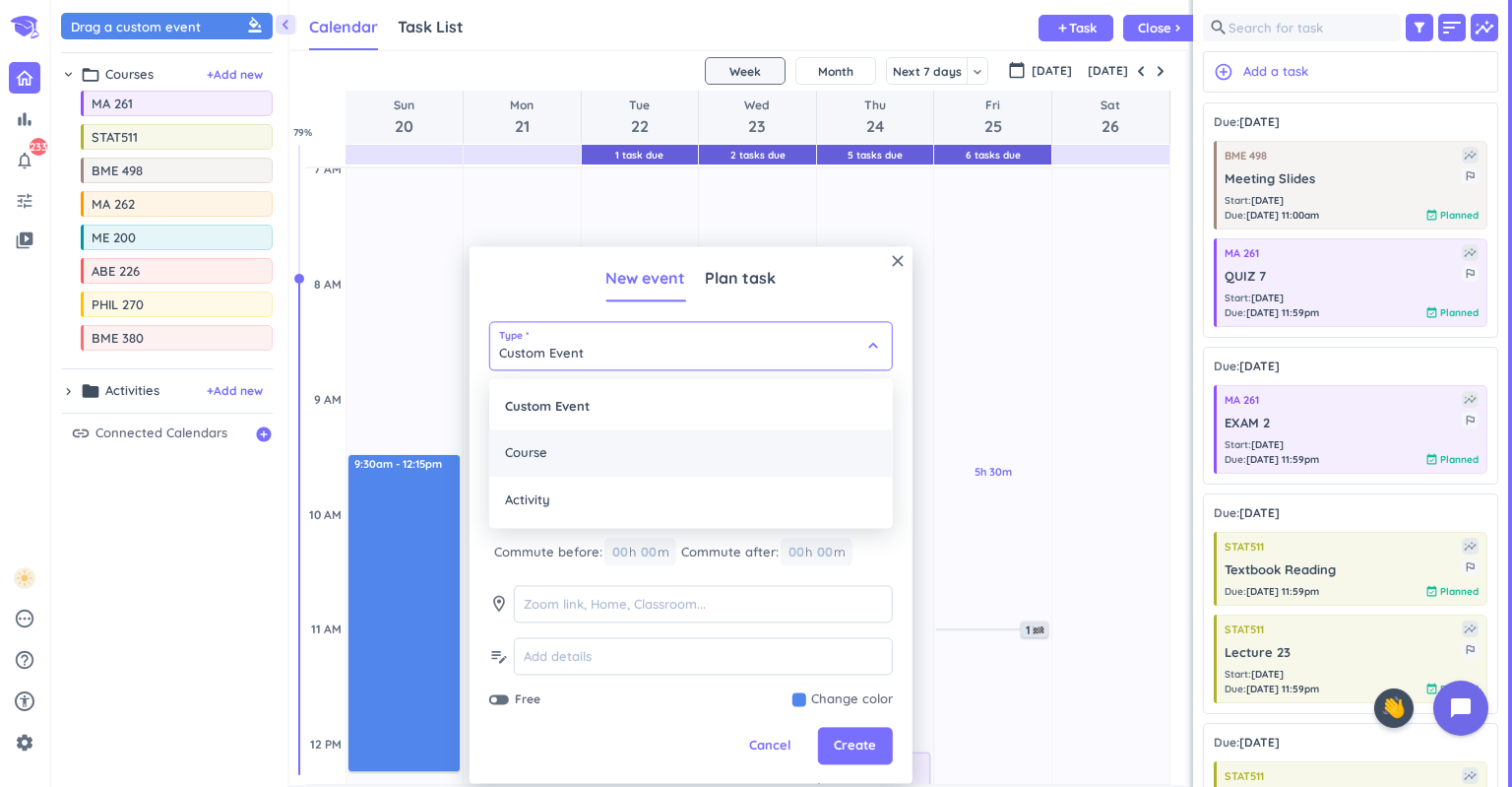 type on "Course" 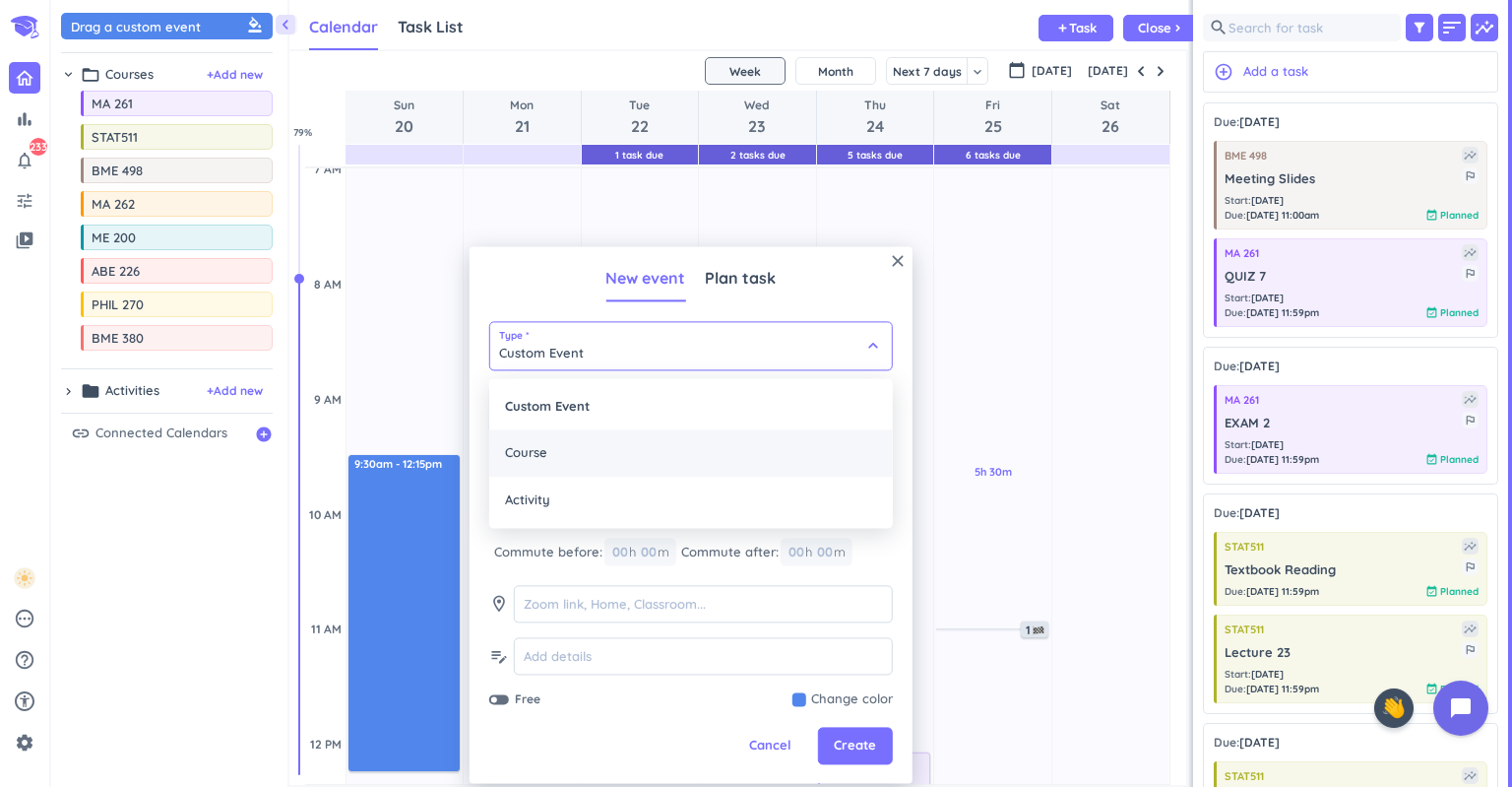 type on "8:05am" 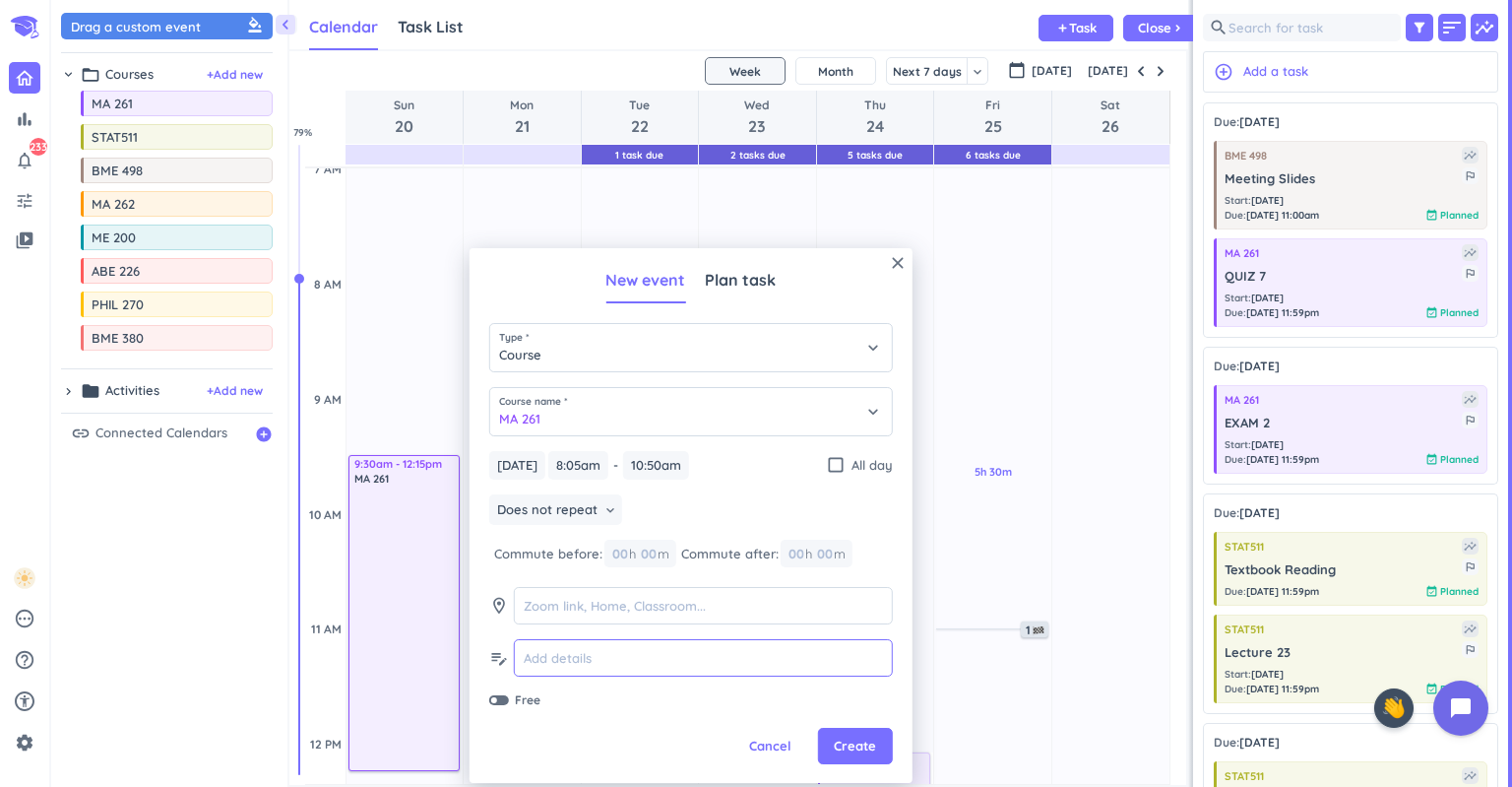 click at bounding box center (703, 658) 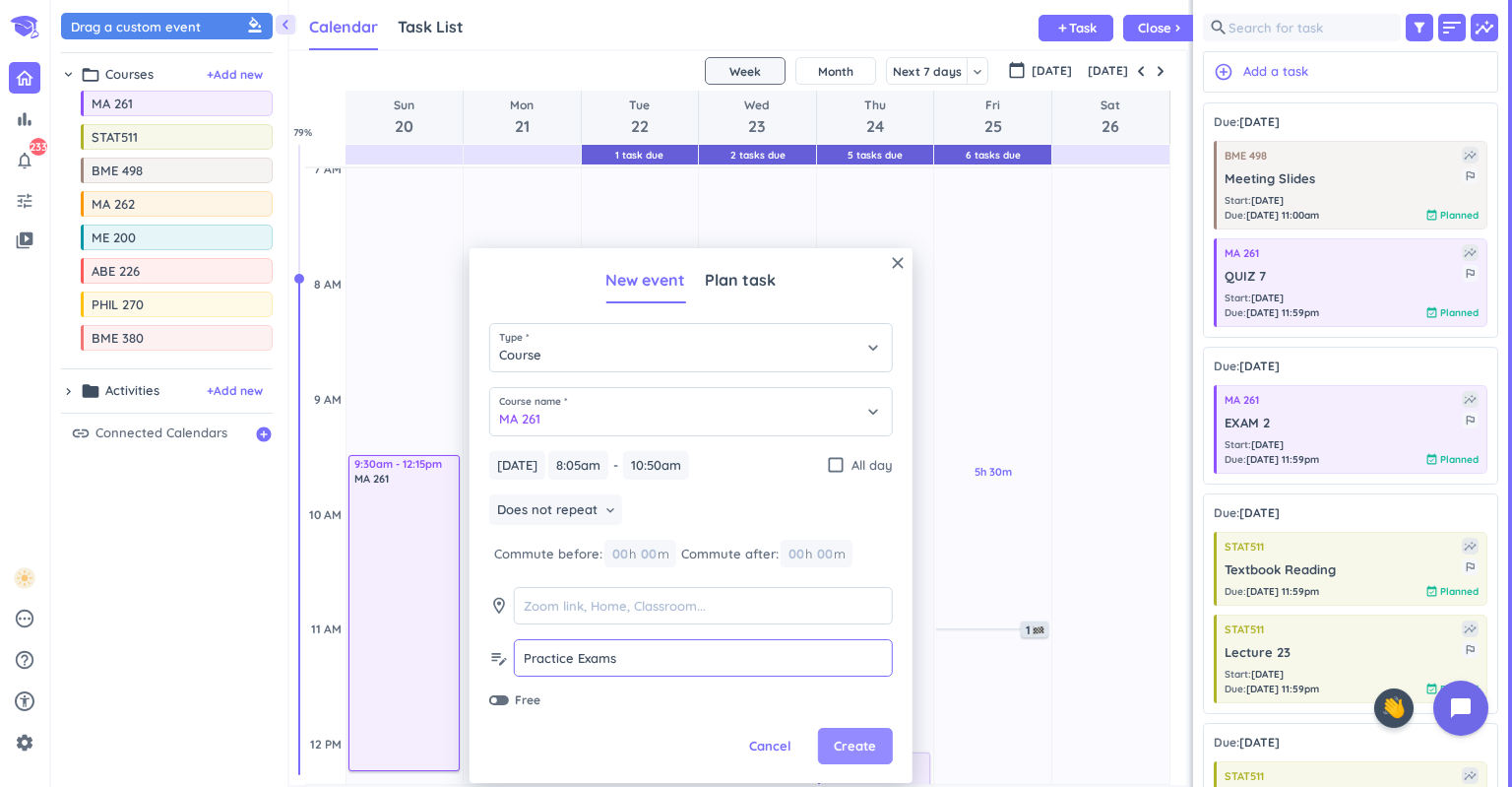 type on "Practice Exams" 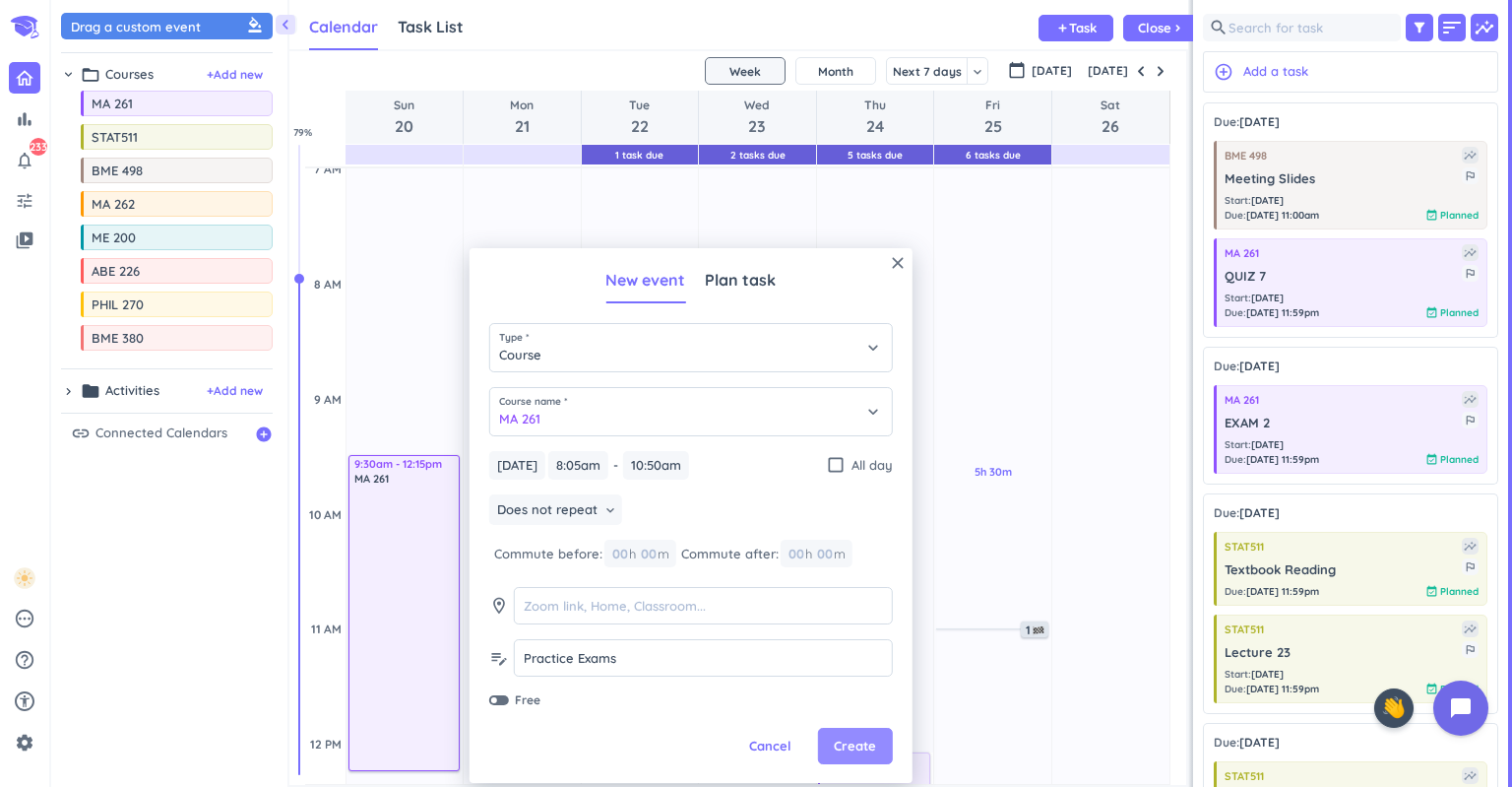 click on "Create" at bounding box center [854, 747] 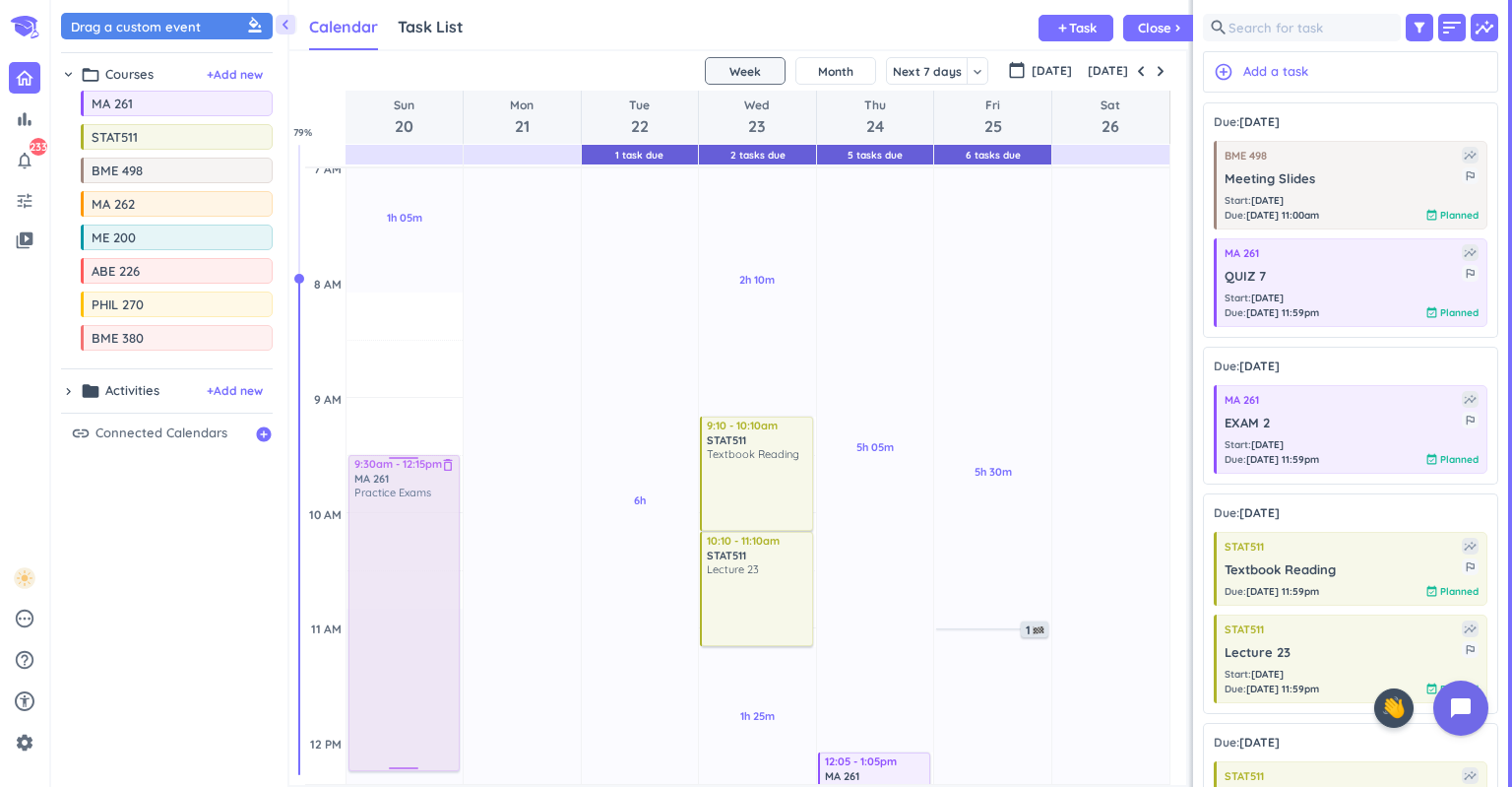 drag, startPoint x: 400, startPoint y: 426, endPoint x: 417, endPoint y: 597, distance: 171.843 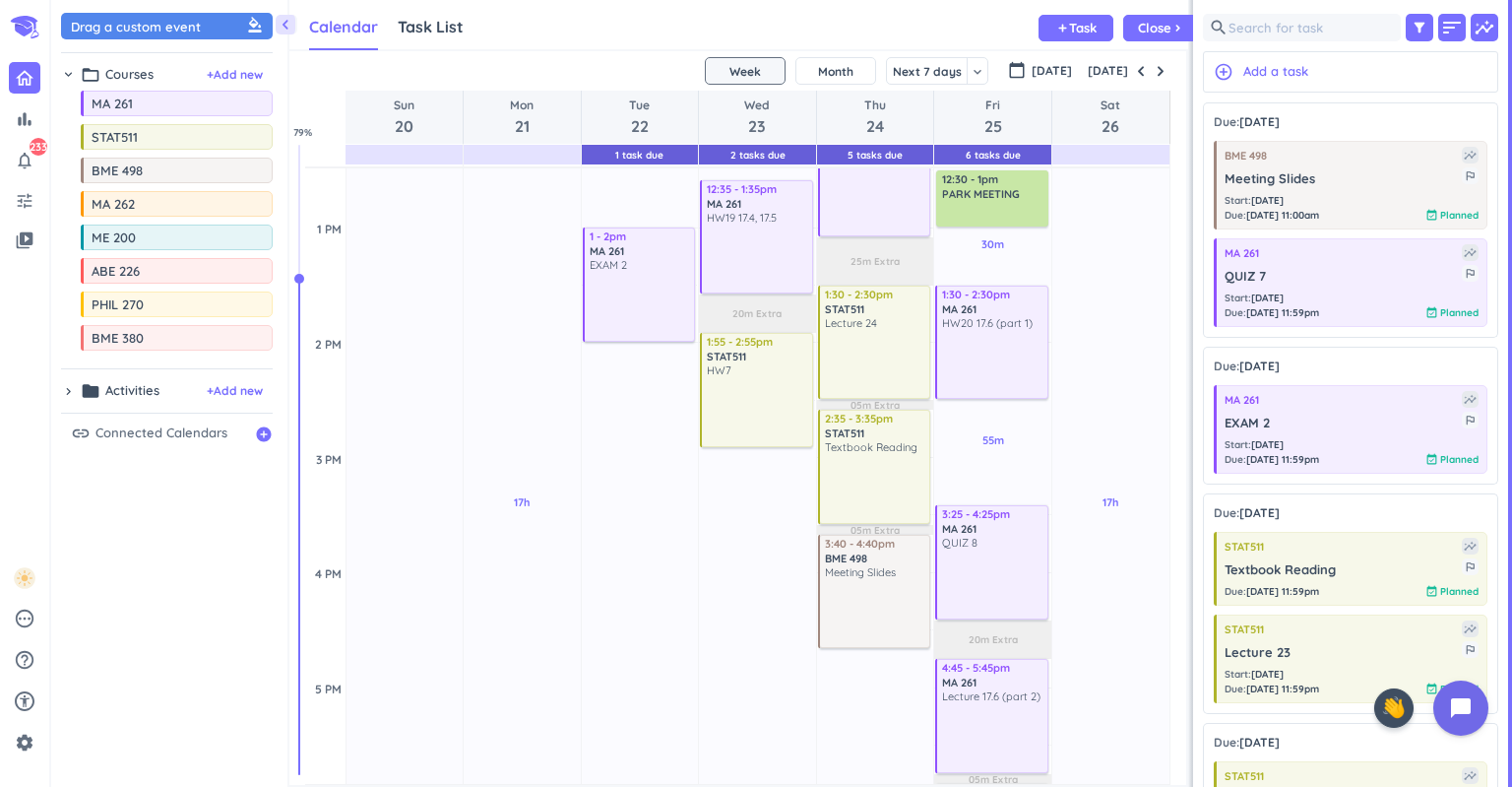 scroll, scrollTop: 1029, scrollLeft: 0, axis: vertical 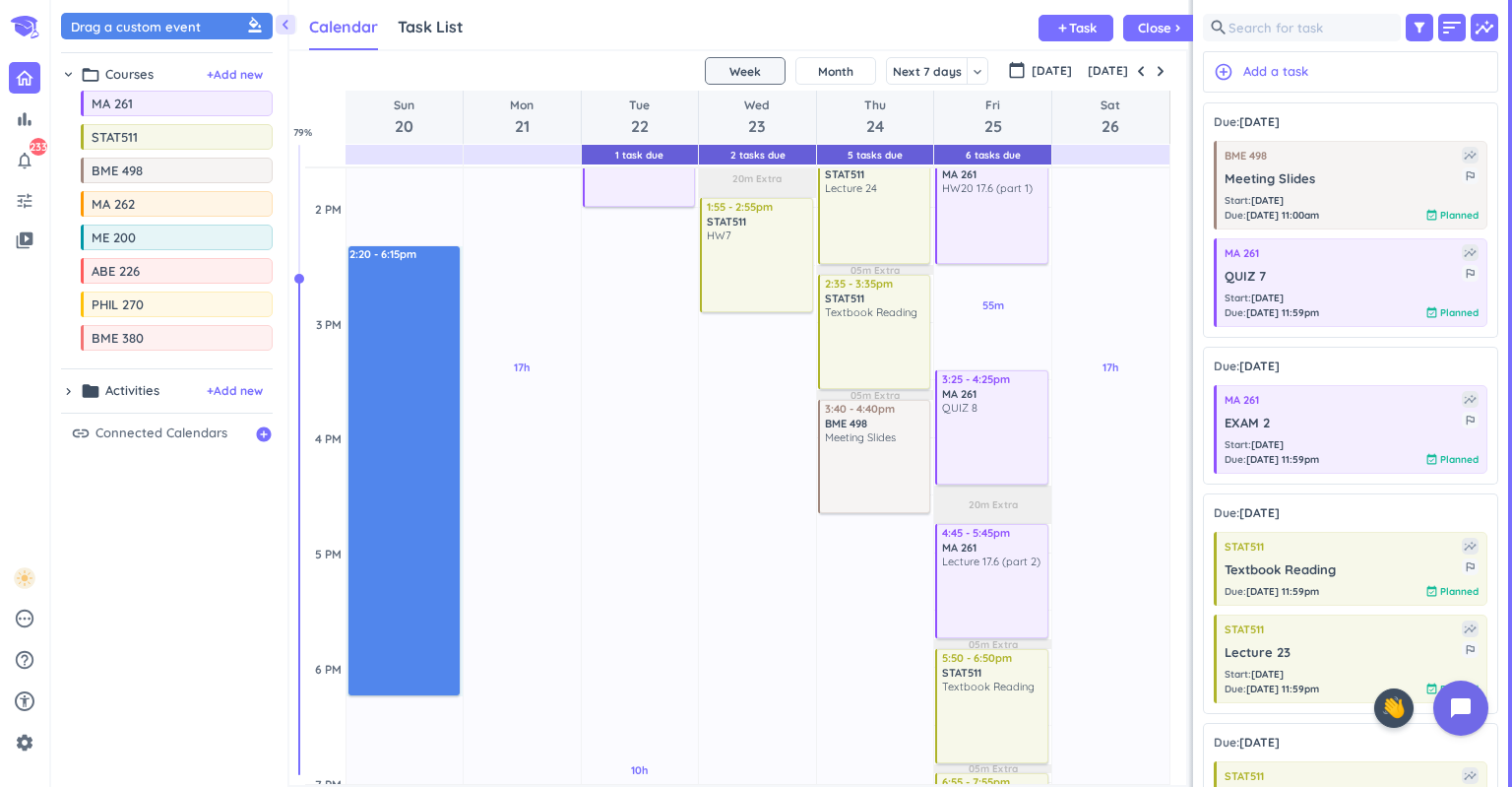 drag, startPoint x: 396, startPoint y: 333, endPoint x: 384, endPoint y: 688, distance: 355.20276 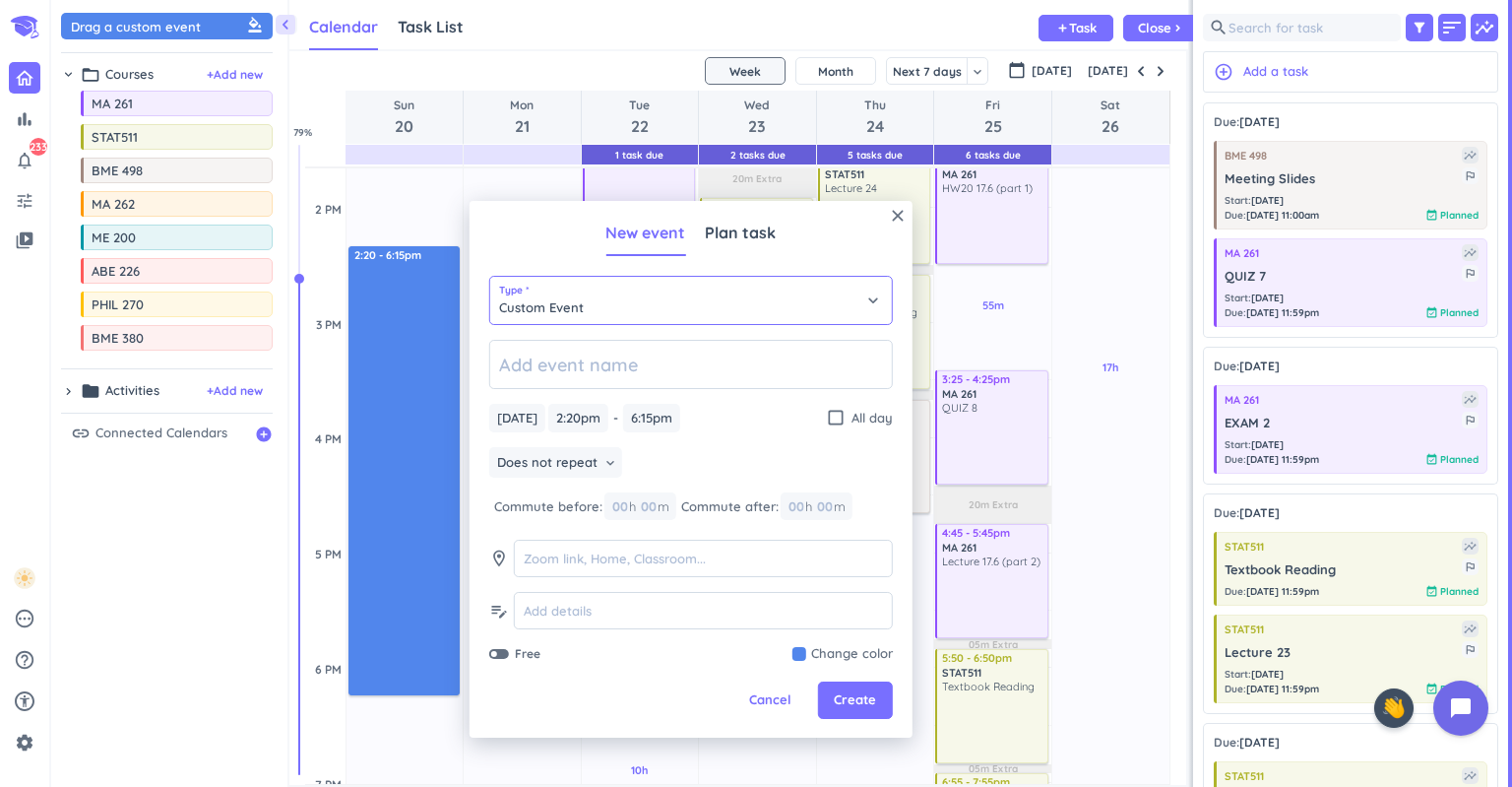 click on "Custom Event" at bounding box center (691, 300) 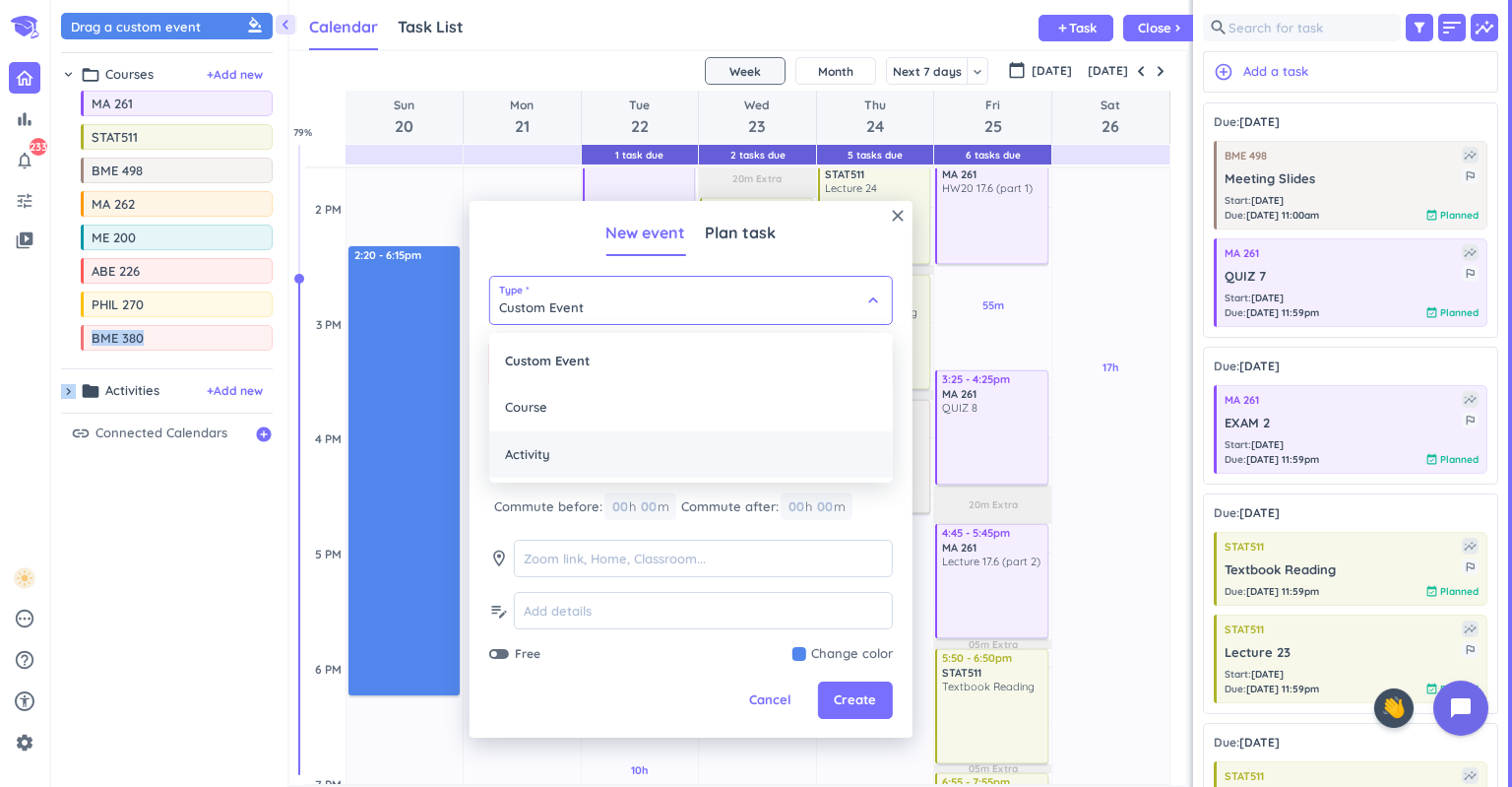 drag, startPoint x: 576, startPoint y: 467, endPoint x: 754, endPoint y: 492, distance: 179.74704 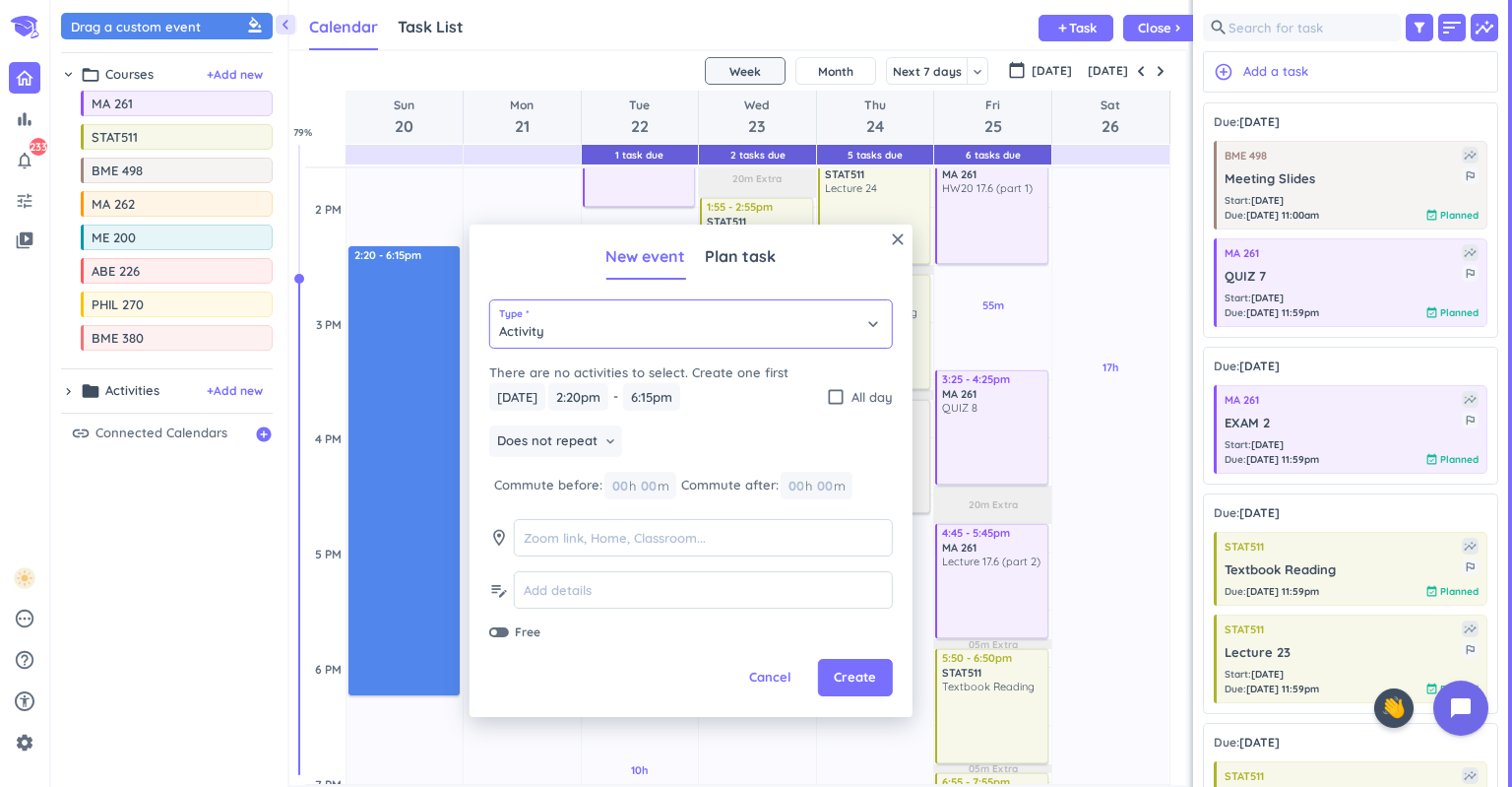 click on "Activity" at bounding box center [691, 324] 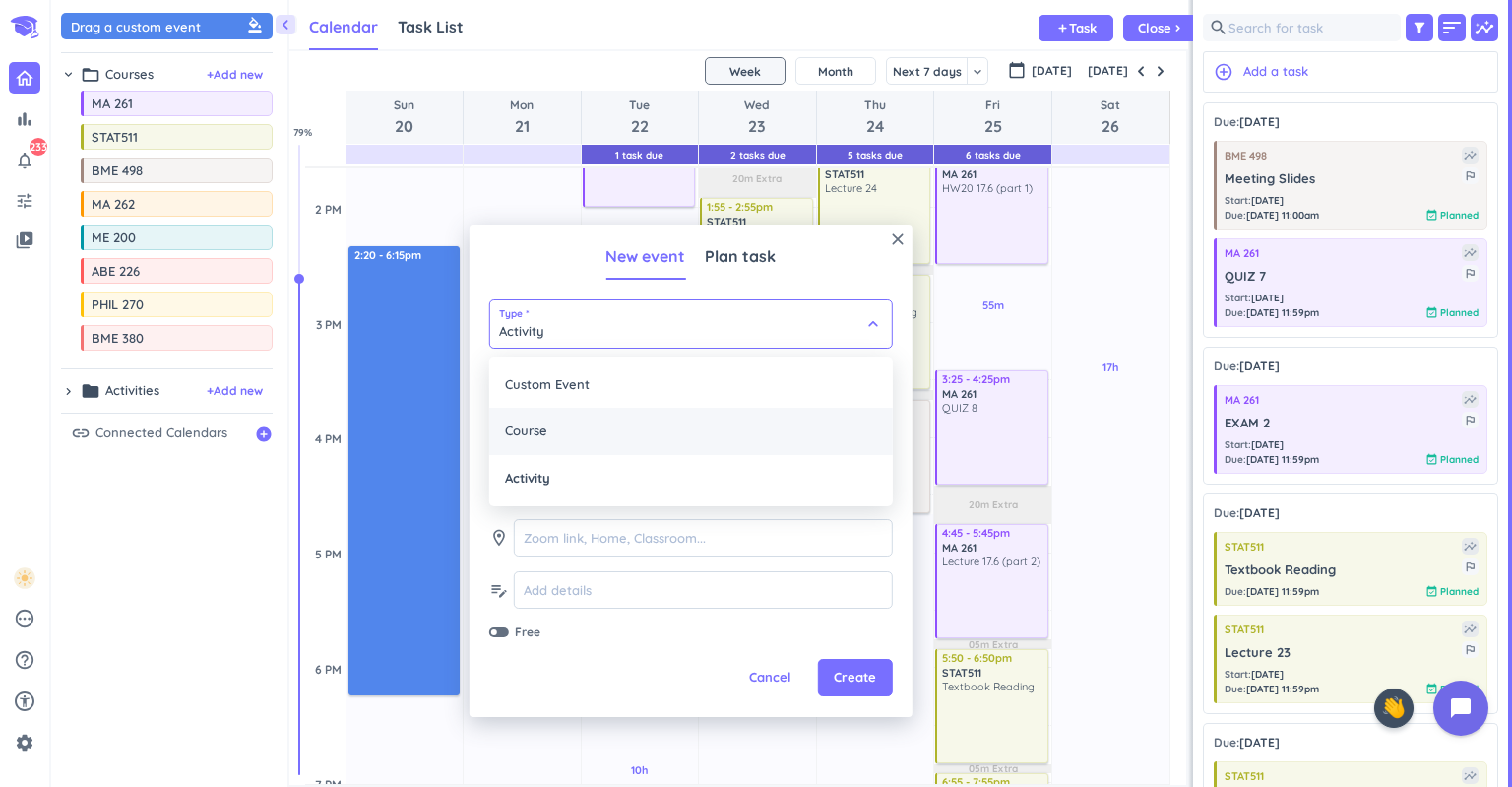 click on "Course" at bounding box center [691, 431] 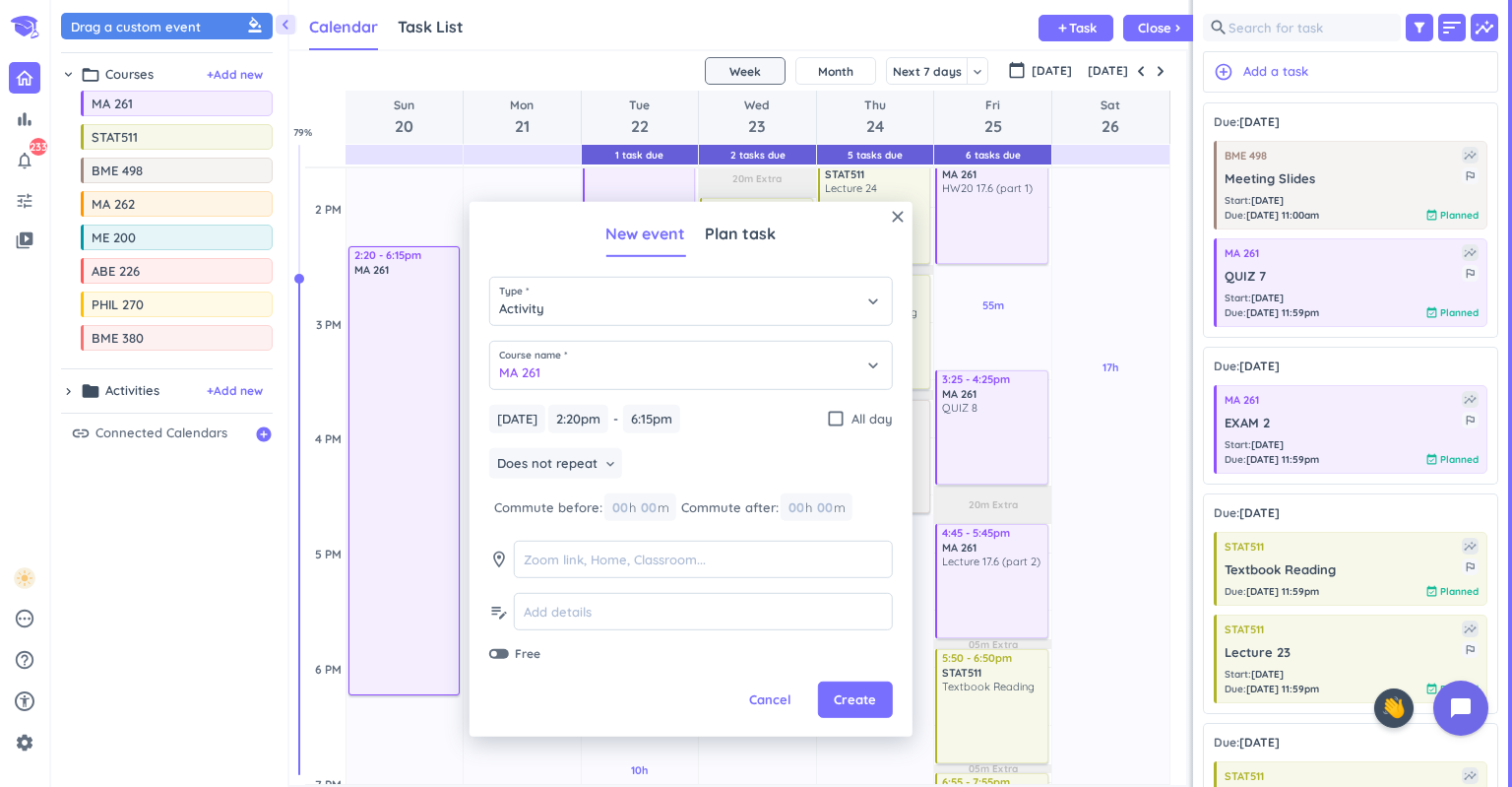 type on "Course" 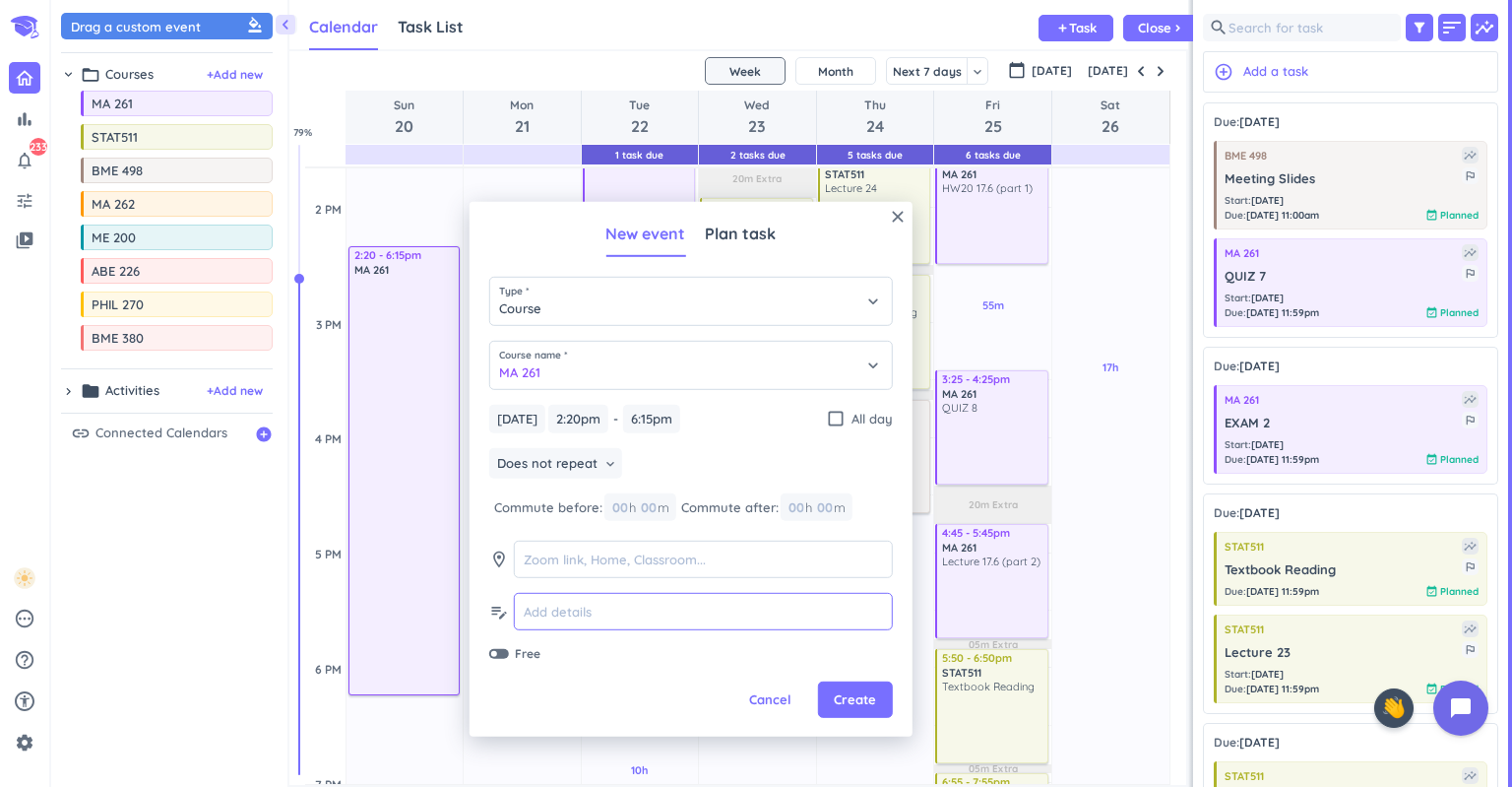 click at bounding box center (703, 612) 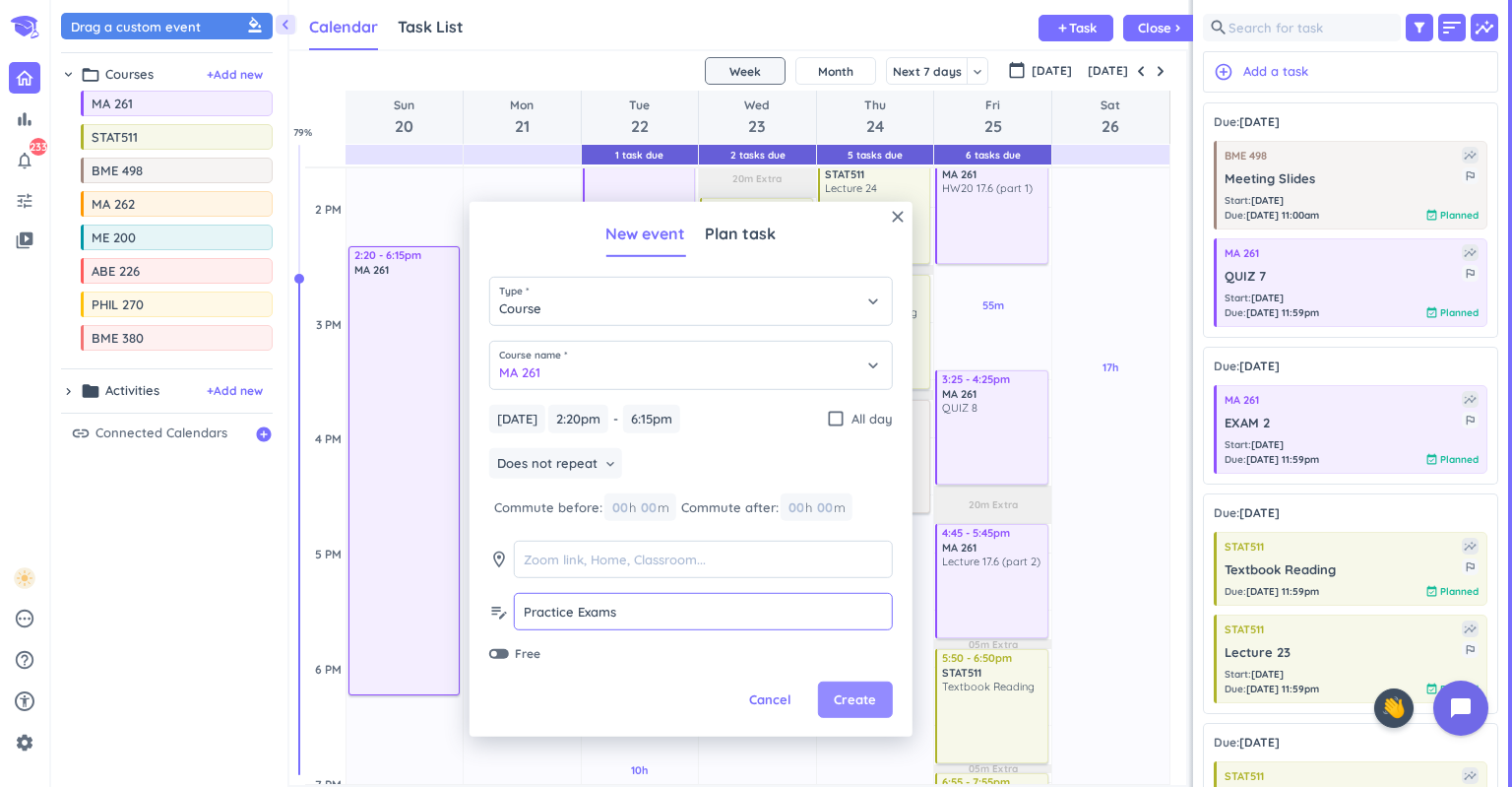 type on "Practice Exams" 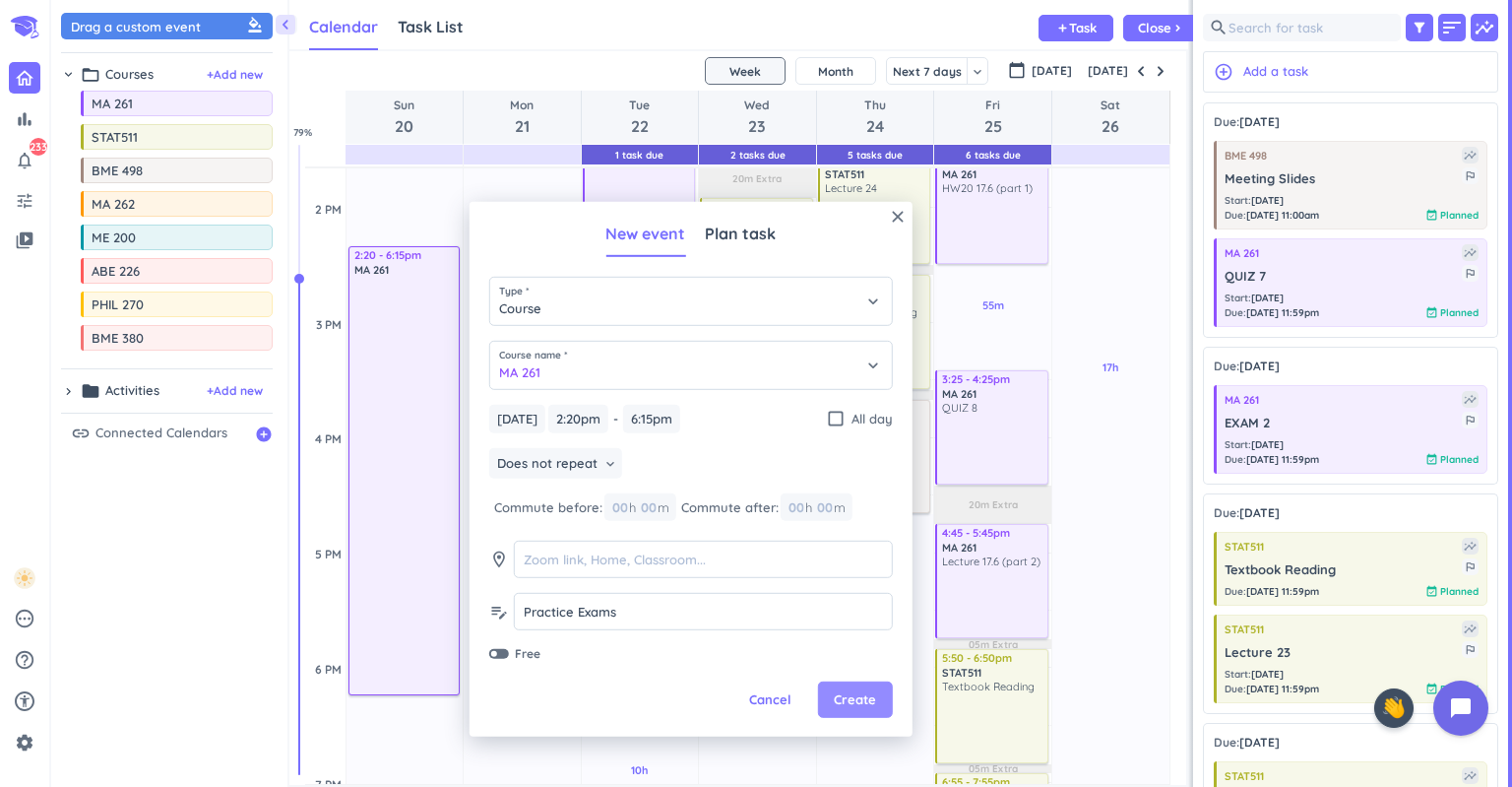 click on "Create" at bounding box center (854, 700) 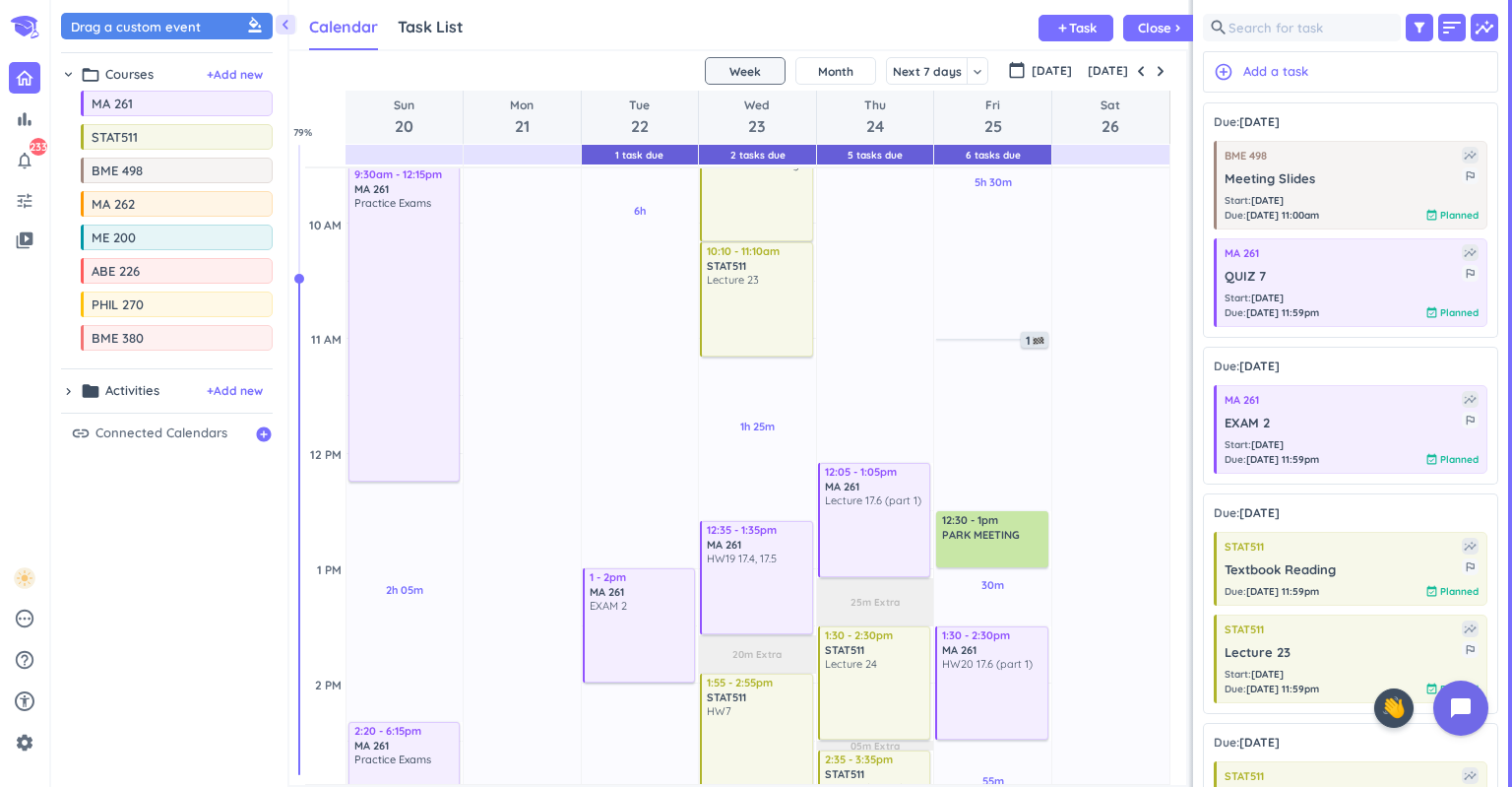 scroll, scrollTop: 462, scrollLeft: 0, axis: vertical 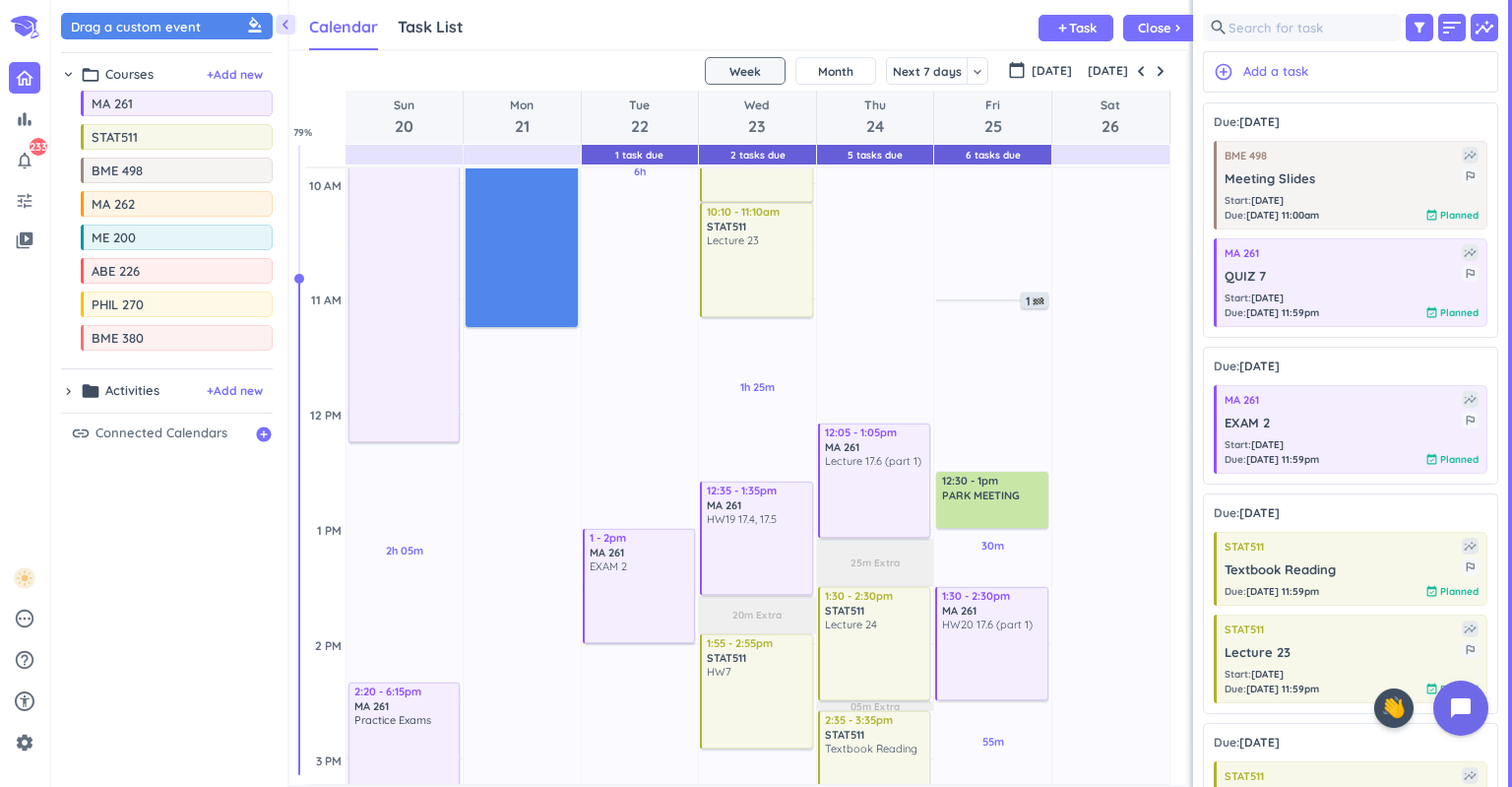 click on "17h  Past due Plan Adjust Awake Time Adjust Awake Time 9:30 - 11:15am" at bounding box center (522, 874) 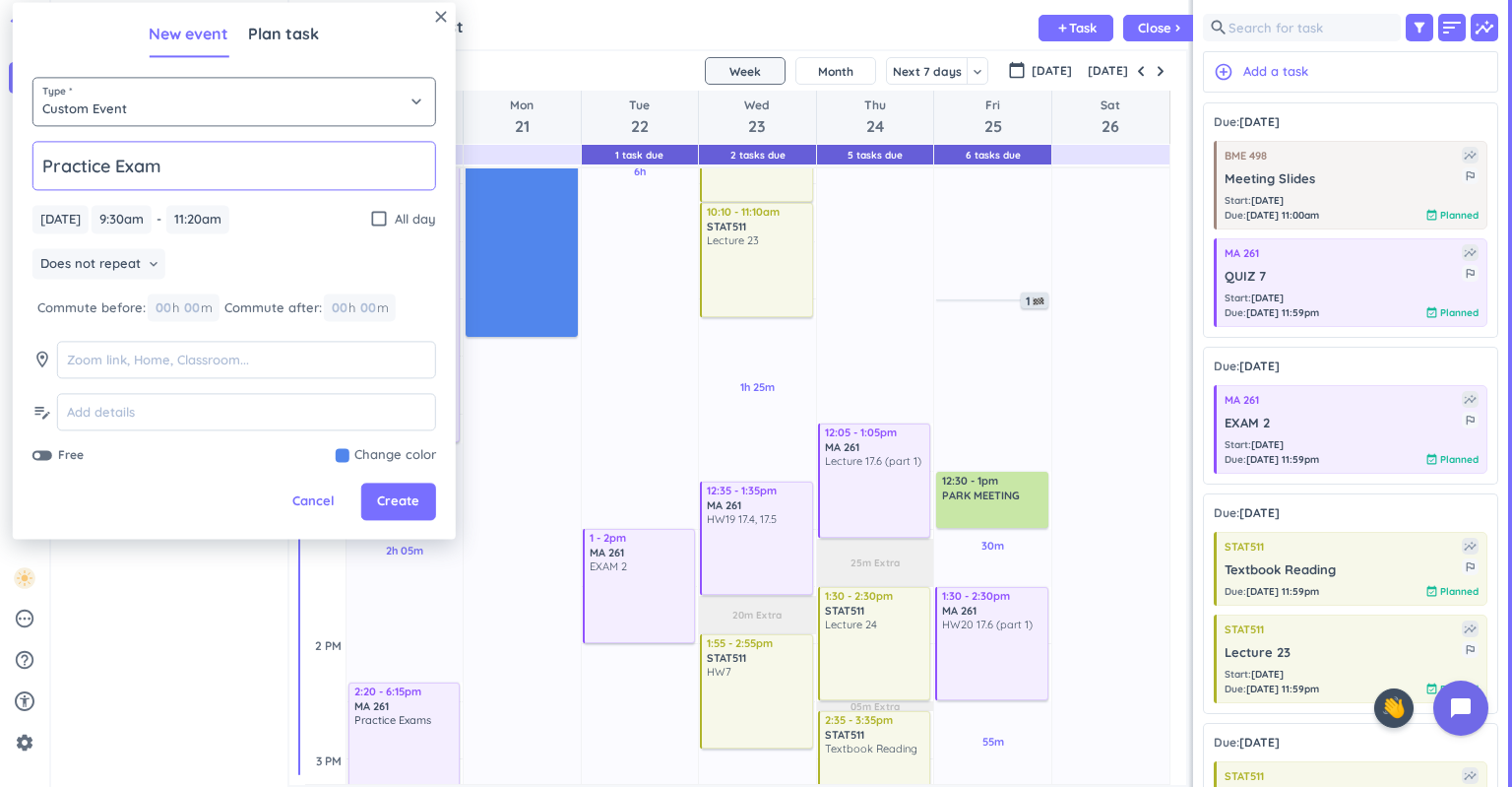type on "Practice Exam" 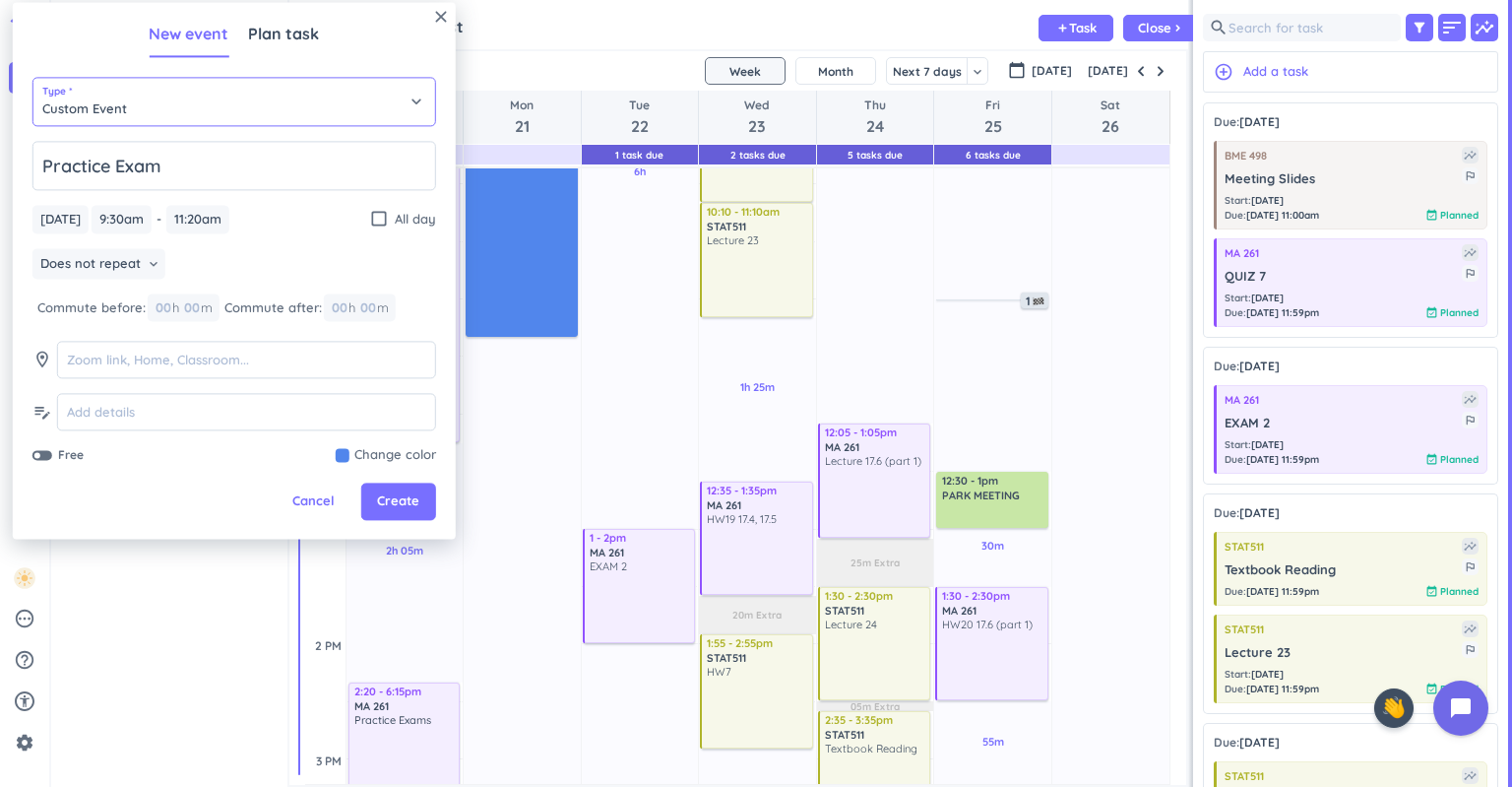 click on "Custom Event" at bounding box center (234, 101) 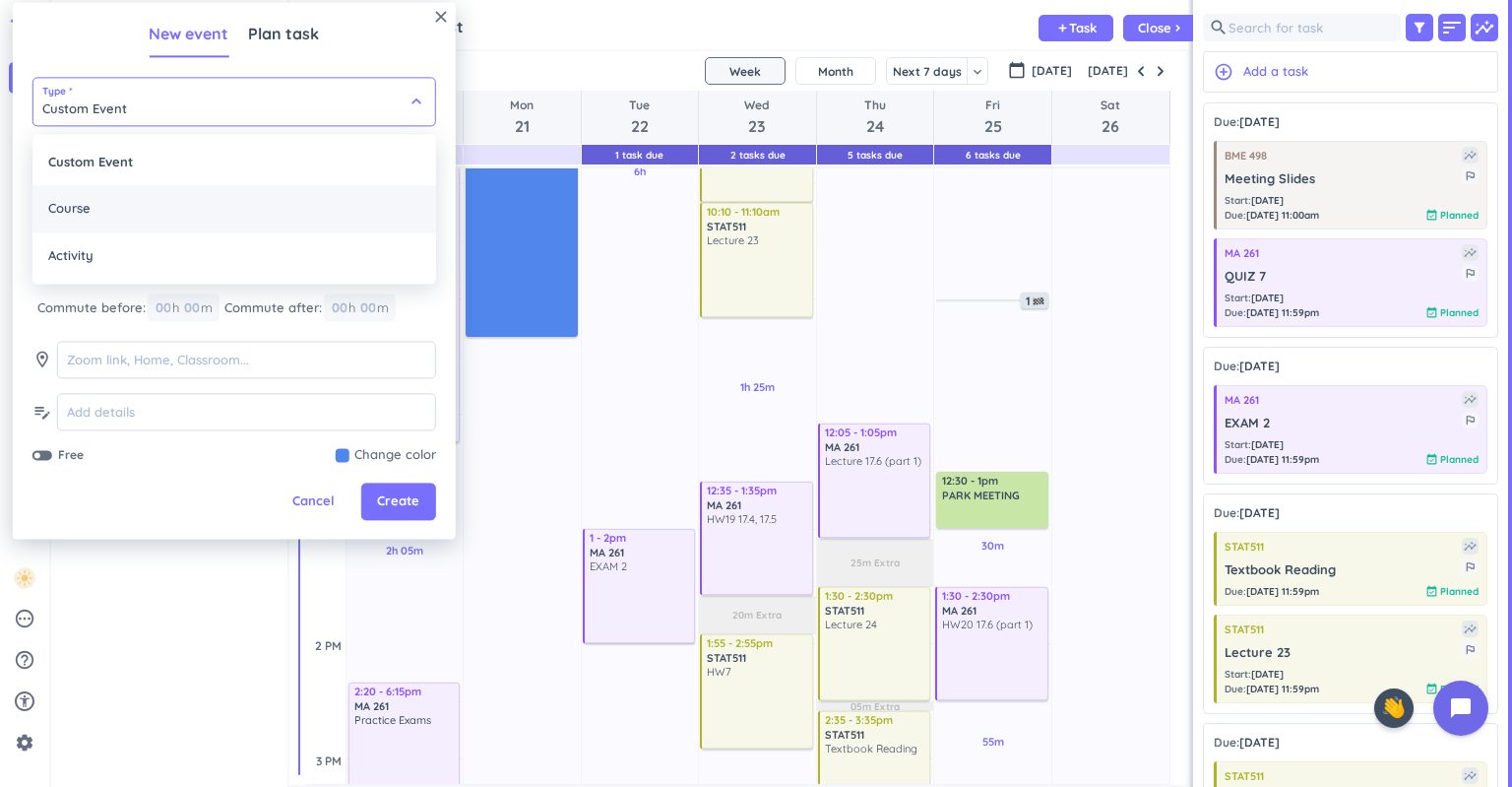 click on "Course" at bounding box center (234, 209) 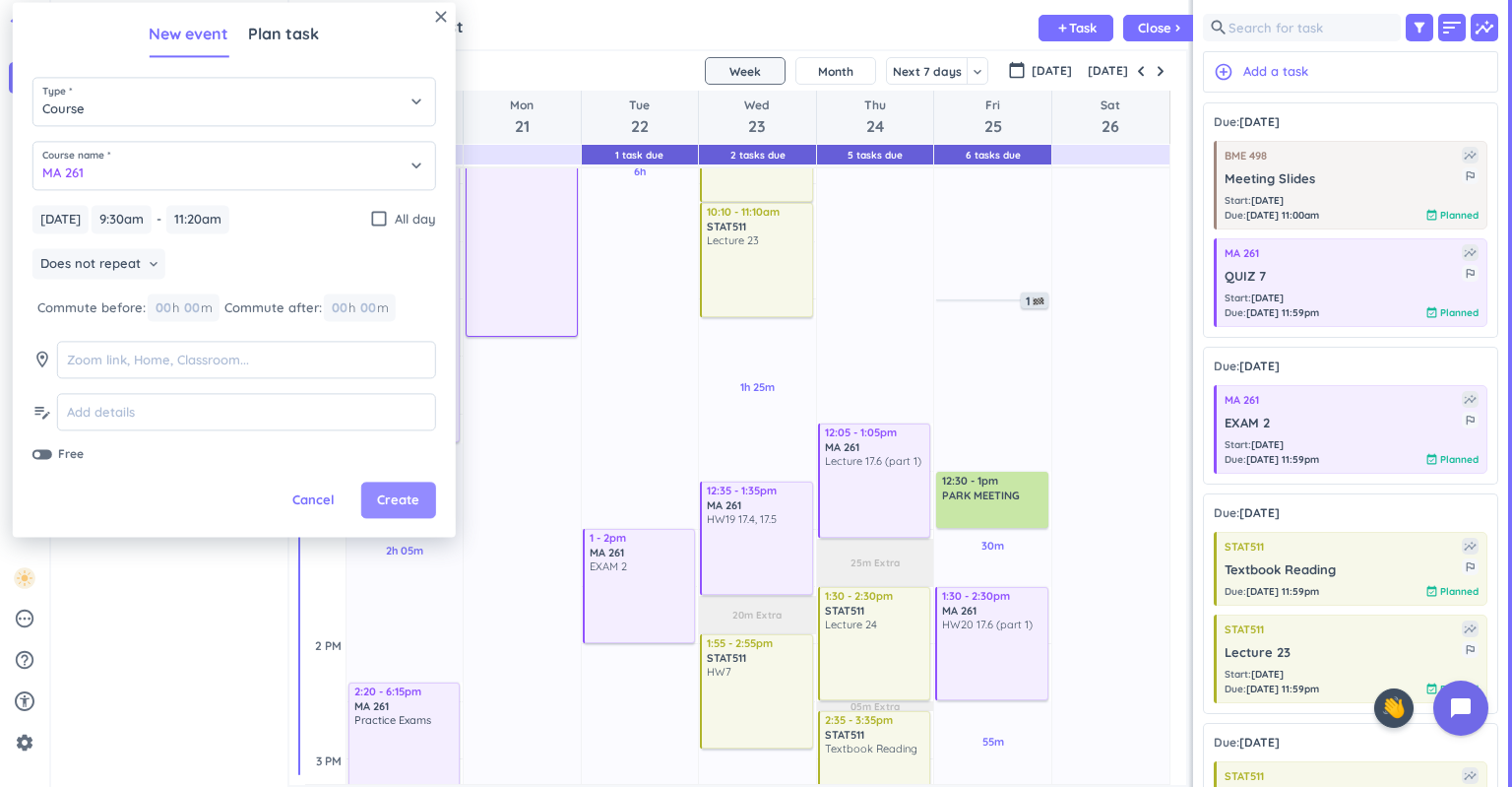 click on "Create" at bounding box center [398, 500] 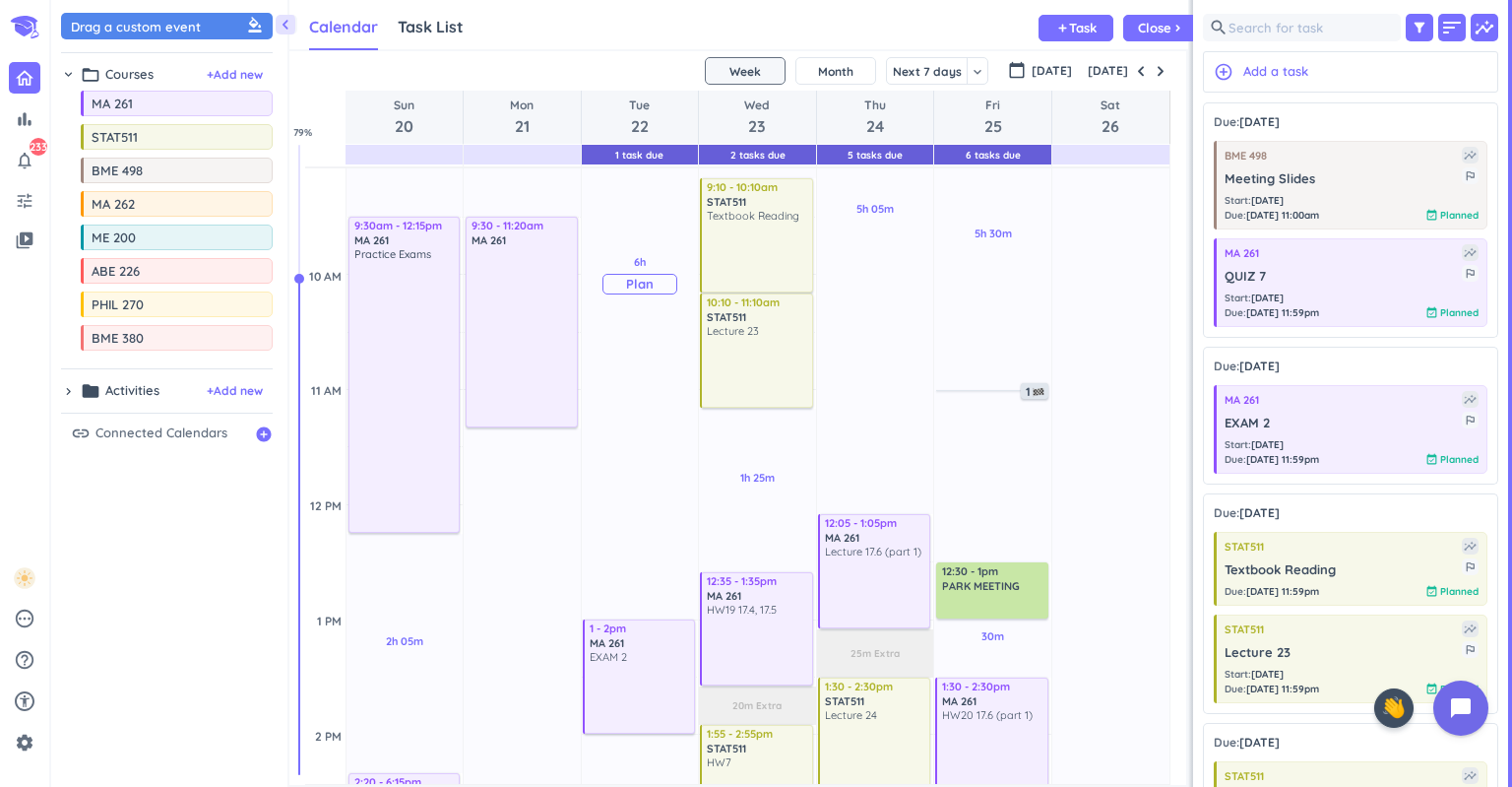 scroll, scrollTop: 534, scrollLeft: 0, axis: vertical 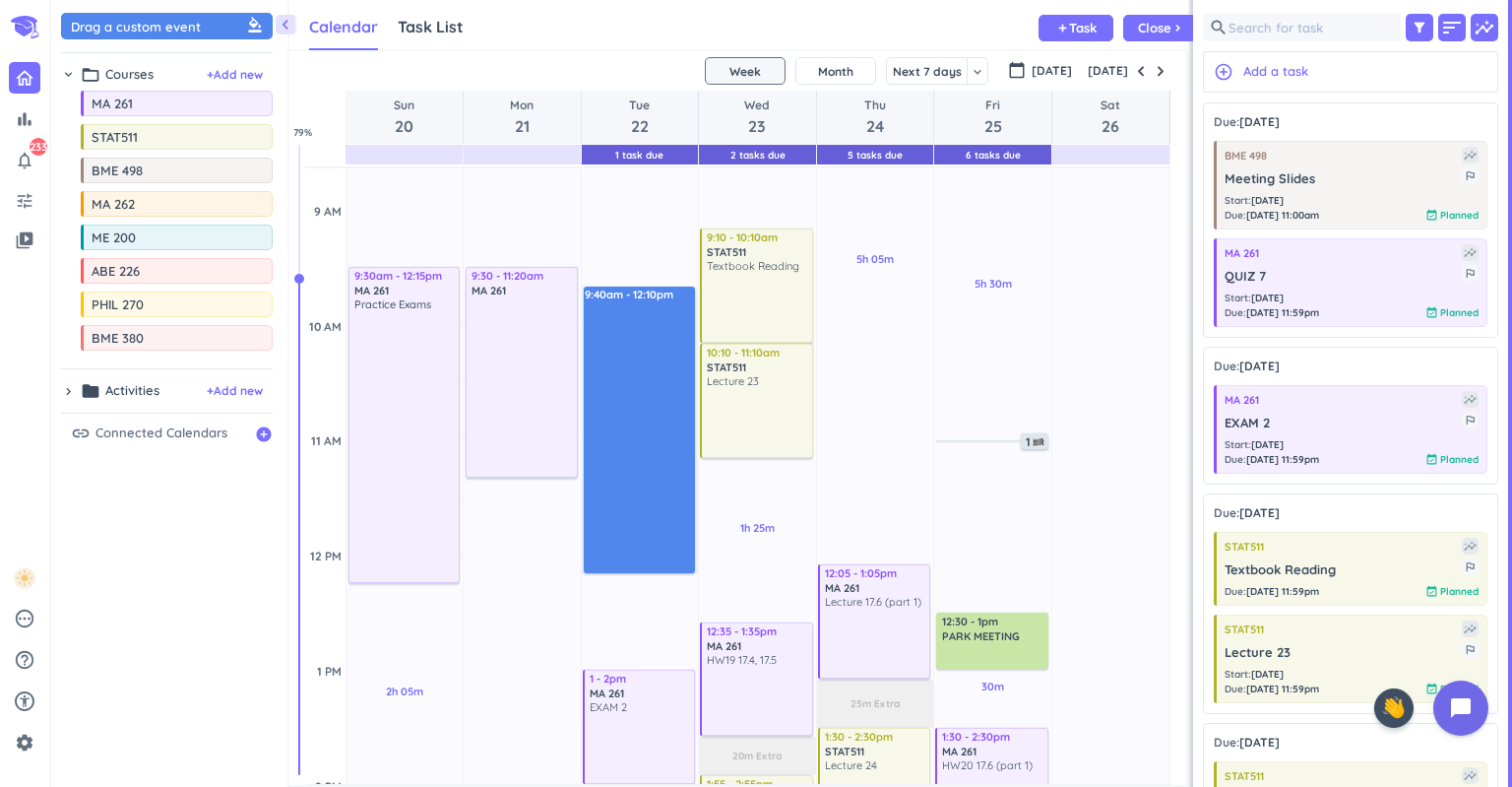 drag, startPoint x: 619, startPoint y: 290, endPoint x: 639, endPoint y: 574, distance: 284.70335 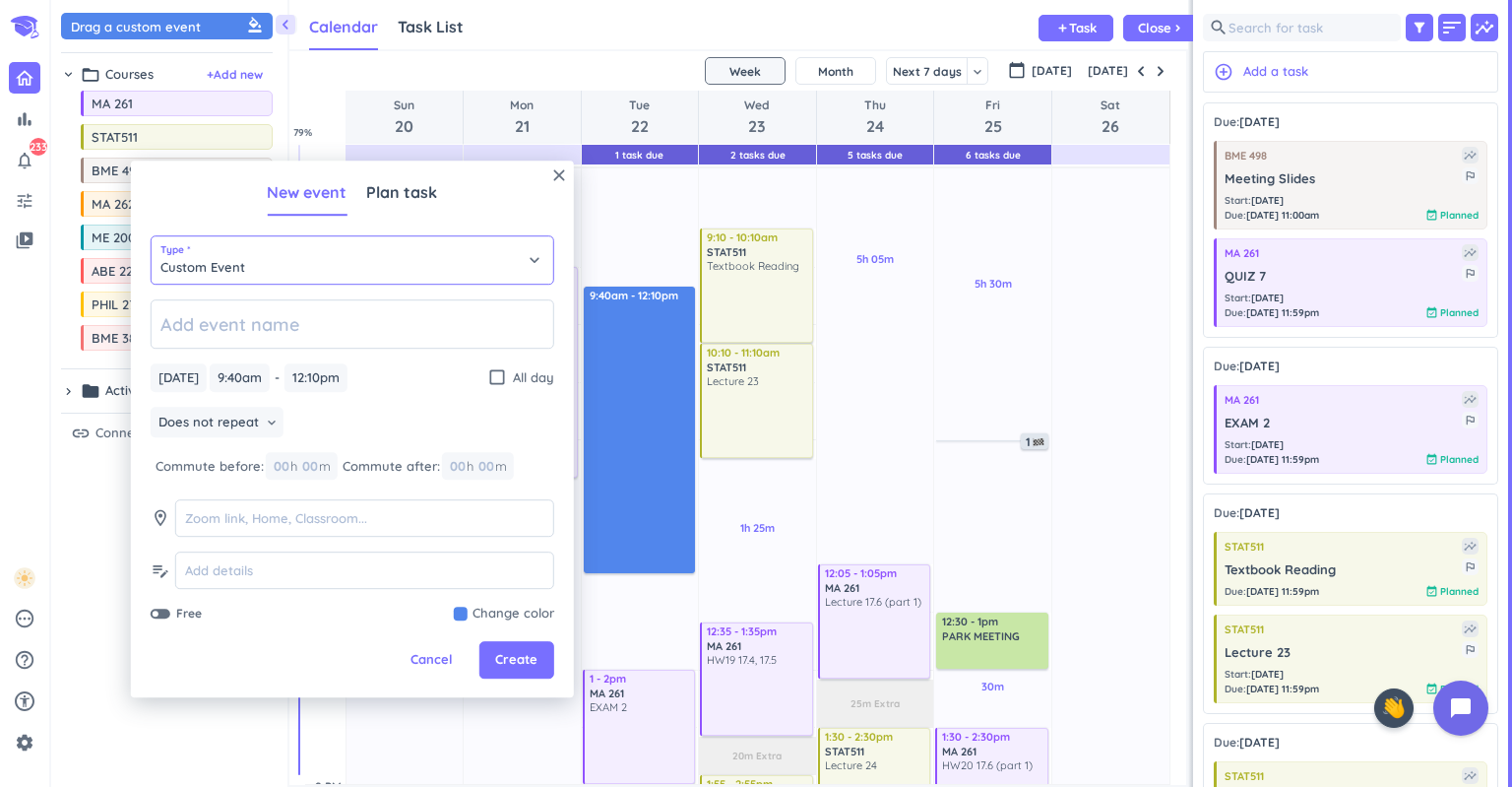 click on "Custom Event" at bounding box center (352, 260) 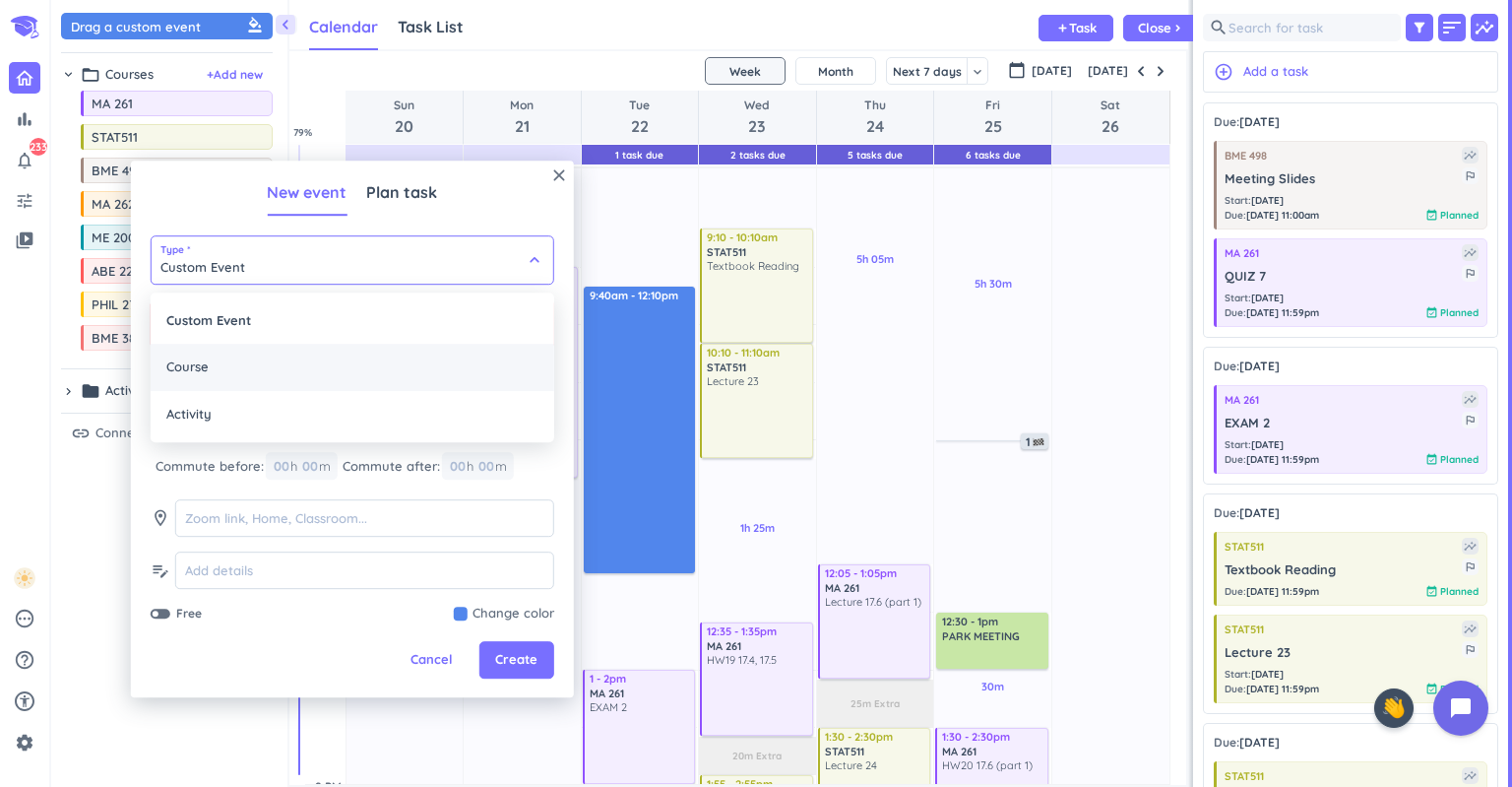 click on "Course" at bounding box center [352, 367] 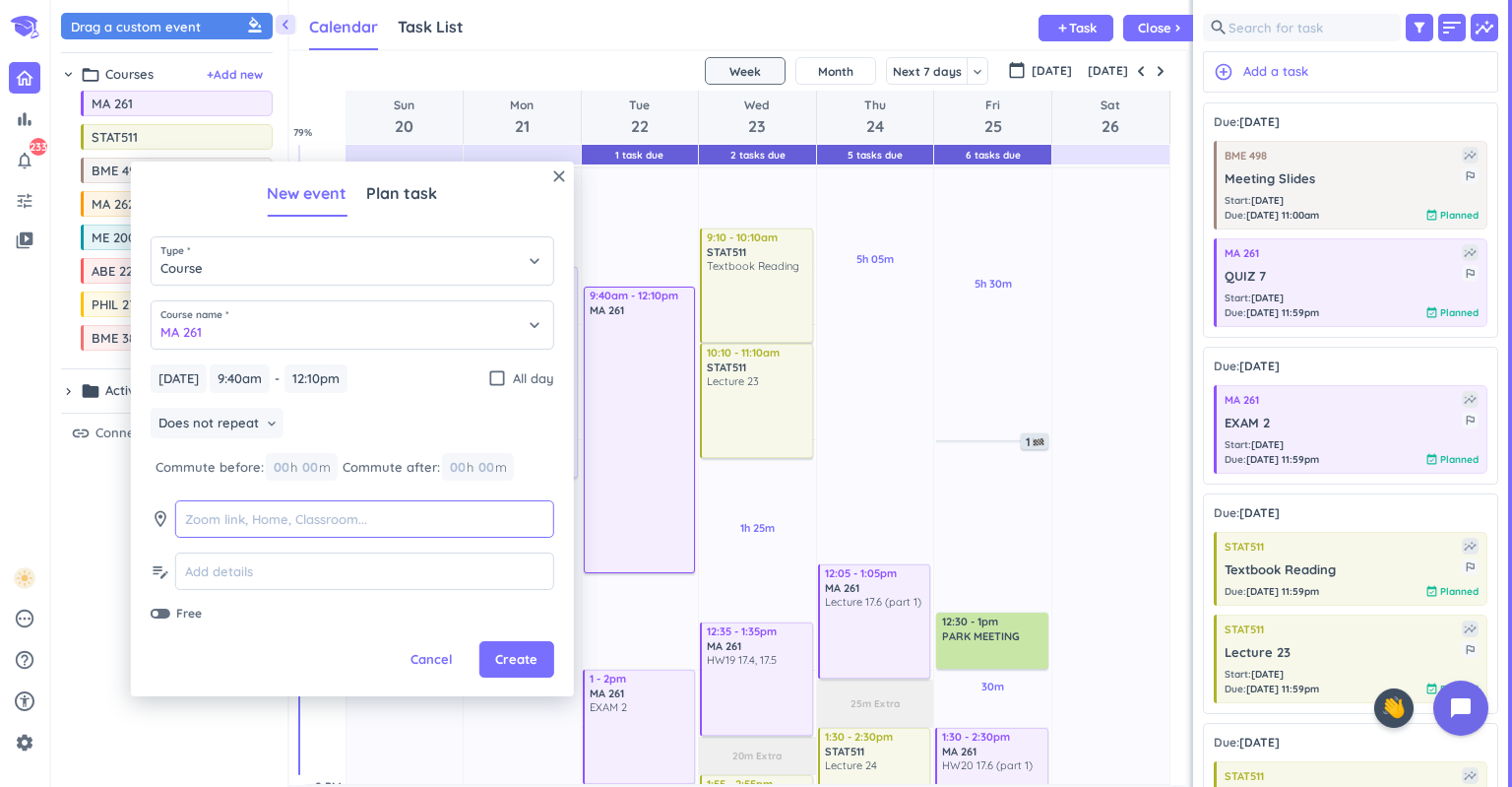 click at bounding box center [364, 519] 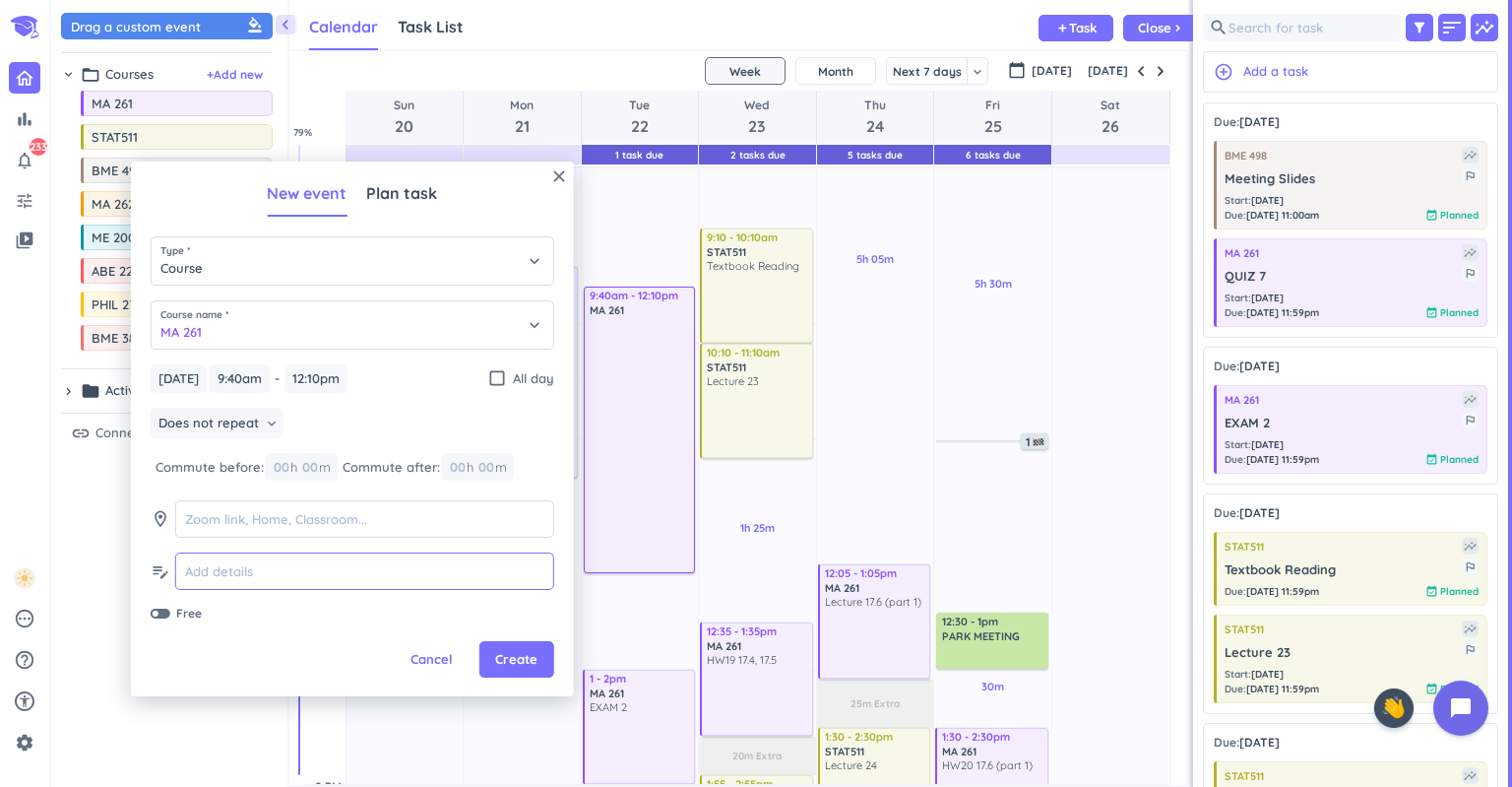 click at bounding box center (364, 571) 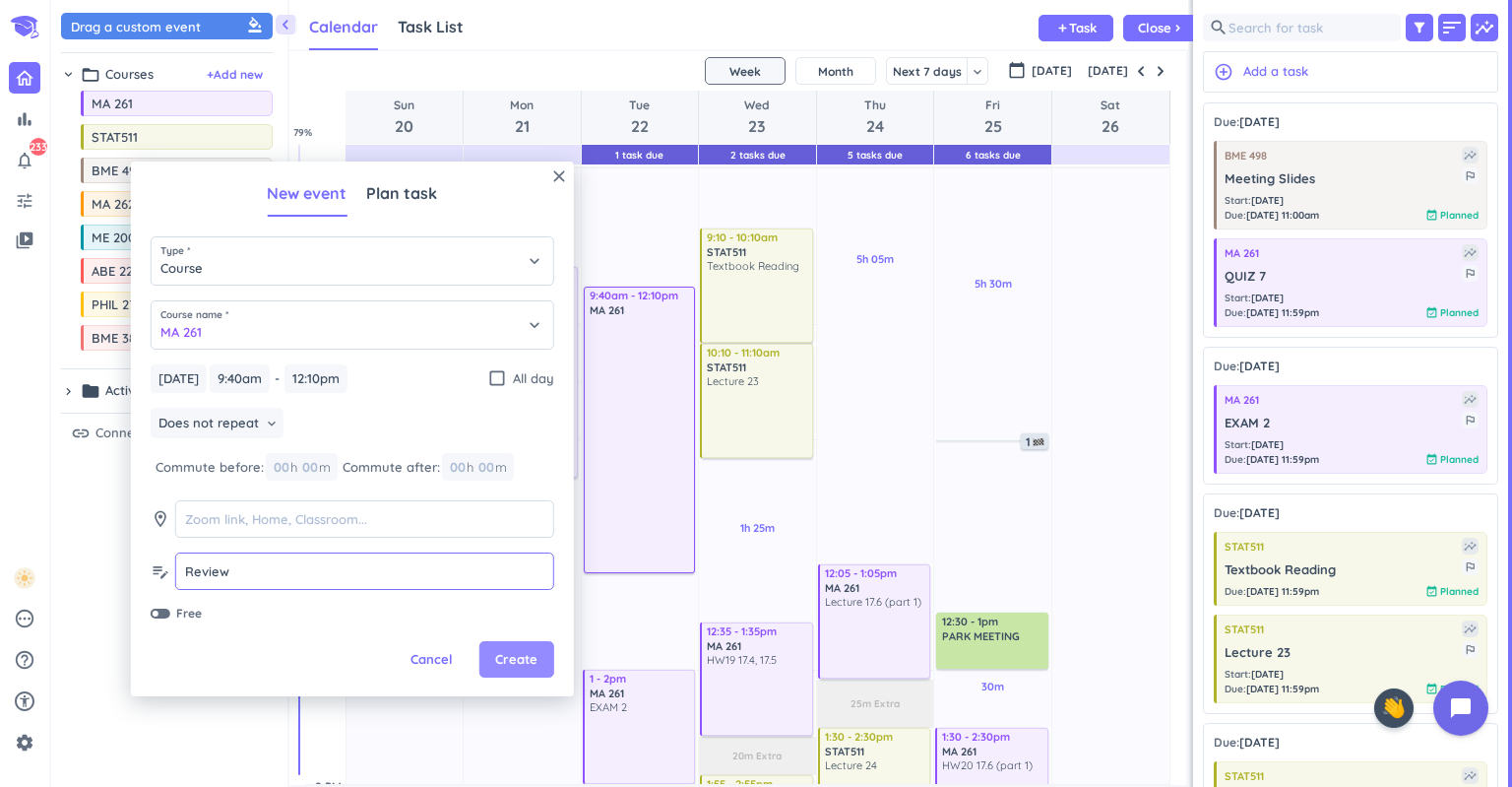 type on "Review" 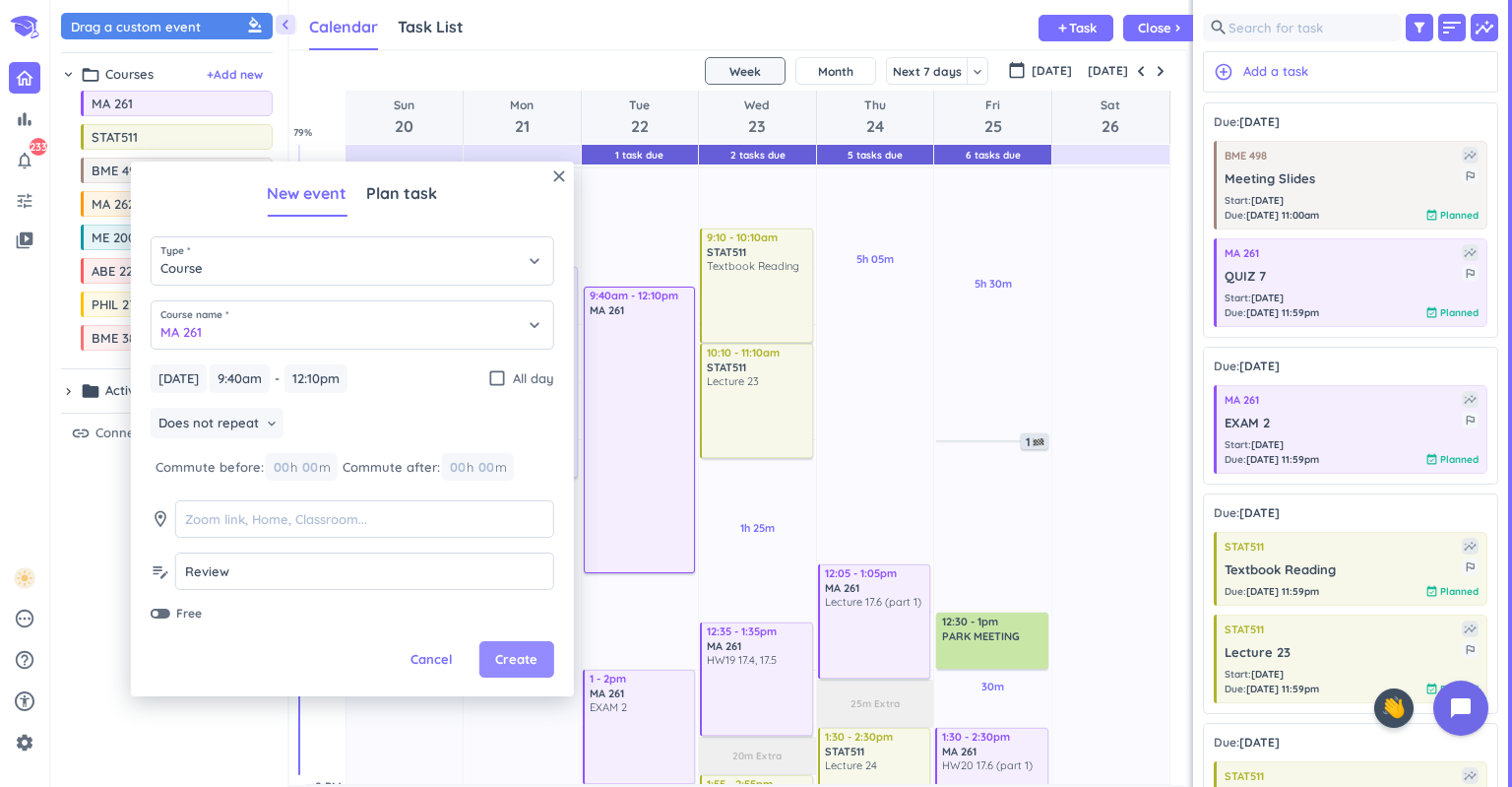 click on "Create" at bounding box center [516, 660] 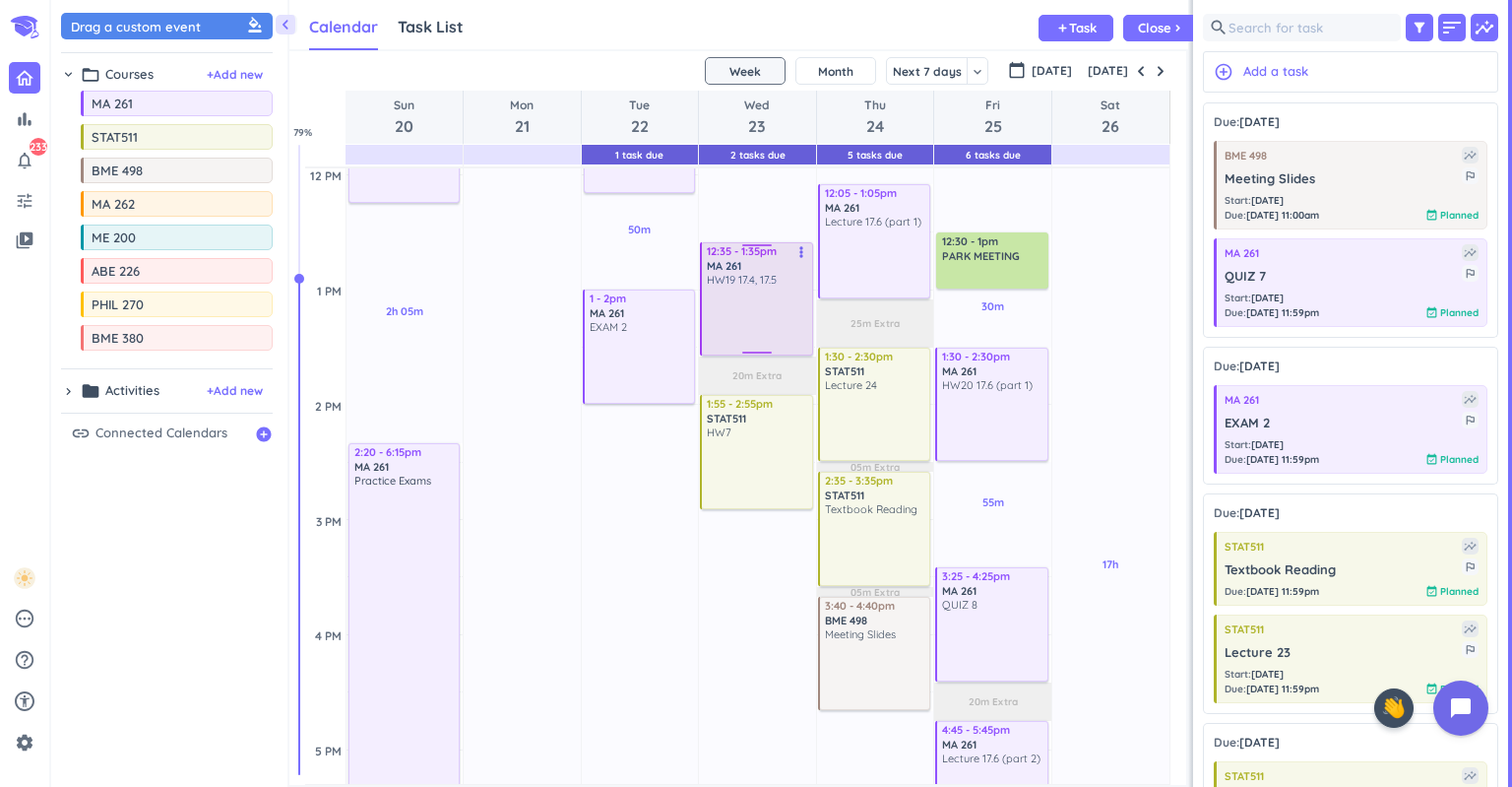 scroll, scrollTop: 891, scrollLeft: 0, axis: vertical 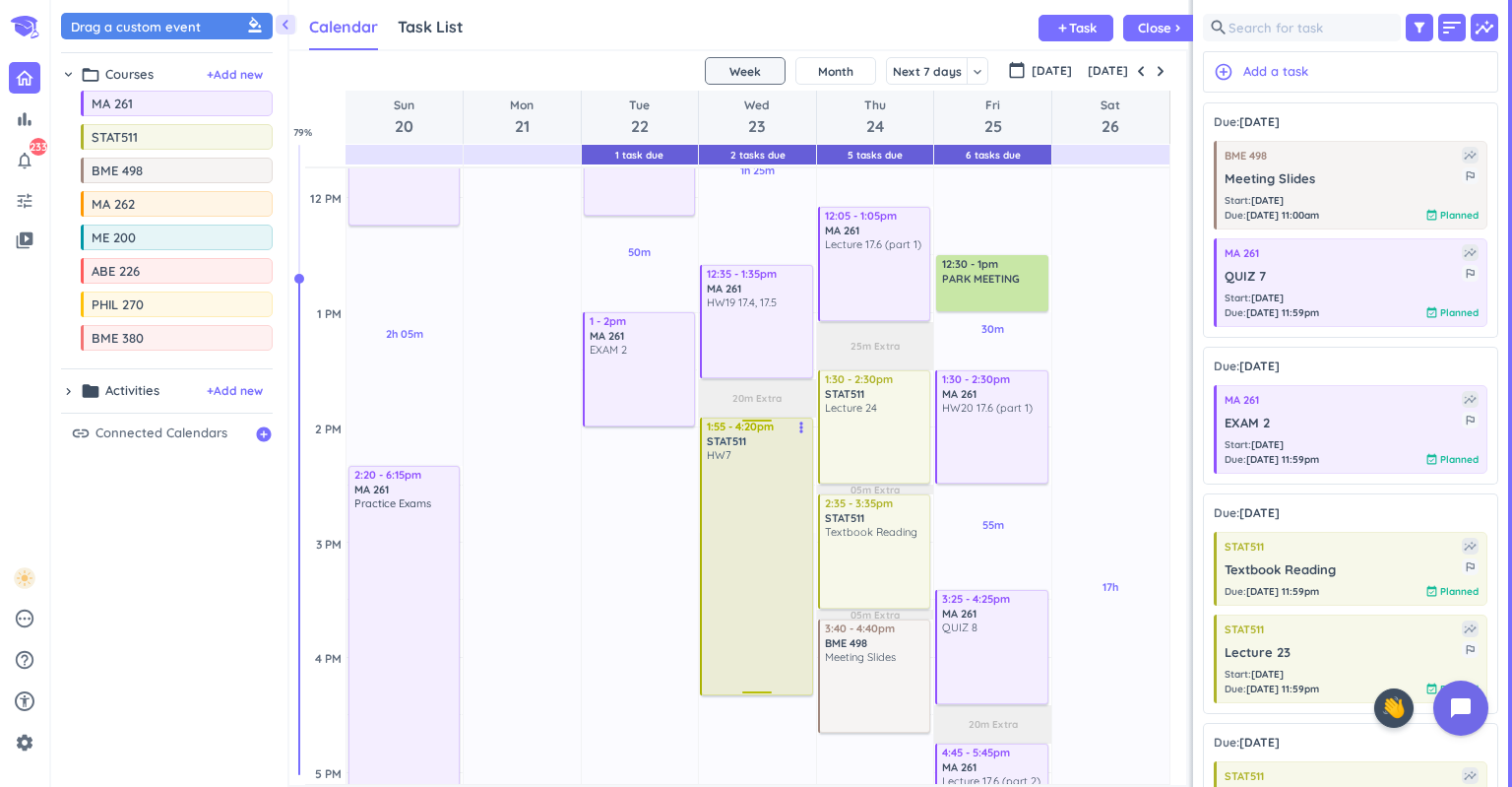 drag, startPoint x: 749, startPoint y: 531, endPoint x: 757, endPoint y: 687, distance: 156.20499 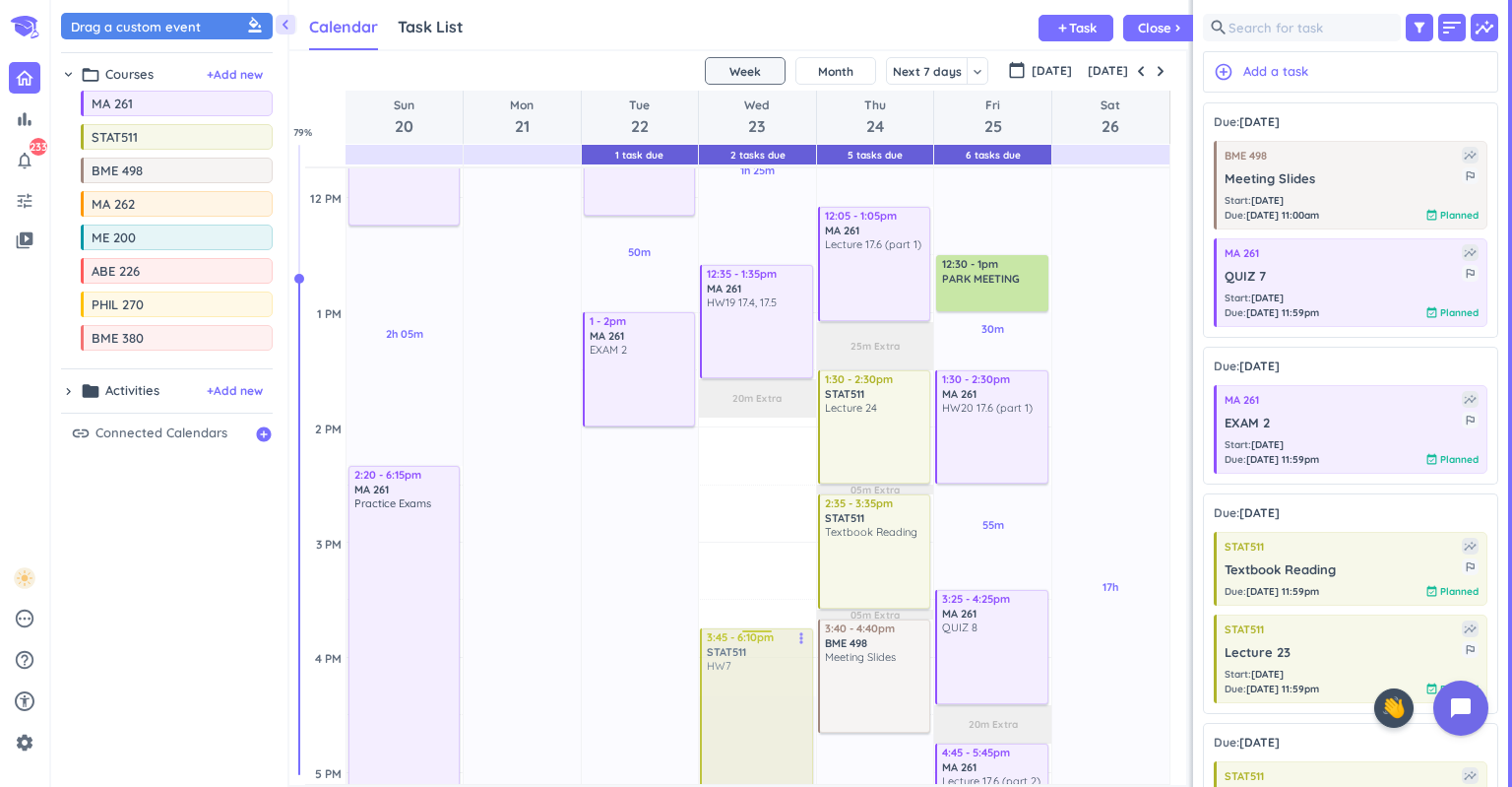click on "2h 10m Past due Plan 1h 25m Past due Plan 7h 40m Past due Plan 20m Extra Adjust Awake Time Adjust Awake Time 9:10 - 10:10am STAT511 Textbook Reading more_vert 10:10 - 11:10am STAT511 Lecture 23 more_vert 12:35 - 1:35pm MA 261 HW19 17.4, 17.5 more_vert 1:55 - 4:20pm STAT511 HW7 more_vert 2  3:45 - 6:10pm STAT511 HW7 more_vert" at bounding box center (757, 657) 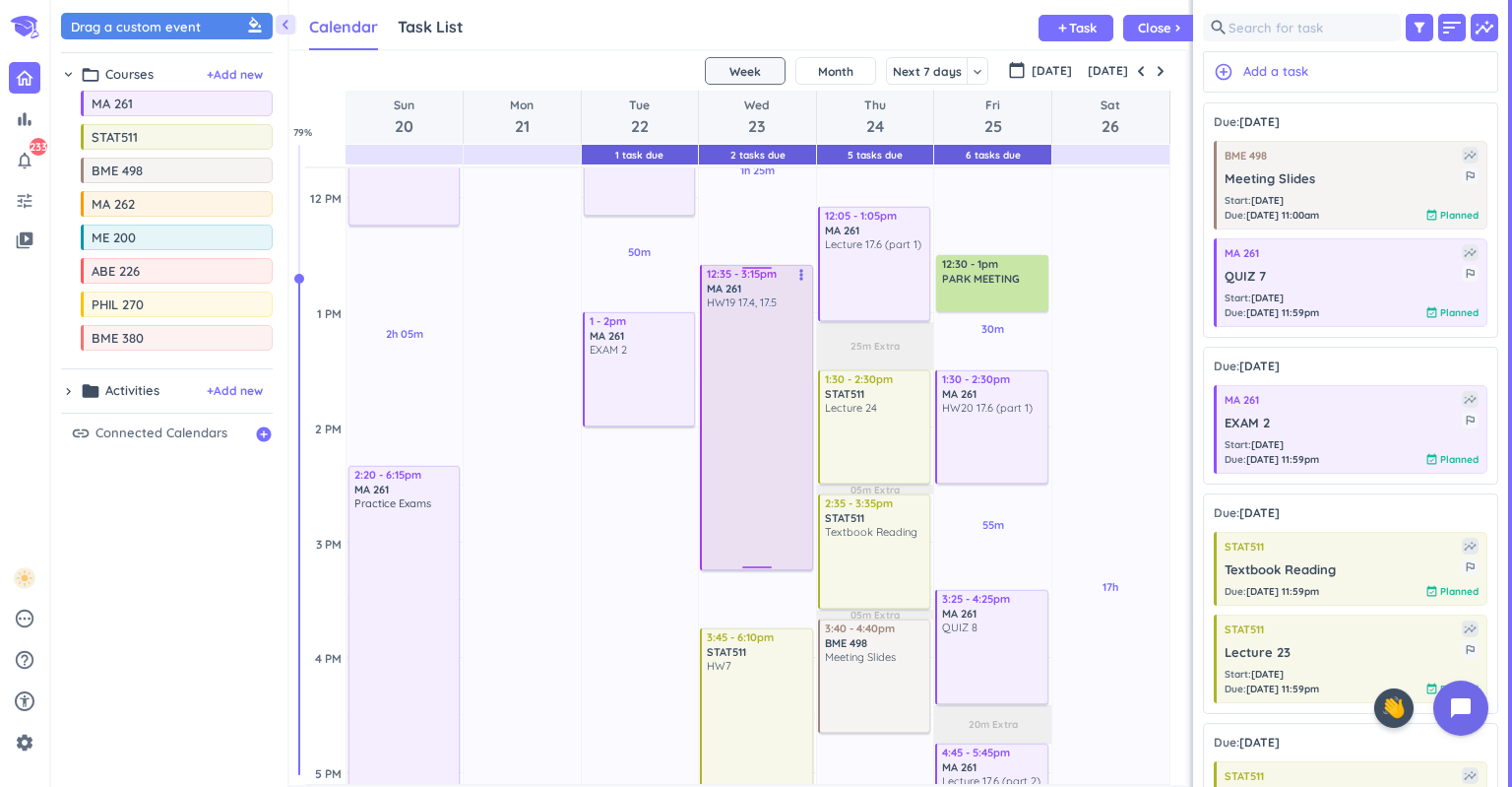 drag, startPoint x: 755, startPoint y: 376, endPoint x: 765, endPoint y: 573, distance: 197.25364 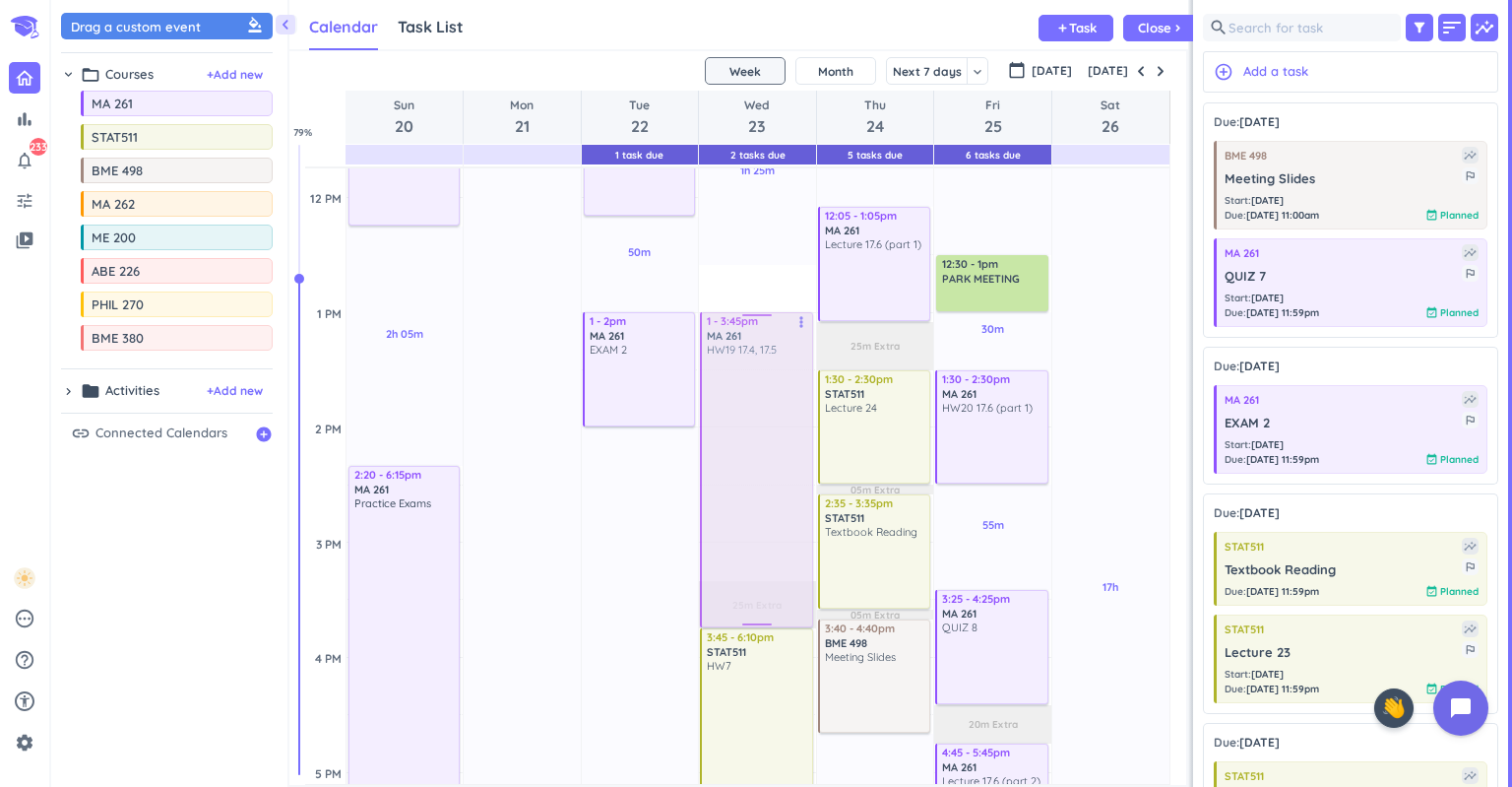 click on "2h 10m Past due Plan 1h 25m Past due Plan 5h 50m Past due Plan 25m Extra Adjust Awake Time Adjust Awake Time 9:10 - 10:10am STAT511 Textbook Reading more_vert 10:10 - 11:10am STAT511 Lecture 23 more_vert 12:35 - 3:20pm MA 261 HW19 17.4, 17.5 more_vert 3:45 - 6:10pm STAT511 HW7 more_vert 2  1 - 3:45pm MA 261 HW19 17.4, 17.5 more_vert" at bounding box center [757, 657] 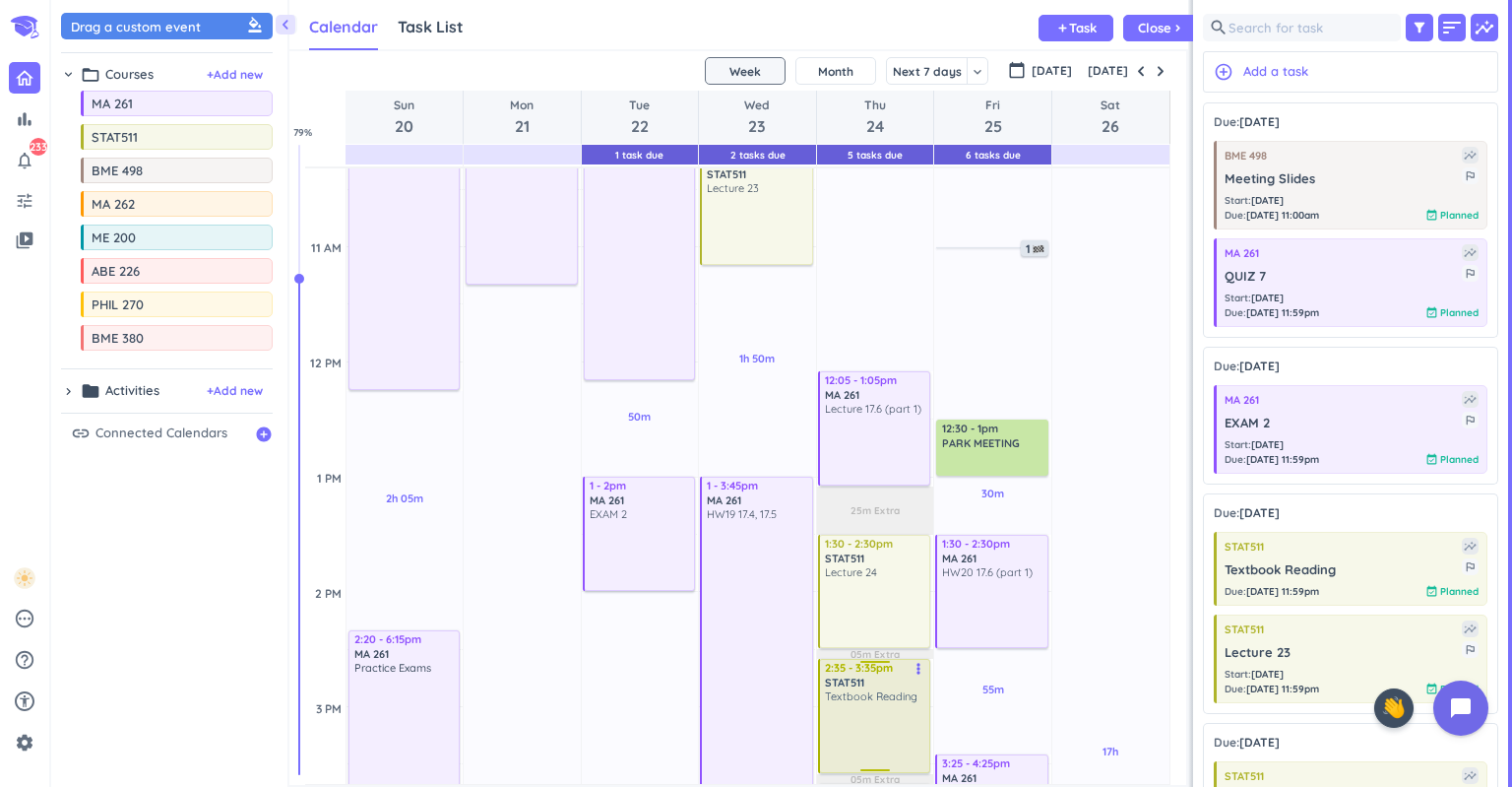 scroll, scrollTop: 727, scrollLeft: 0, axis: vertical 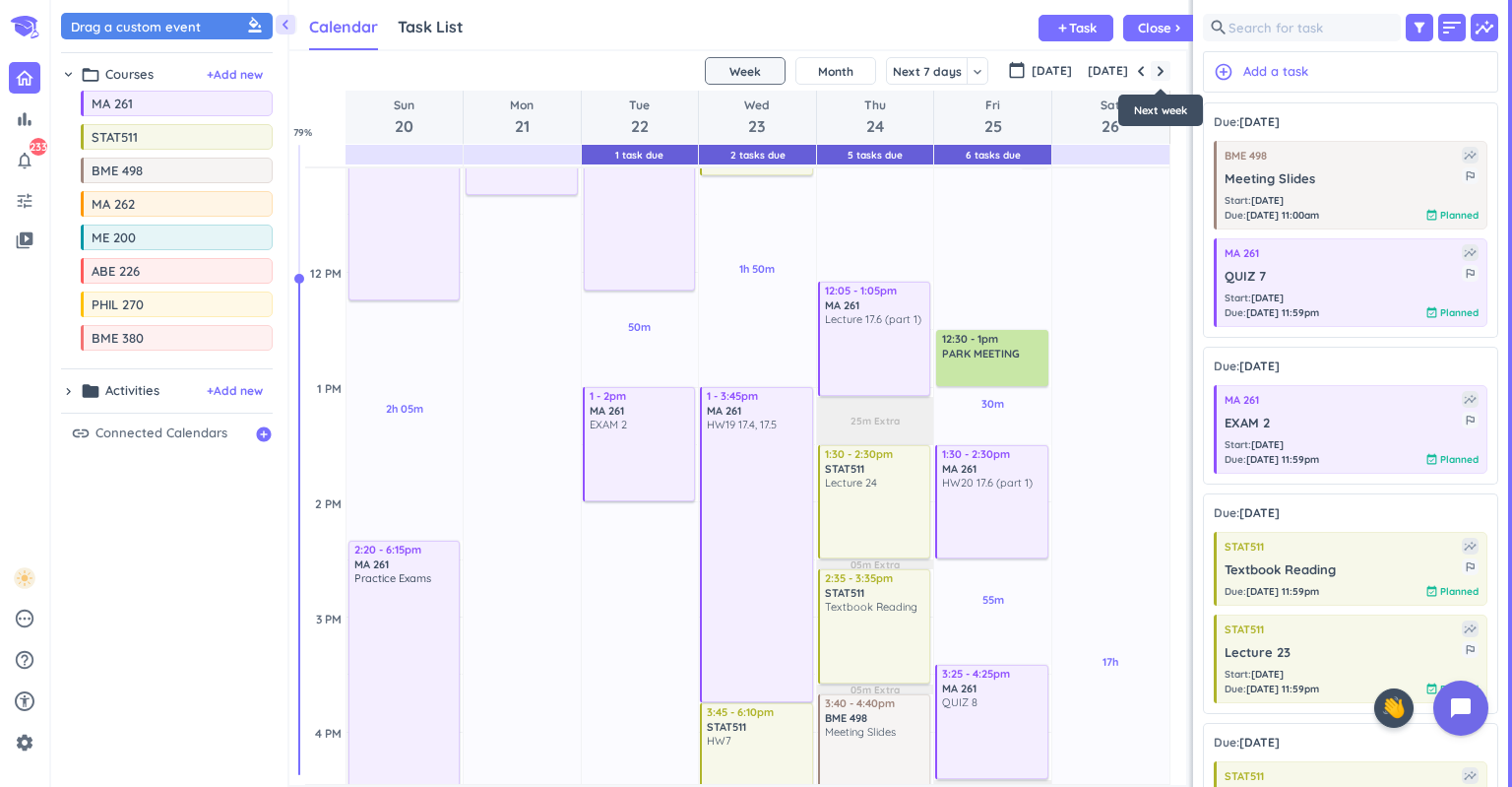click at bounding box center [1161, 71] 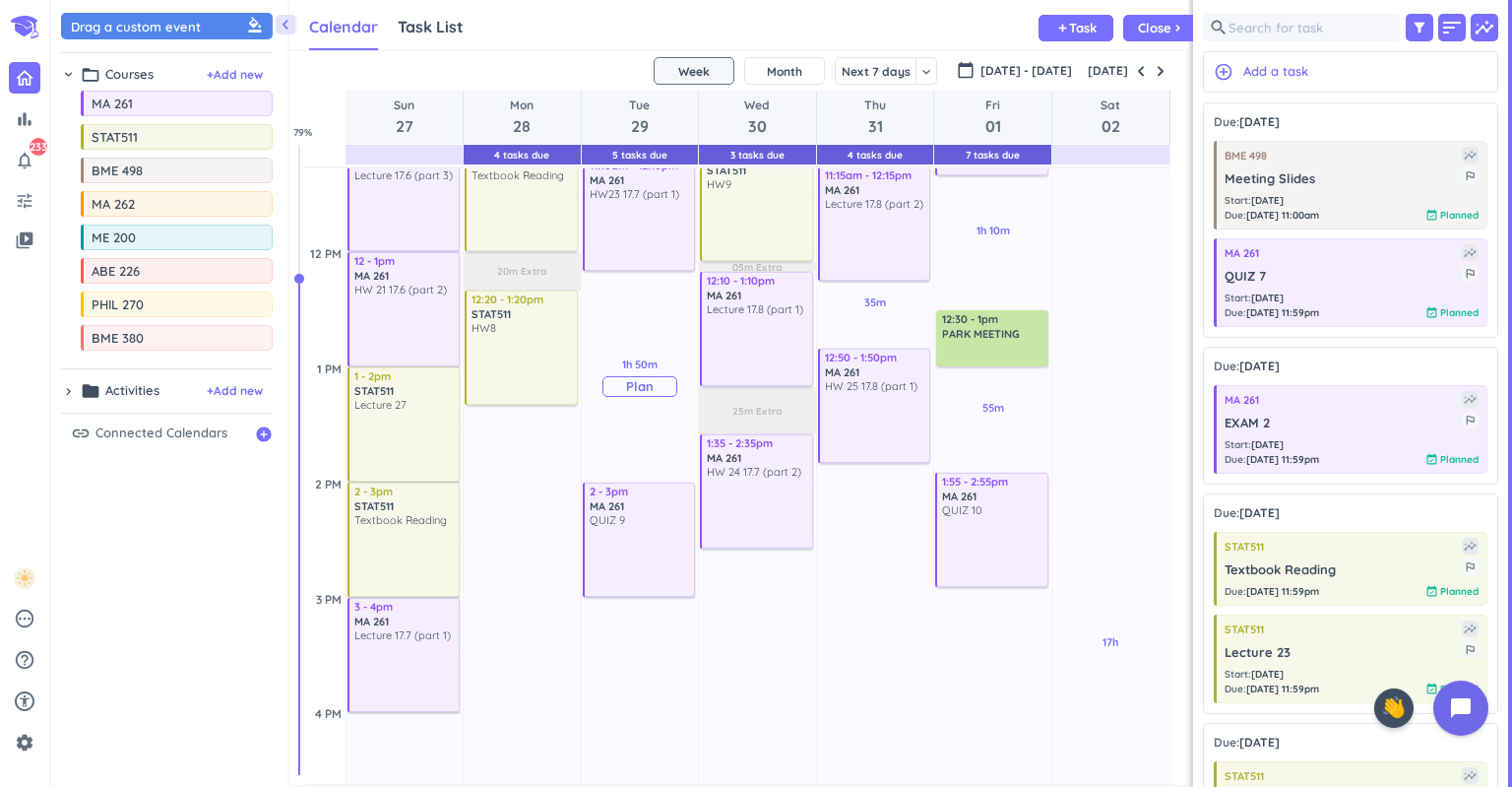 scroll, scrollTop: 632, scrollLeft: 0, axis: vertical 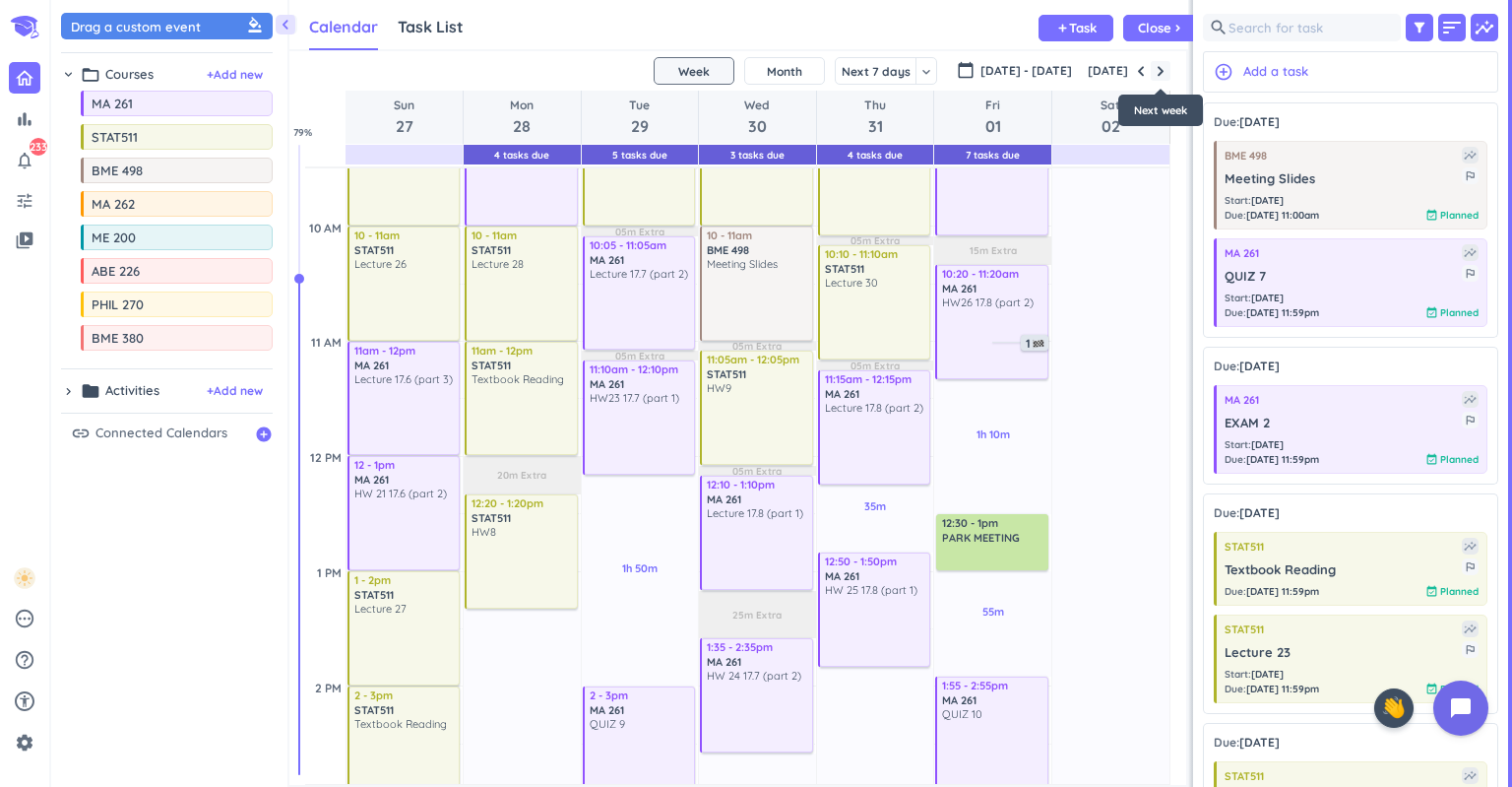 click at bounding box center (1161, 71) 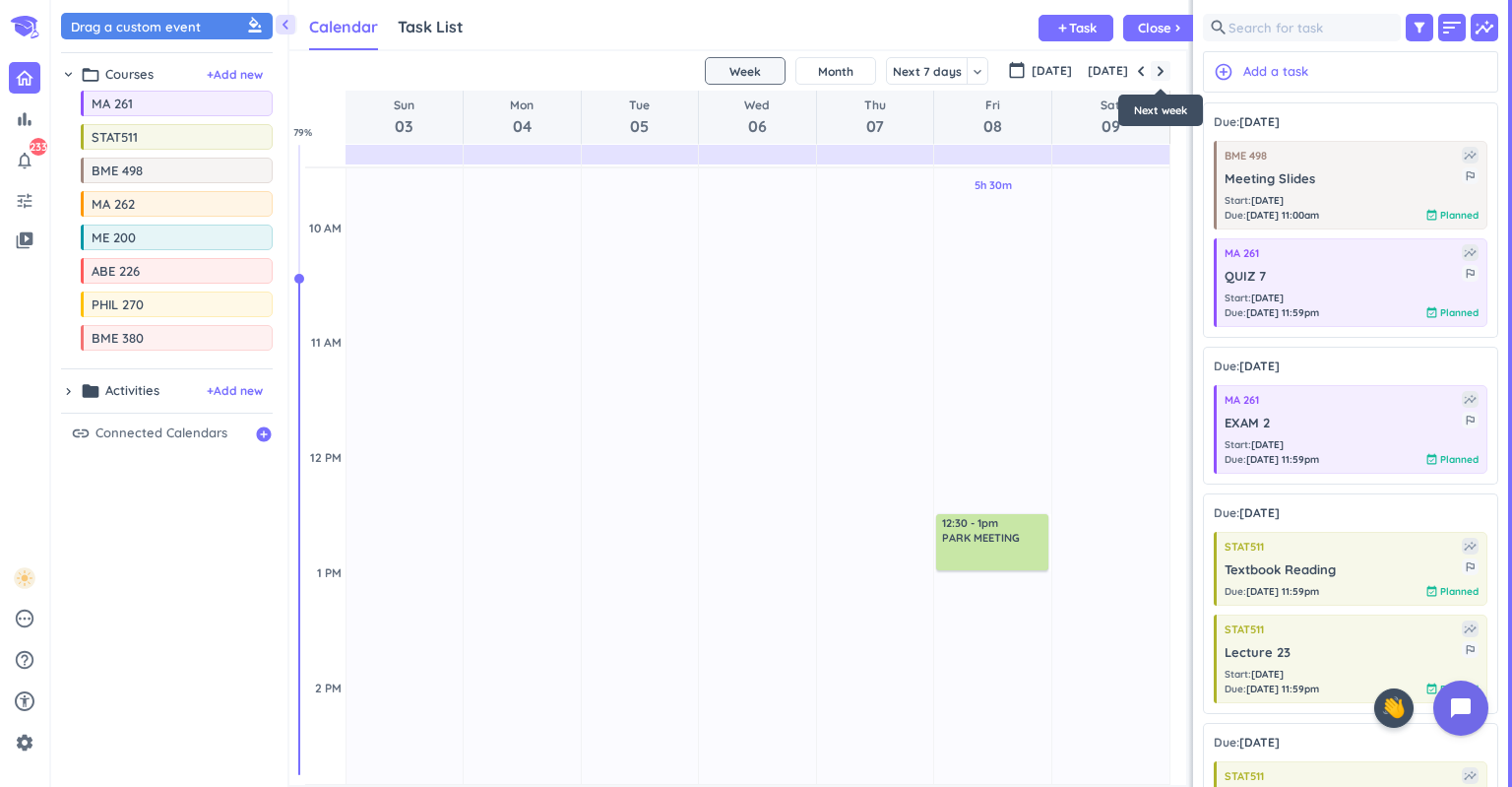 scroll, scrollTop: 231, scrollLeft: 0, axis: vertical 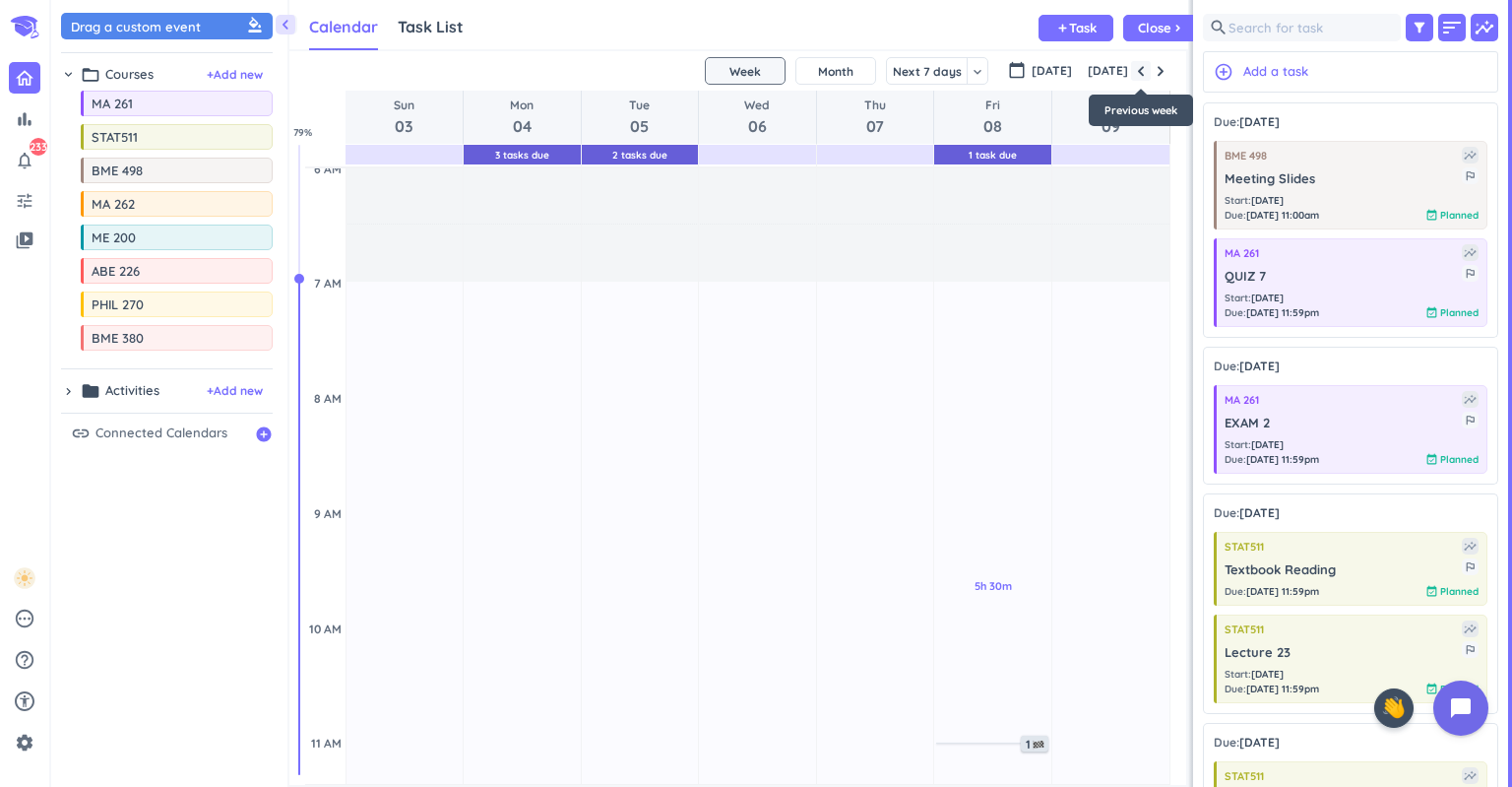 click at bounding box center [1141, 71] 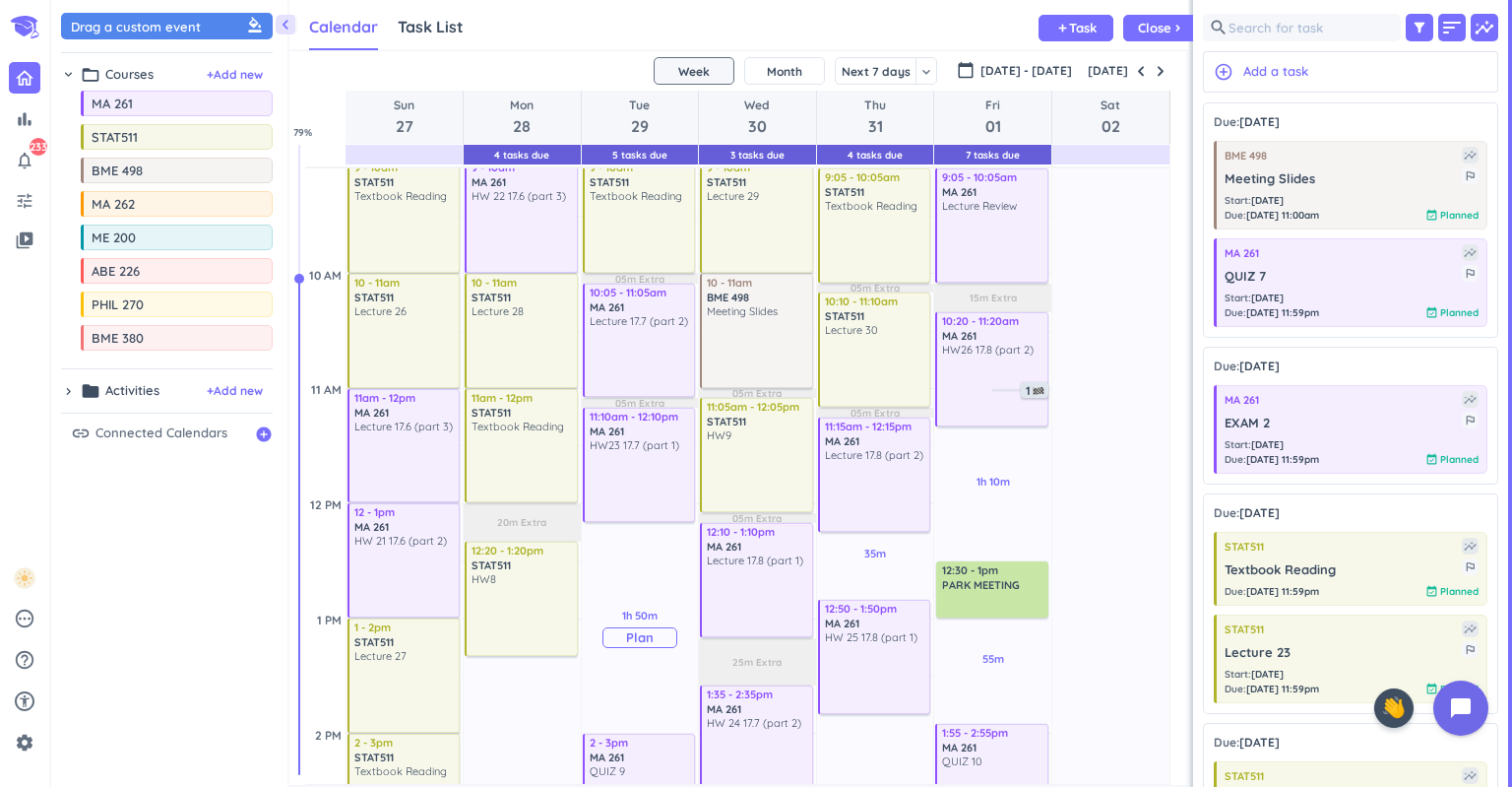 scroll, scrollTop: 597, scrollLeft: 0, axis: vertical 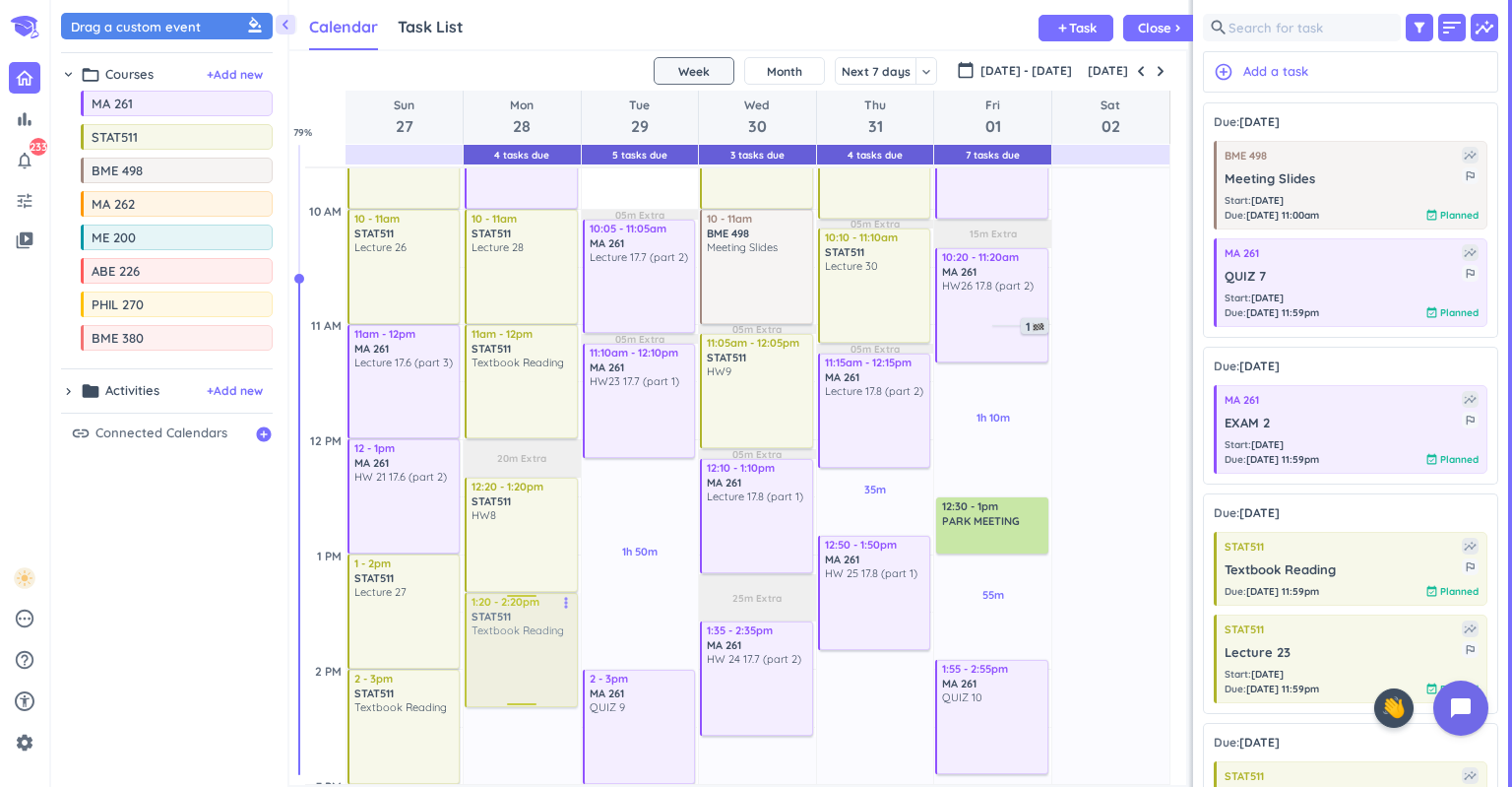 drag, startPoint x: 638, startPoint y: 201, endPoint x: 514, endPoint y: 675, distance: 489.951 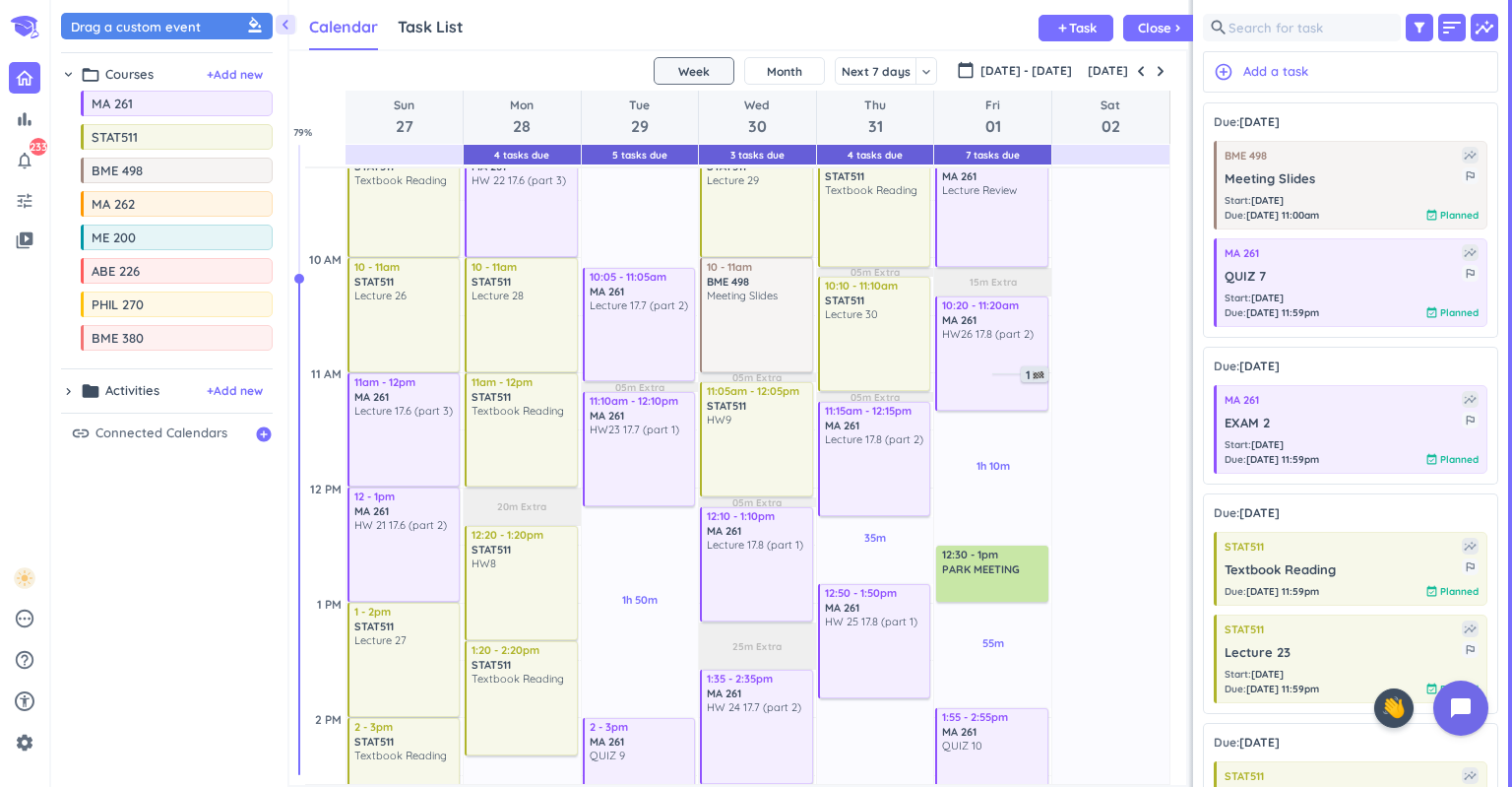 scroll, scrollTop: 601, scrollLeft: 0, axis: vertical 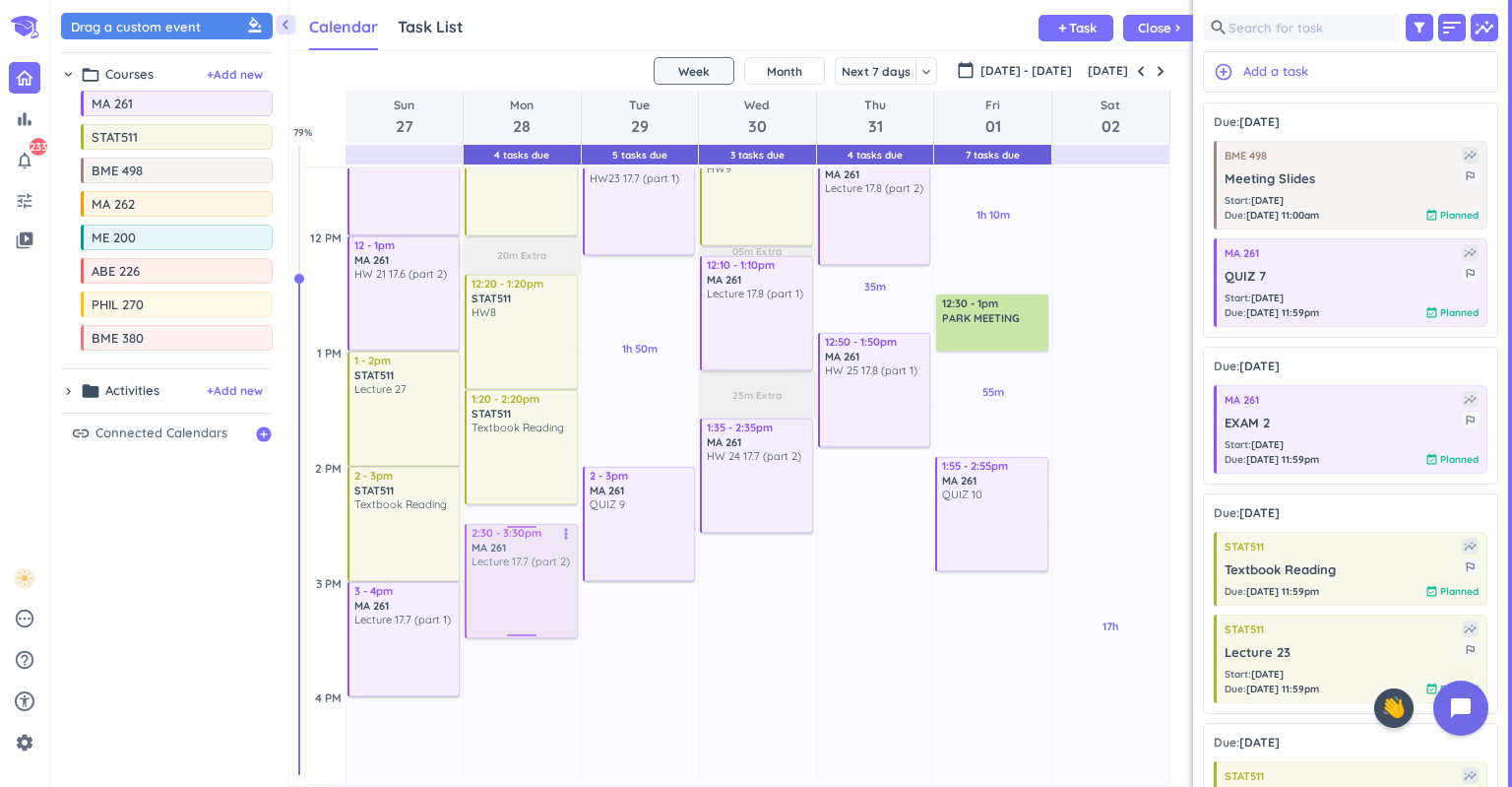 drag, startPoint x: 641, startPoint y: 326, endPoint x: 506, endPoint y: 565, distance: 274.49226 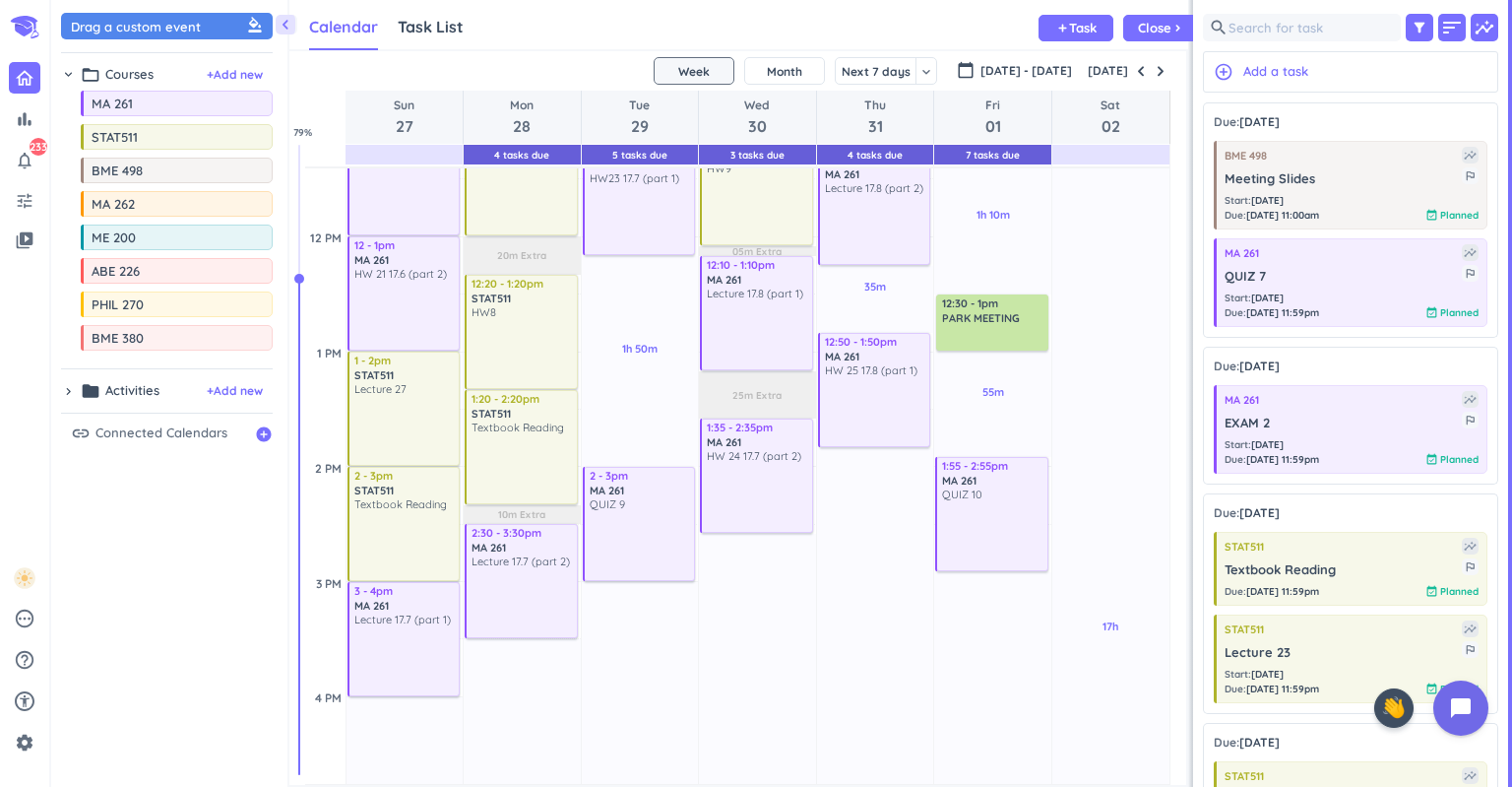 scroll, scrollTop: 479, scrollLeft: 0, axis: vertical 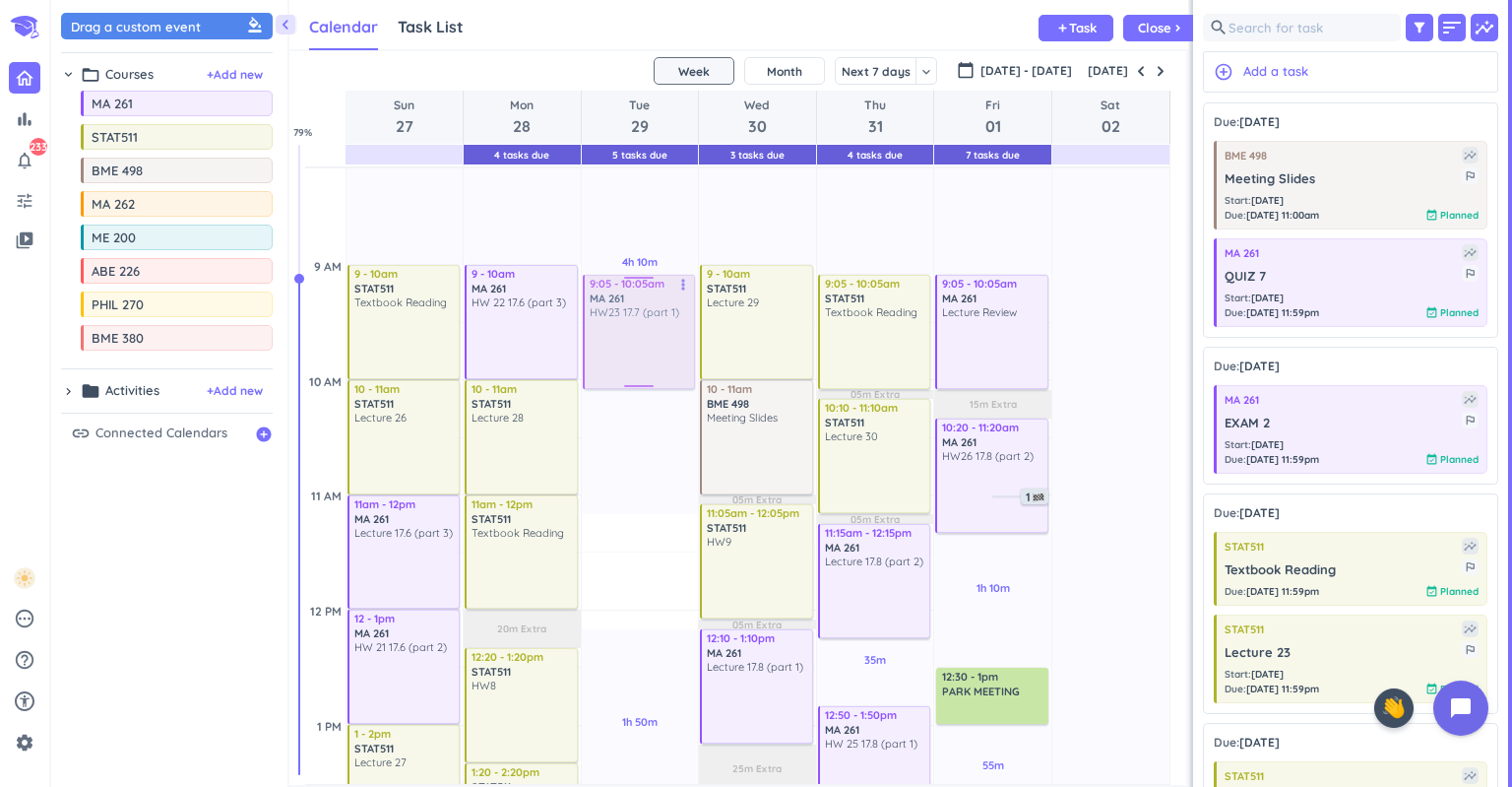 drag, startPoint x: 645, startPoint y: 573, endPoint x: 628, endPoint y: 329, distance: 244.5915 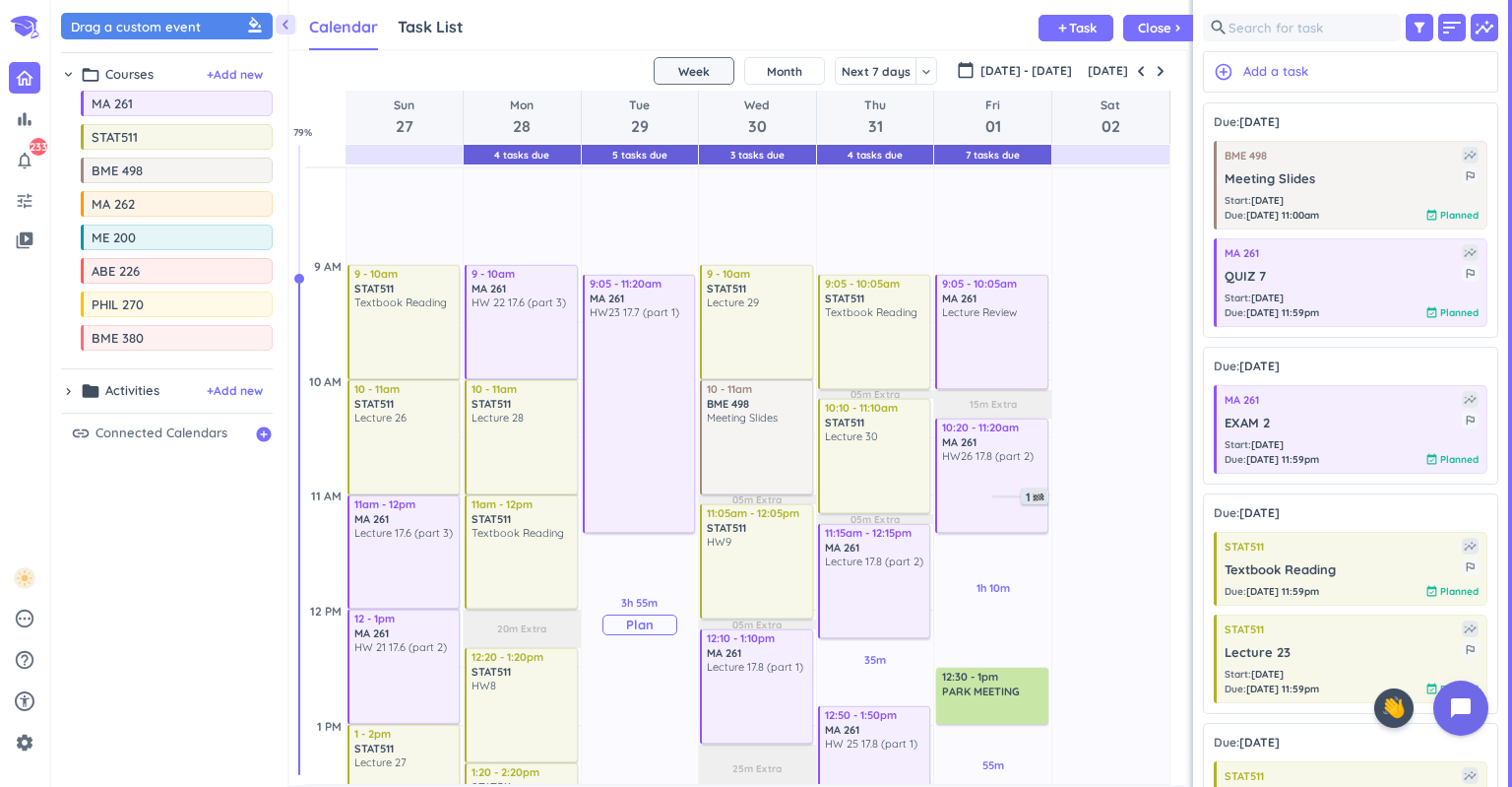 drag, startPoint x: 639, startPoint y: 390, endPoint x: 629, endPoint y: 539, distance: 149.33519 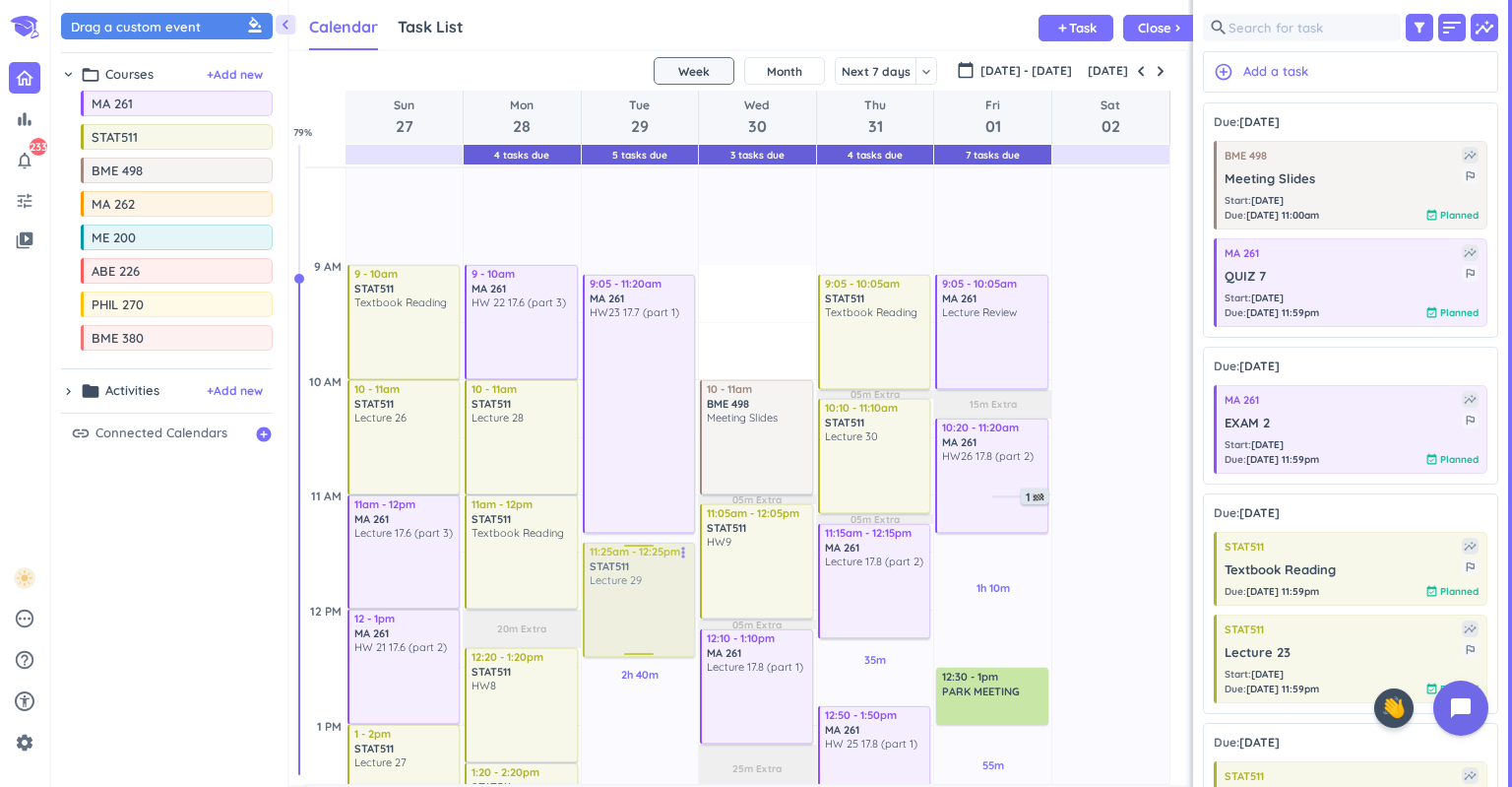 click on "2h  Past due Plan 8h  Past due Plan Adjust Awake Time Adjust Awake Time 9 - 10am STAT511 Textbook Reading more_vert 10 - 11am STAT511 Lecture 26 more_vert 11am - 12pm MA 261 Lecture 17.6 (part 3) more_vert 12 - 1pm MA 261 HW 21 17.6 (part 2) more_vert 1 - 2pm STAT511 Lecture 27 more_vert 2 - 3pm STAT511 Textbook Reading more_vert 3 - 4pm MA 261 Lecture  17.7 (part 1) more_vert 2h  Past due Plan 8h 30m Past due Plan 20m Extra 10m Extra Adjust Awake Time Adjust Awake Time 9 - 10am MA 261 HW 22 17.6 (part 3) more_vert 10 - 11am STAT511 Lecture 28 more_vert 11am - 12pm STAT511 Textbook Reading more_vert 12:20 - 1:20pm STAT511 HW8 more_vert 1:20 - 2:20pm STAT511 Textbook Reading more_vert 2:30 - 3:30pm MA 261 Lecture  17.7 (part 2) more_vert 4  2h 05m Past due Plan 2h 40m Past due Plan 9h  Past due Plan Adjust Awake Time Adjust Awake Time 9:05 - 11:20am MA 261 HW23 17.7 (part 1) more_vert 2 - 3pm MA 261 QUIZ 9  more_vert 5  11:25am - 12:25pm STAT511 Lecture 29 more_vert 2h  Past due Plan 9h 25m Past due Plan HW9" at bounding box center [737, 1070] 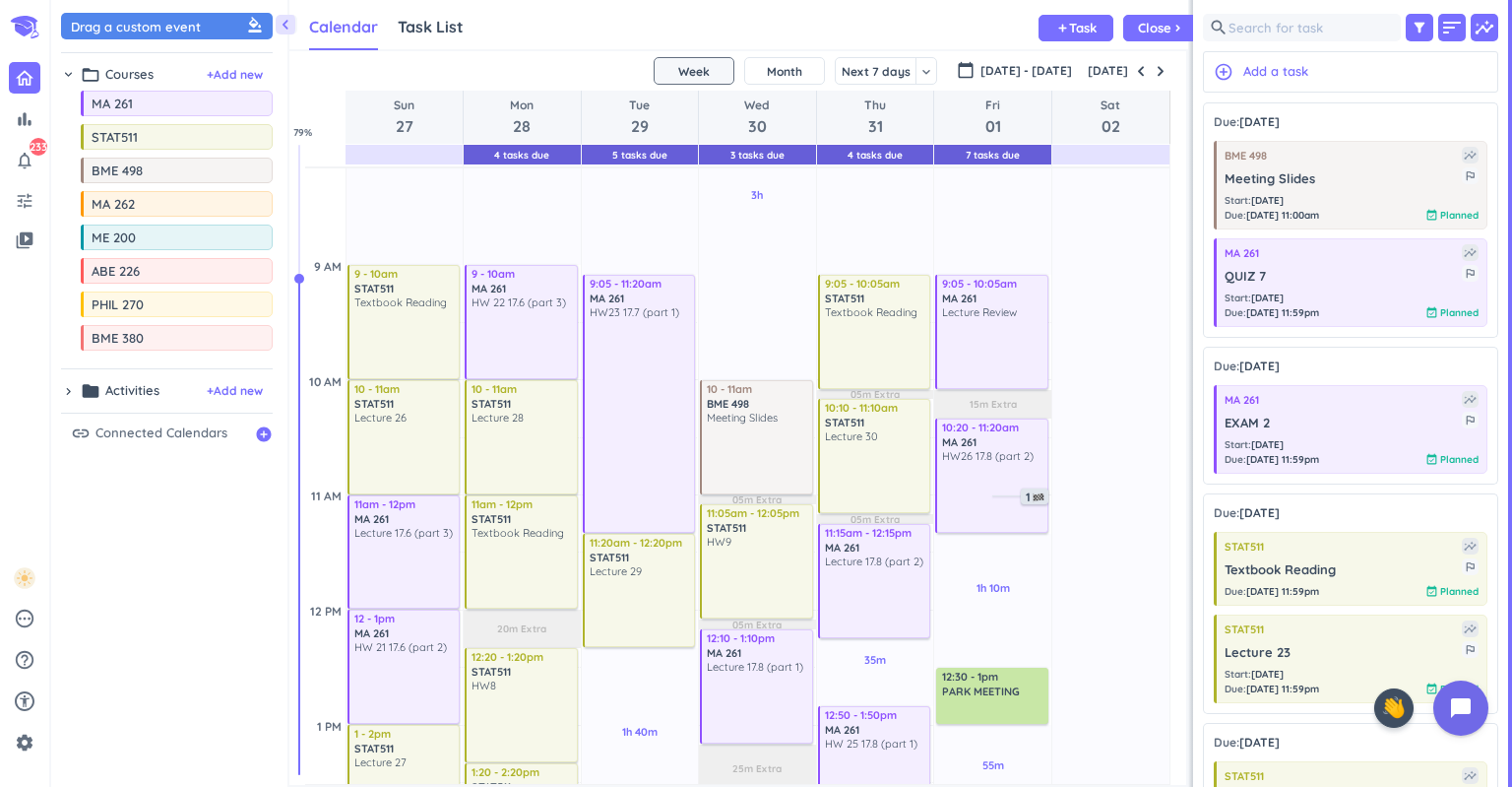 scroll, scrollTop: 788, scrollLeft: 0, axis: vertical 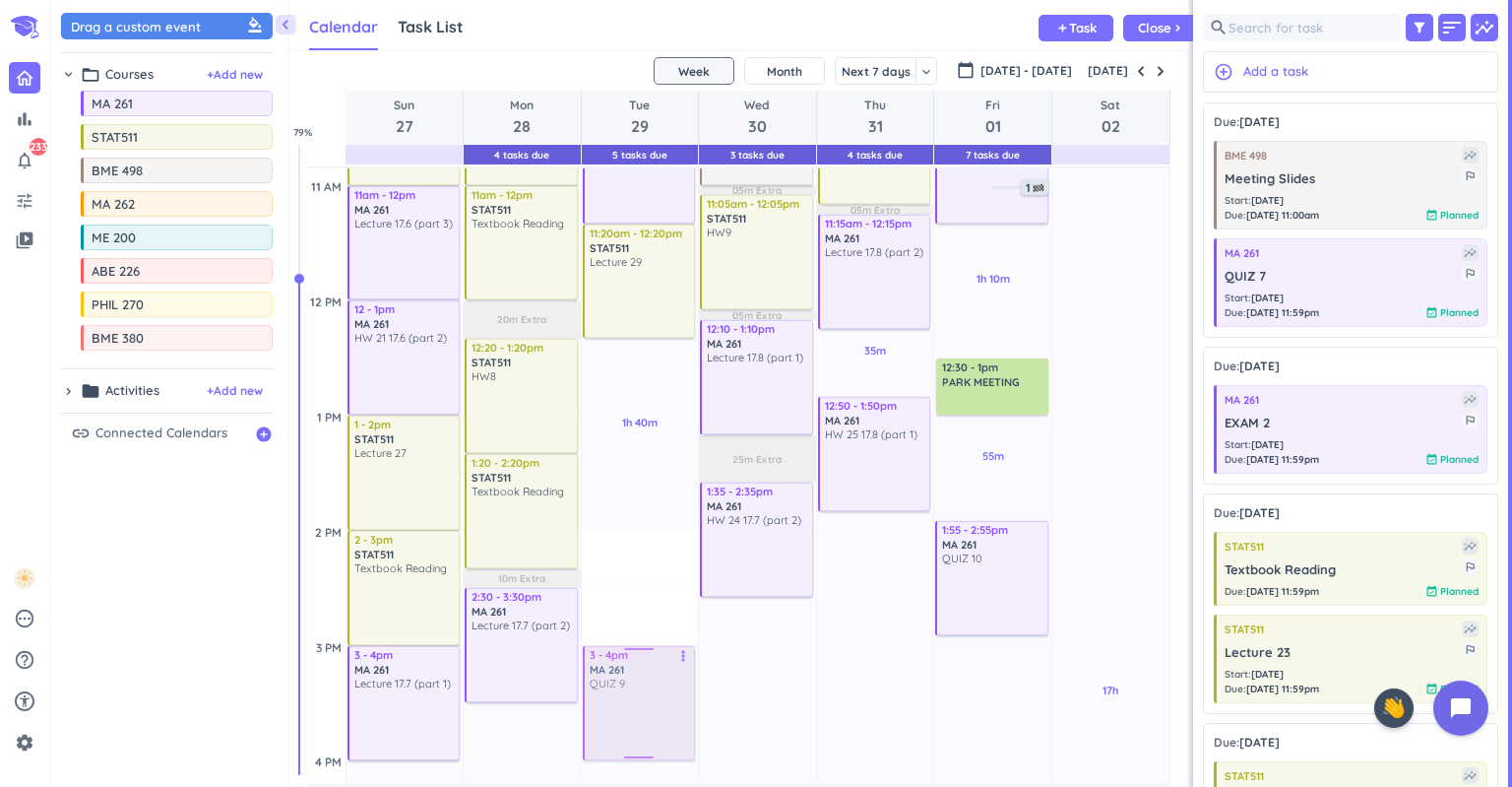 drag, startPoint x: 640, startPoint y: 592, endPoint x: 642, endPoint y: 689, distance: 97.0206 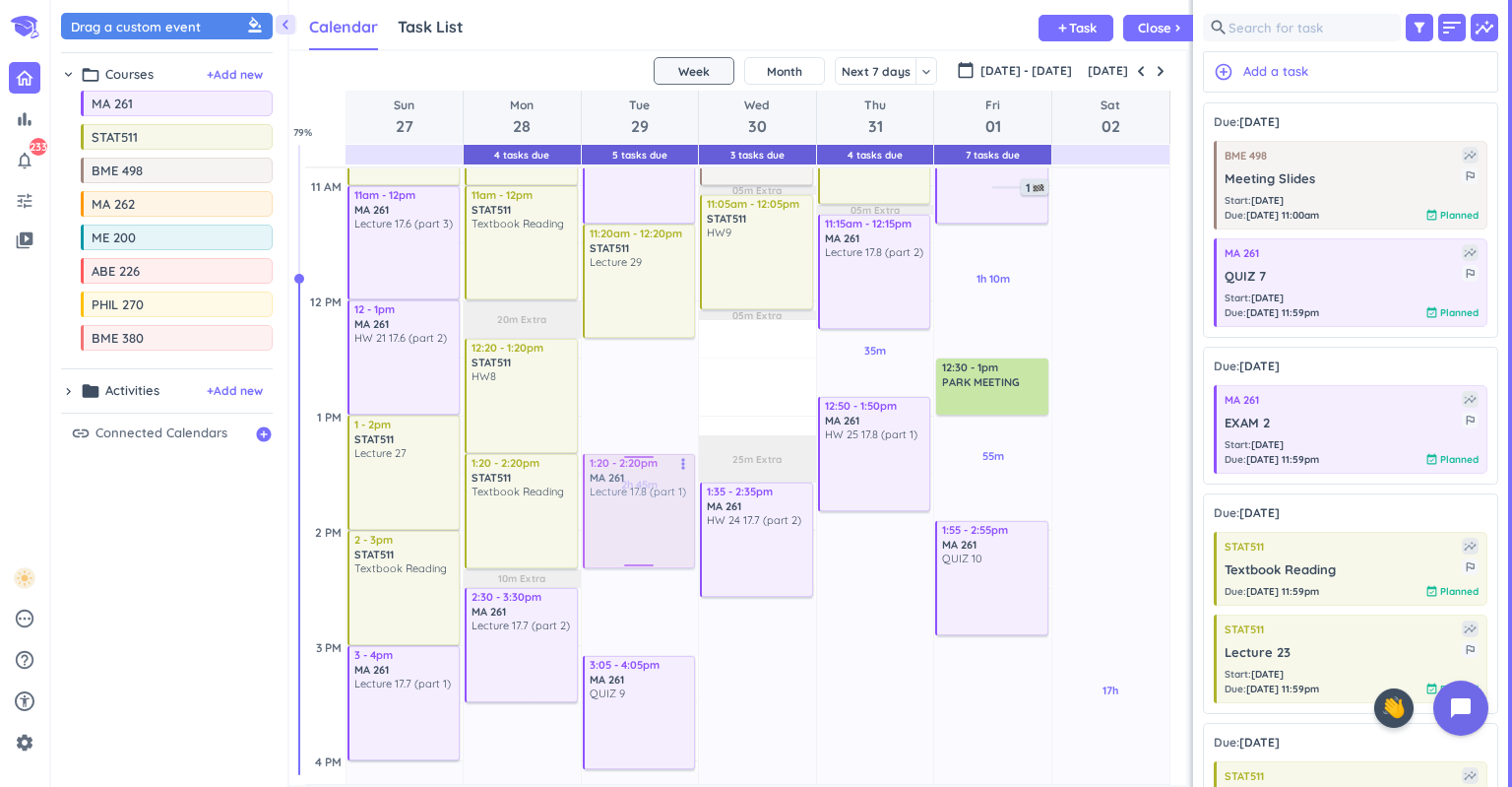 click on "2h  Past due Plan 8h  Past due Plan Adjust Awake Time Adjust Awake Time 9 - 10am STAT511 Textbook Reading more_vert 10 - 11am STAT511 Lecture 26 more_vert 11am - 12pm MA 261 Lecture 17.6 (part 3) more_vert 12 - 1pm MA 261 HW 21 17.6 (part 2) more_vert 1 - 2pm STAT511 Lecture 27 more_vert 2 - 3pm STAT511 Textbook Reading more_vert 3 - 4pm MA 261 Lecture  17.7 (part 1) more_vert 2h  Past due Plan 8h 30m Past due Plan 20m Extra 10m Extra Adjust Awake Time Adjust Awake Time 9 - 10am MA 261 HW 22 17.6 (part 3) more_vert 10 - 11am STAT511 Lecture 28 more_vert 11am - 12pm STAT511 Textbook Reading more_vert 12:20 - 1:20pm STAT511 HW8 more_vert 1:20 - 2:20pm STAT511 Textbook Reading more_vert 2:30 - 3:30pm MA 261 Lecture  17.7 (part 2) more_vert 4  2h 05m Past due Plan 2h 45m Past due Plan 7h 55m Past due Plan Adjust Awake Time Adjust Awake Time 9:05 - 11:20am MA 261 HW23 17.7 (part 1) more_vert 11:20am - 12:20pm STAT511 Lecture 29 more_vert 3:05 - 4:05pm MA 261 QUIZ 9  more_vert 5  1:20 - 2:20pm MA 261 more_vert 3h" at bounding box center (737, 760) 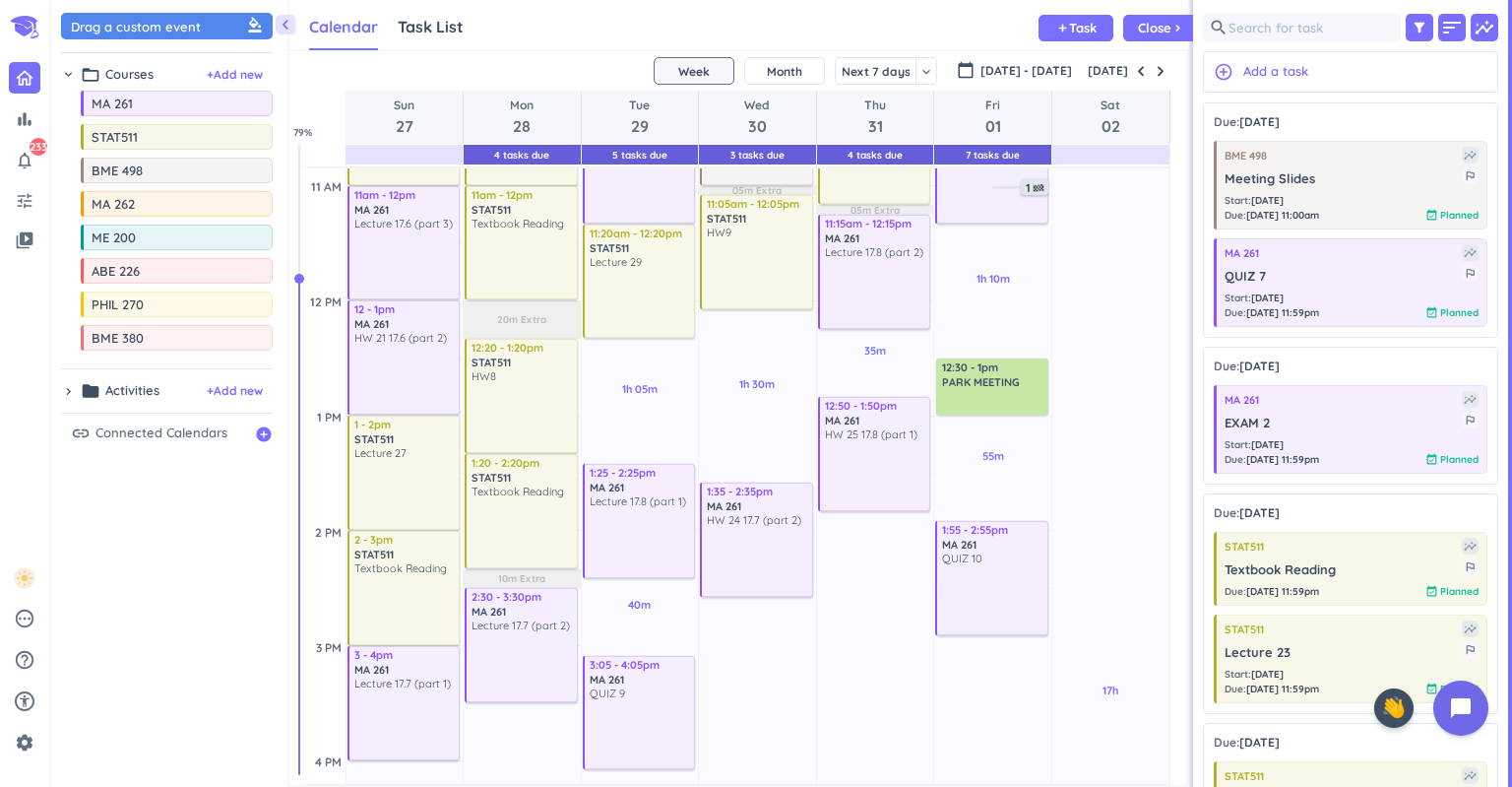 scroll, scrollTop: 416, scrollLeft: 0, axis: vertical 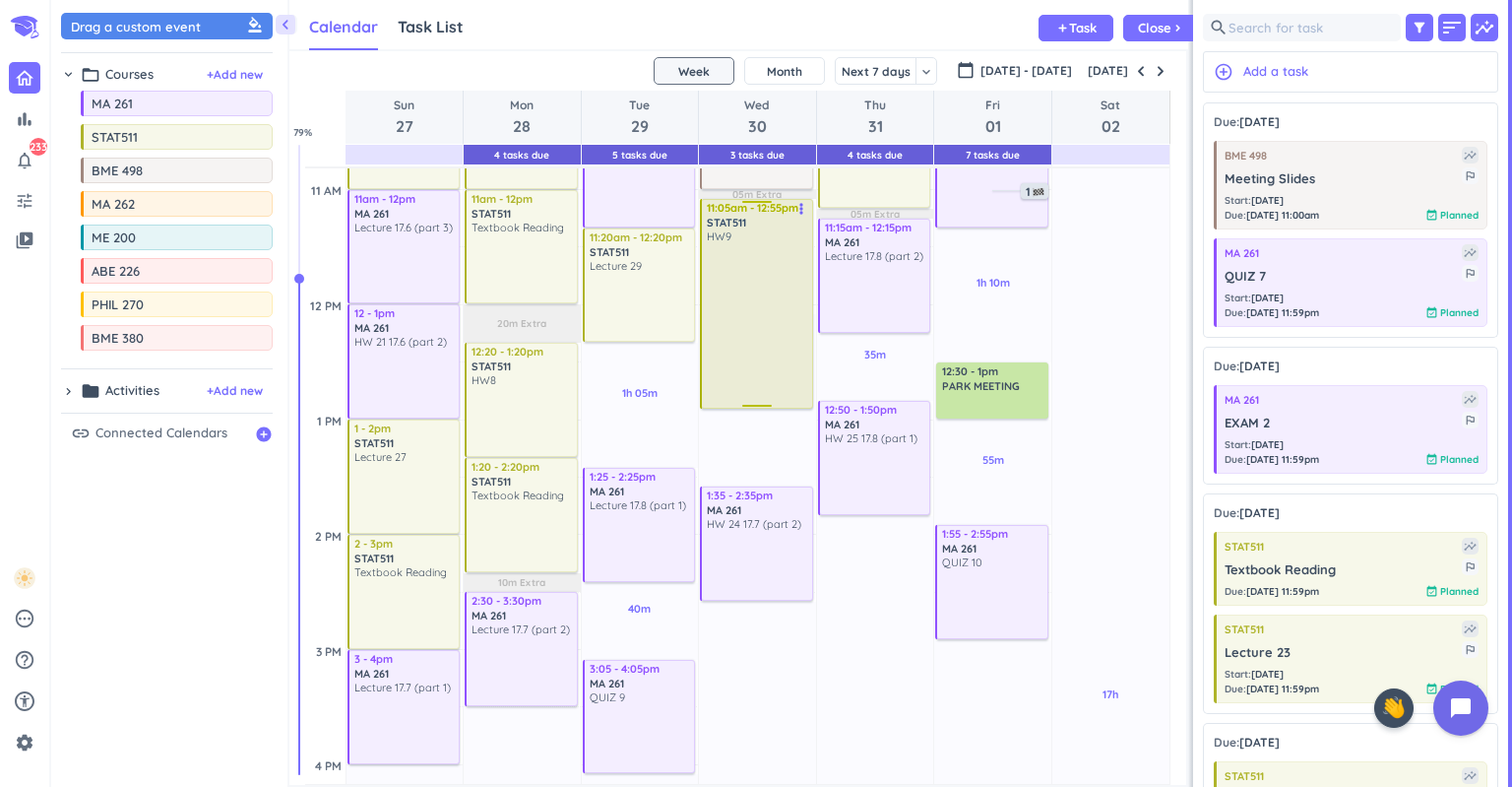 drag, startPoint x: 757, startPoint y: 680, endPoint x: 750, endPoint y: 408, distance: 272.09006 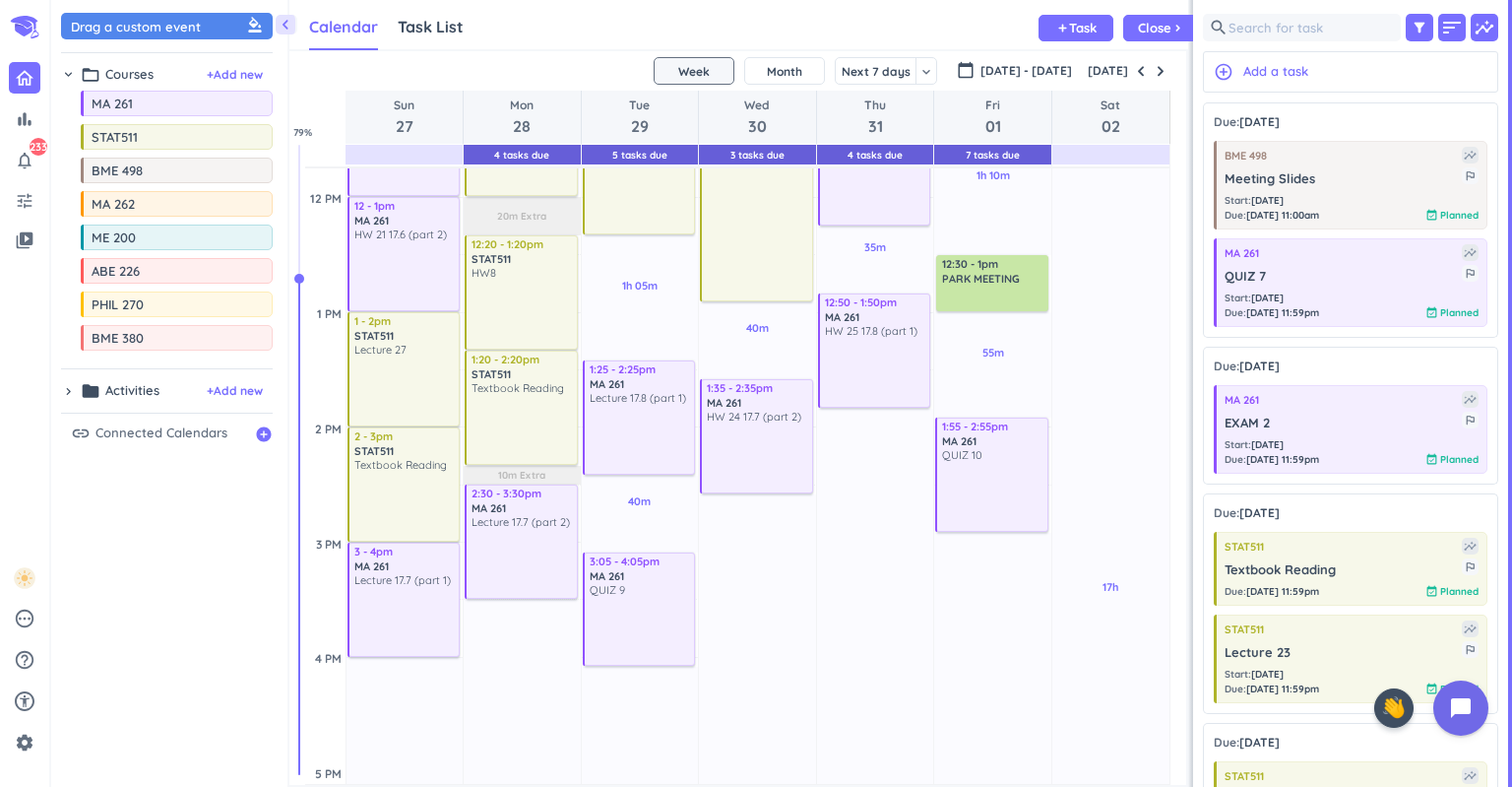 scroll, scrollTop: 889, scrollLeft: 0, axis: vertical 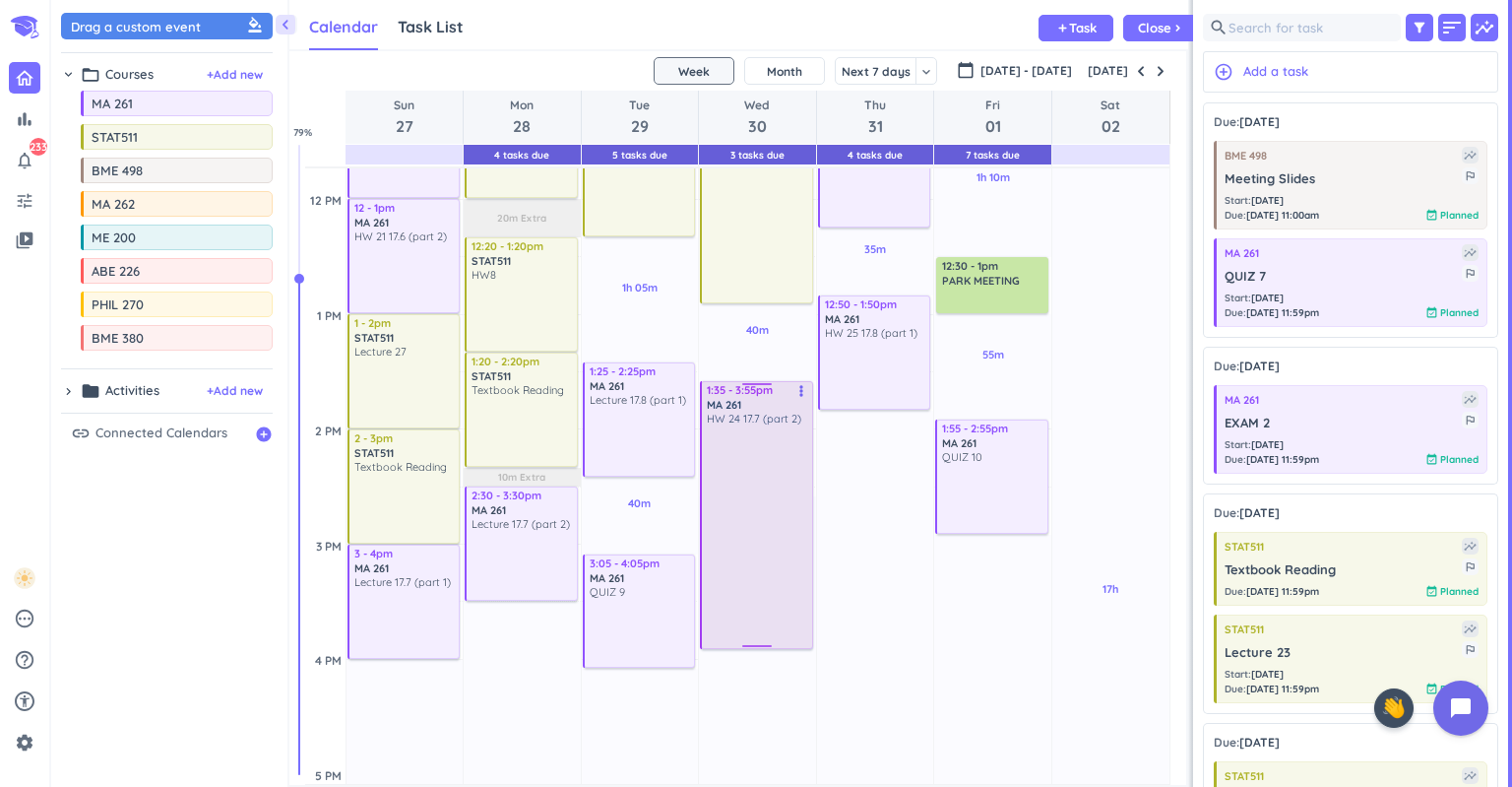 drag, startPoint x: 759, startPoint y: 492, endPoint x: 753, endPoint y: 641, distance: 149.12076 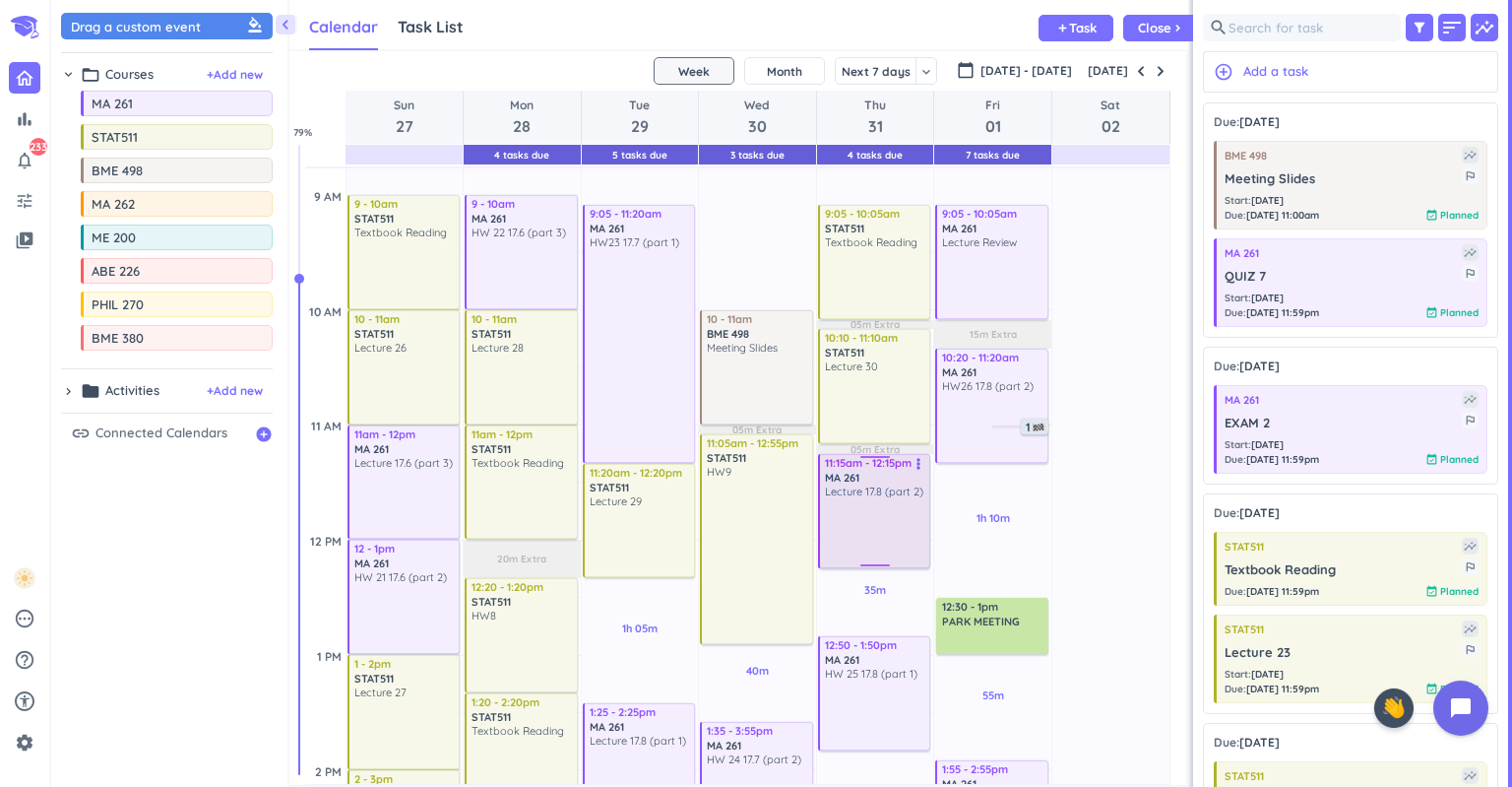 scroll, scrollTop: 539, scrollLeft: 0, axis: vertical 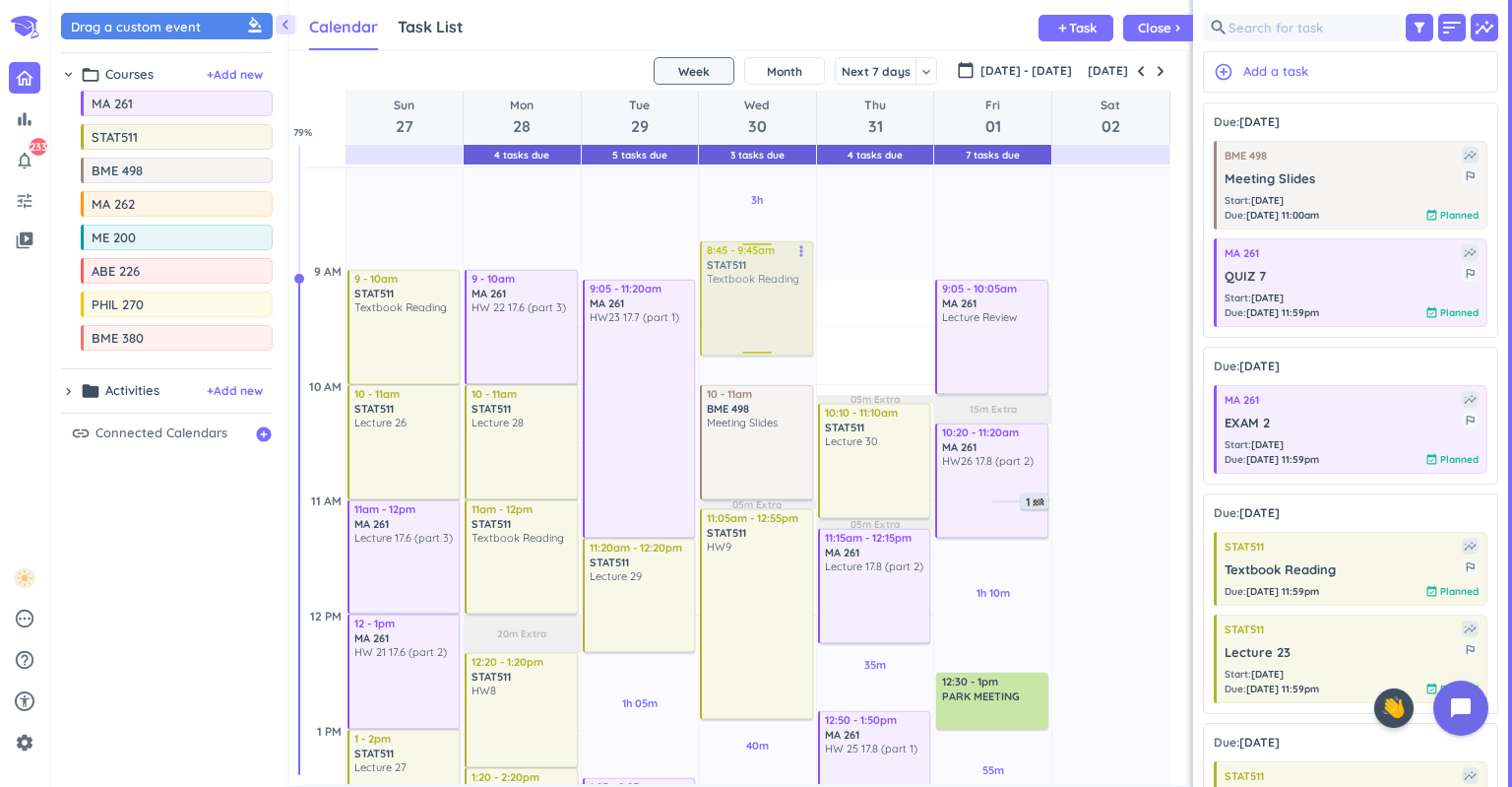 drag, startPoint x: 880, startPoint y: 264, endPoint x: 757, endPoint y: 268, distance: 123.06502 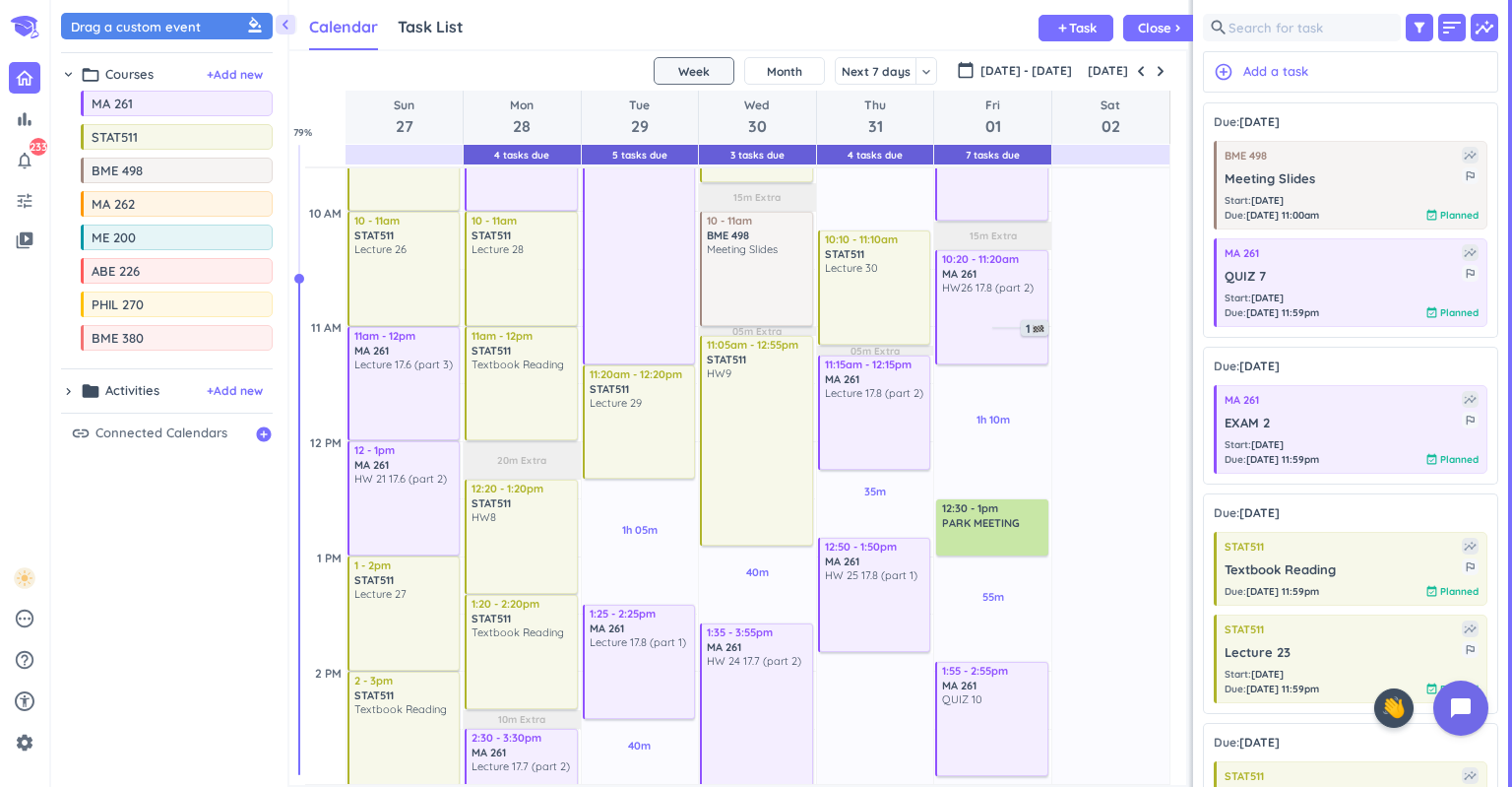 scroll, scrollTop: 671, scrollLeft: 0, axis: vertical 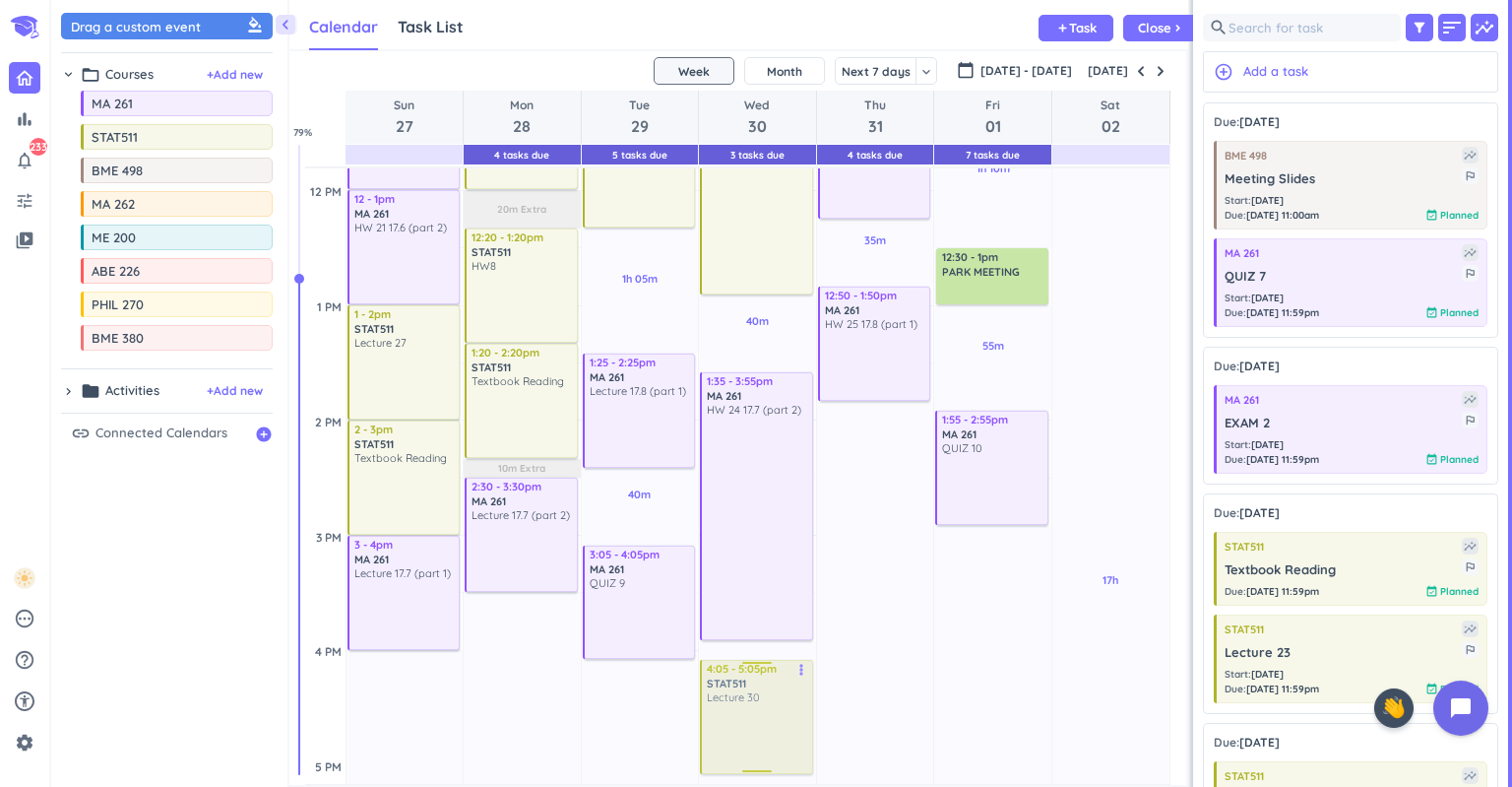 drag, startPoint x: 871, startPoint y: 258, endPoint x: 759, endPoint y: 698, distance: 454.03084 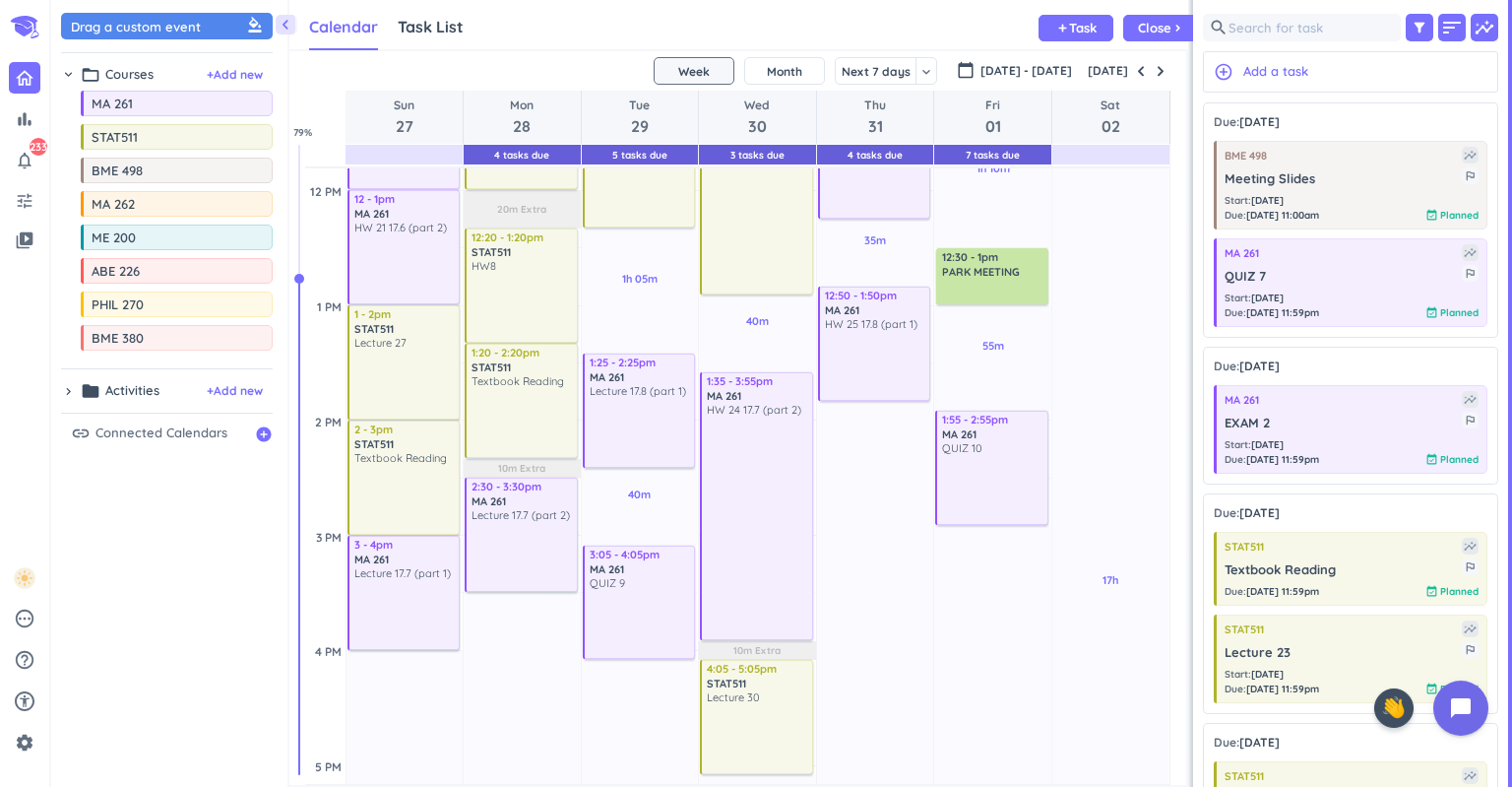 scroll, scrollTop: 488, scrollLeft: 0, axis: vertical 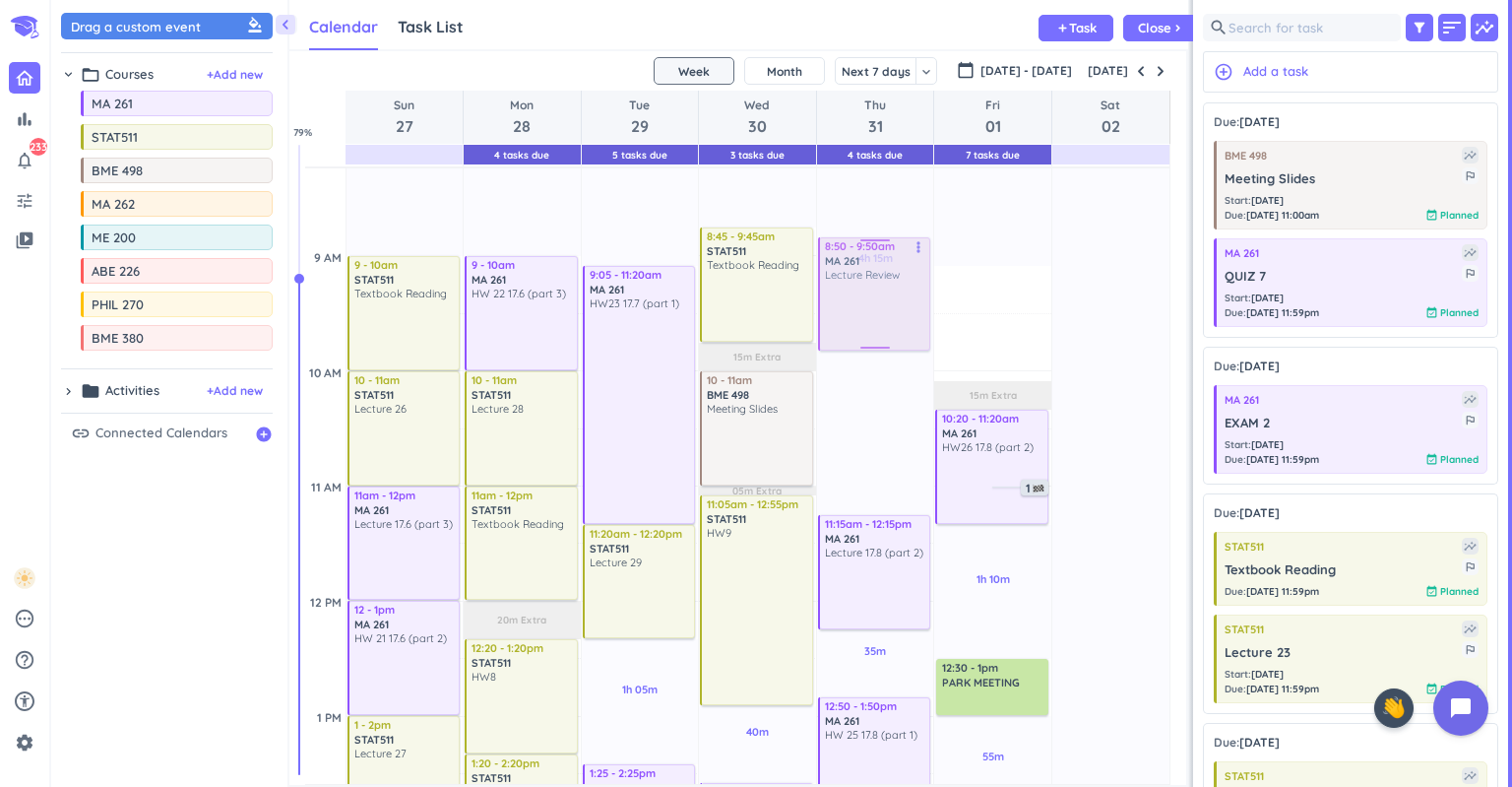 drag, startPoint x: 1006, startPoint y: 322, endPoint x: 870, endPoint y: 274, distance: 144.22205 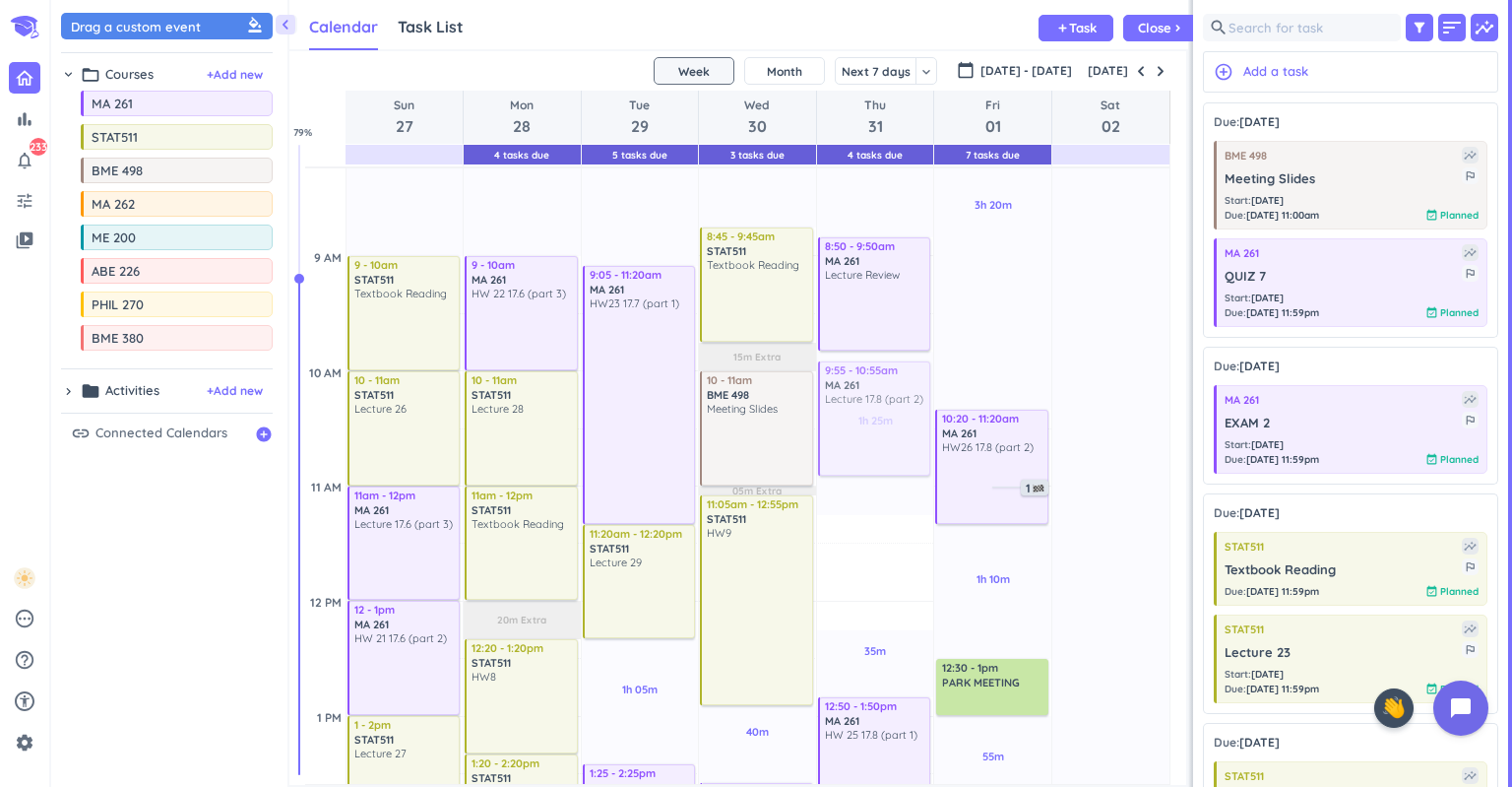 drag, startPoint x: 884, startPoint y: 584, endPoint x: 908, endPoint y: 449, distance: 137.1167 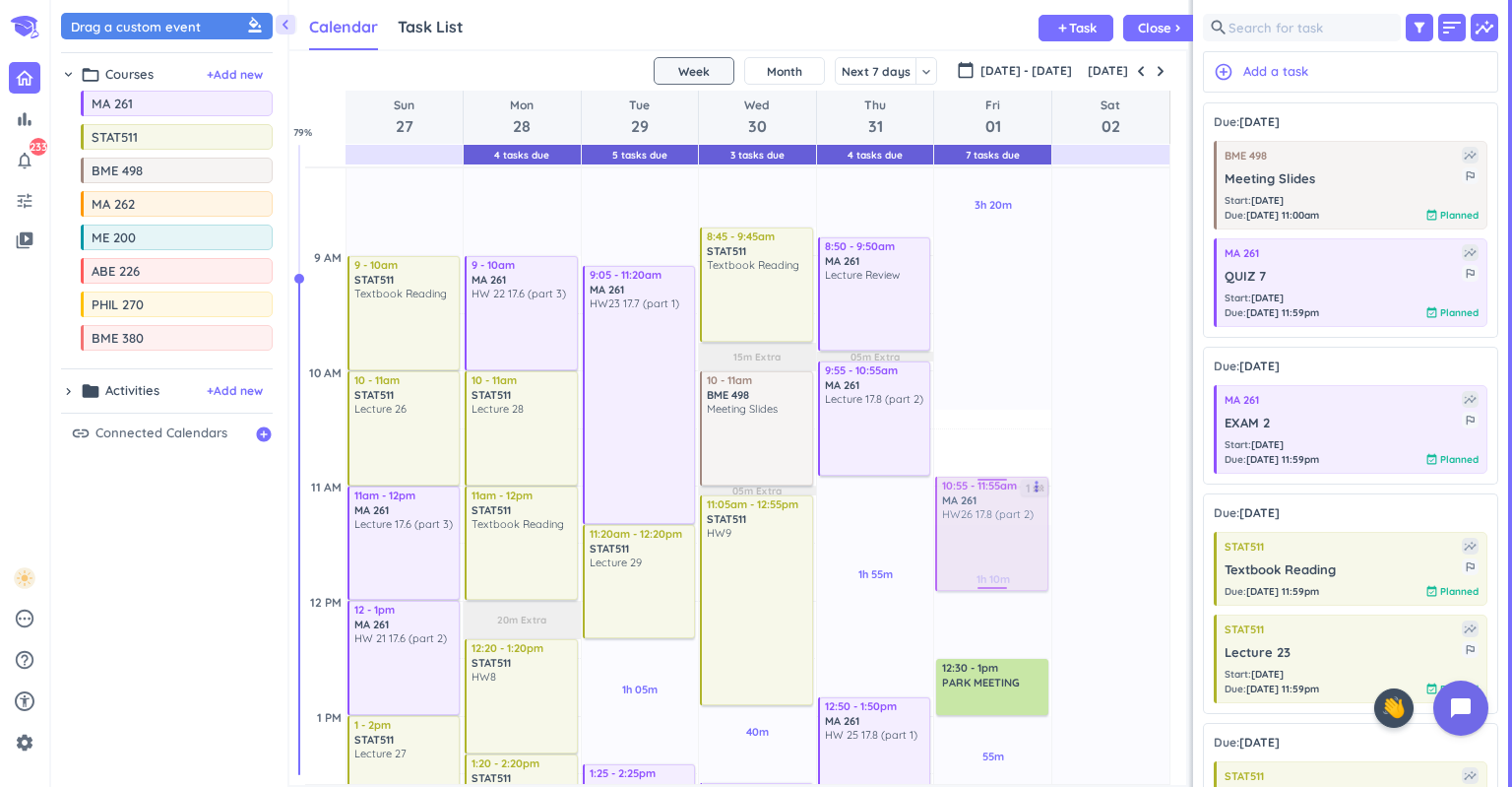 click on "3h 20m Past due Plan 1h 10m Past due Plan 55m Past due Plan 9h 05m Past due Plan Adjust Awake Time Adjust Awake Time 10:20 - 11:20am MA 261 HW26 17.8 (part 2) more_vert 1  12:30 - 1pm PARK MEETING delete_outline 1:55 - 2:55pm MA 261 QUIZ 10 more_vert 6  10:55 - 11:55am MA 261 HW26 17.8 (part 2) more_vert" at bounding box center [992, 1061] 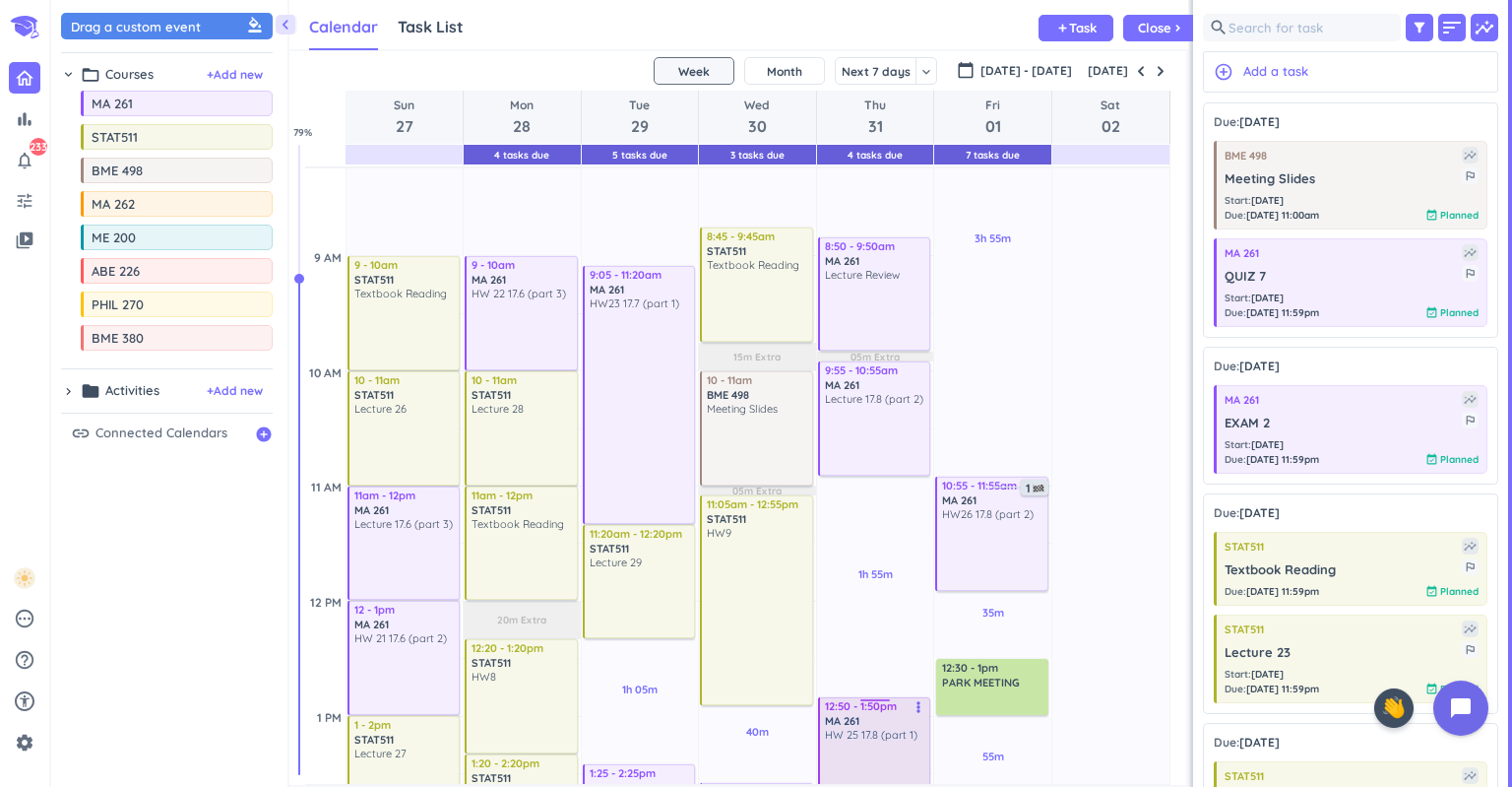 scroll, scrollTop: 727, scrollLeft: 0, axis: vertical 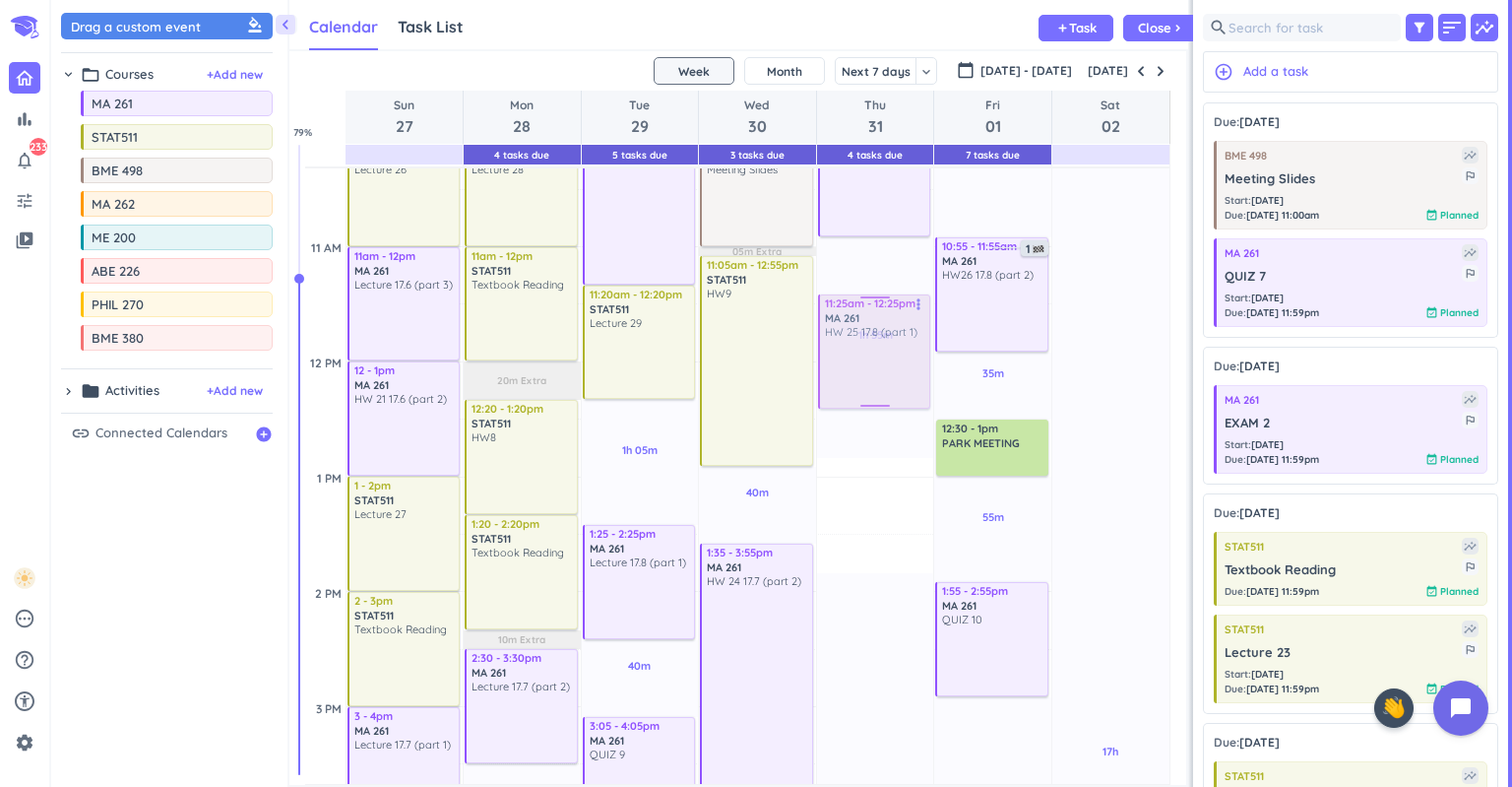 drag, startPoint x: 873, startPoint y: 512, endPoint x: 868, endPoint y: 354, distance: 158.07909 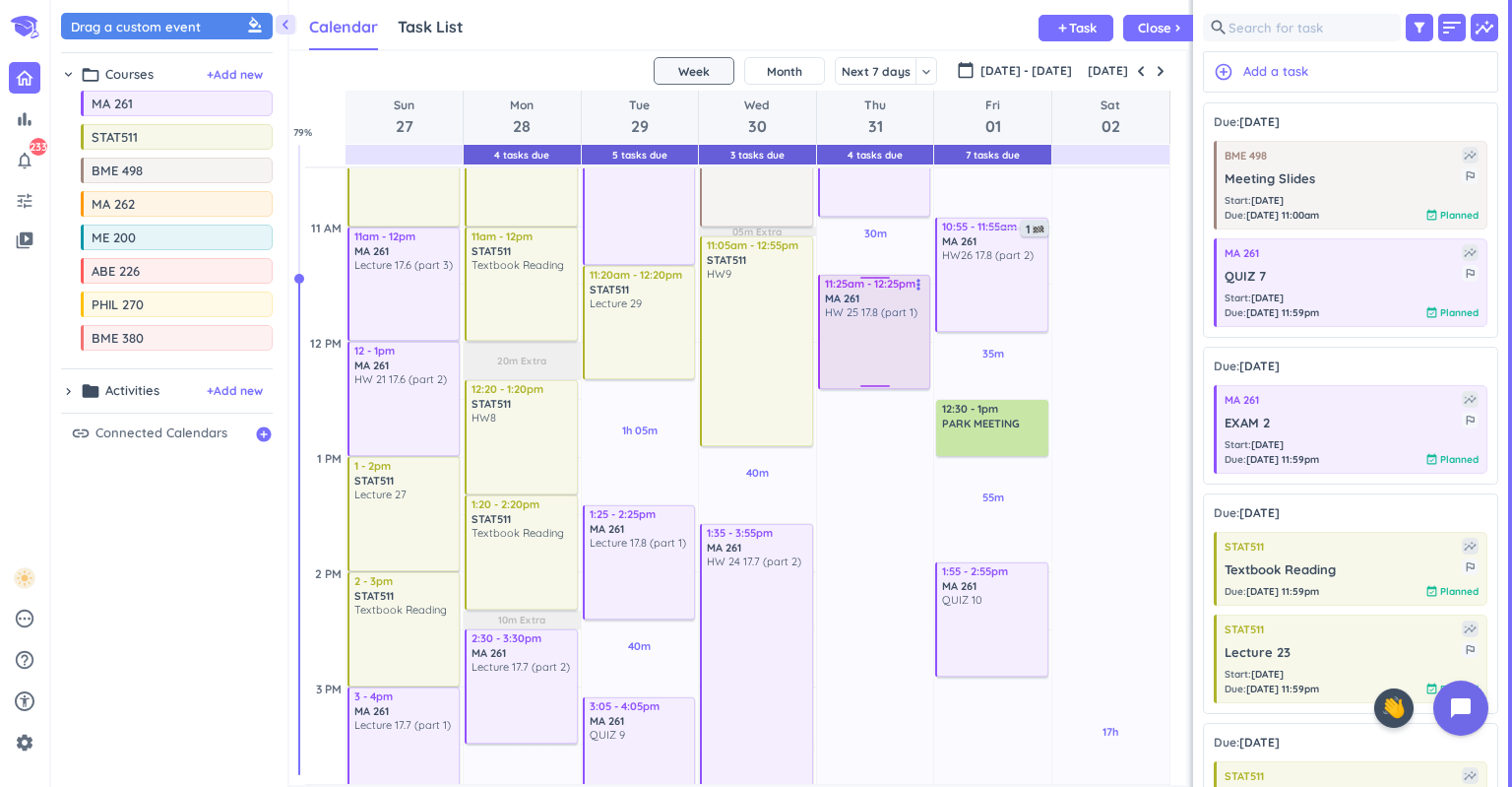 scroll, scrollTop: 746, scrollLeft: 0, axis: vertical 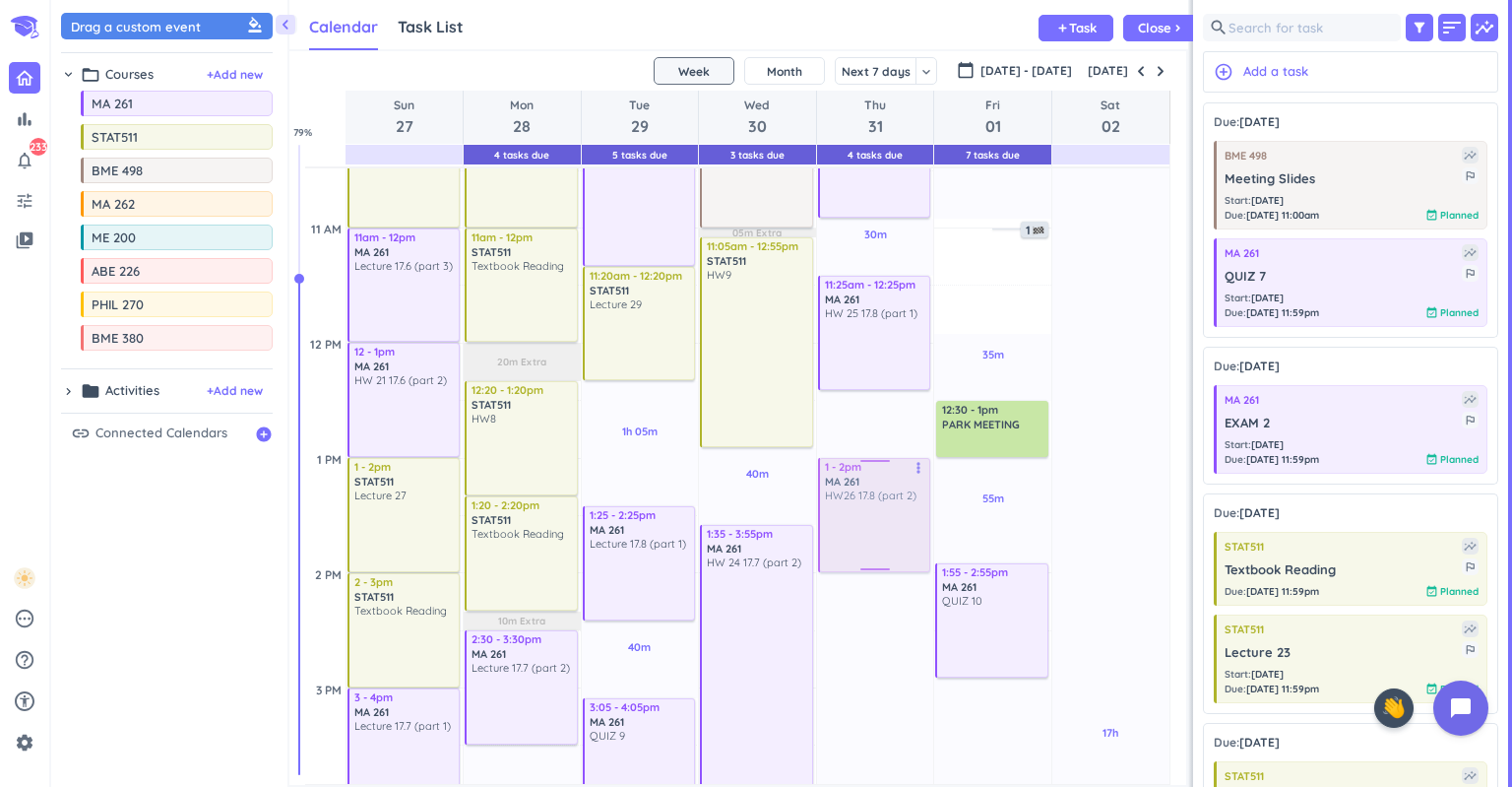 drag, startPoint x: 986, startPoint y: 290, endPoint x: 873, endPoint y: 516, distance: 252.67568 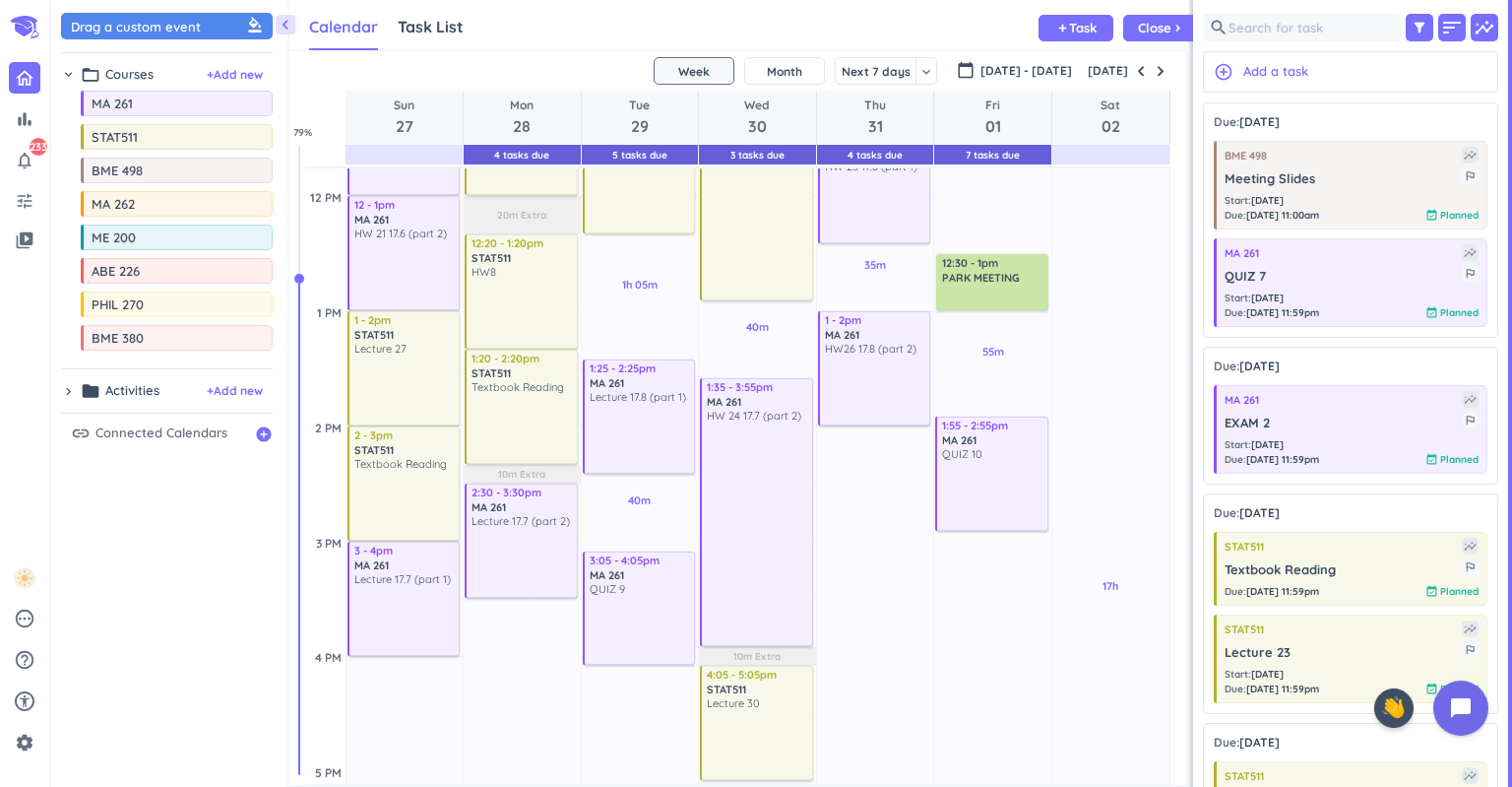 scroll, scrollTop: 891, scrollLeft: 0, axis: vertical 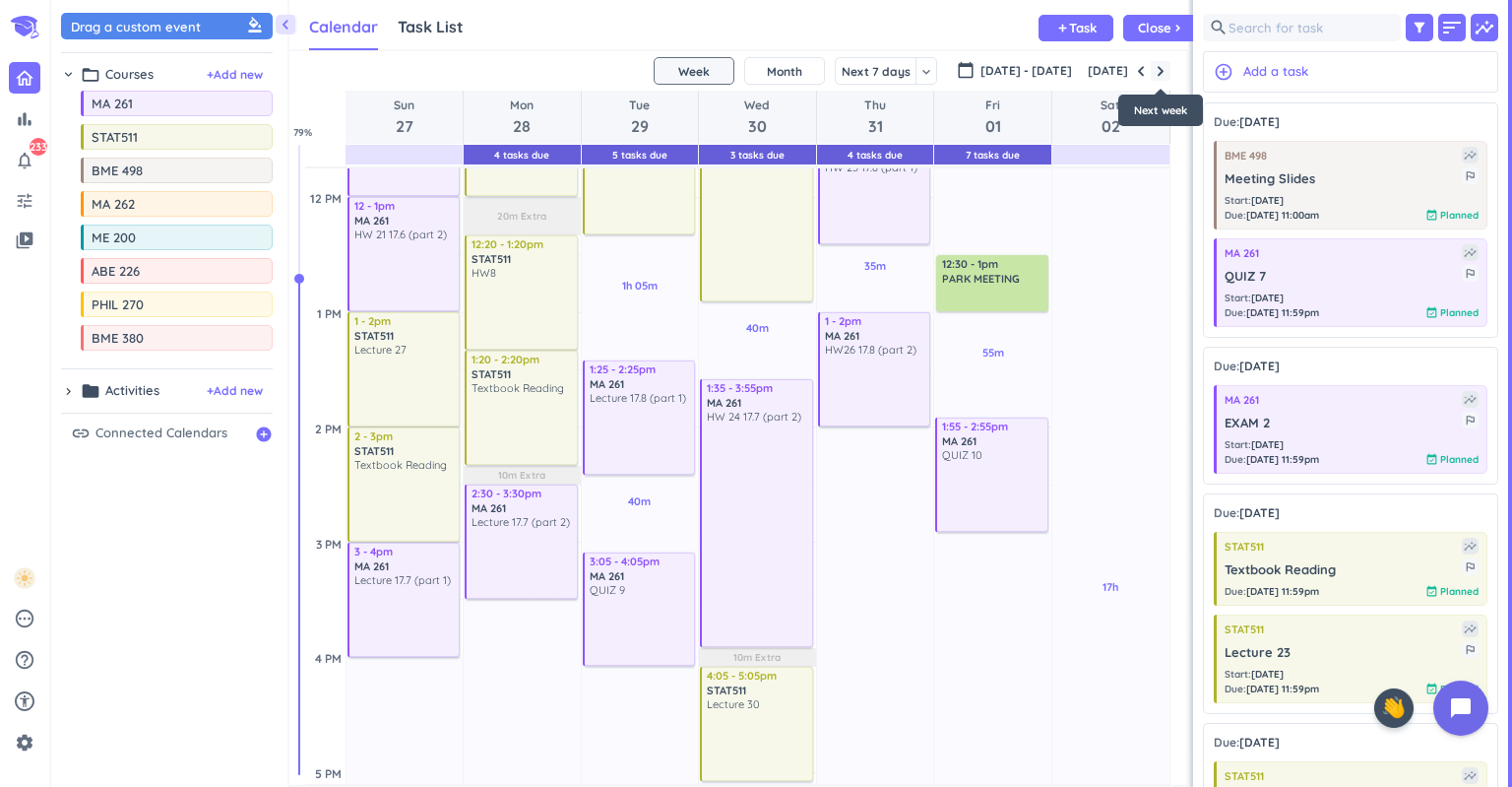 click at bounding box center (1161, 71) 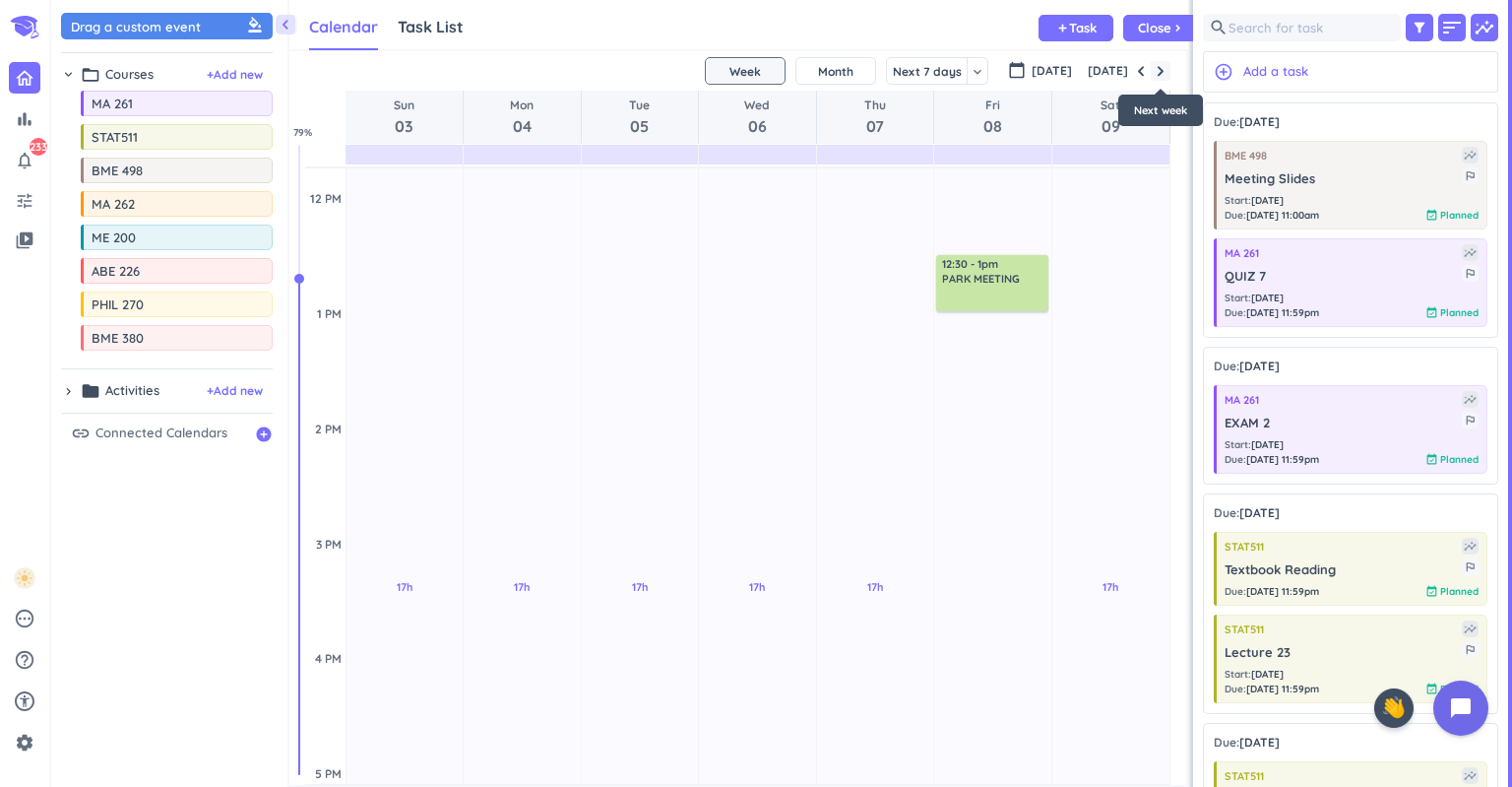 scroll, scrollTop: 231, scrollLeft: 0, axis: vertical 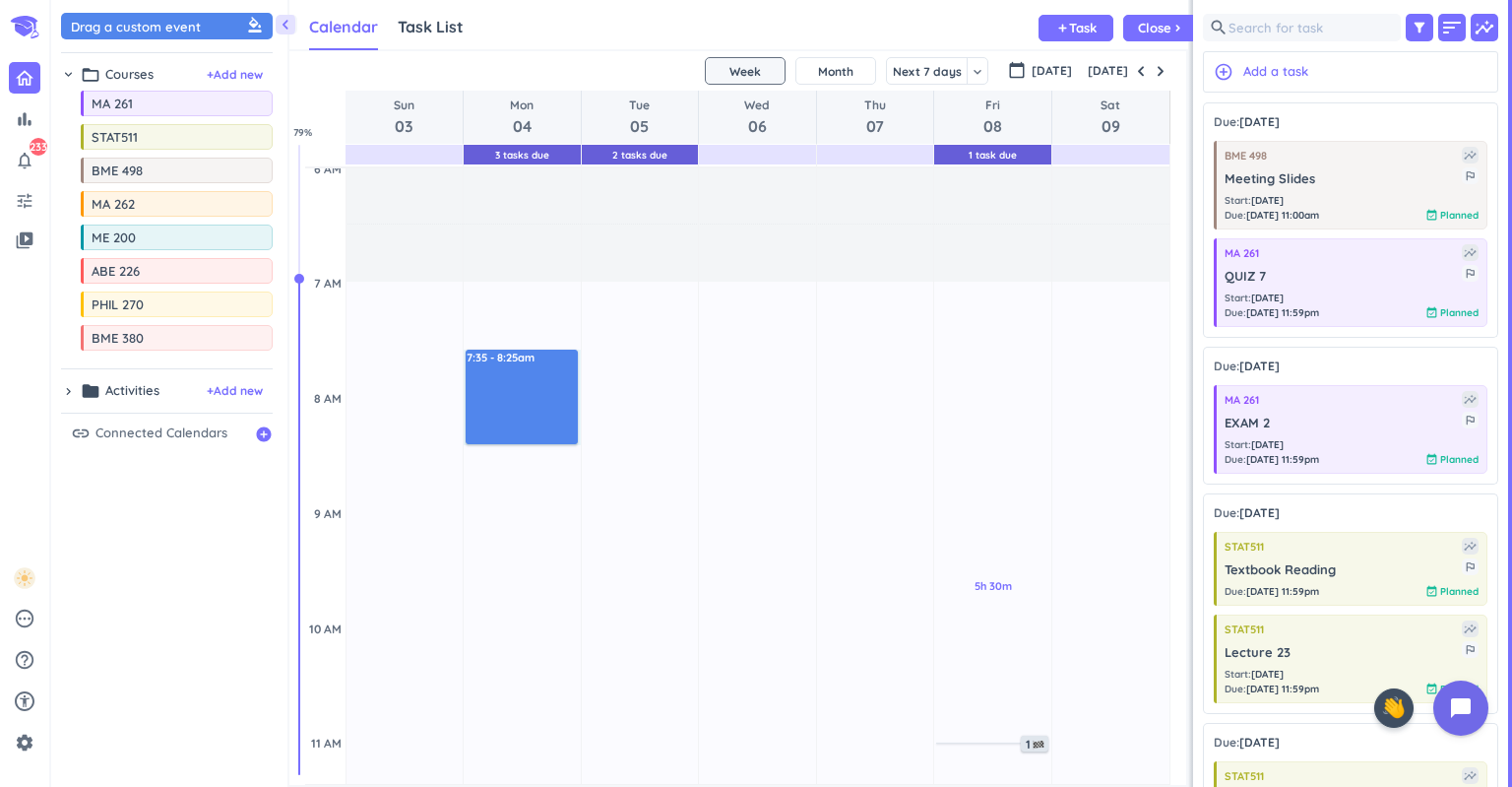 drag, startPoint x: 525, startPoint y: 357, endPoint x: 517, endPoint y: 437, distance: 80.399 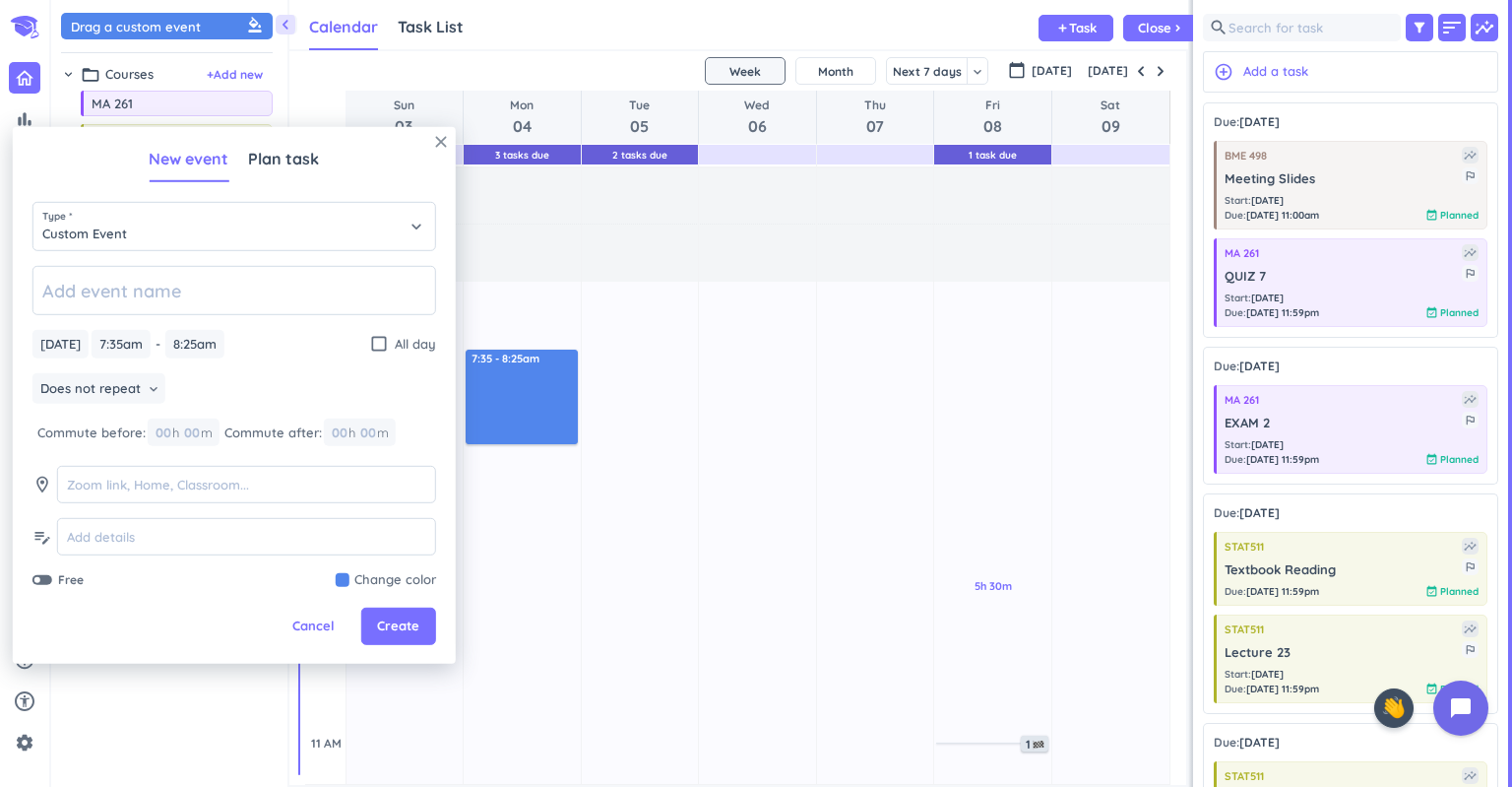 click on "close" at bounding box center [441, 142] 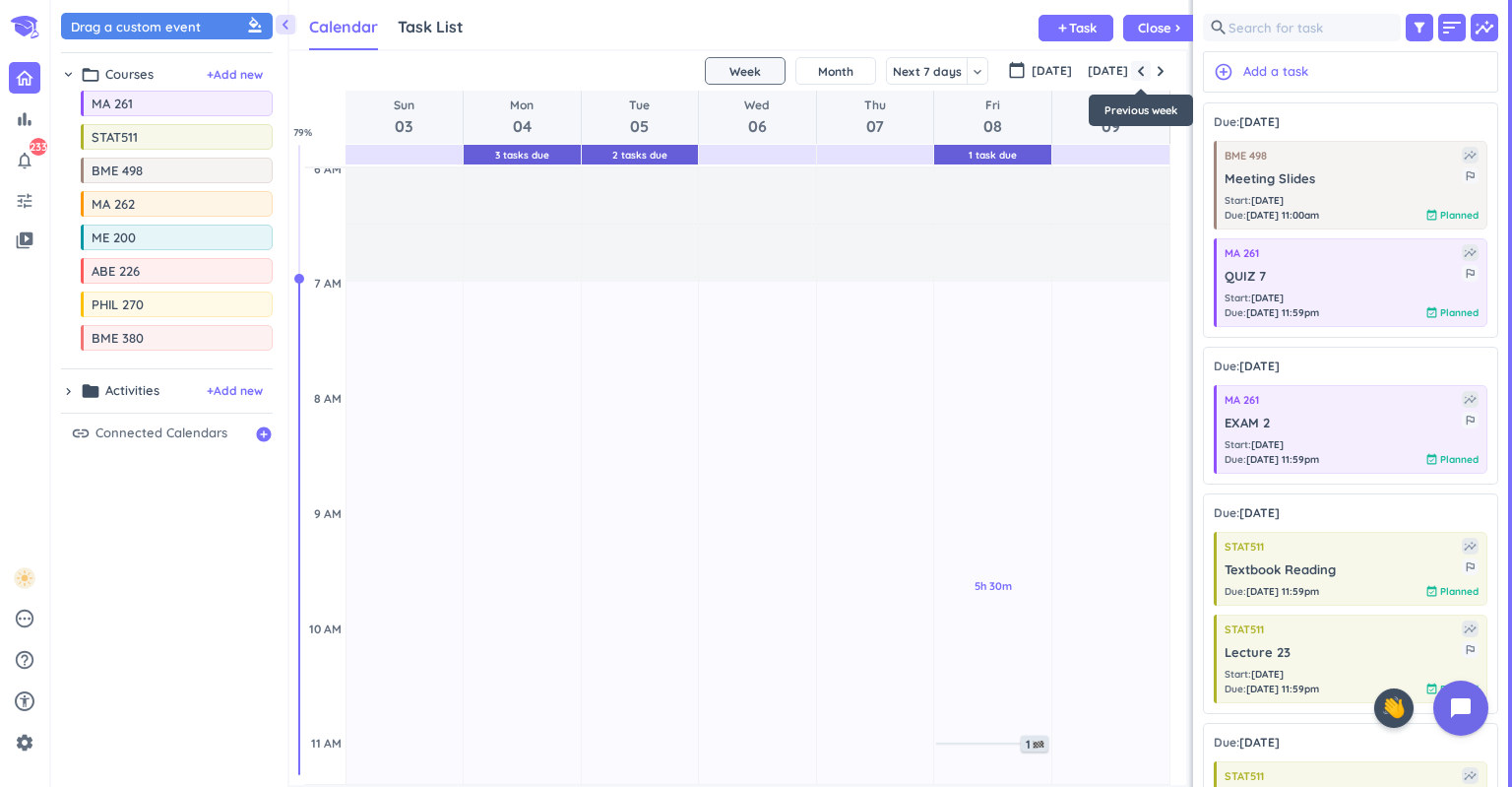 click at bounding box center (1141, 71) 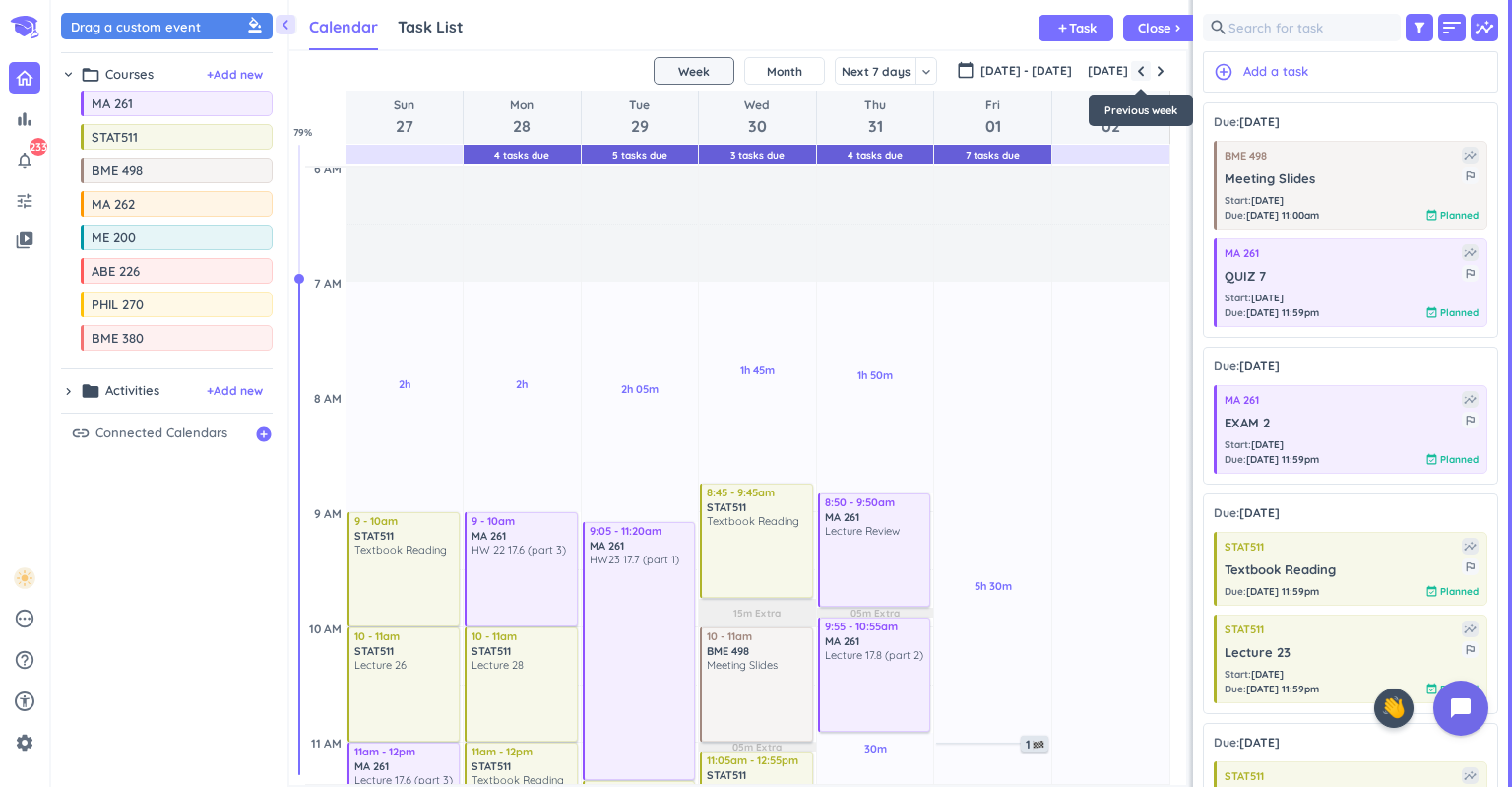 click at bounding box center [1141, 71] 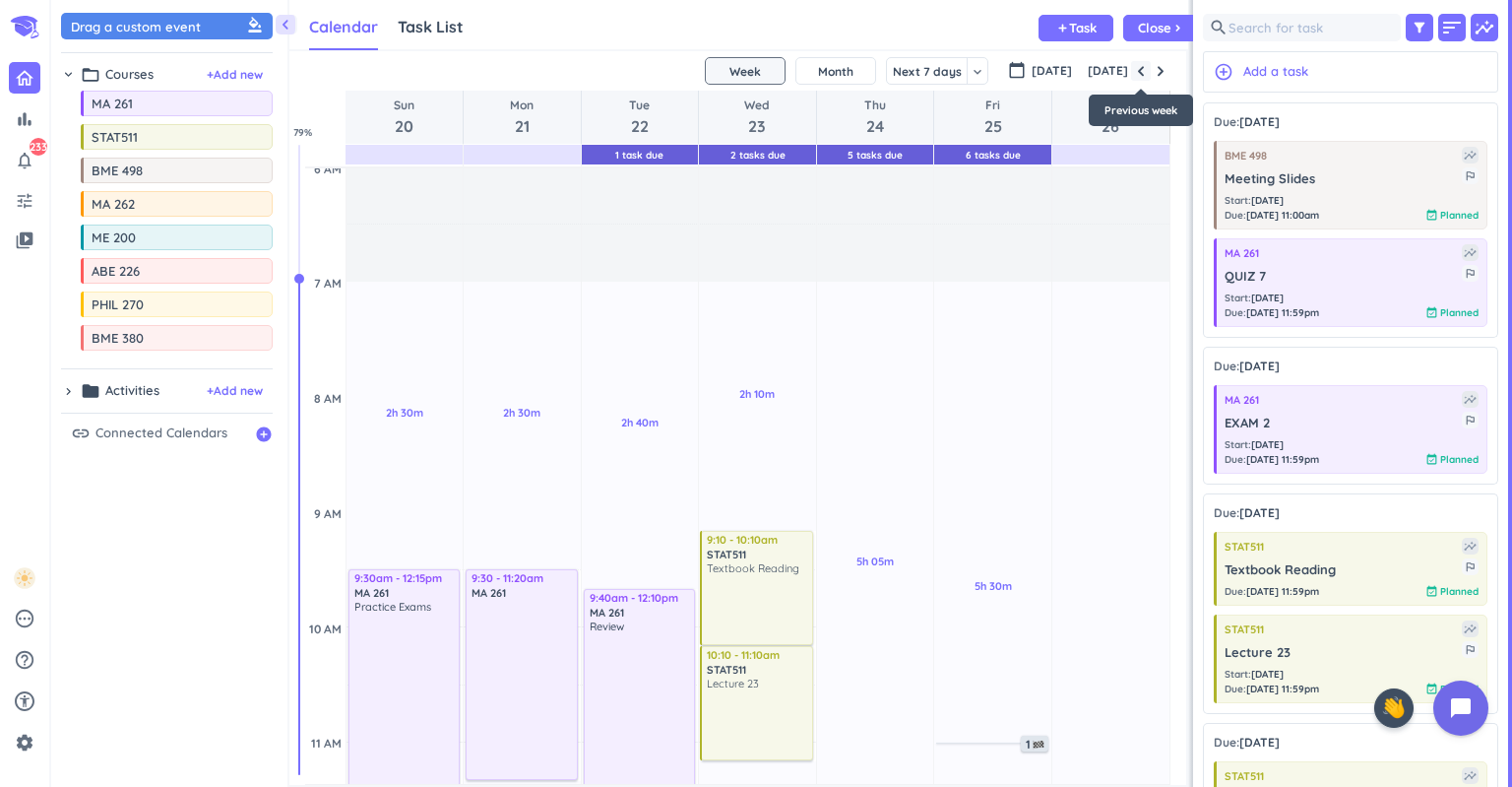 click at bounding box center (1141, 71) 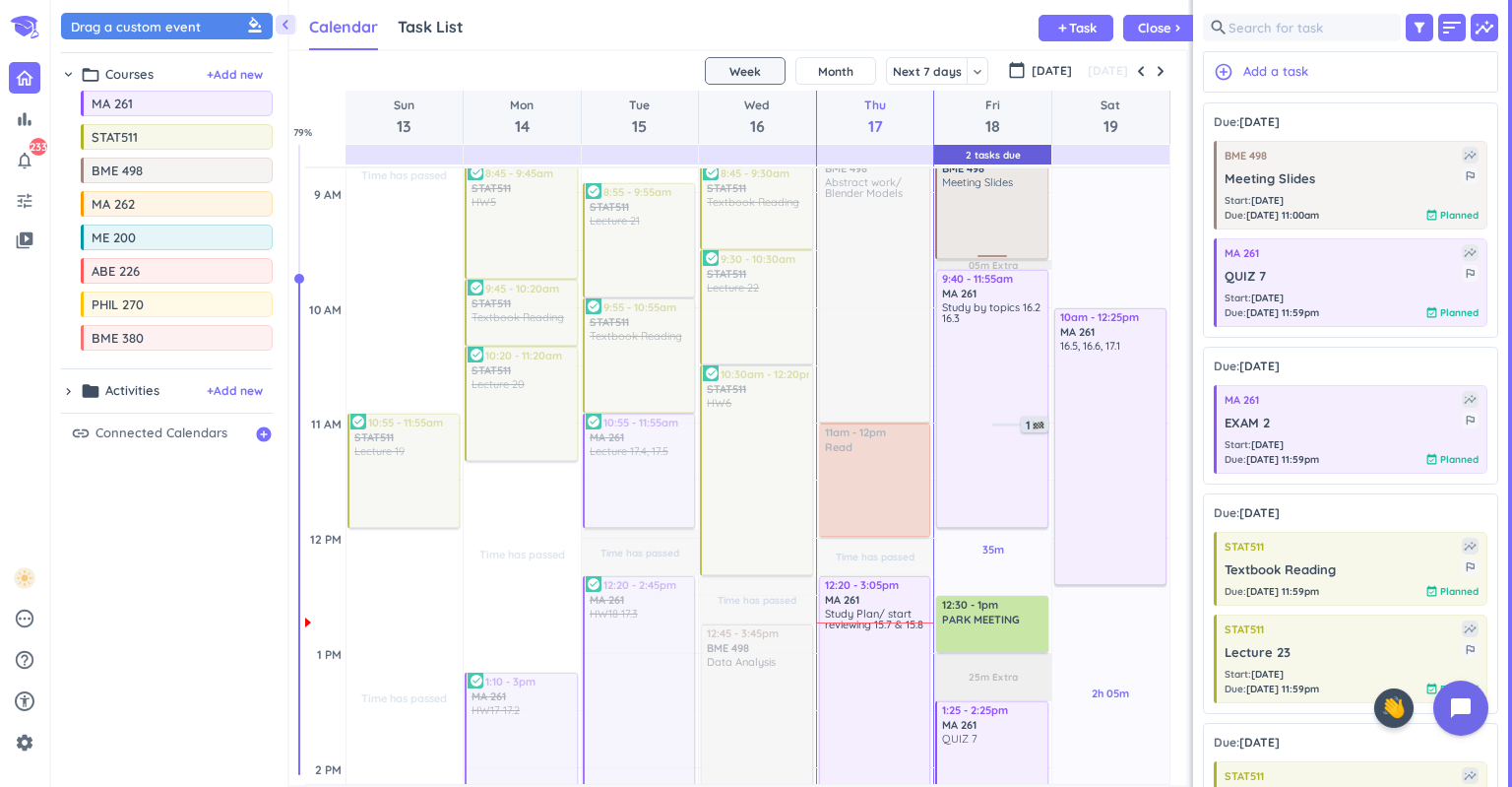 scroll, scrollTop: 475, scrollLeft: 0, axis: vertical 